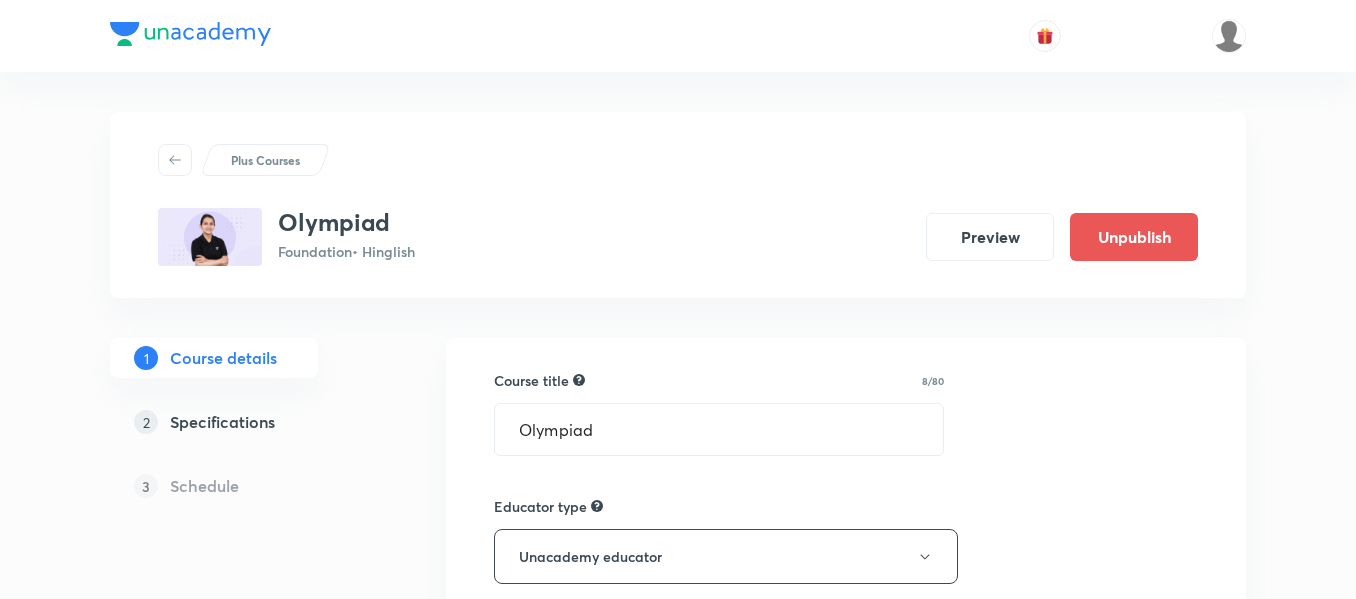 scroll, scrollTop: 0, scrollLeft: 0, axis: both 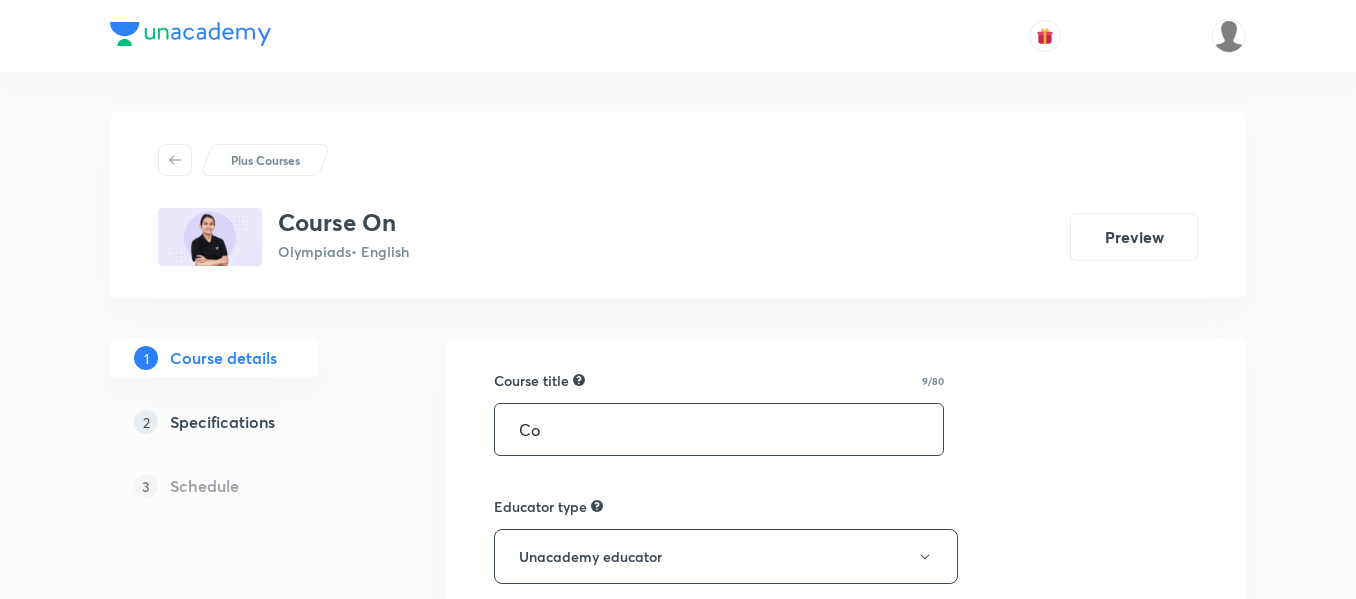 type on "C" 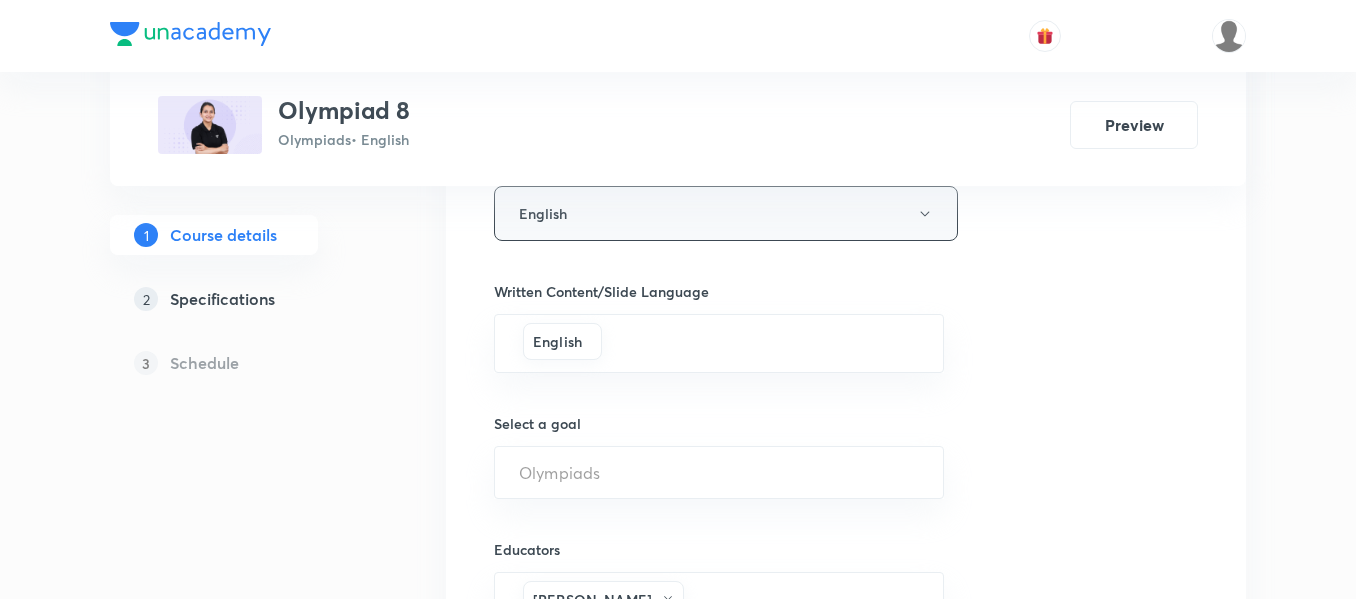 scroll, scrollTop: 1200, scrollLeft: 0, axis: vertical 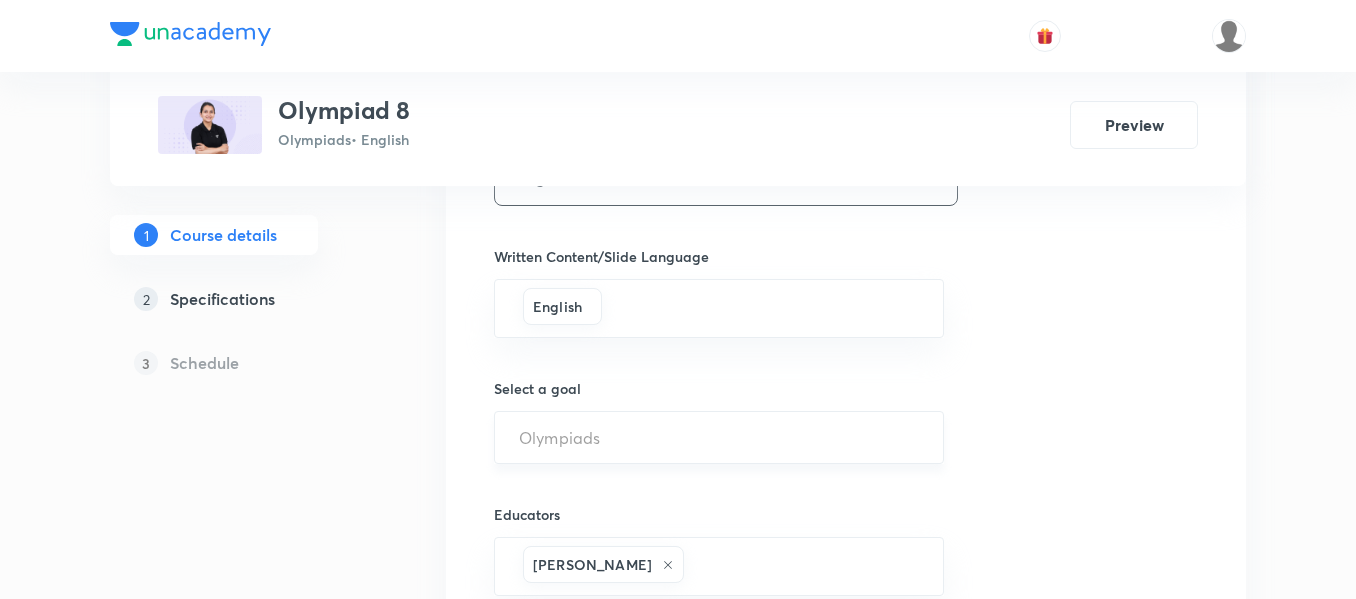 type on "Olympiad 8" 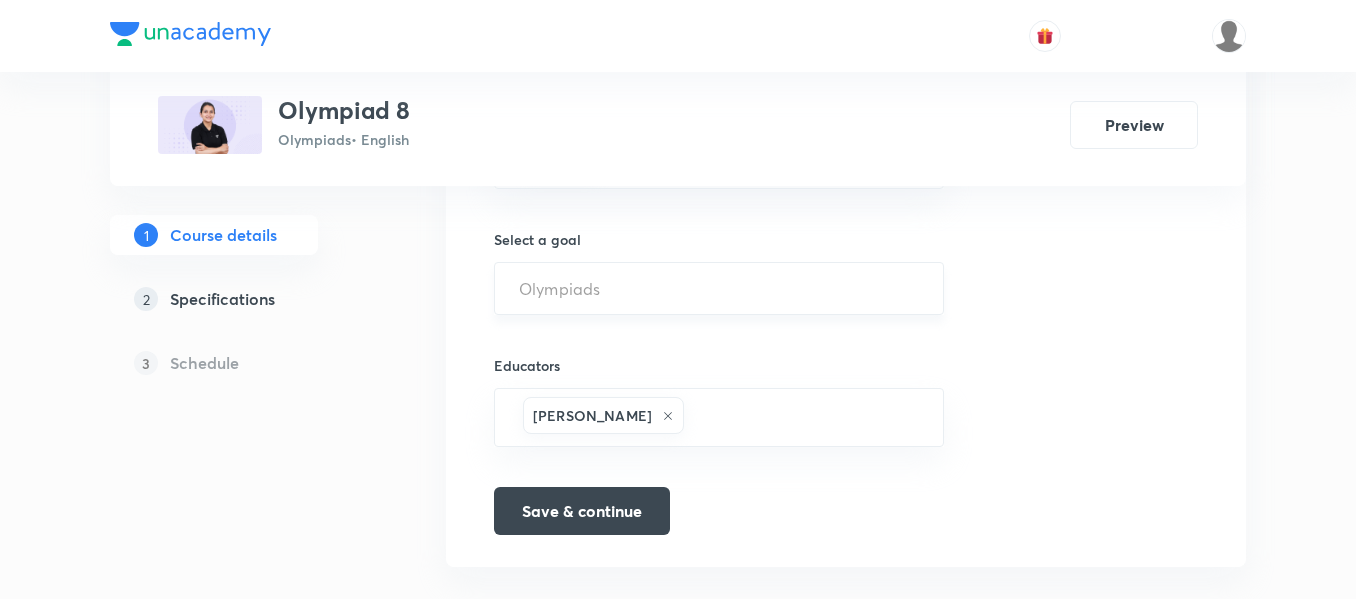 scroll, scrollTop: 1381, scrollLeft: 0, axis: vertical 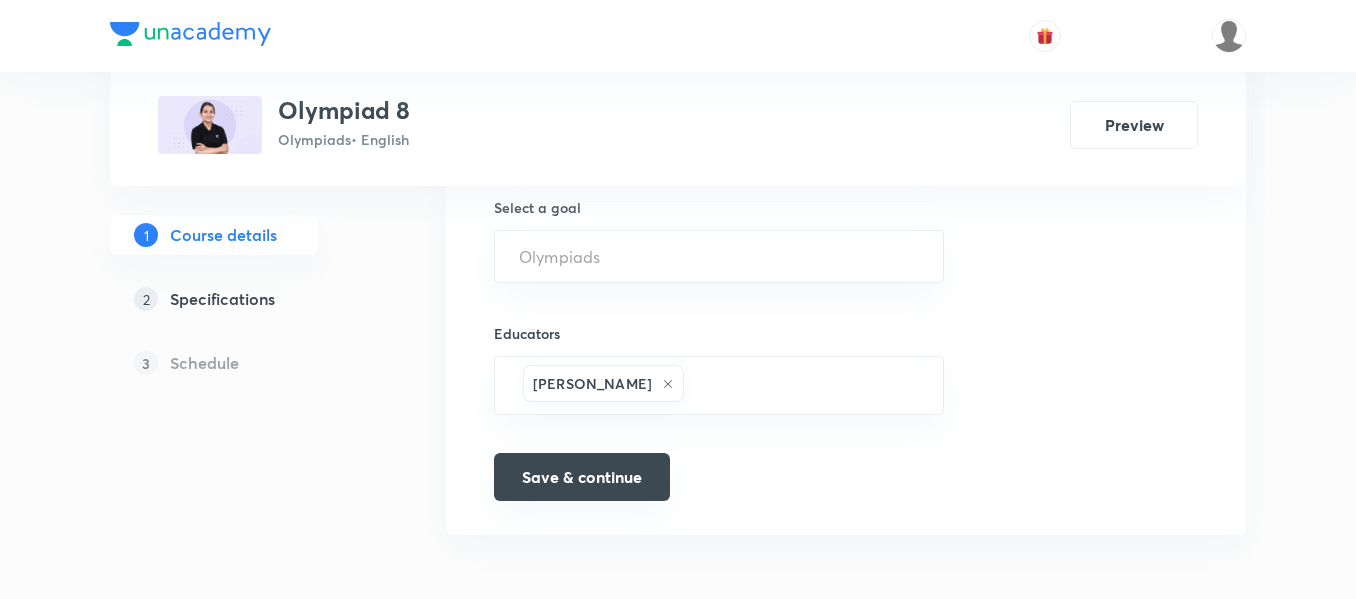 click on "Save & continue" at bounding box center (582, 477) 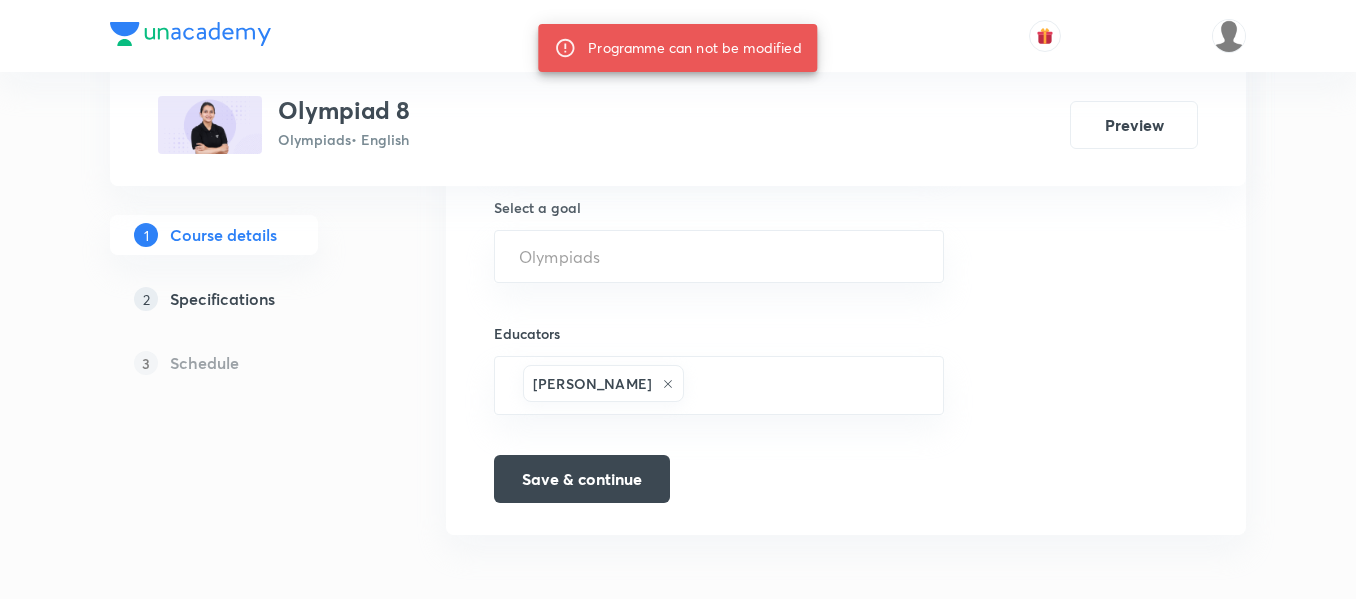 click on "Specifications" at bounding box center [222, 299] 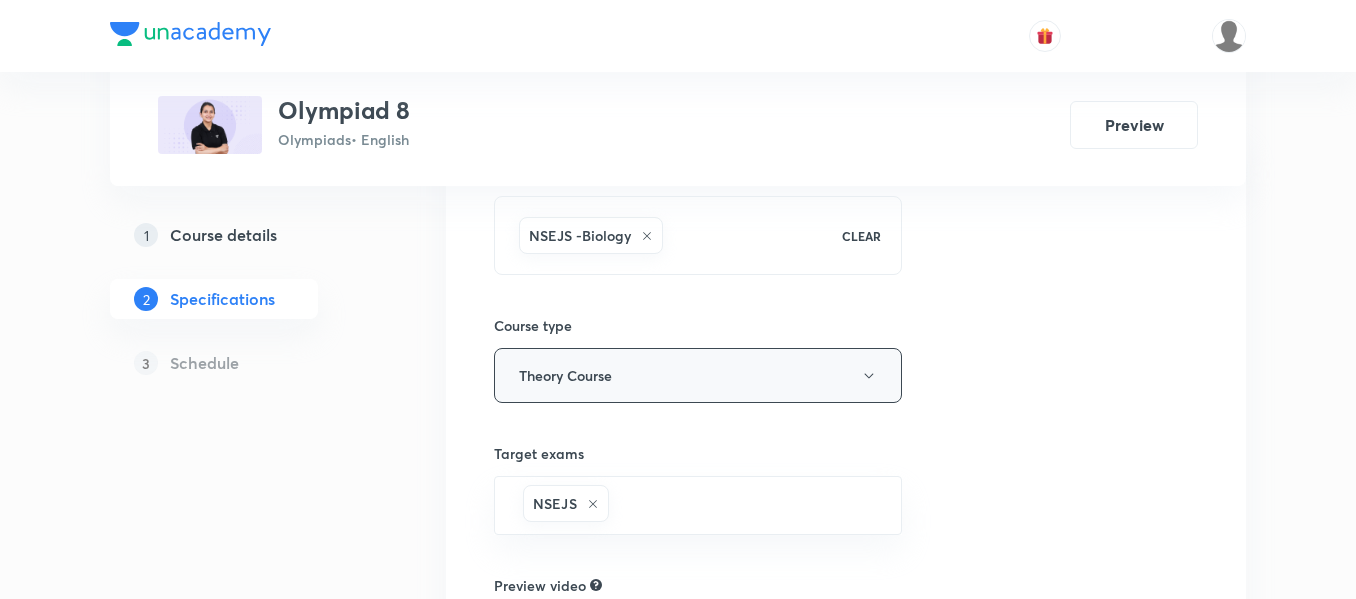 scroll, scrollTop: 200, scrollLeft: 0, axis: vertical 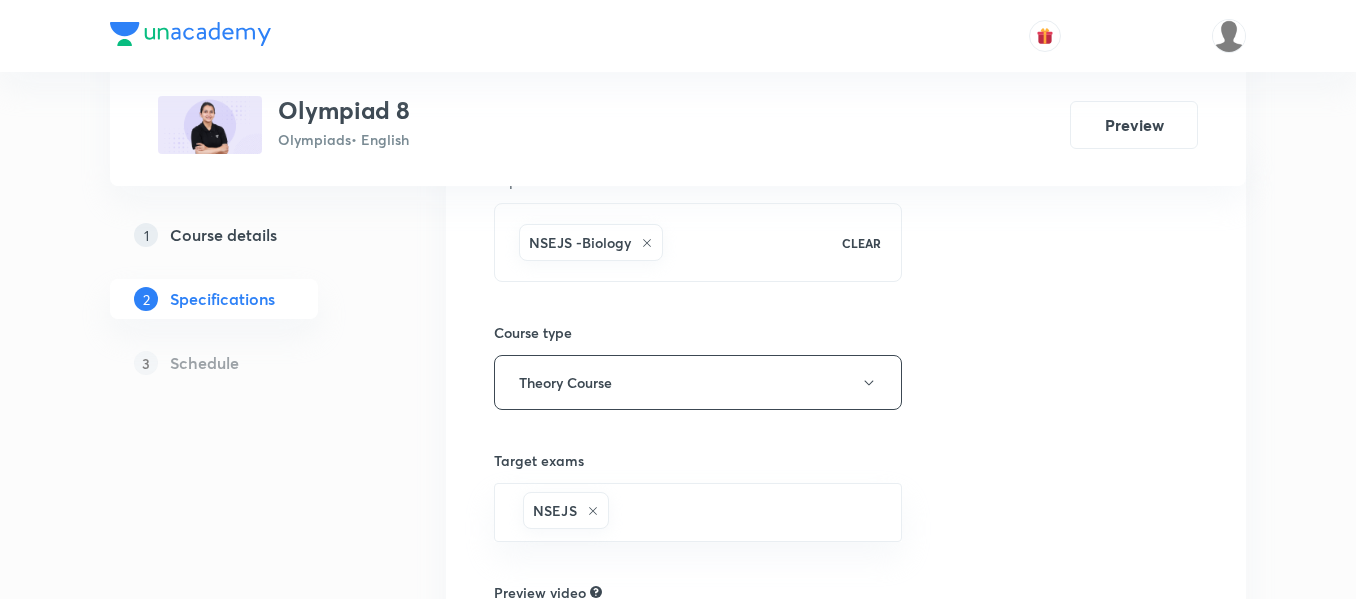 click 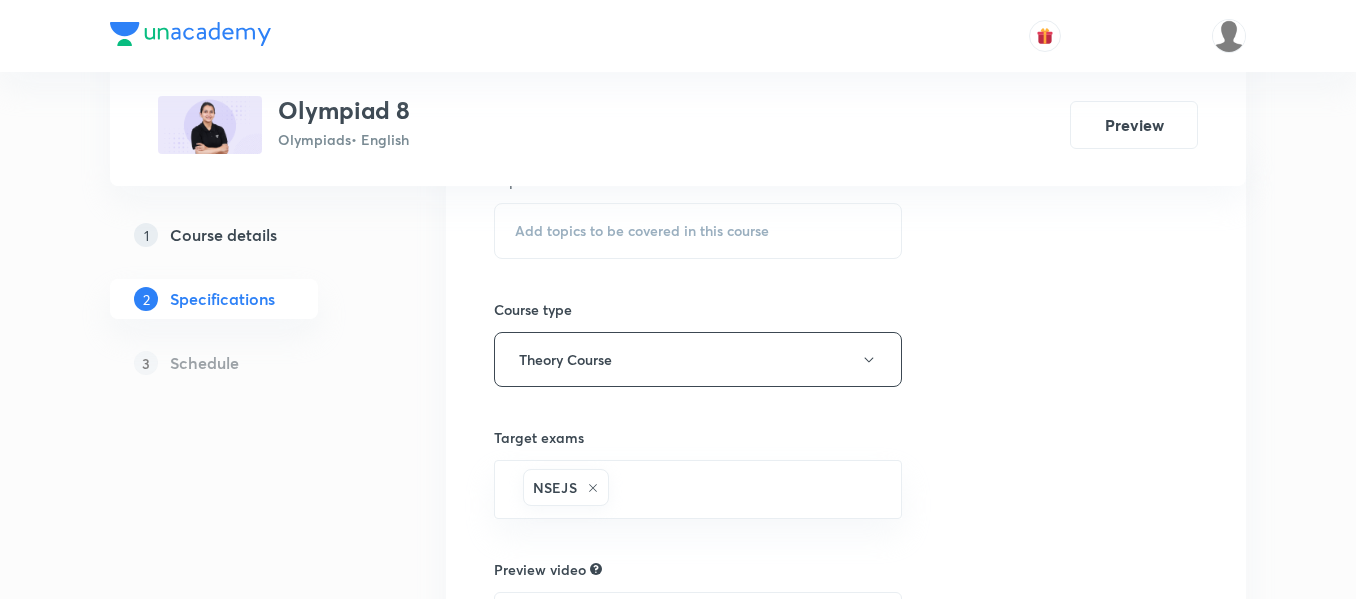 click on "Add topics to be covered in this course" at bounding box center (642, 231) 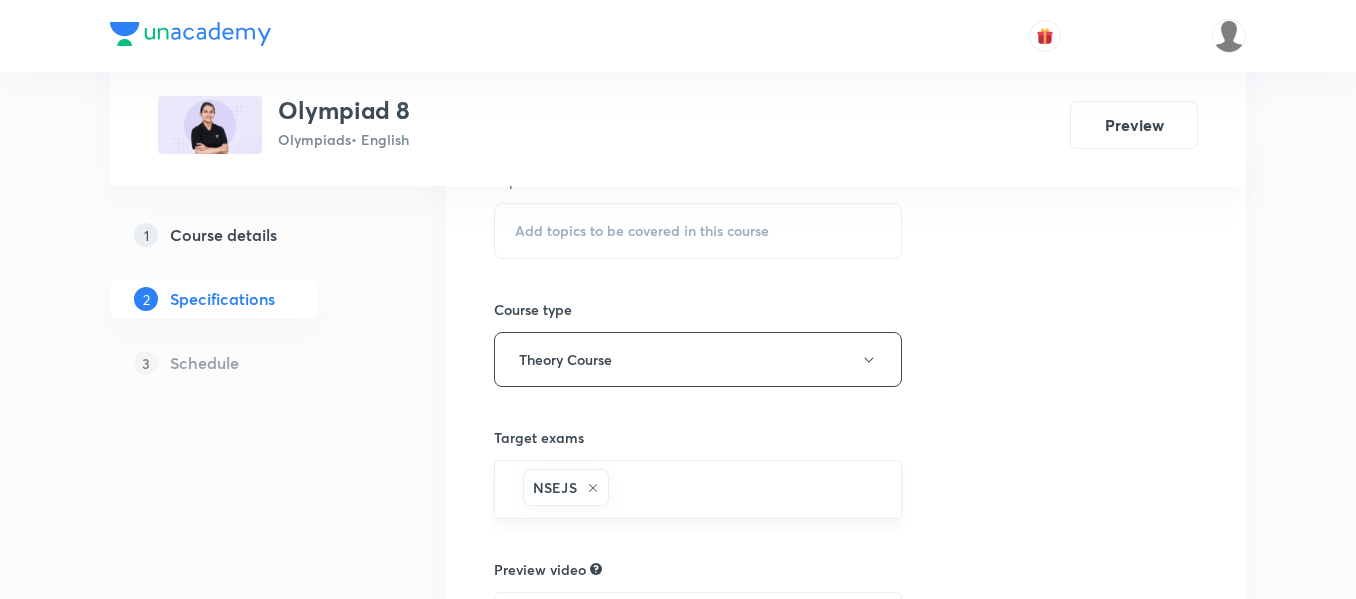 click on "NSEJS" at bounding box center [566, 487] 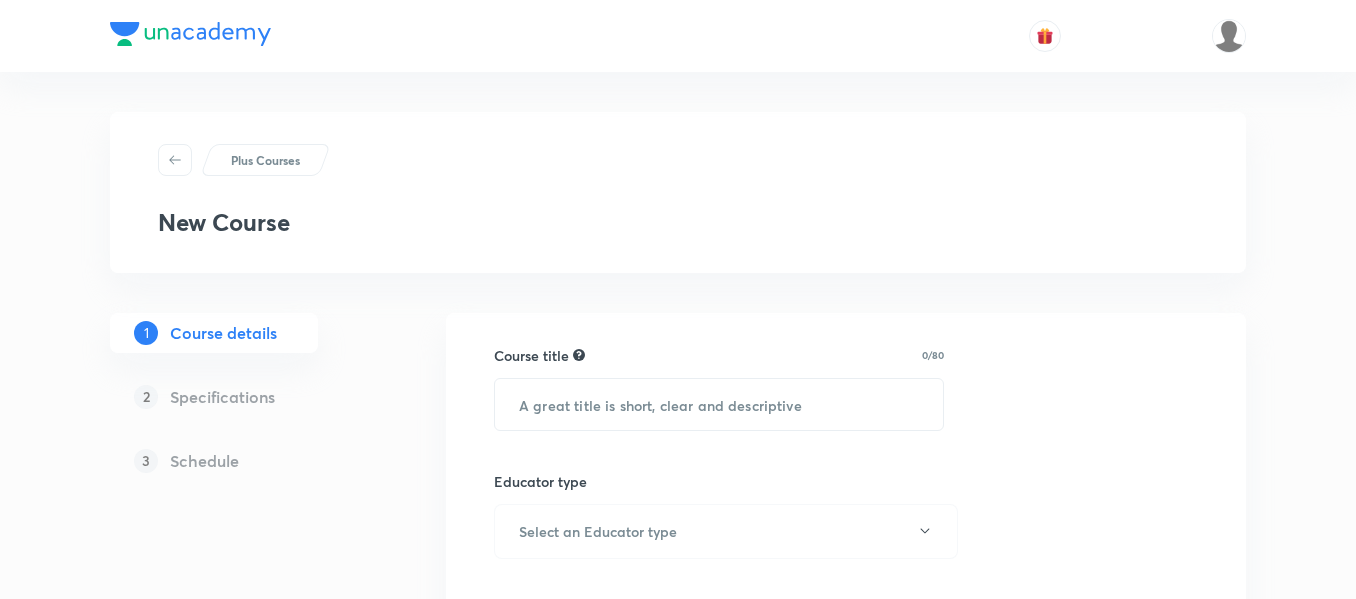 scroll, scrollTop: 0, scrollLeft: 0, axis: both 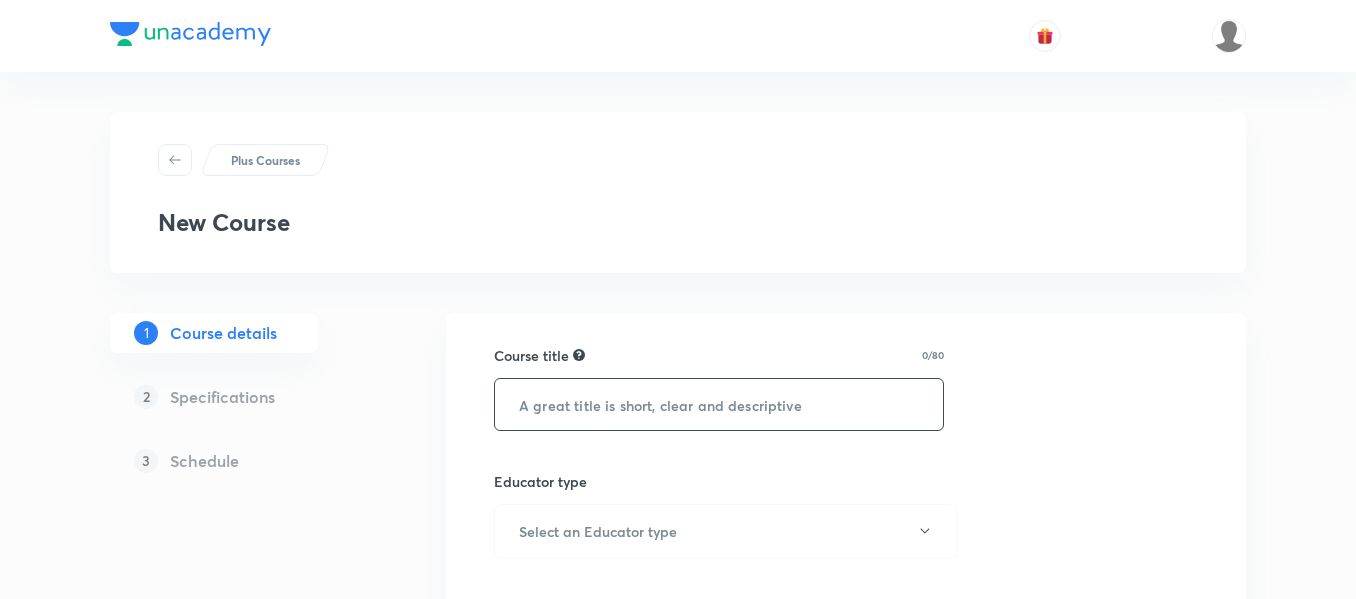 click at bounding box center [719, 404] 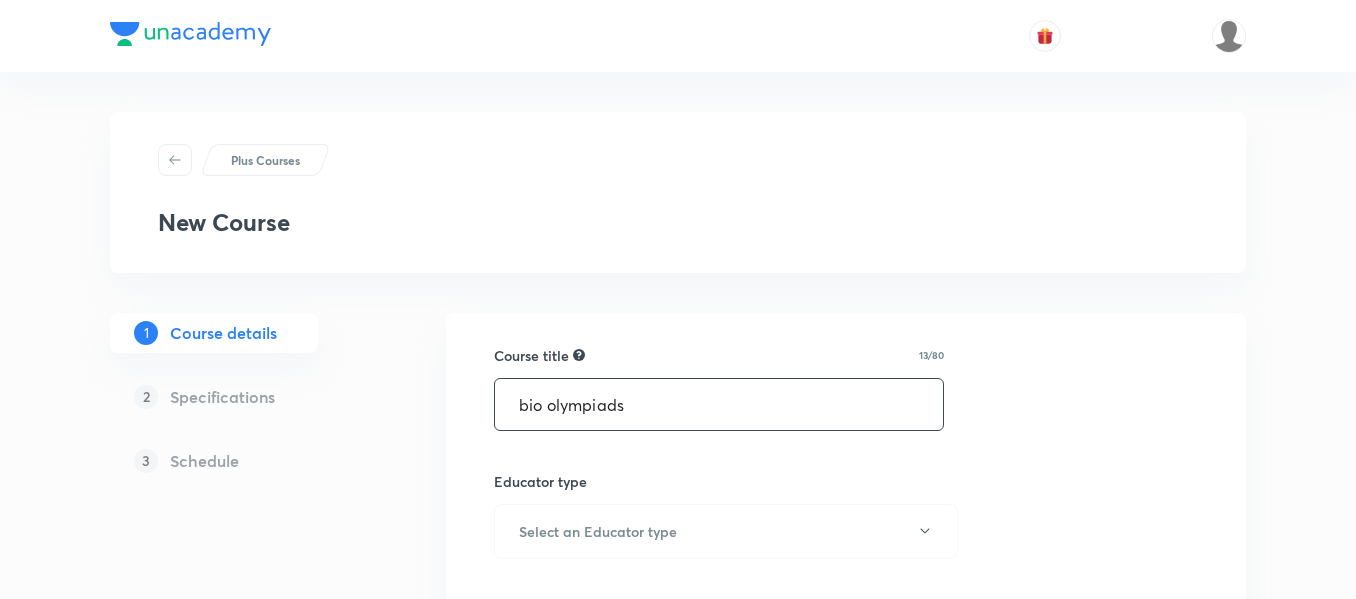 drag, startPoint x: 544, startPoint y: 408, endPoint x: 465, endPoint y: 407, distance: 79.00633 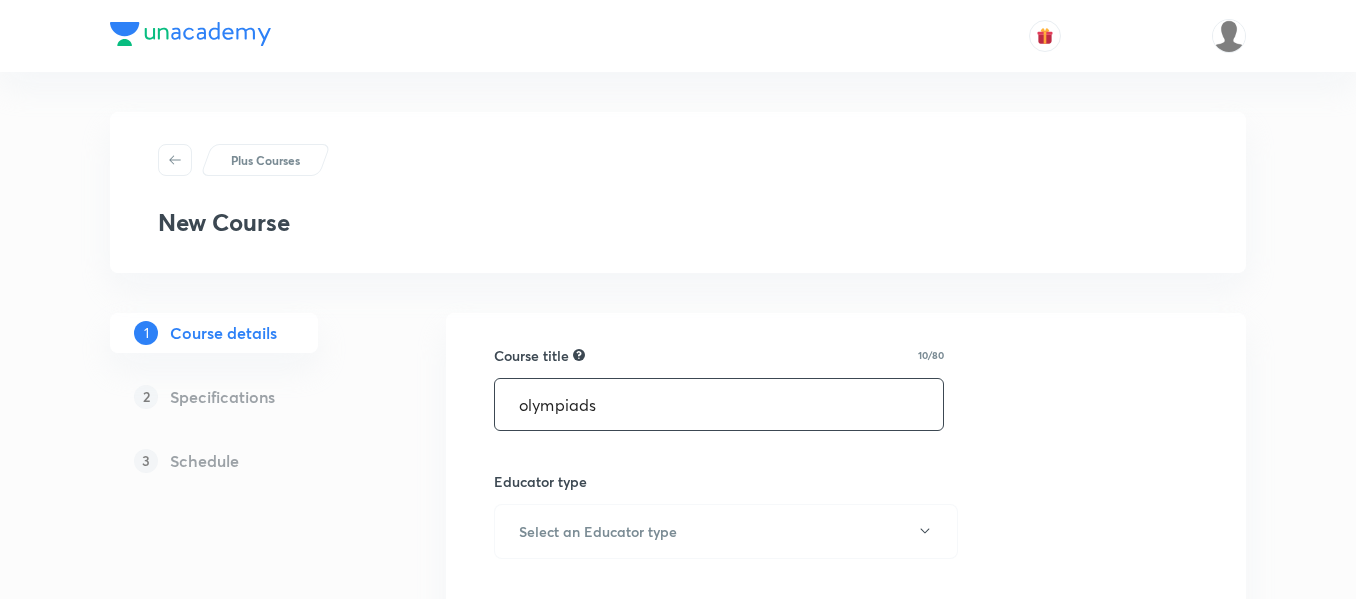 click on "olympiads" at bounding box center (719, 404) 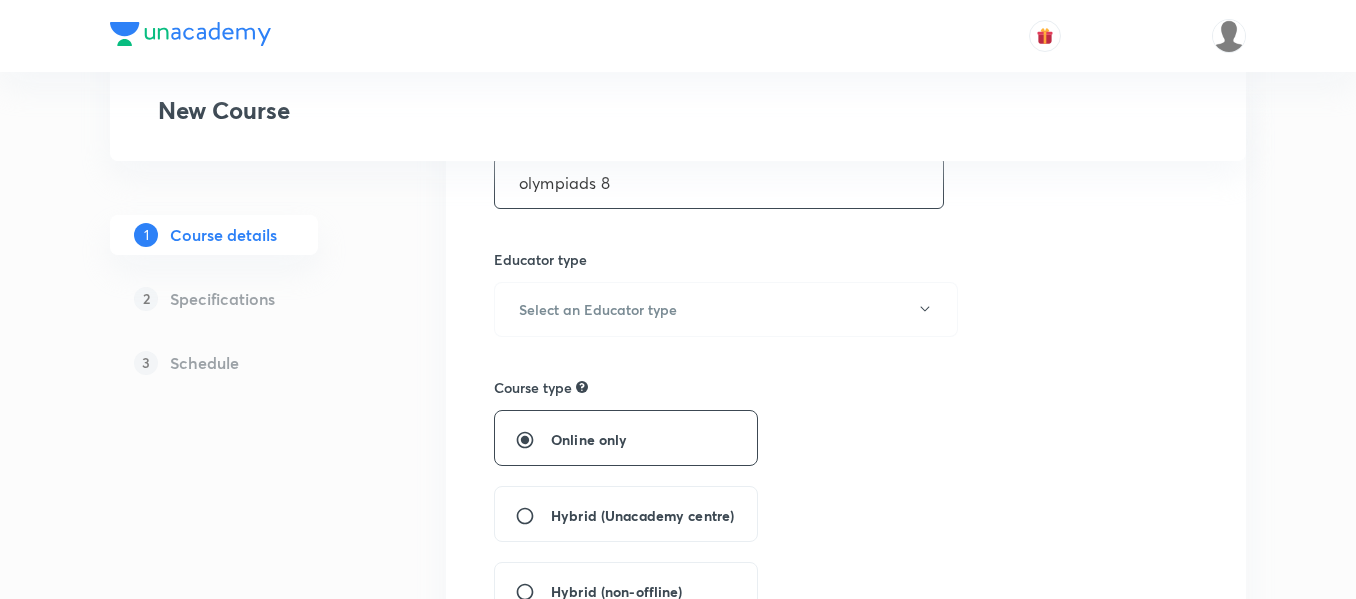 scroll, scrollTop: 300, scrollLeft: 0, axis: vertical 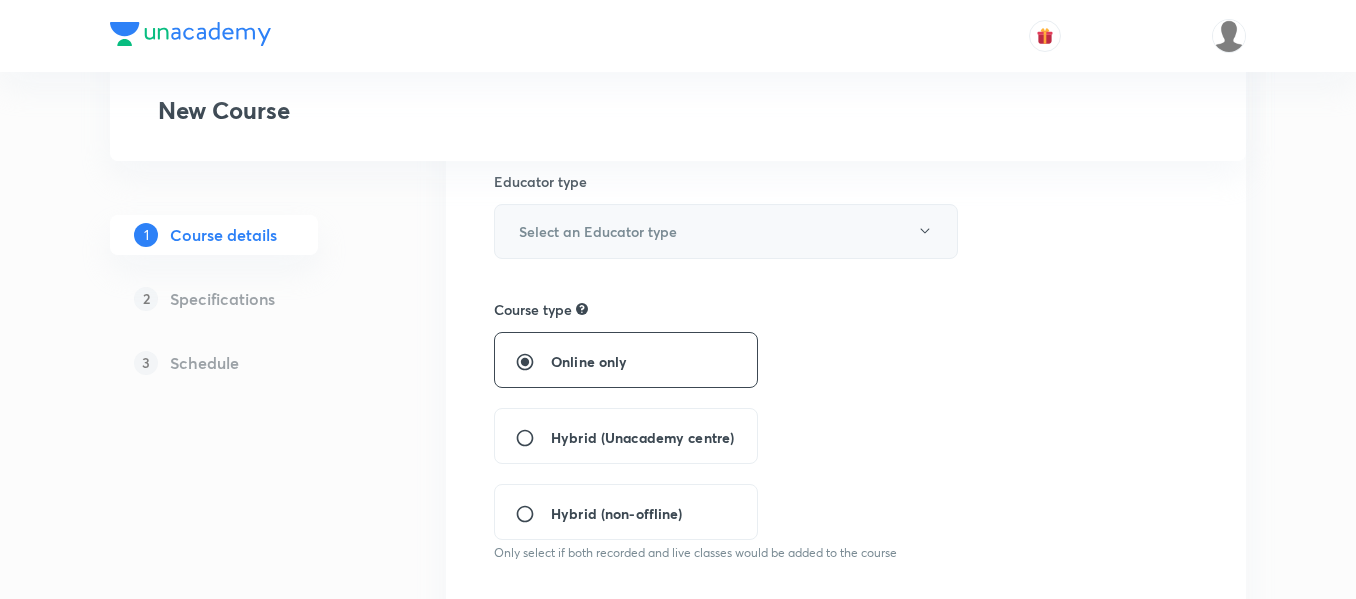 type on "olympiads 8" 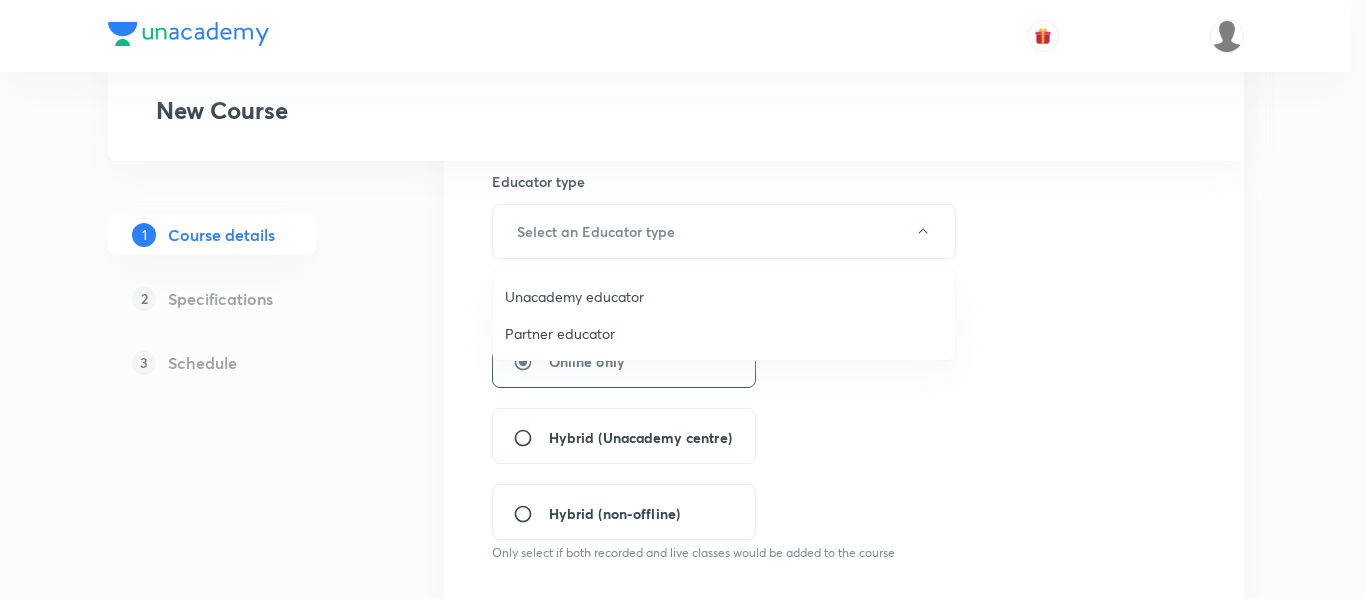 click on "Unacademy educator" at bounding box center [724, 296] 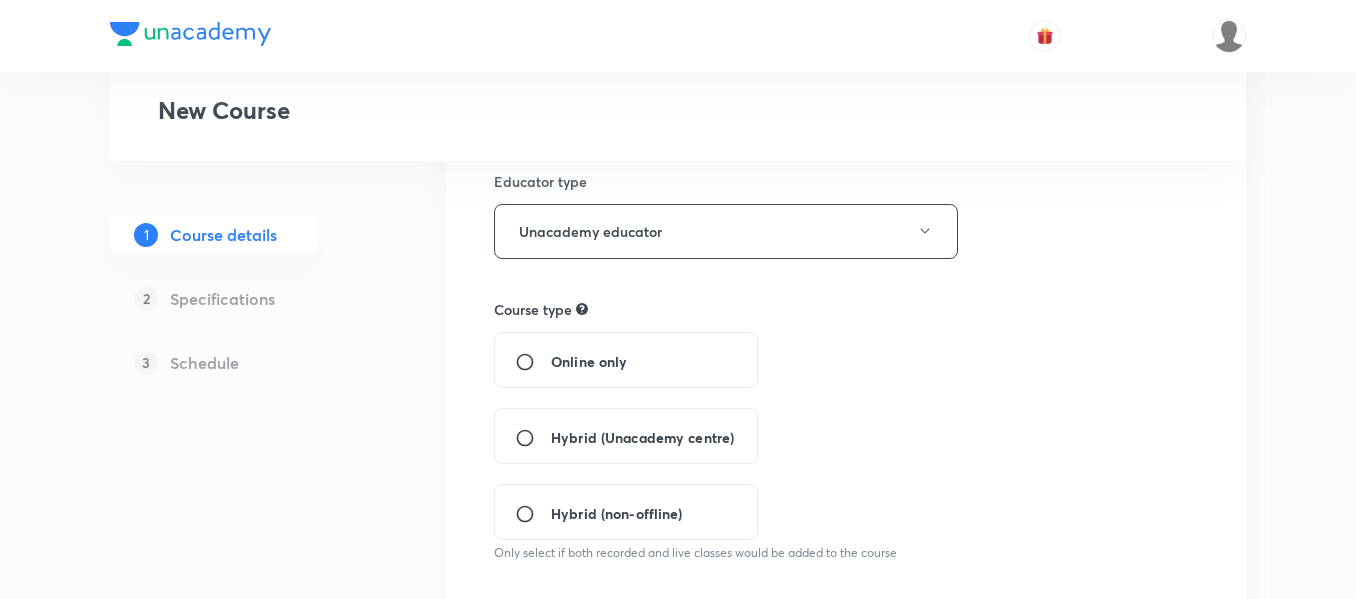 click on "Hybrid (Unacademy centre)" at bounding box center [642, 437] 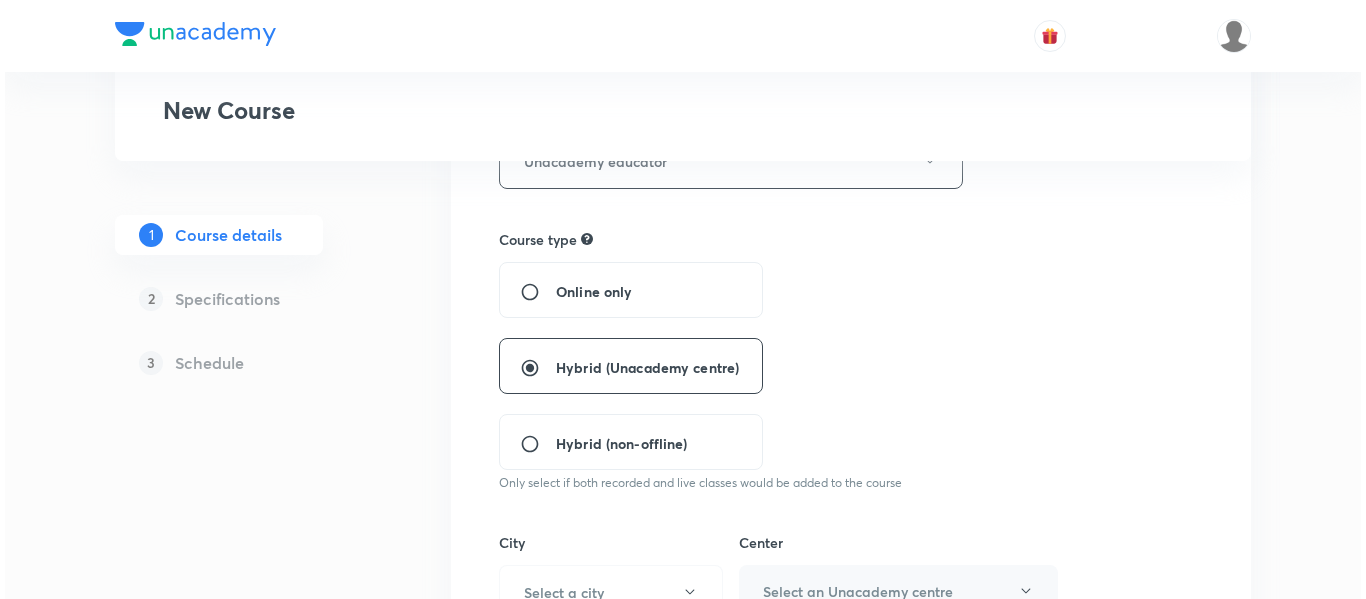scroll, scrollTop: 500, scrollLeft: 0, axis: vertical 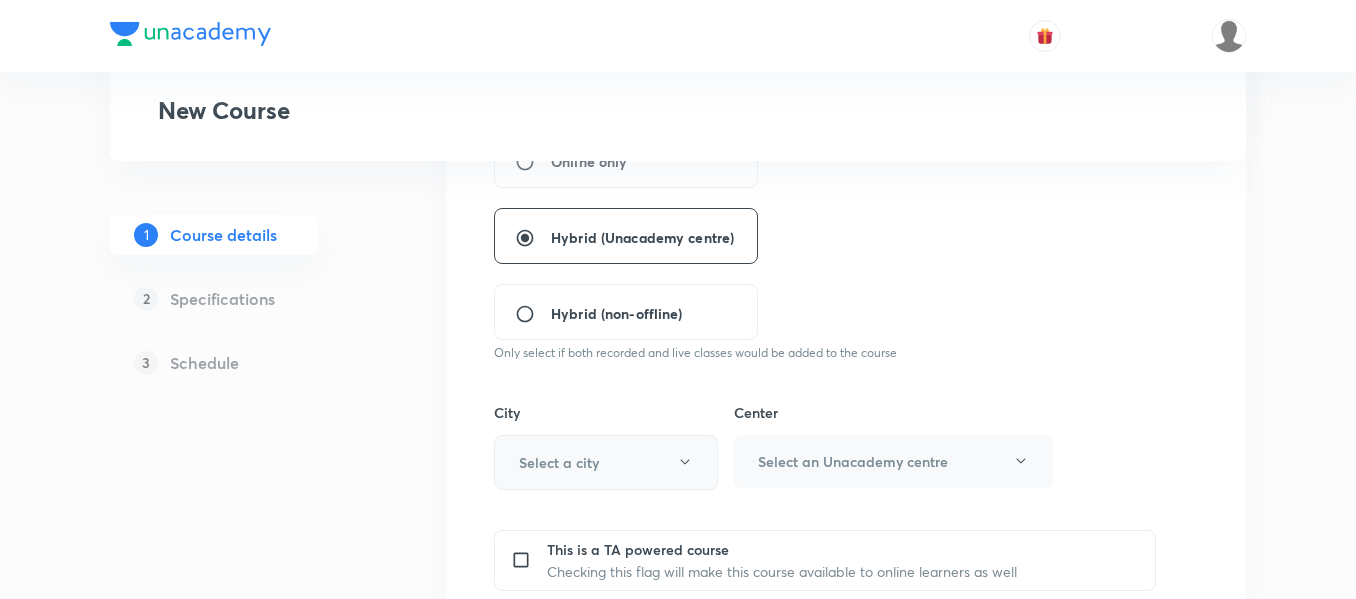 click on "Select a city" at bounding box center [559, 462] 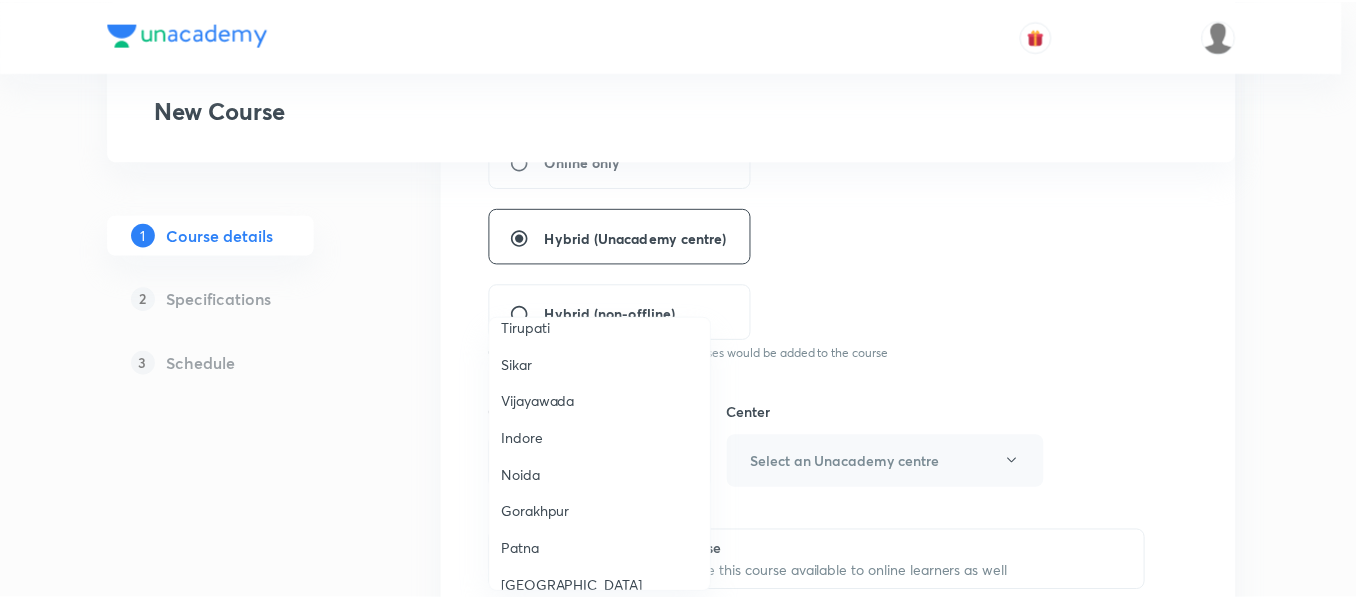 scroll, scrollTop: 1400, scrollLeft: 0, axis: vertical 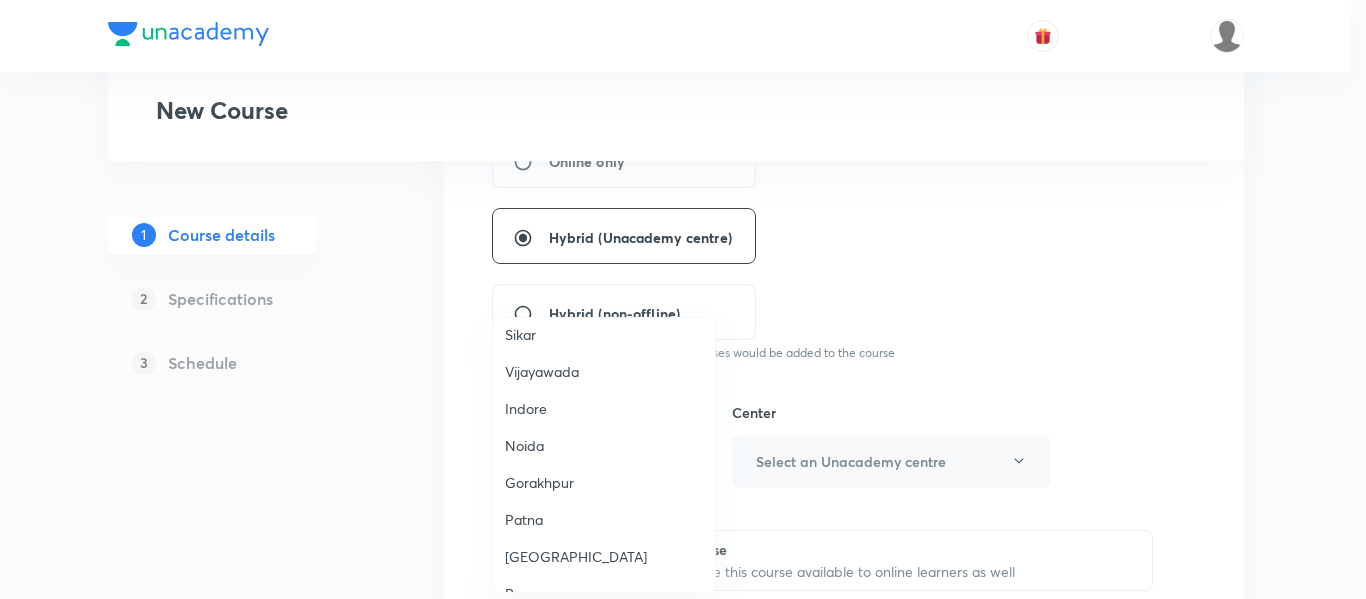 click on "Pune" at bounding box center (604, 593) 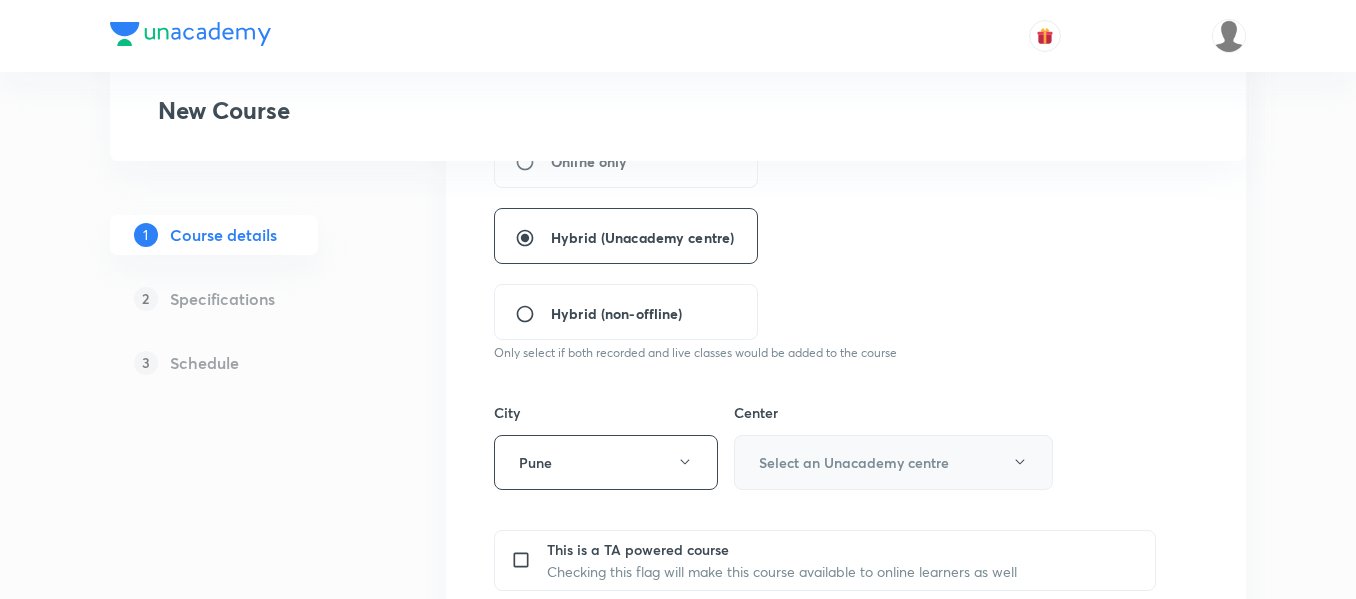 click on "Select an Unacademy centre" at bounding box center (893, 462) 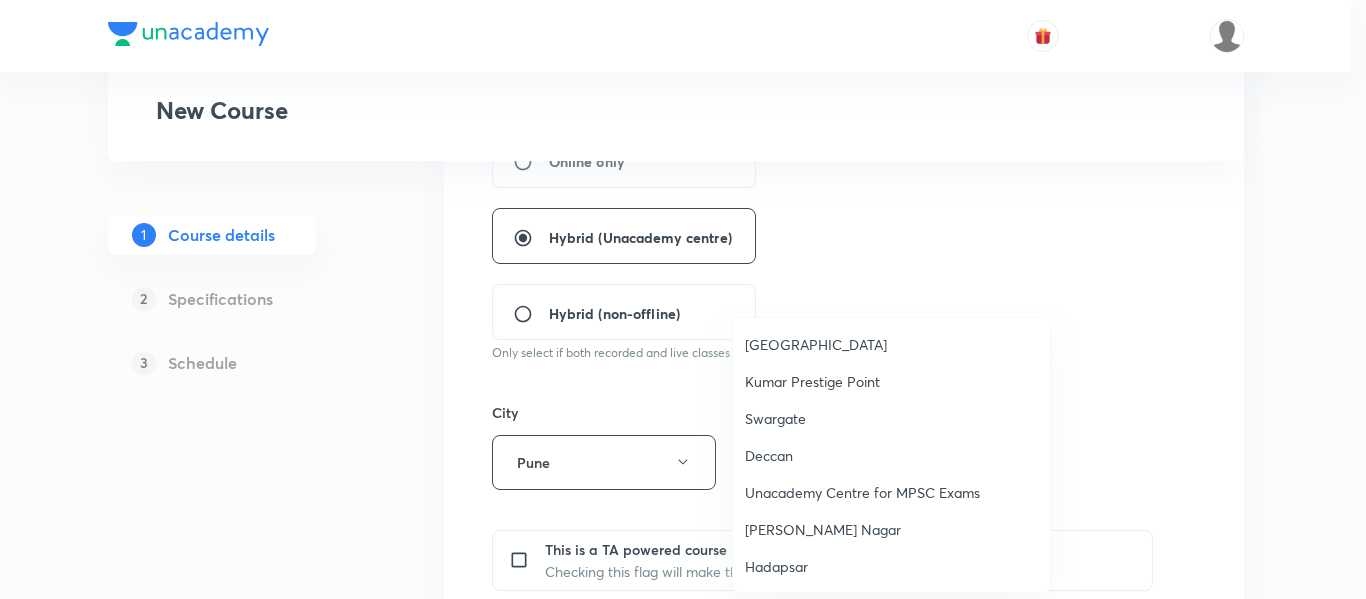 click on "[PERSON_NAME] Nagar" at bounding box center (891, 529) 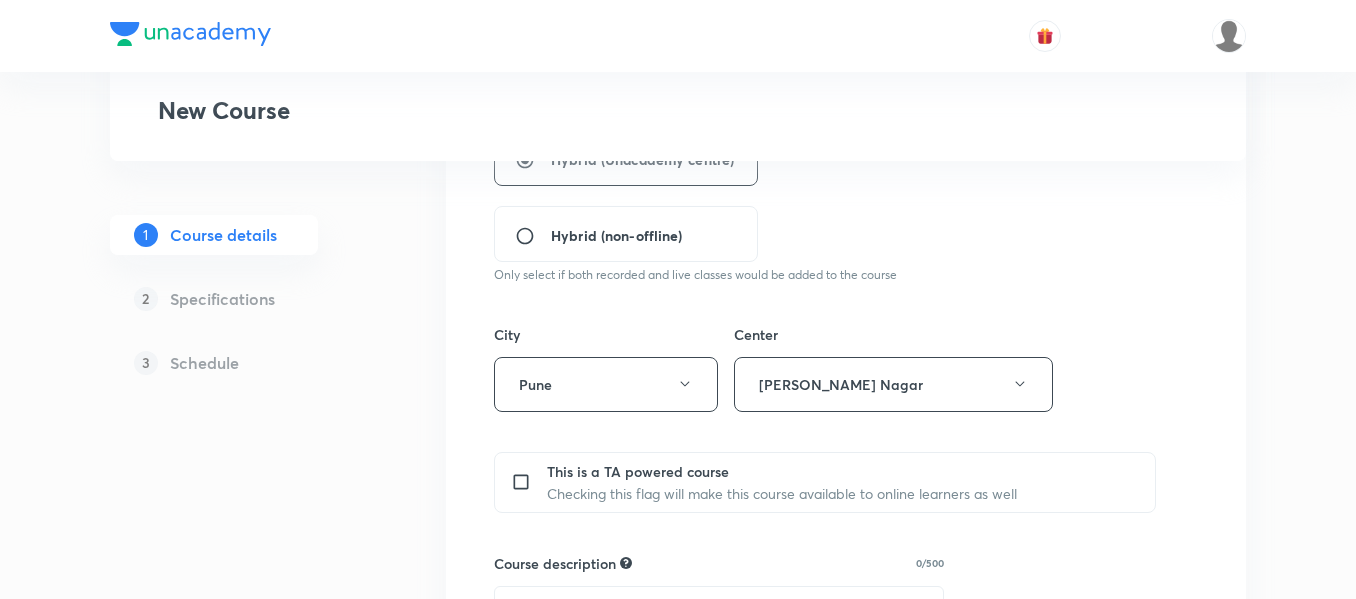 scroll, scrollTop: 700, scrollLeft: 0, axis: vertical 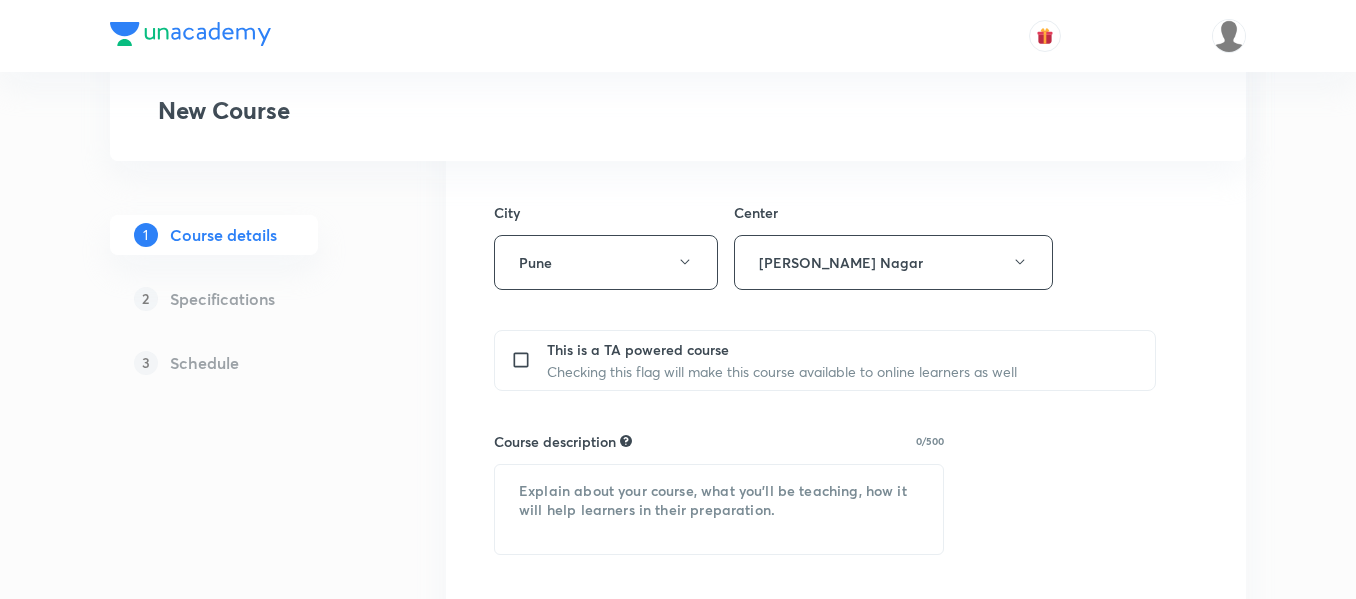 click on "Course description 0/500" at bounding box center (719, 441) 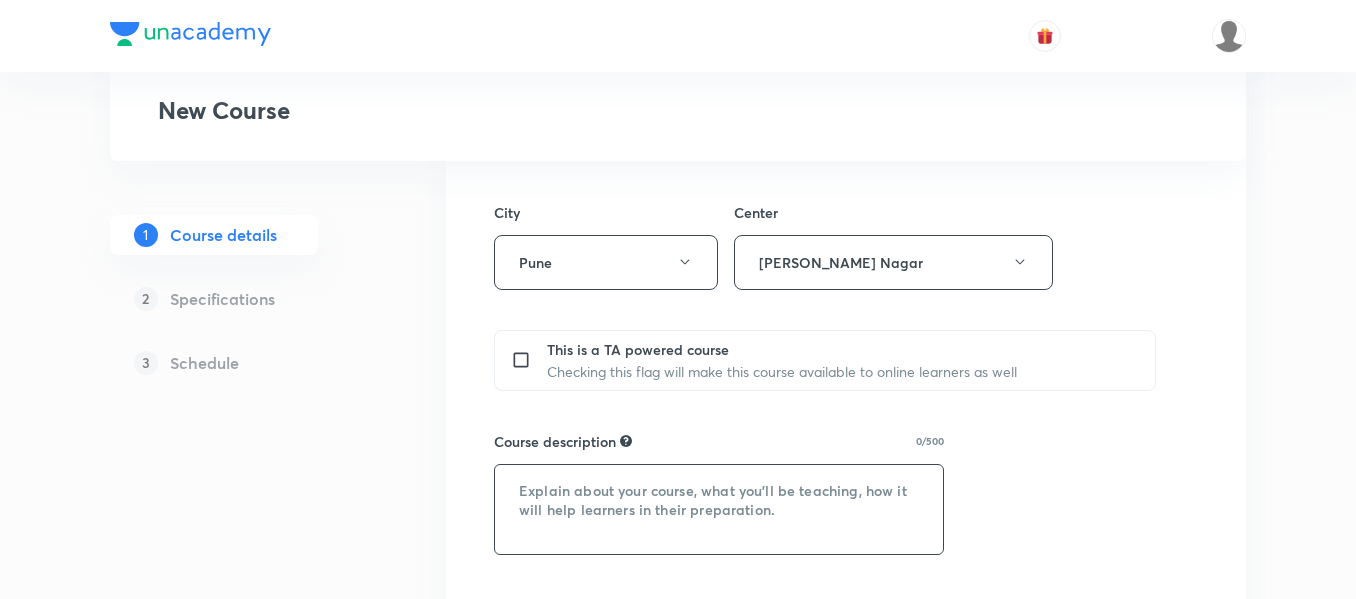 click at bounding box center [719, 509] 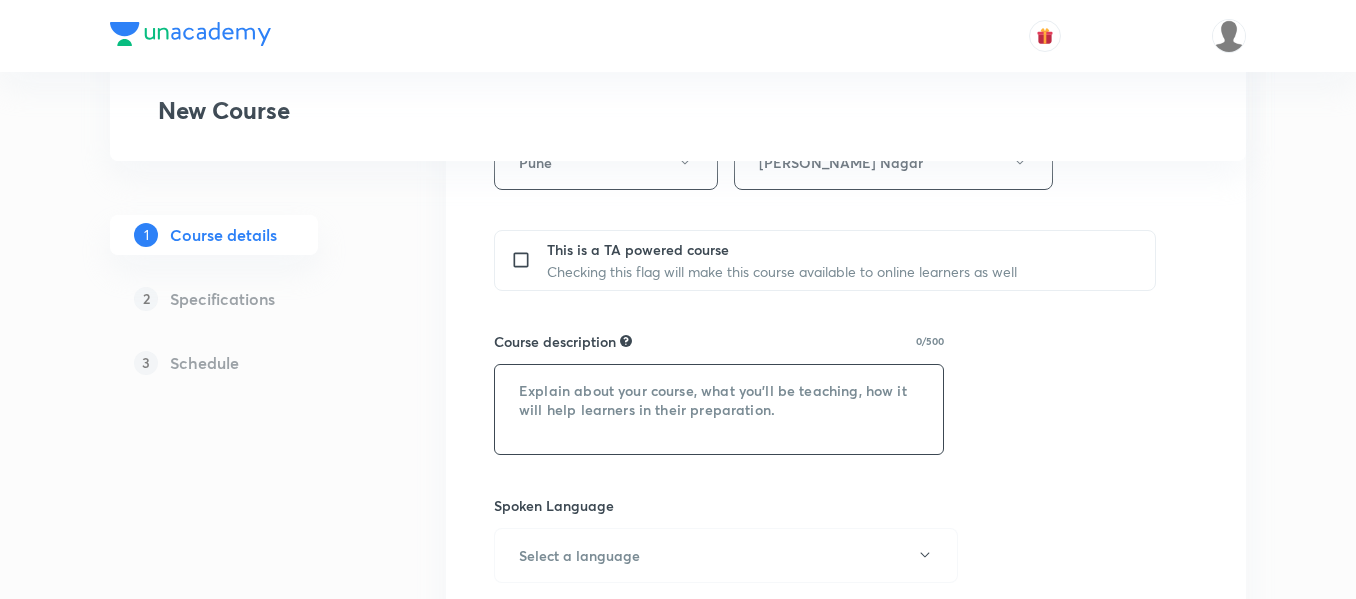 paste on ""In this course, nikhat  will provide in-depth knowledge of Biology. The course will
be helpful for aspirants preparing for Foundation. All doubts related to the topic will be
clarified during the doubt-clearing sessions in the course. The course will be covered in Hinglish and the notes will be provided in English"" 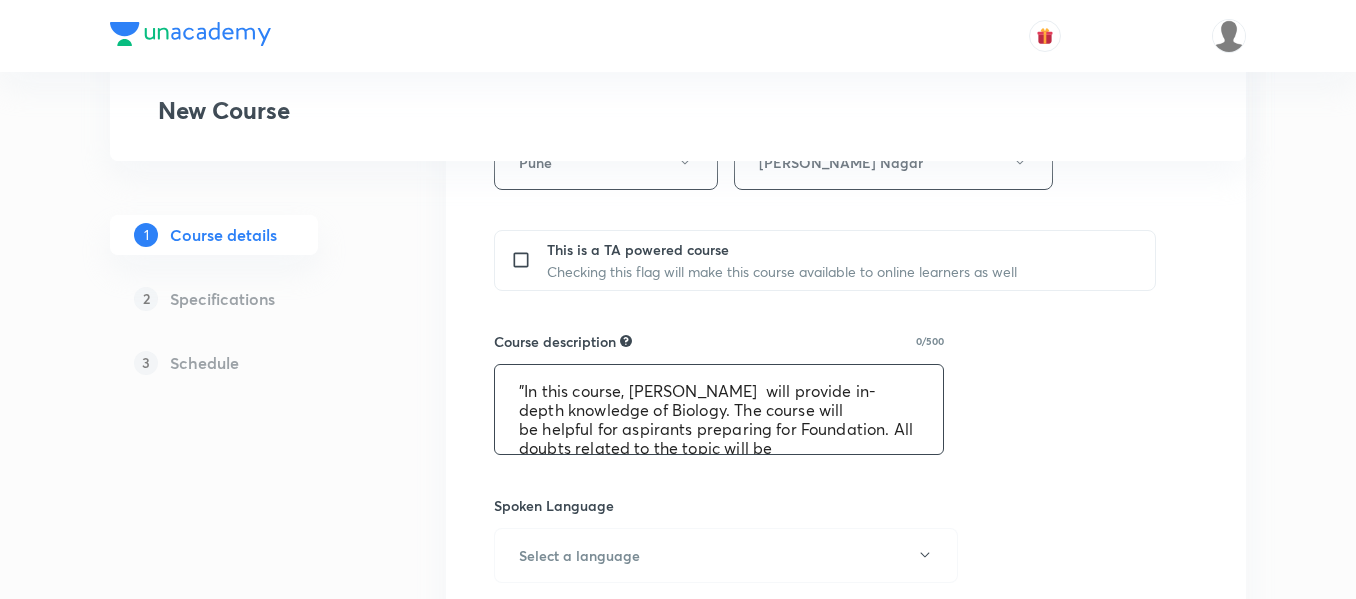 scroll, scrollTop: 61, scrollLeft: 0, axis: vertical 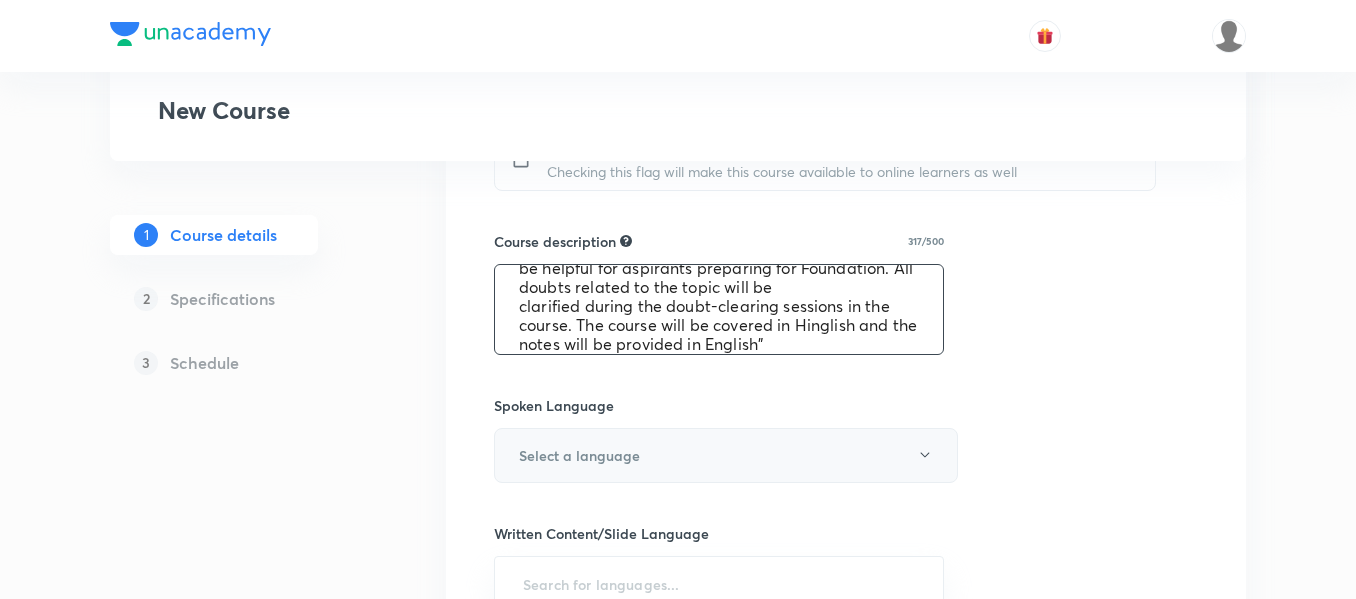 type on ""In this course, nikhat  will provide in-depth knowledge of Biology. The course will
be helpful for aspirants preparing for Foundation. All doubts related to the topic will be
clarified during the doubt-clearing sessions in the course. The course will be covered in Hinglish and the notes will be provided in English"" 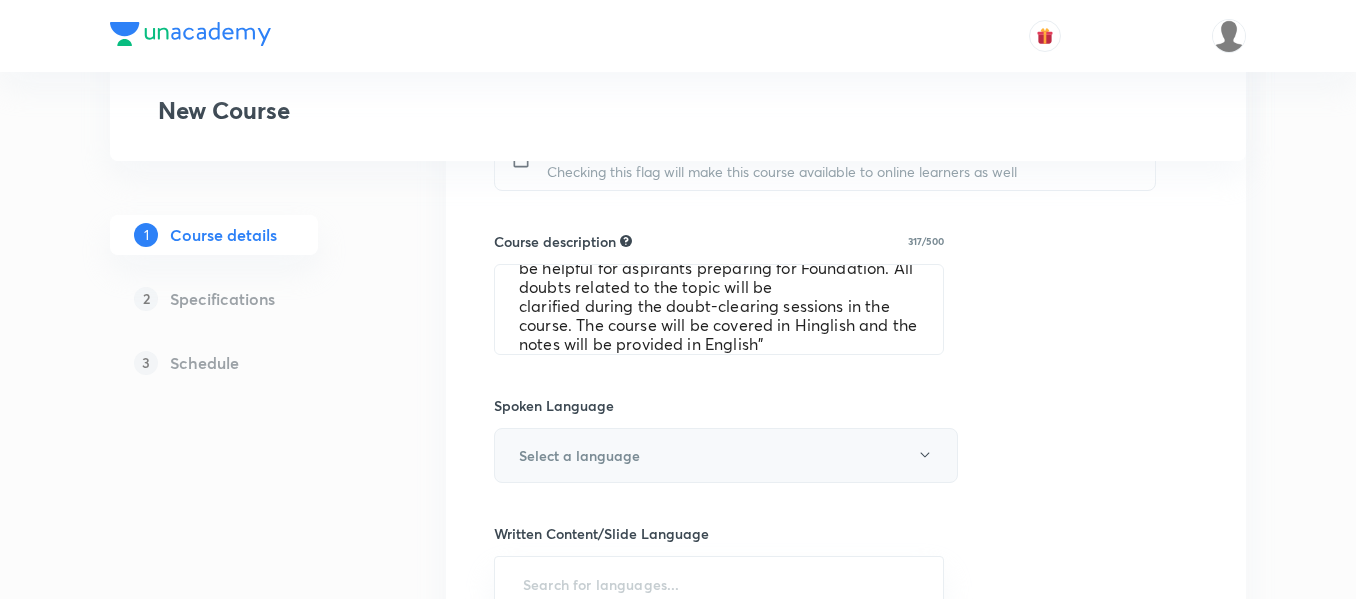 click on "Select a language" at bounding box center [726, 455] 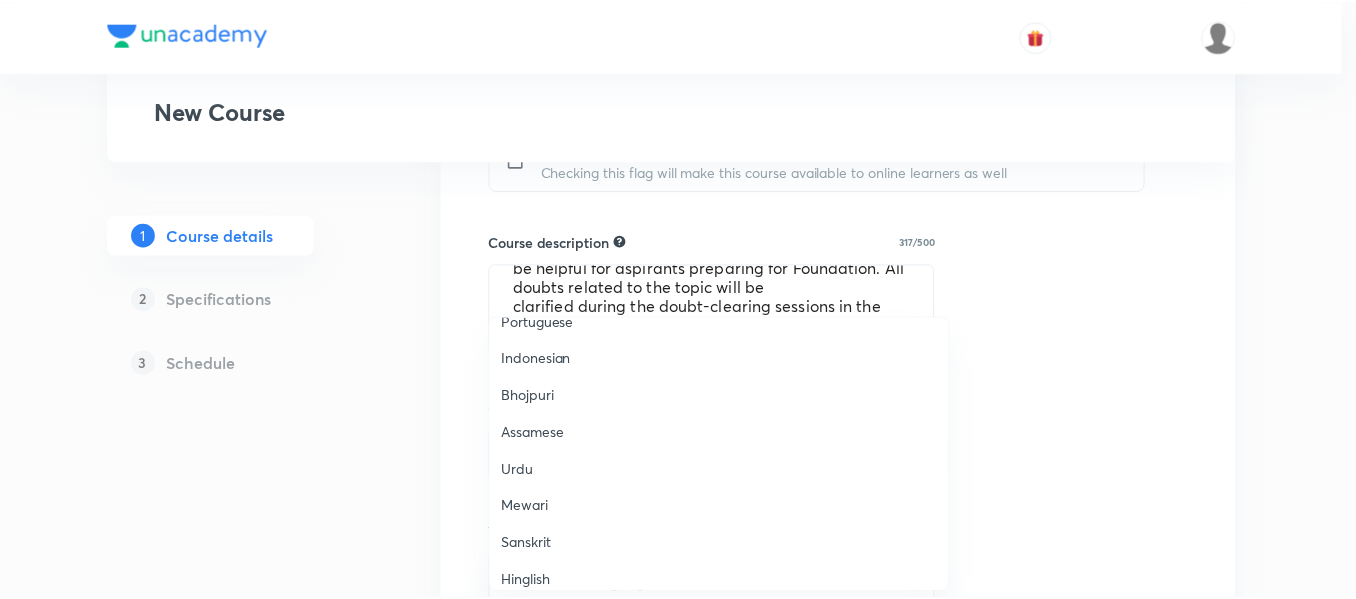 scroll, scrollTop: 593, scrollLeft: 0, axis: vertical 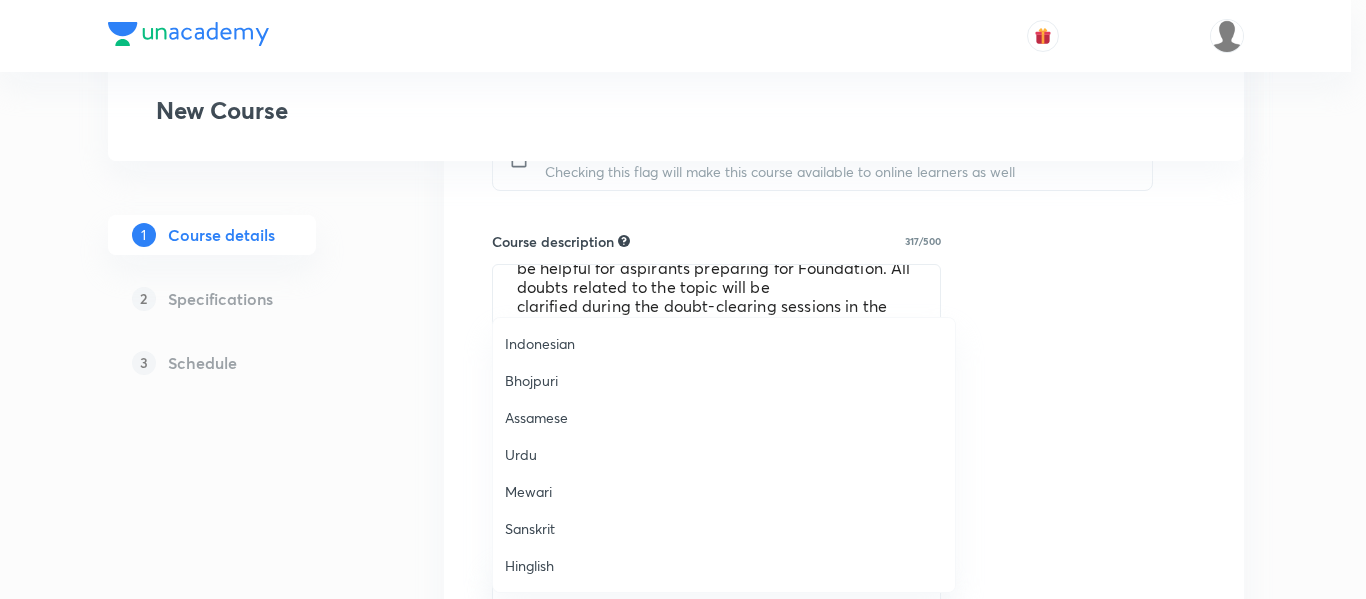 click on "Hinglish" at bounding box center (724, 565) 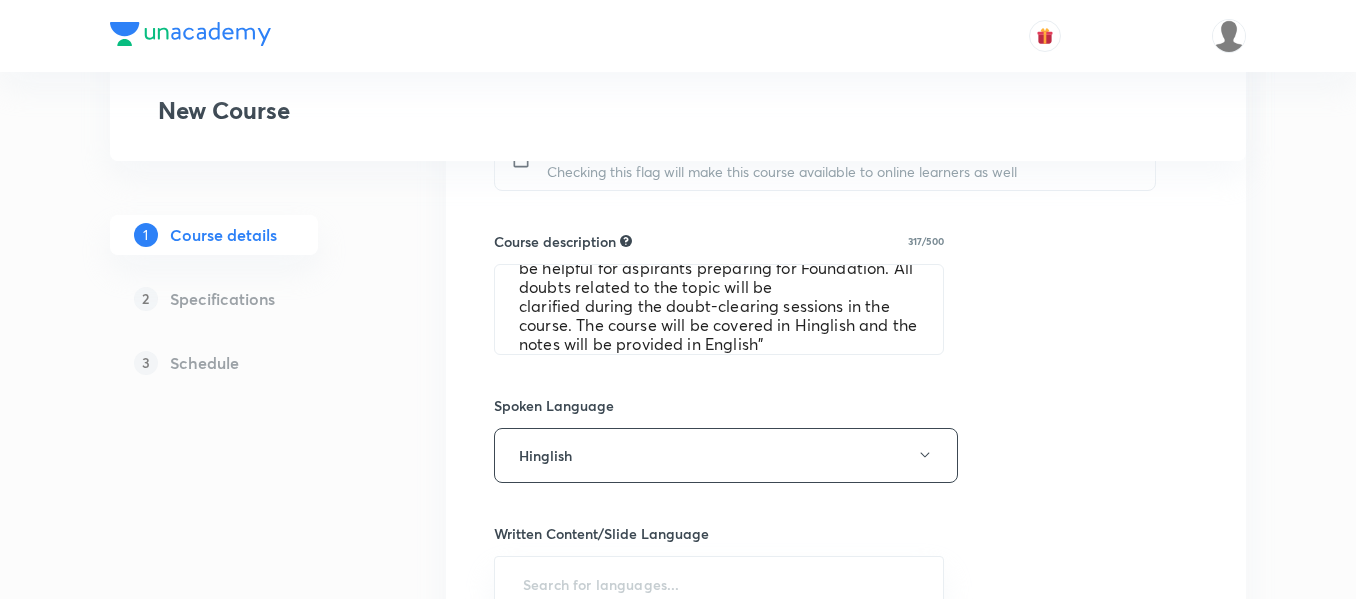scroll, scrollTop: 1000, scrollLeft: 0, axis: vertical 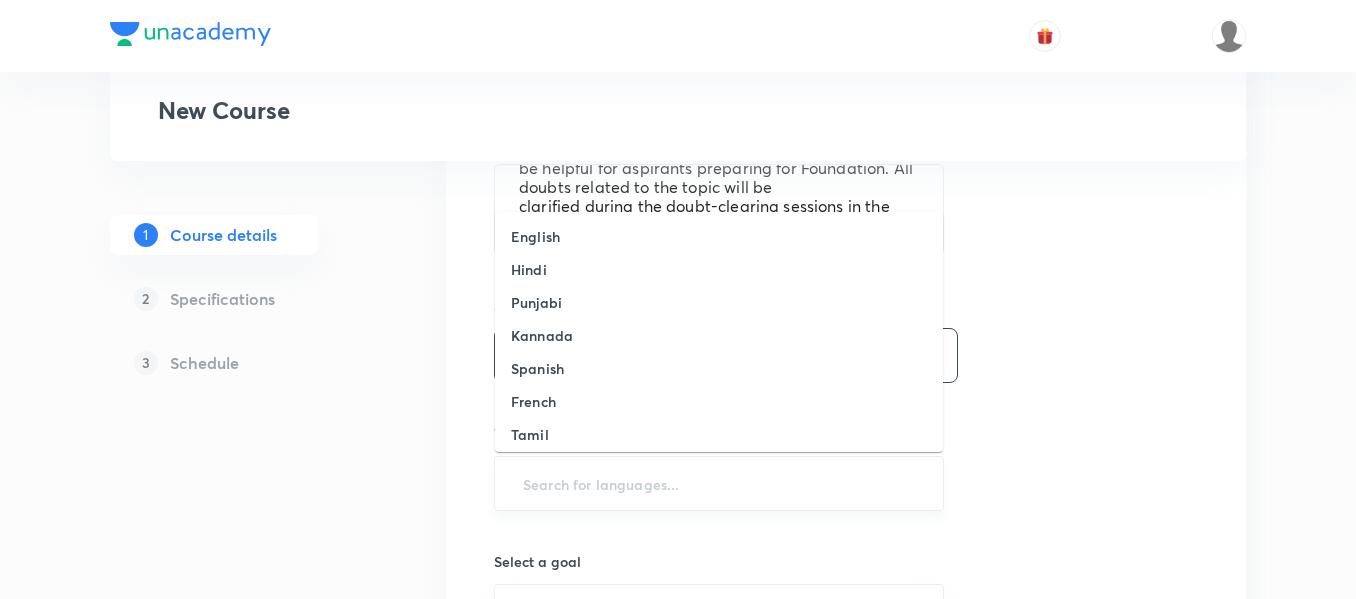 click at bounding box center [719, 483] 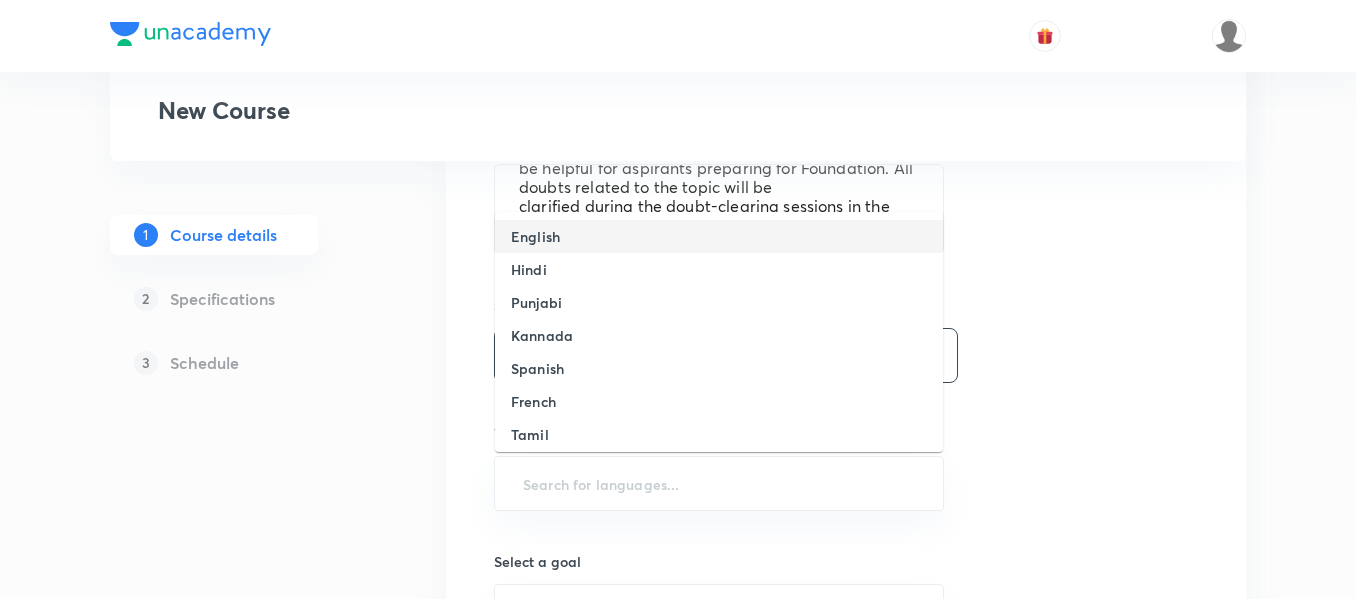 click on "English" at bounding box center [719, 236] 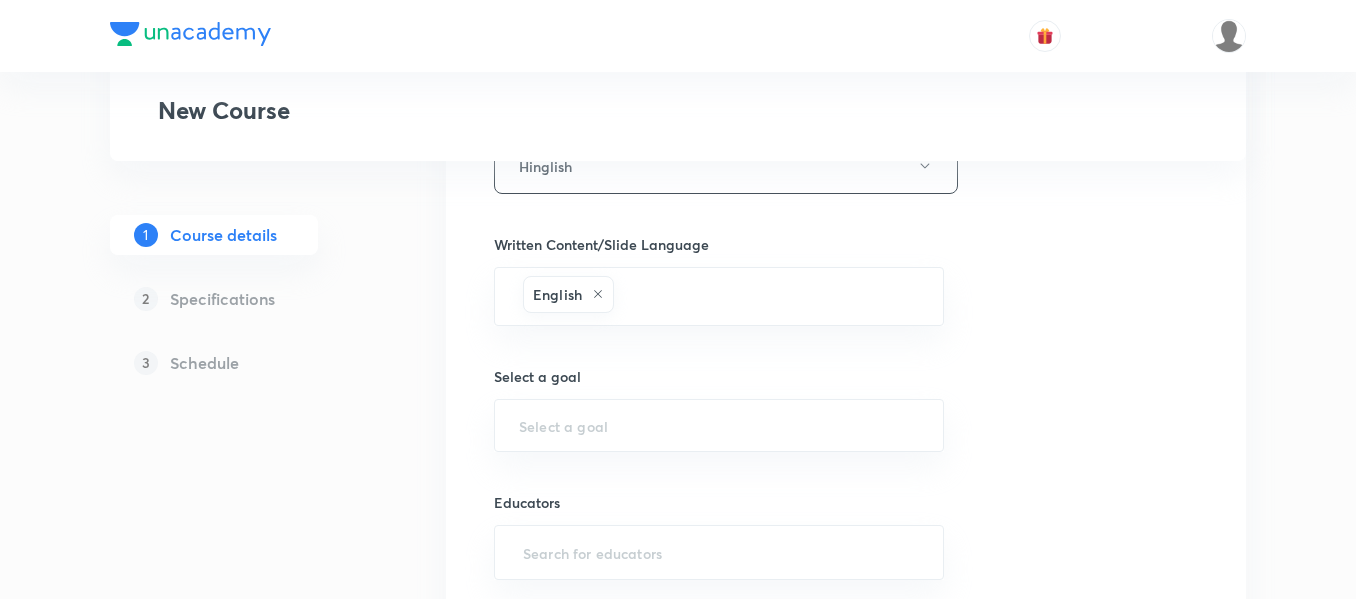 scroll, scrollTop: 1200, scrollLeft: 0, axis: vertical 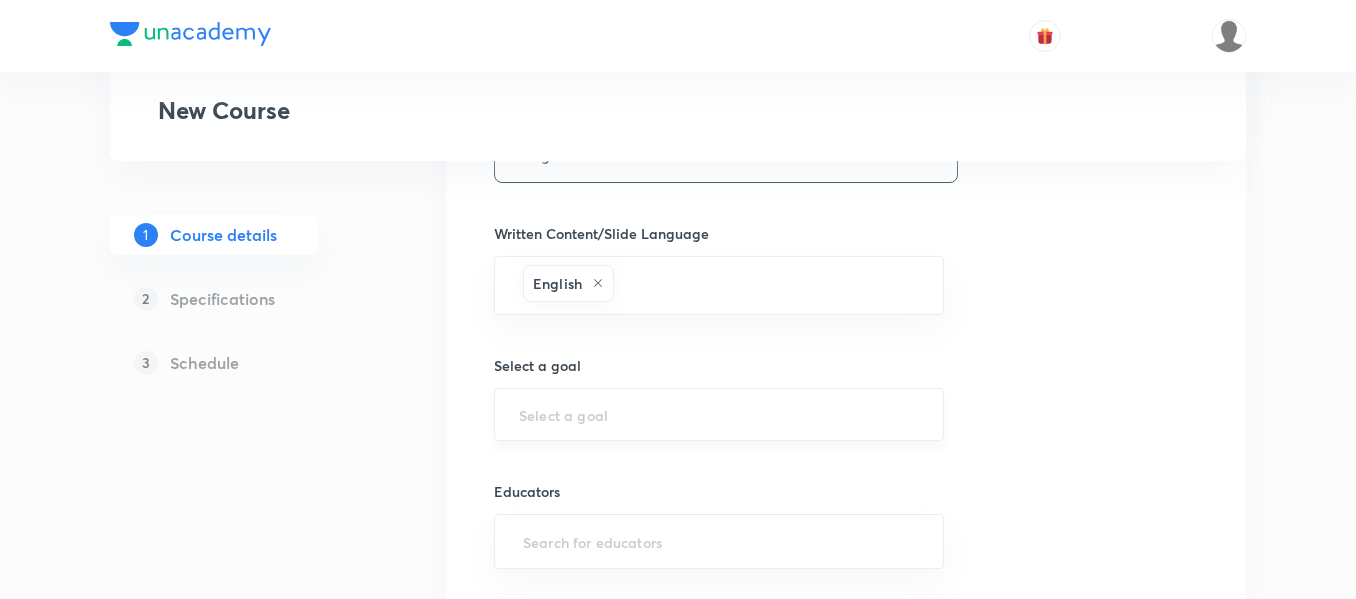 click at bounding box center (719, 414) 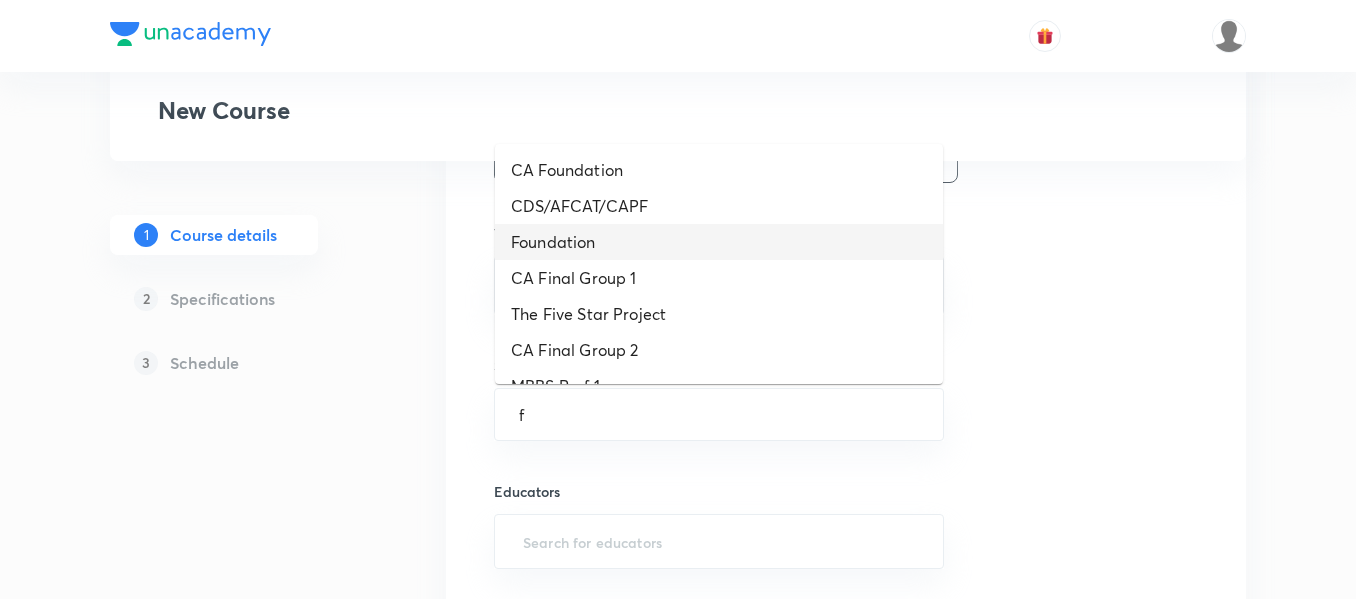 click on "Foundation" at bounding box center [719, 242] 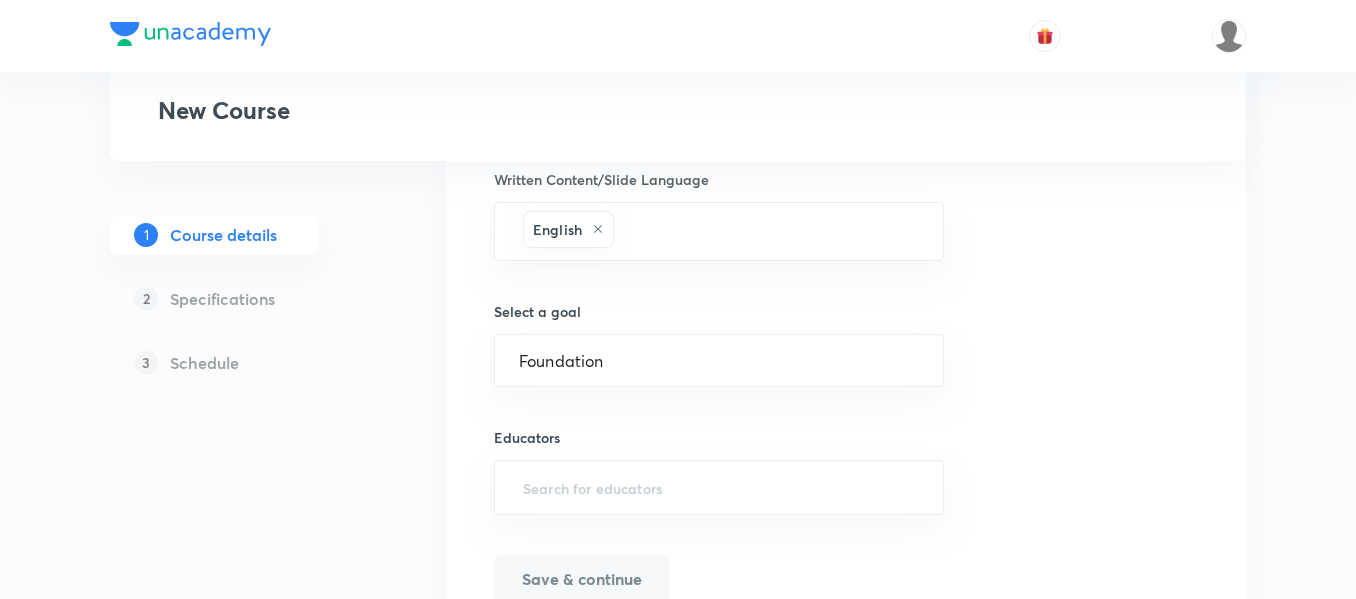 scroll, scrollTop: 1300, scrollLeft: 0, axis: vertical 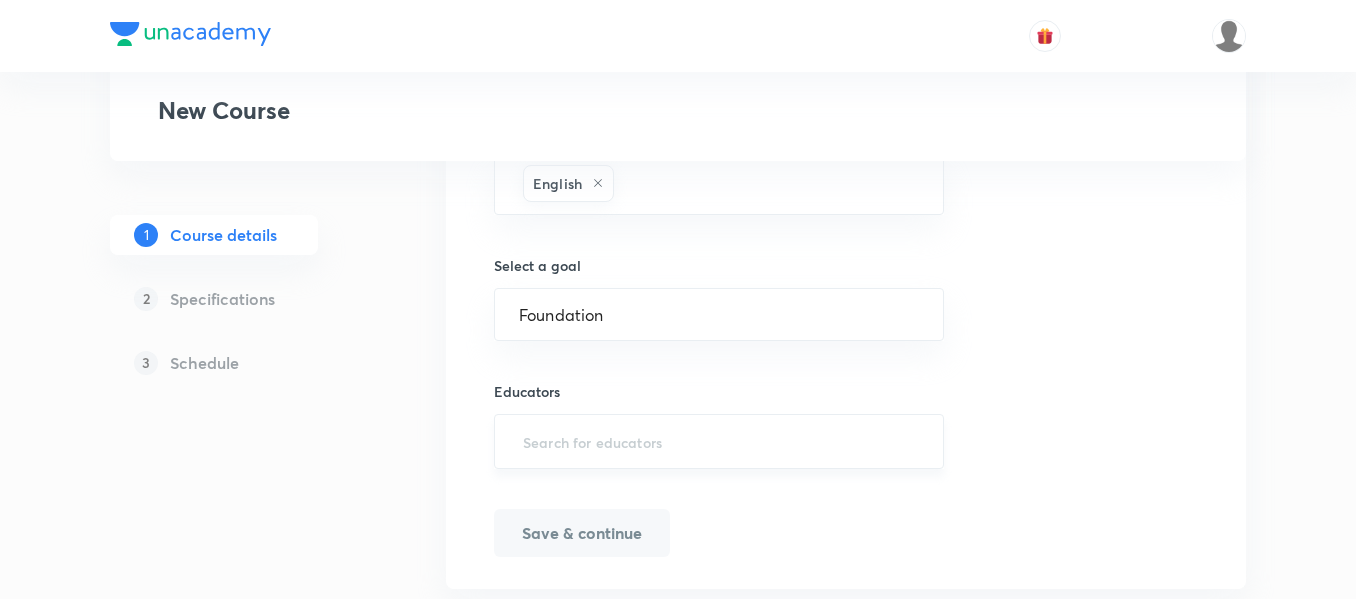 click at bounding box center [719, 441] 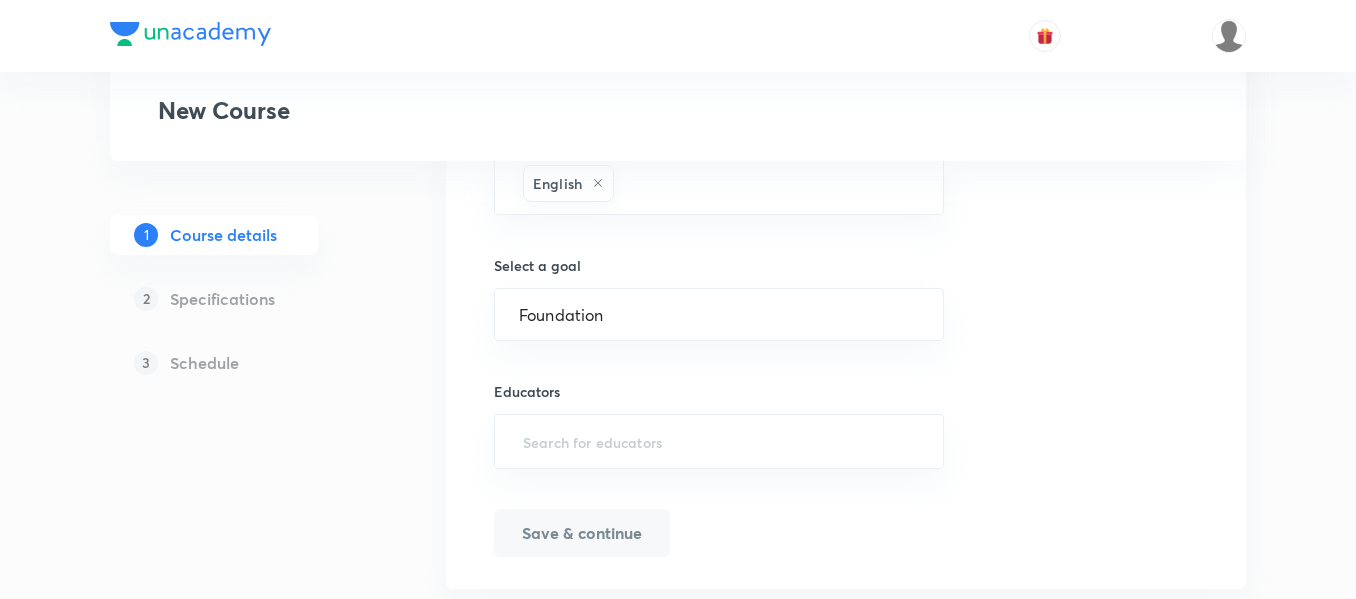 paste on "NikhatParveen-6480" 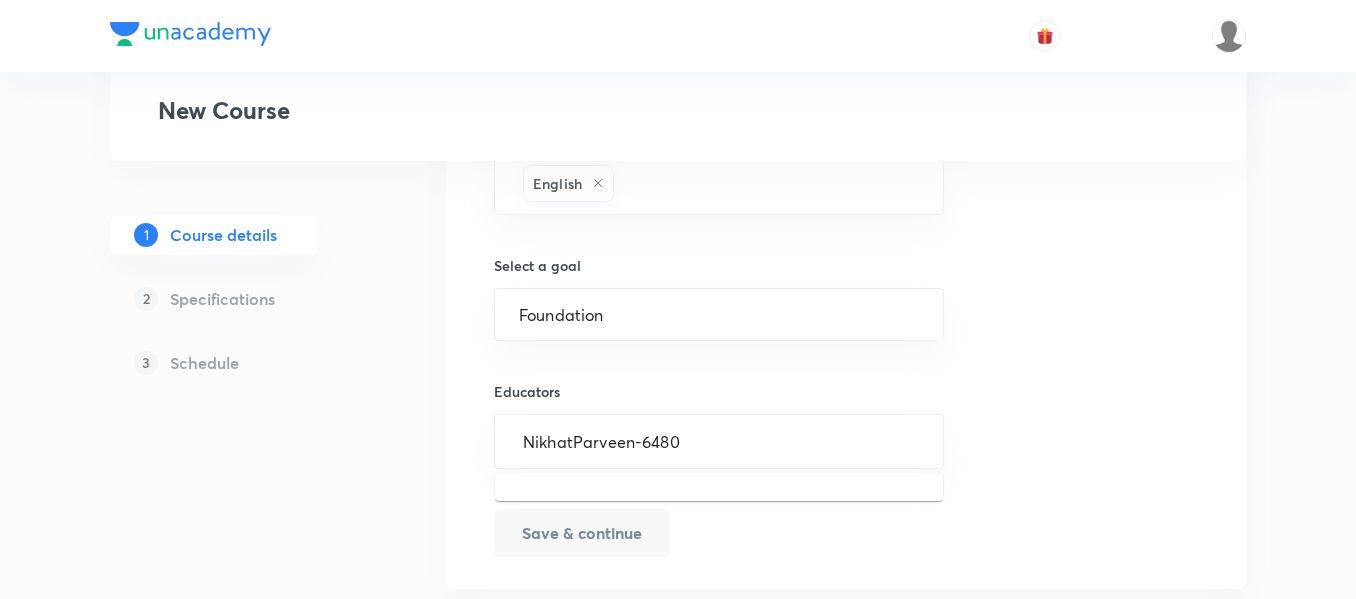 type on "NikhatParveen-6480" 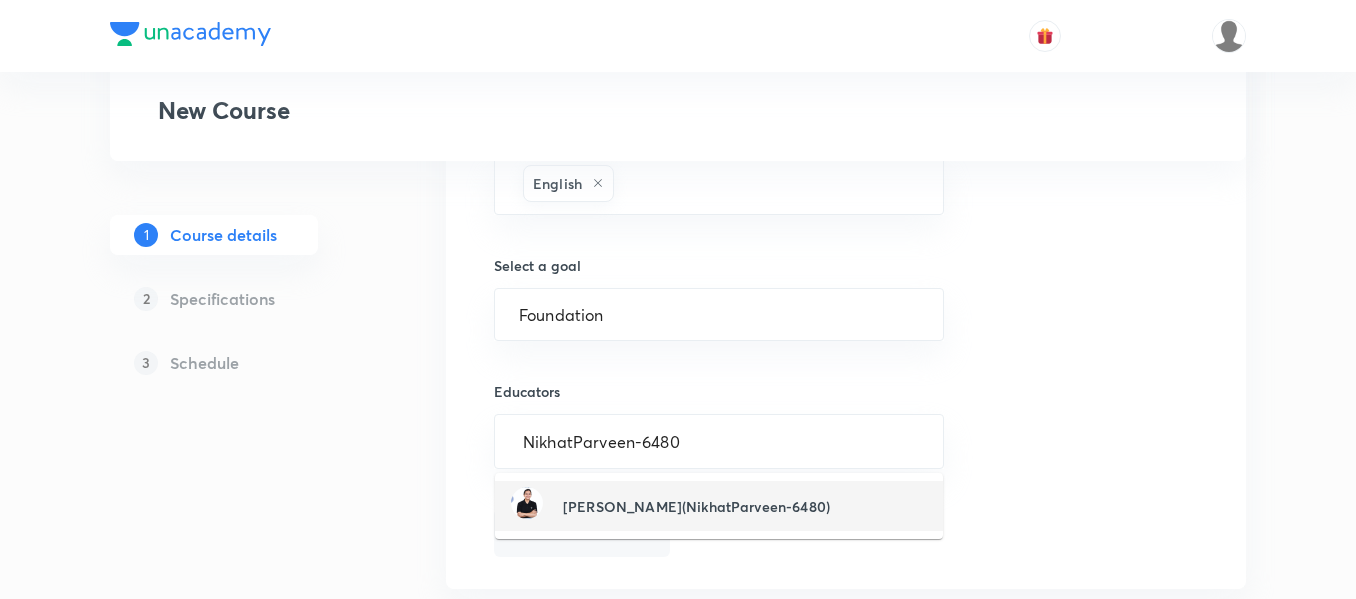 click on "Nikhat Parveen(NikhatParveen-6480)" at bounding box center [670, 506] 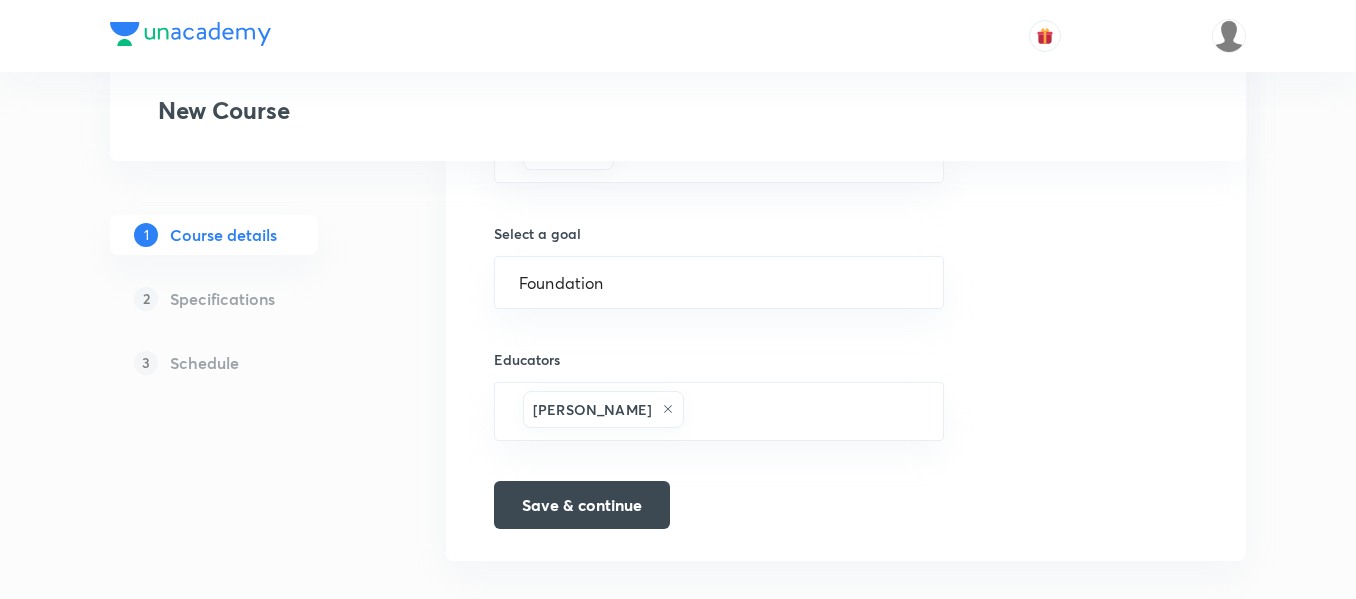 scroll, scrollTop: 1358, scrollLeft: 0, axis: vertical 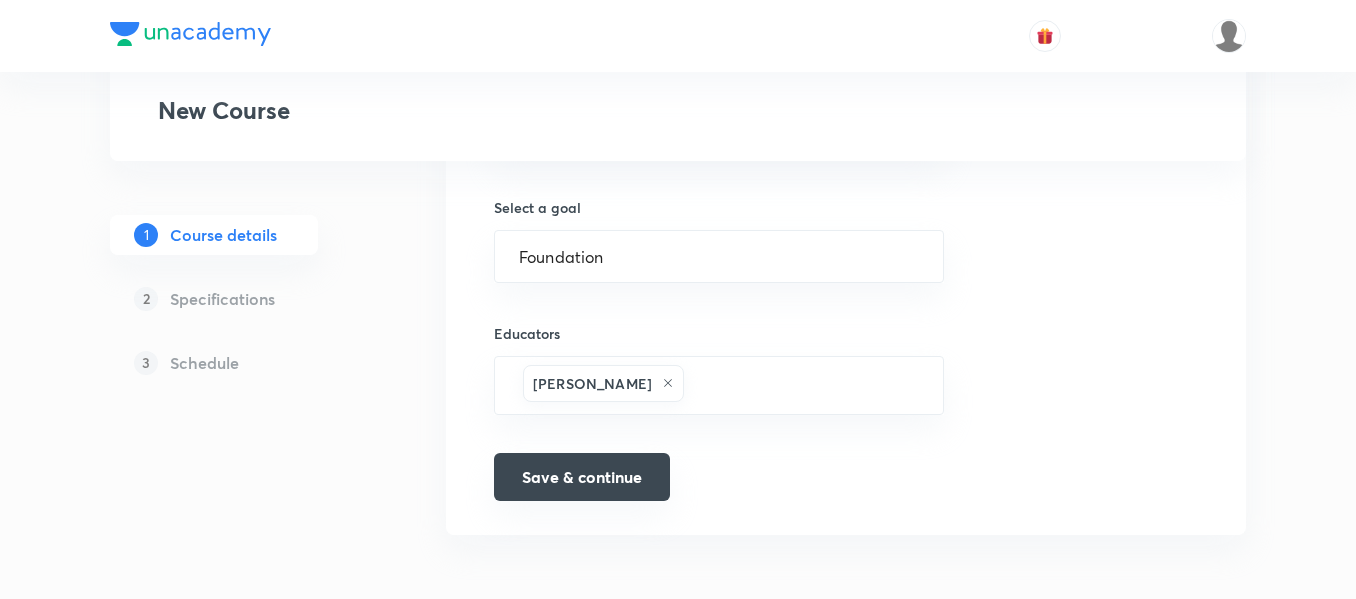 click on "Save & continue" at bounding box center [582, 477] 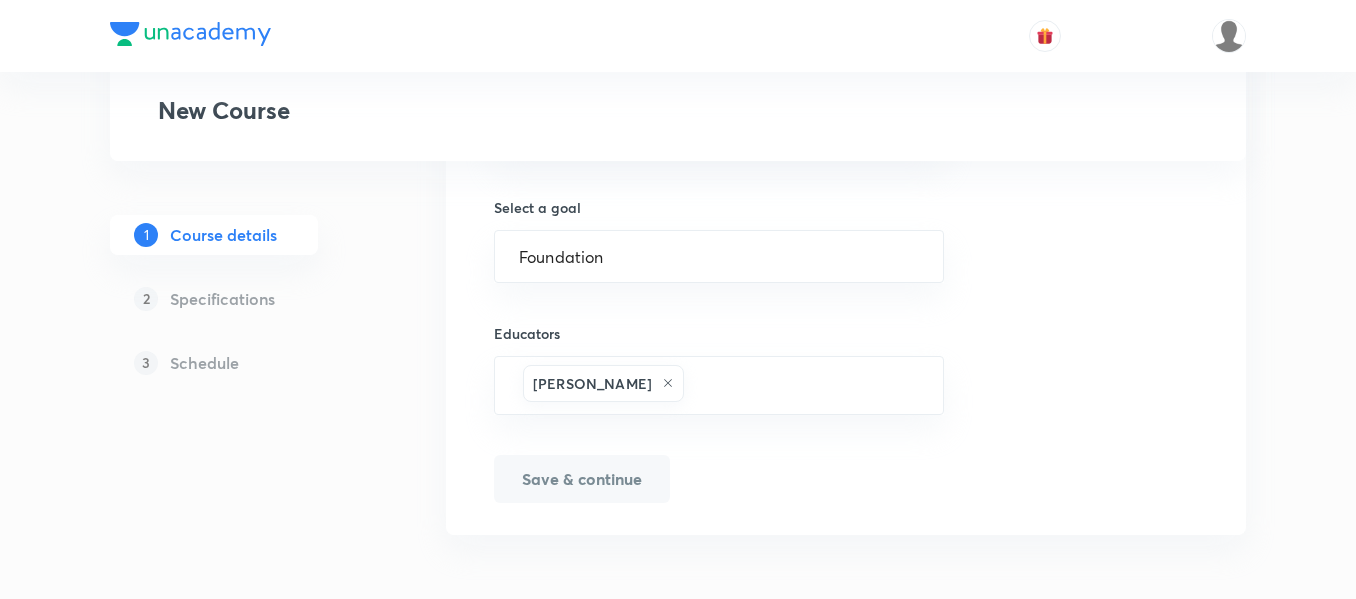 type on "Olympiads 8" 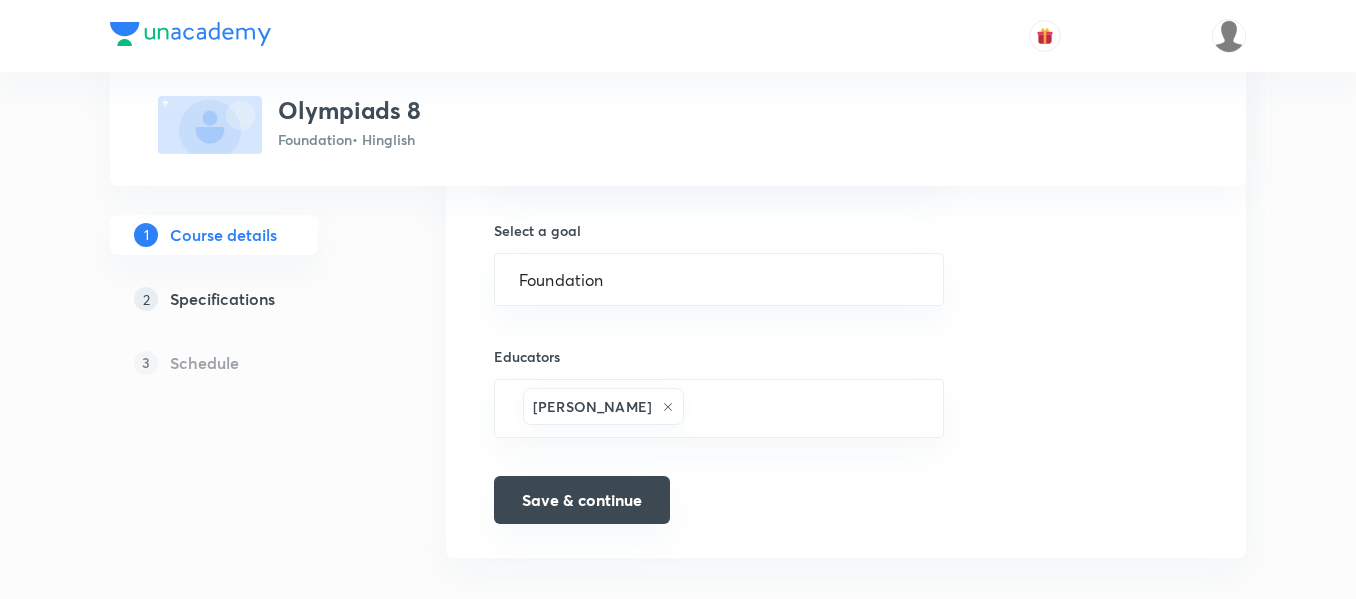 scroll, scrollTop: 1381, scrollLeft: 0, axis: vertical 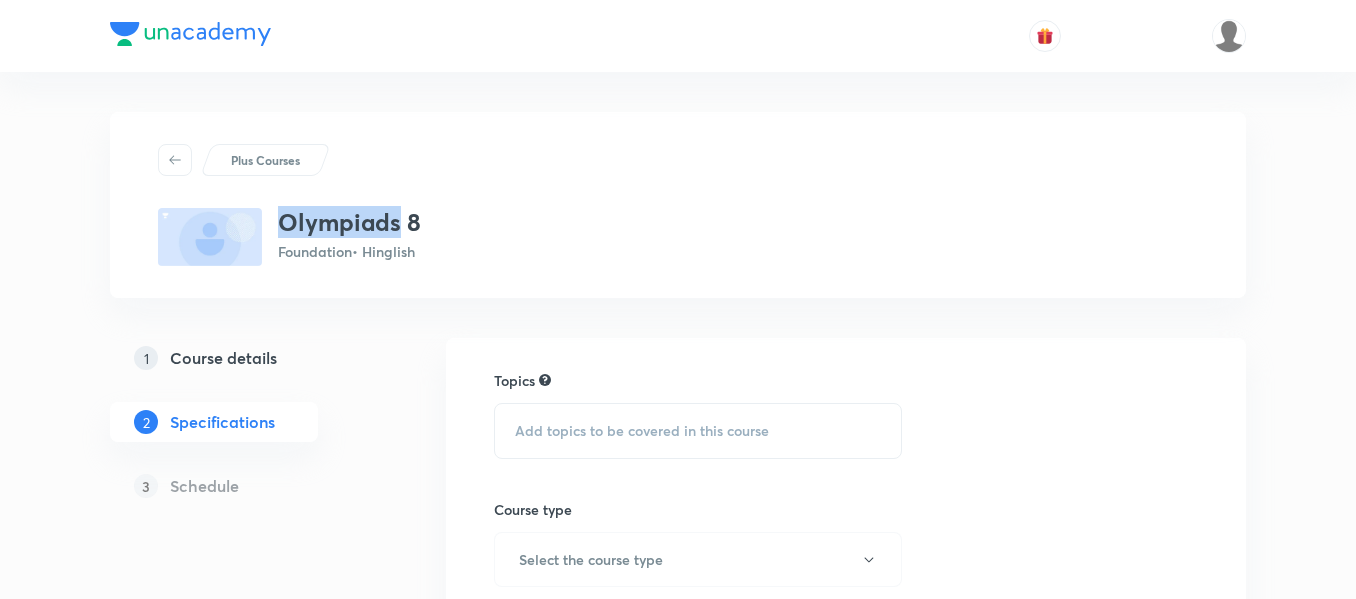 drag, startPoint x: 280, startPoint y: 222, endPoint x: 402, endPoint y: 226, distance: 122.06556 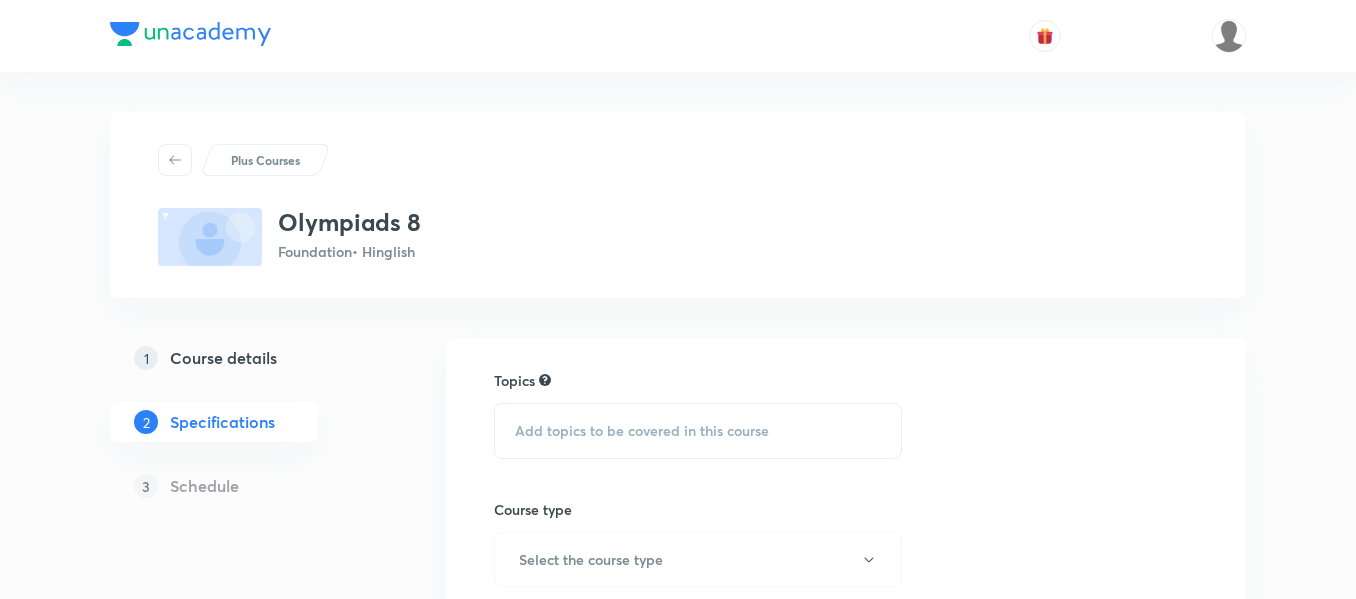 click on "Add topics to be covered in this course" at bounding box center (642, 431) 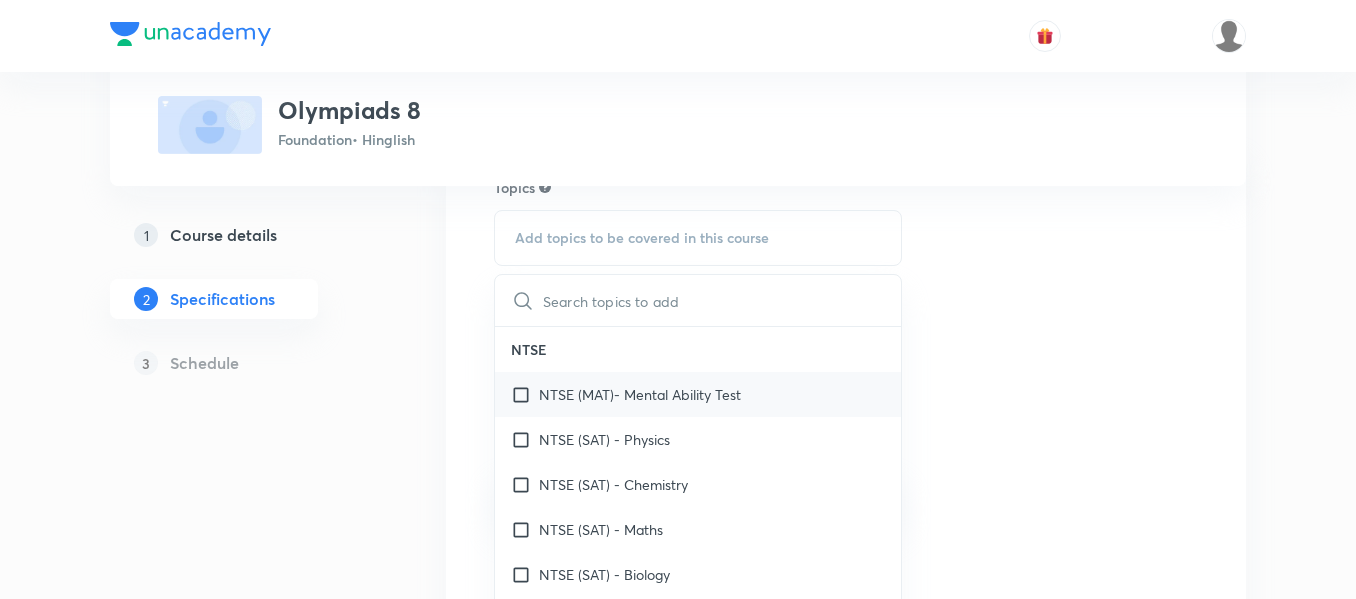 scroll, scrollTop: 200, scrollLeft: 0, axis: vertical 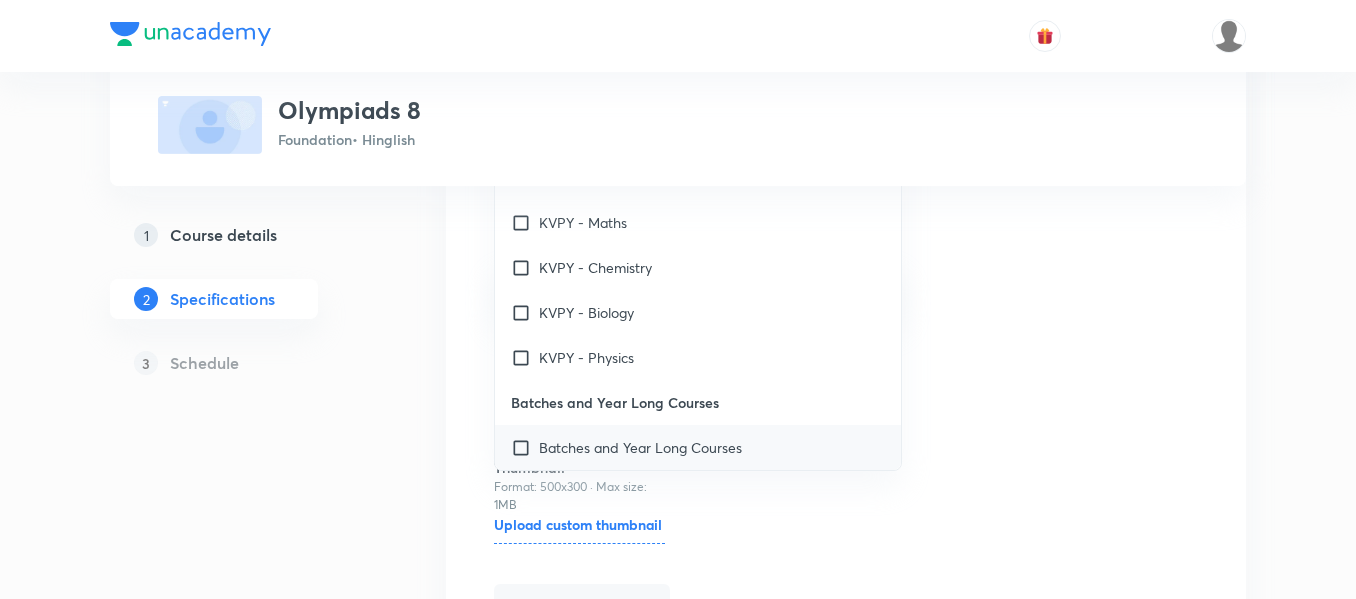 click on "Batches and Year Long Courses" at bounding box center (640, 447) 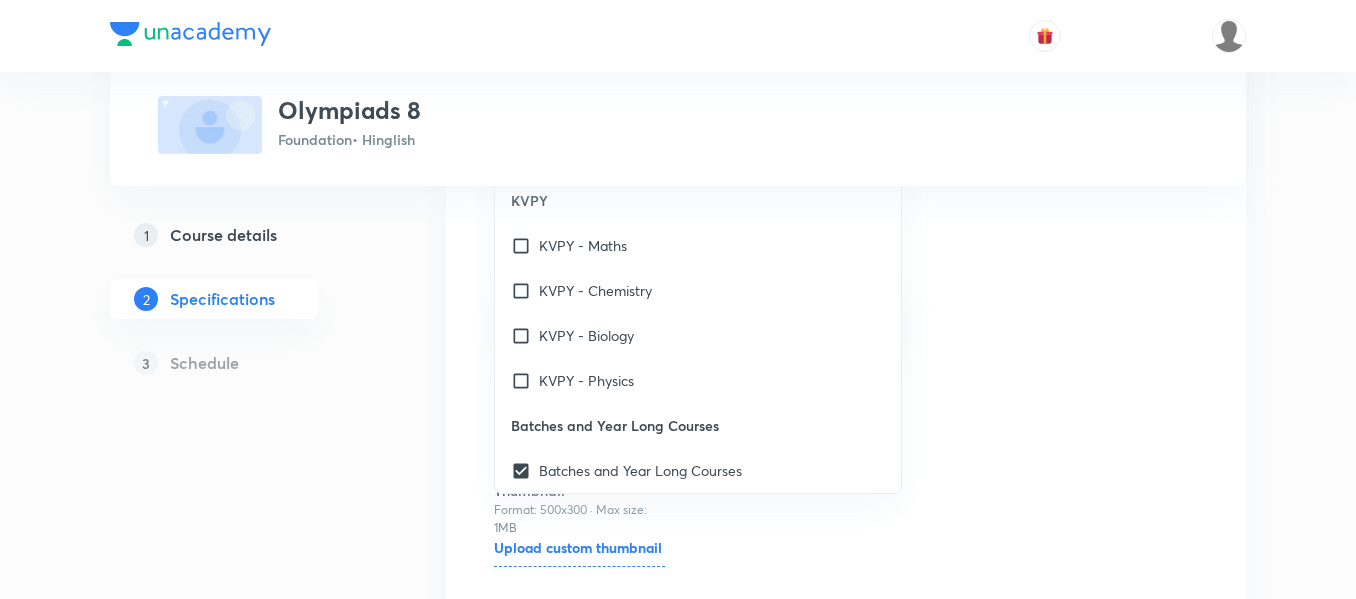 click on "Topics Batches and Year Long Courses CLEAR ​ NTSE NTSE (MAT)- Mental Ability Test NTSE (SAT) - Physics NTSE (SAT) - Chemistry NTSE (SAT) - Maths NTSE (SAT) - Biology PRMO NTSE (SAT)- Social Studies Science - NTSE Maths - NTSE MAT - NTSE Language Test (LT) English - NTSE SAT - History SAT - Geography Verbal and Non Verbal Analogy Arithmetic Aptitude SAT - Civics Foundation Class 8 Mathematics Geography Civics Physics English Biology Chemistry History Hindi Sanskrit Mental Ability Olympiads PRMO NSEJS -Chemistry NSEJS -Biology NSEJS -Physics IMO NSE - Biology NSE - Chemistry NSE - Physics Foundation Class X Mathematics Social Sciences English Biology Chemistry Physics Science Science - Class X Hindi Mathematics all chapter Mathematics - Class X Aptitude Foundation Class IX Mathematics Chemistry Physics English Social Sciences Biology Science - Class IX Science Hindi Mathematics - Class IX Mental Ability MH-Board Class X Physics Mathematics Chemistry SST Biology English KVPY KVPY - Maths KVPY - Chemistry ​" at bounding box center (846, 312) 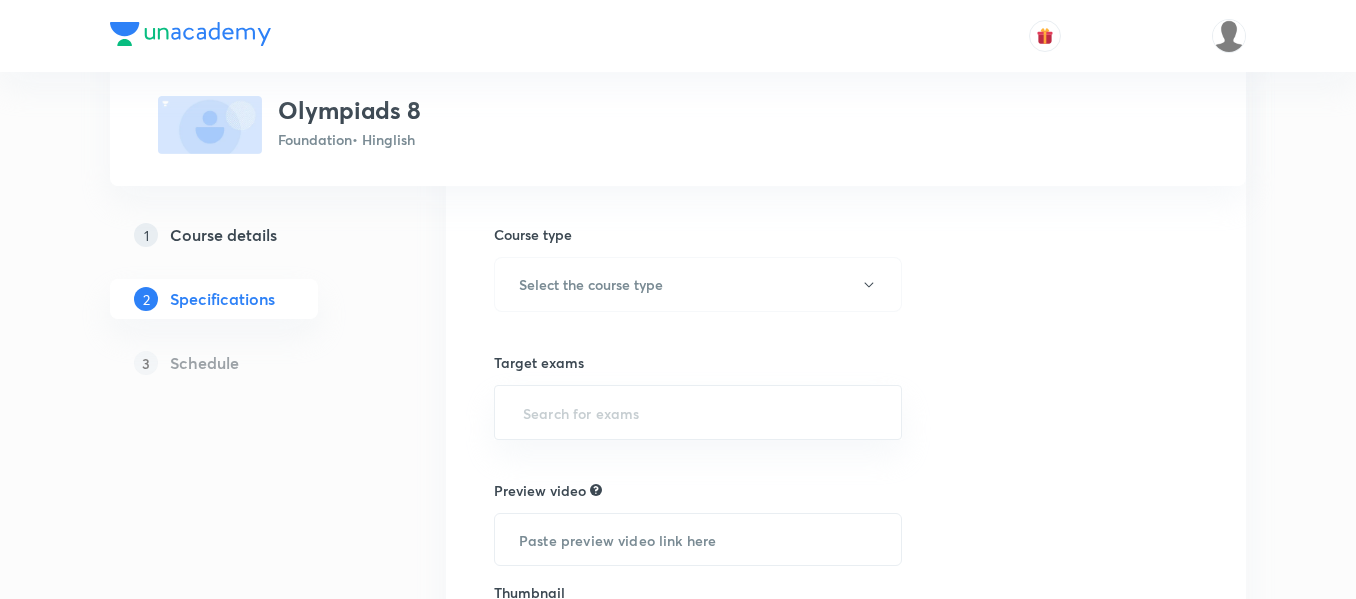 scroll, scrollTop: 100, scrollLeft: 0, axis: vertical 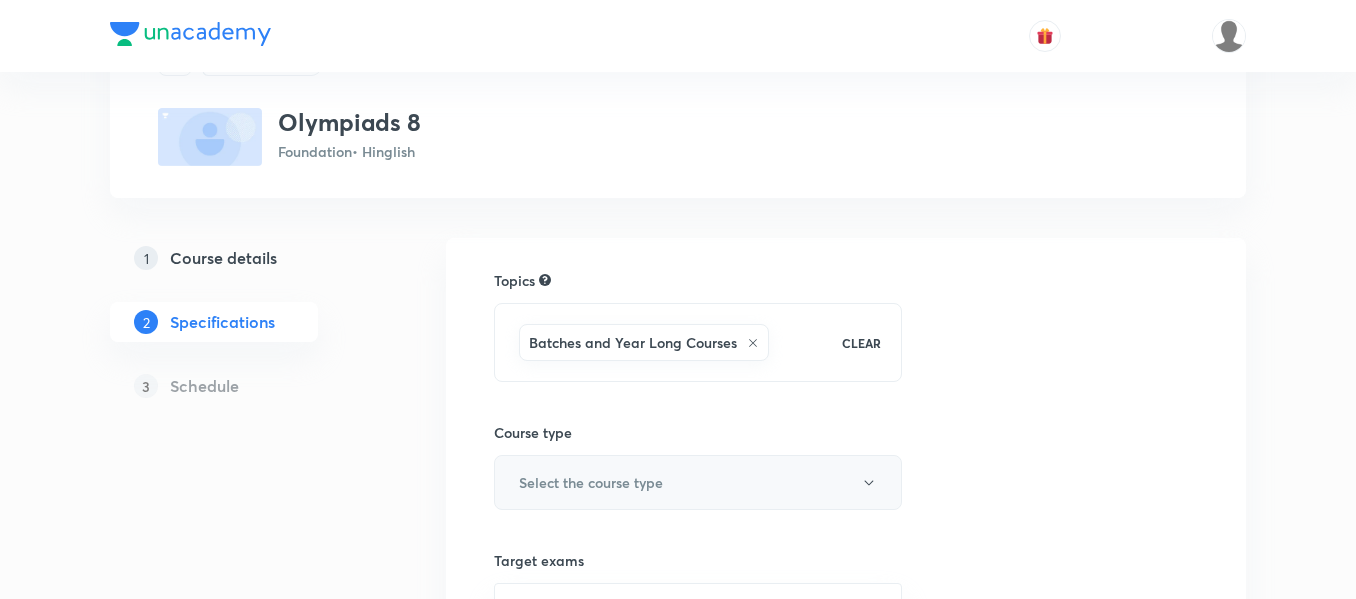 click on "Select the course type" at bounding box center (591, 482) 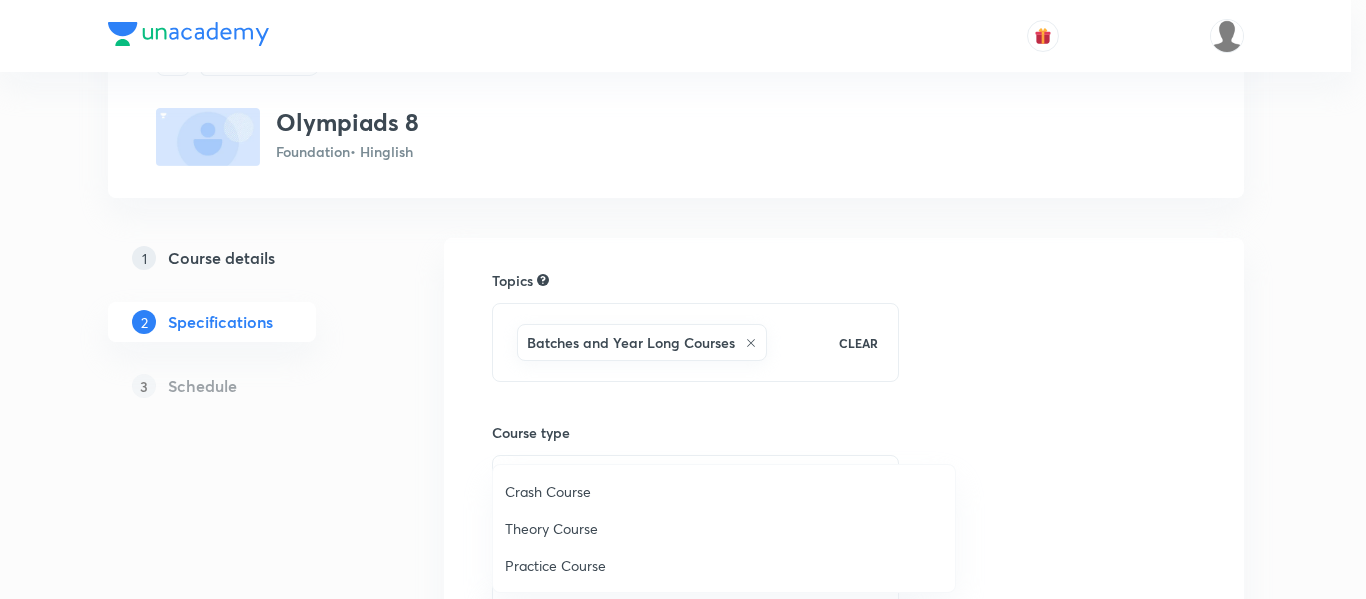 click on "Theory Course" at bounding box center [724, 528] 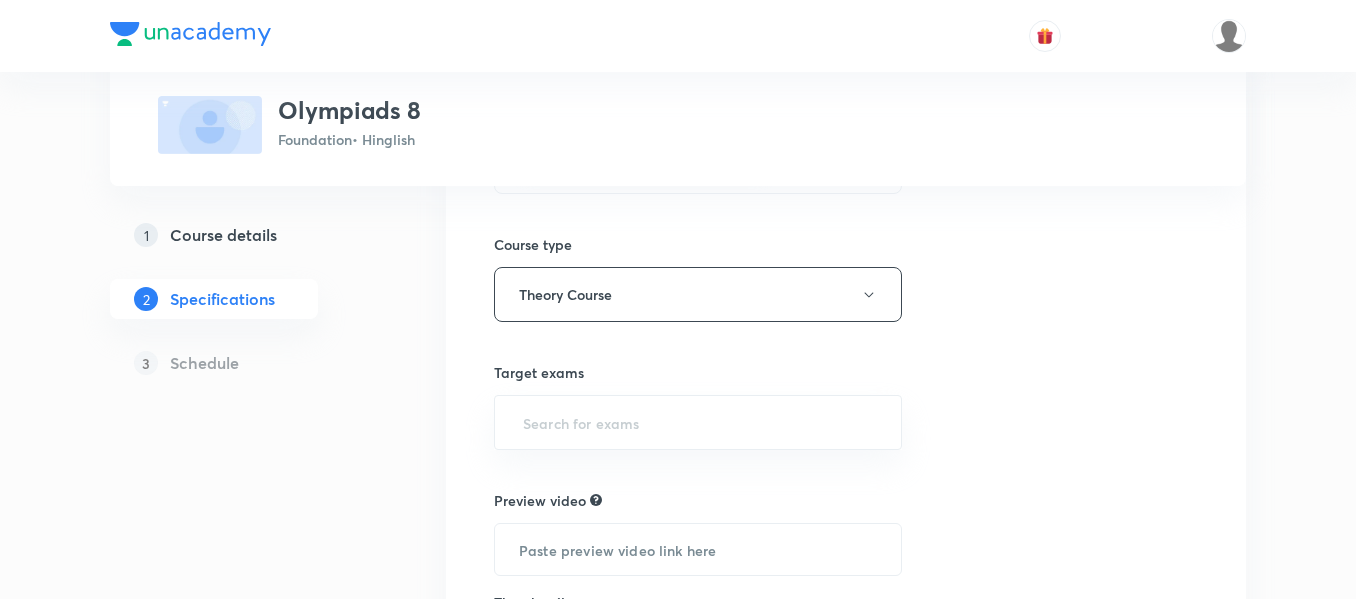 scroll, scrollTop: 300, scrollLeft: 0, axis: vertical 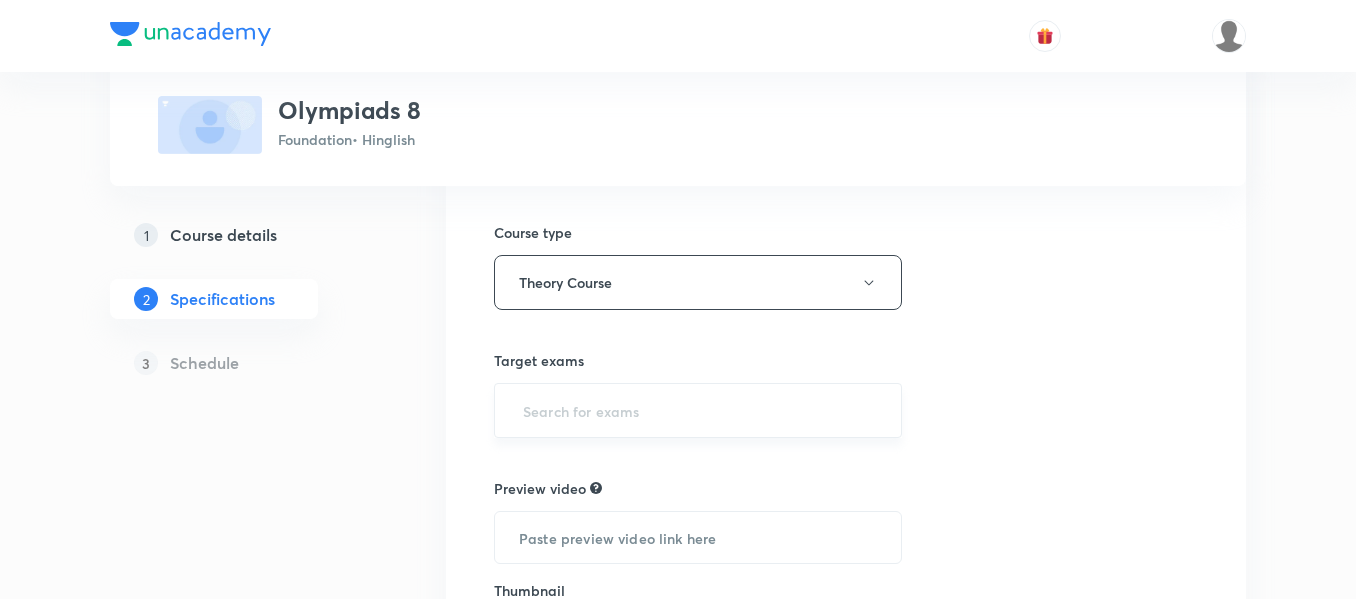 click at bounding box center [698, 410] 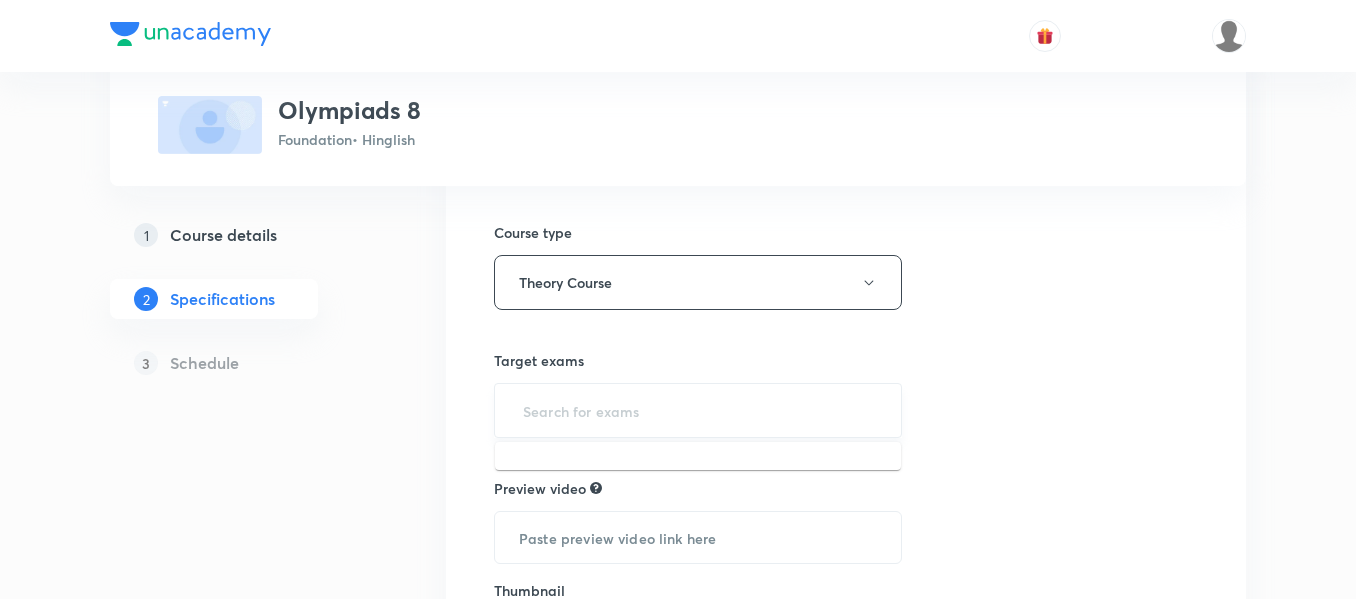 type on "f" 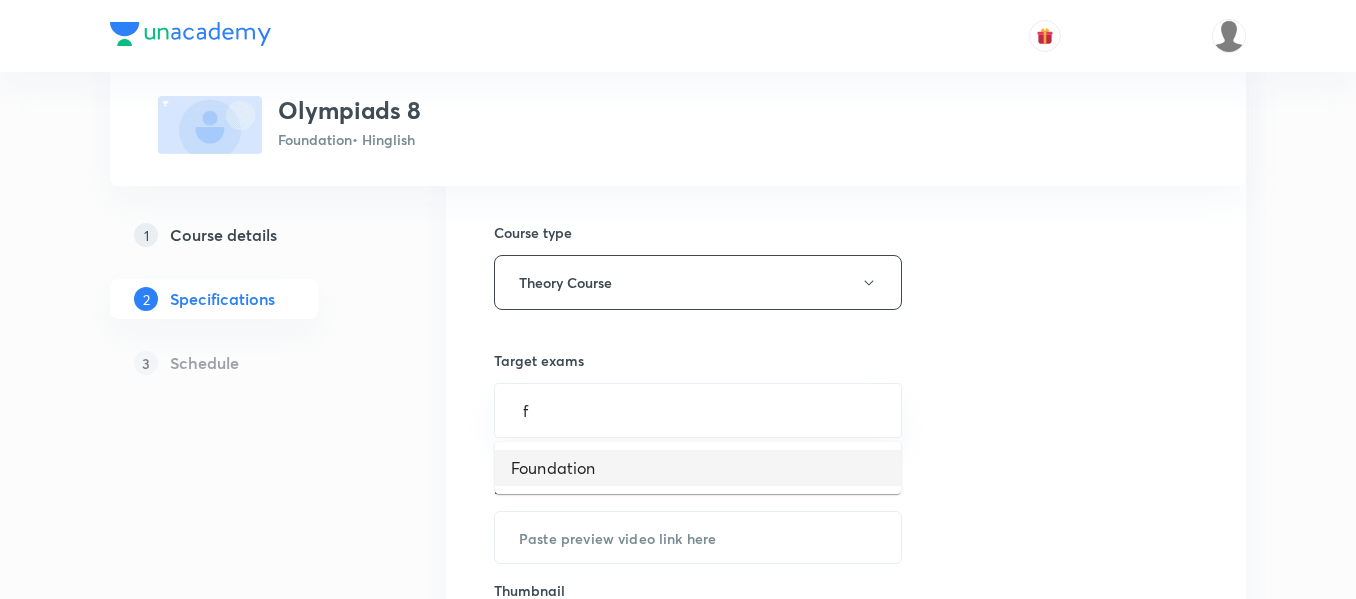 click on "Foundation" at bounding box center (698, 468) 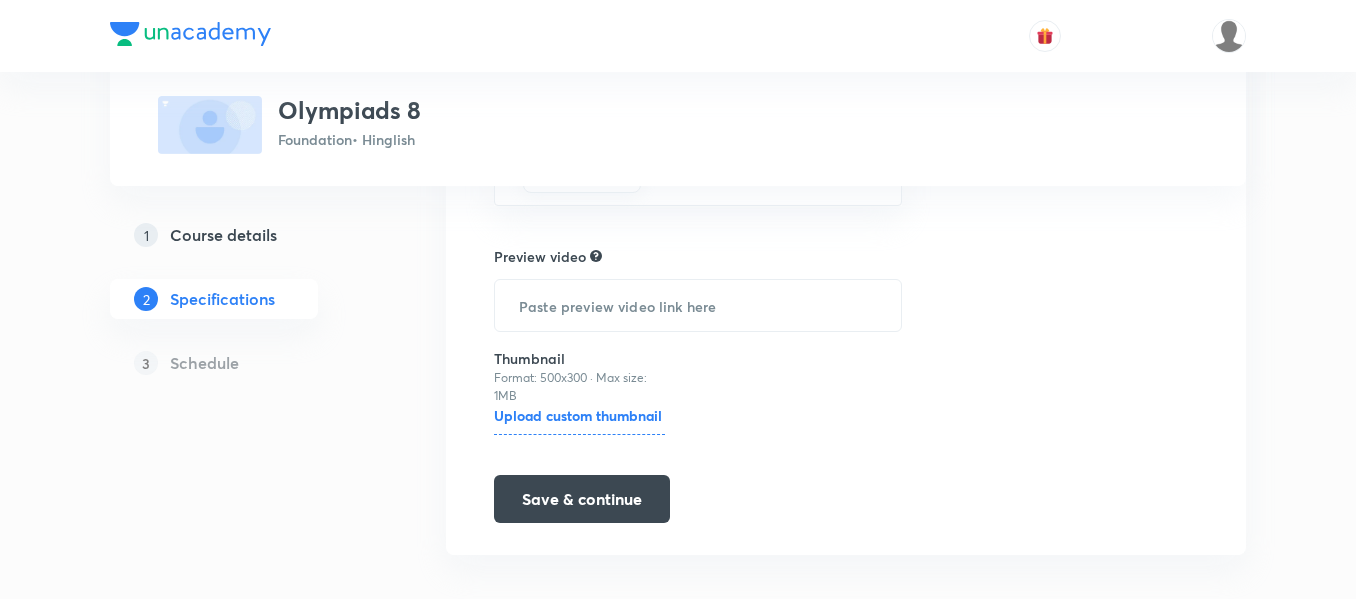 scroll, scrollTop: 556, scrollLeft: 0, axis: vertical 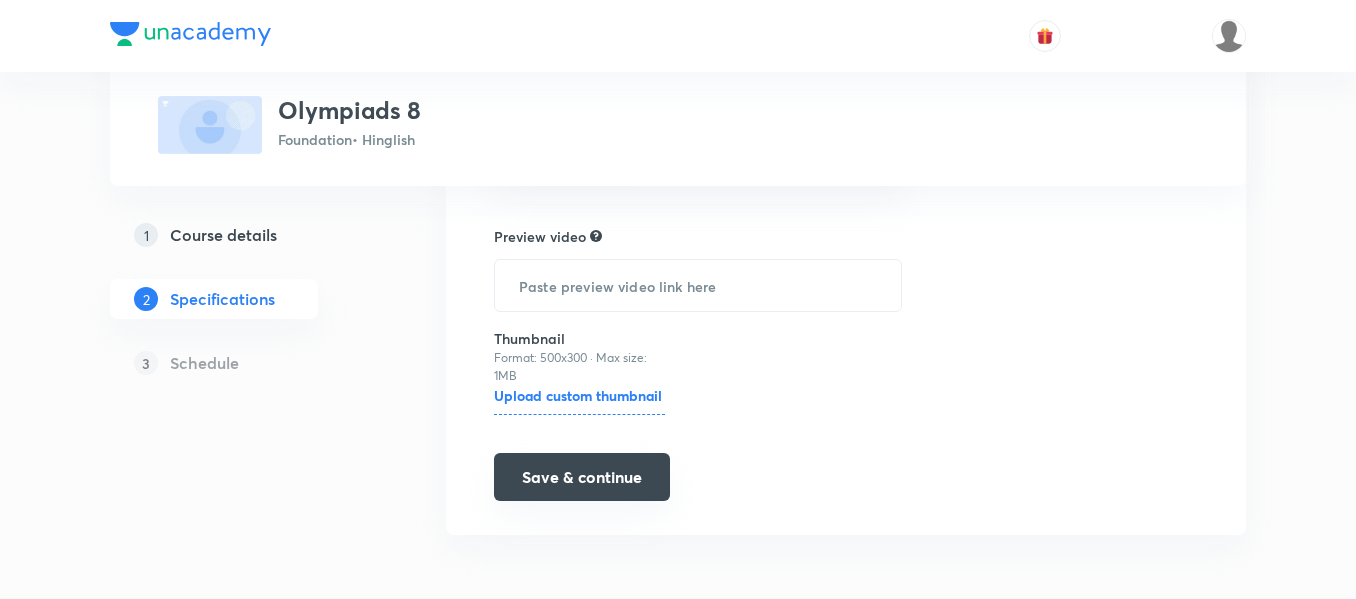 click on "Save & continue" at bounding box center (582, 477) 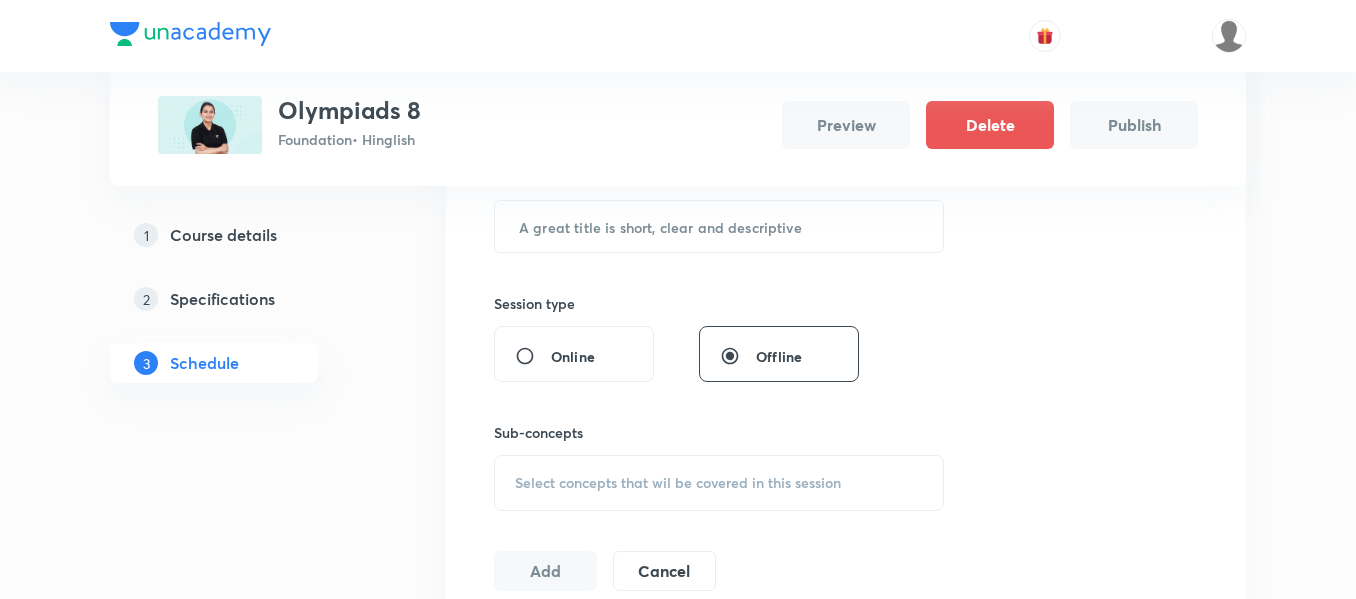 scroll, scrollTop: 0, scrollLeft: 0, axis: both 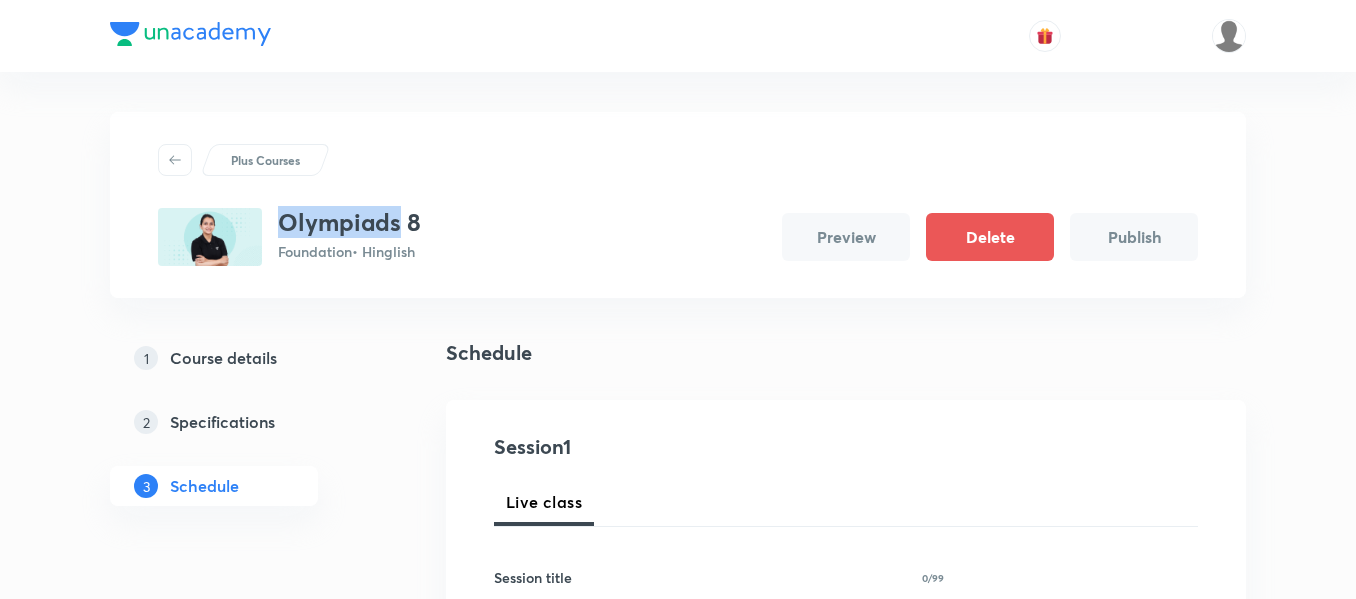 drag, startPoint x: 397, startPoint y: 219, endPoint x: 285, endPoint y: 210, distance: 112.36102 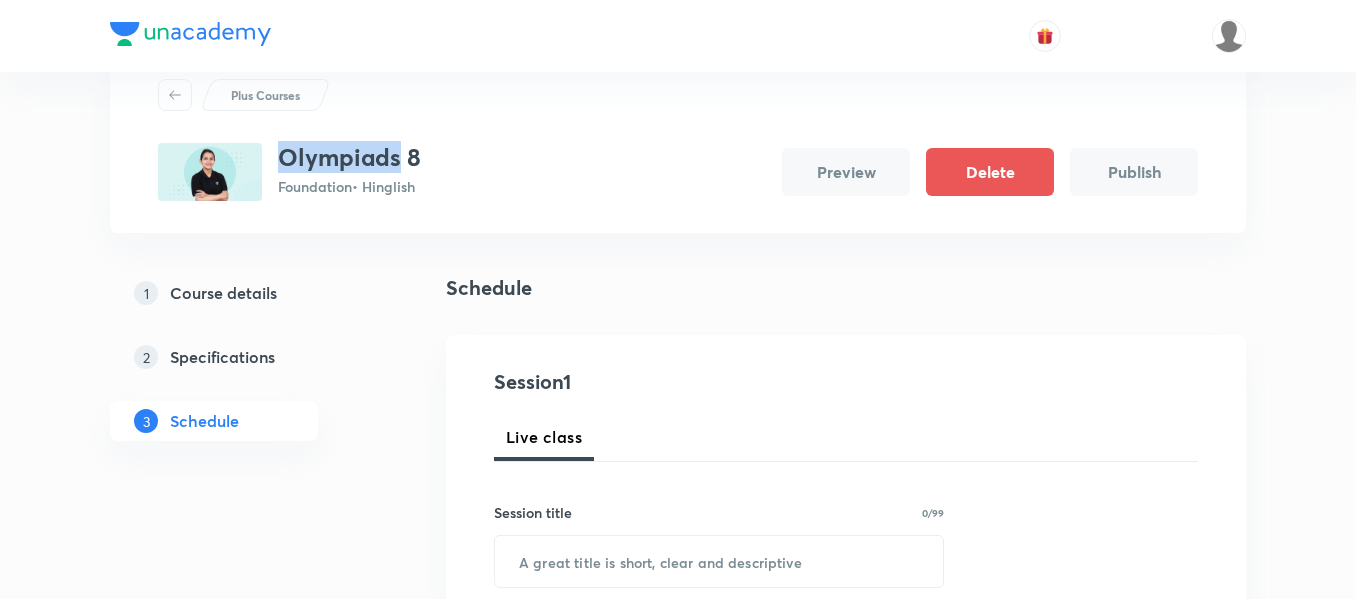 scroll, scrollTop: 100, scrollLeft: 0, axis: vertical 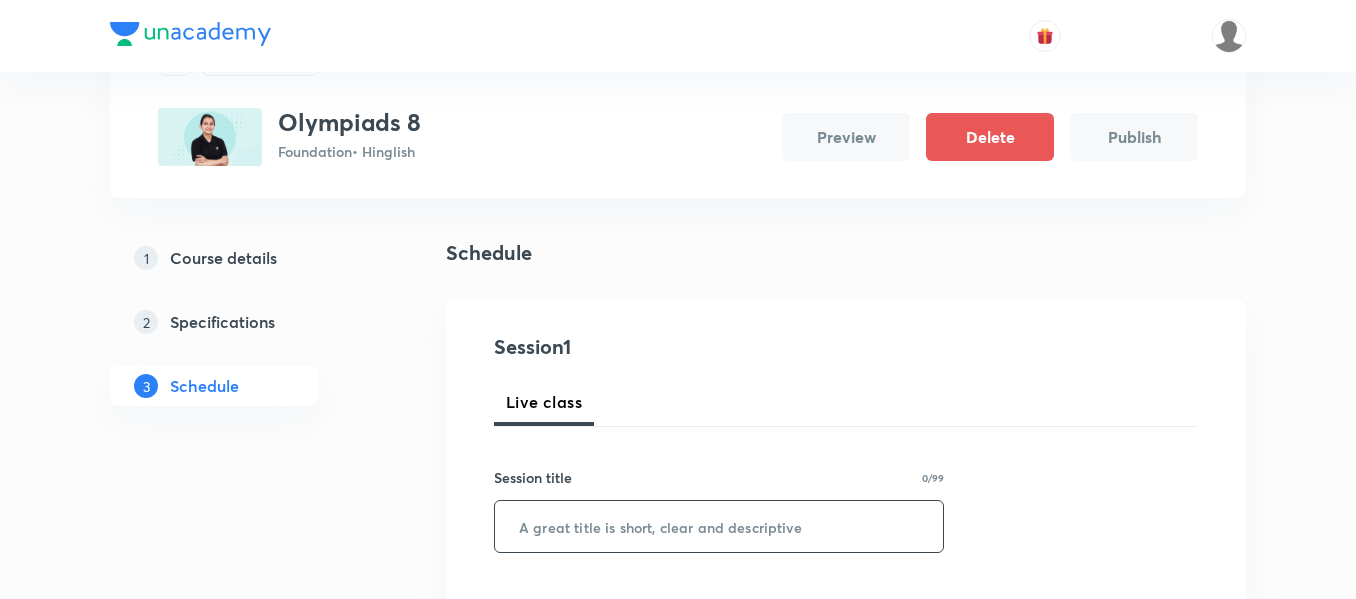 click at bounding box center [719, 526] 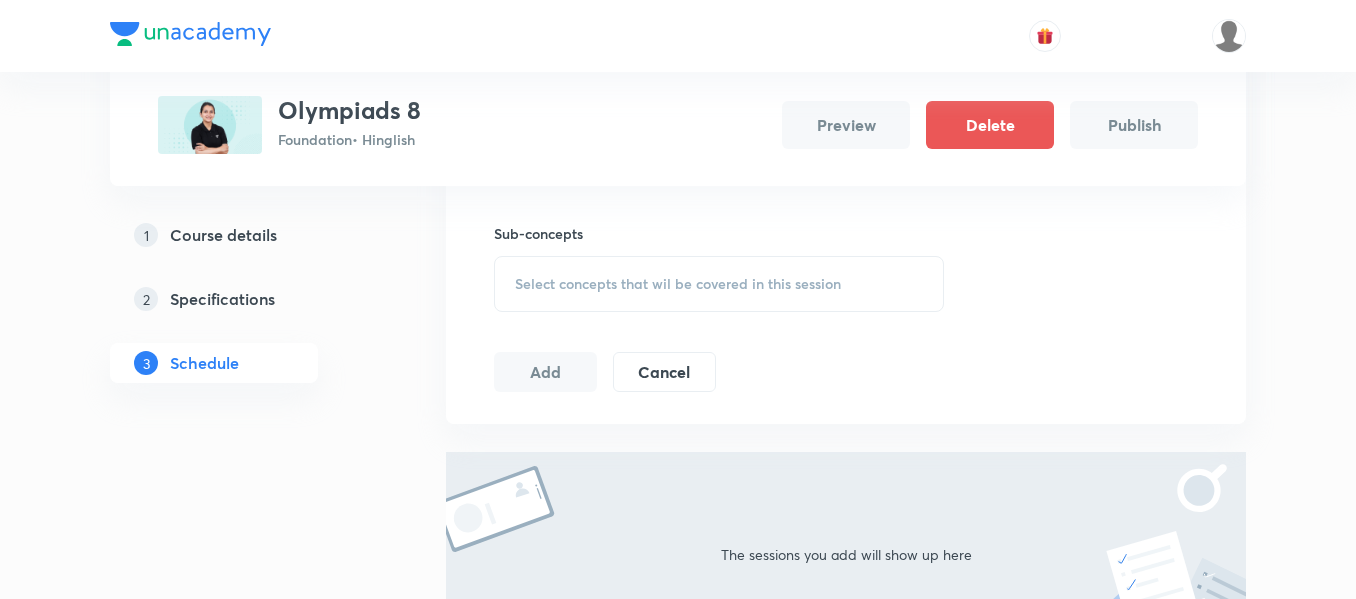 scroll, scrollTop: 600, scrollLeft: 0, axis: vertical 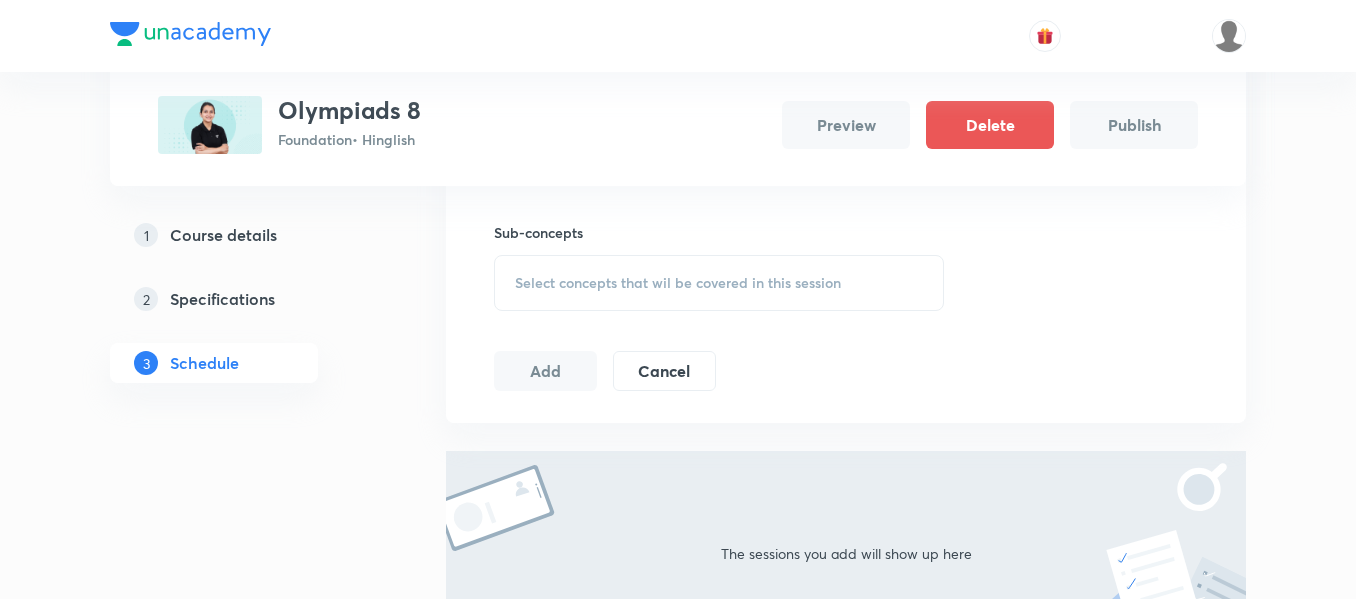 type on "Olympiads" 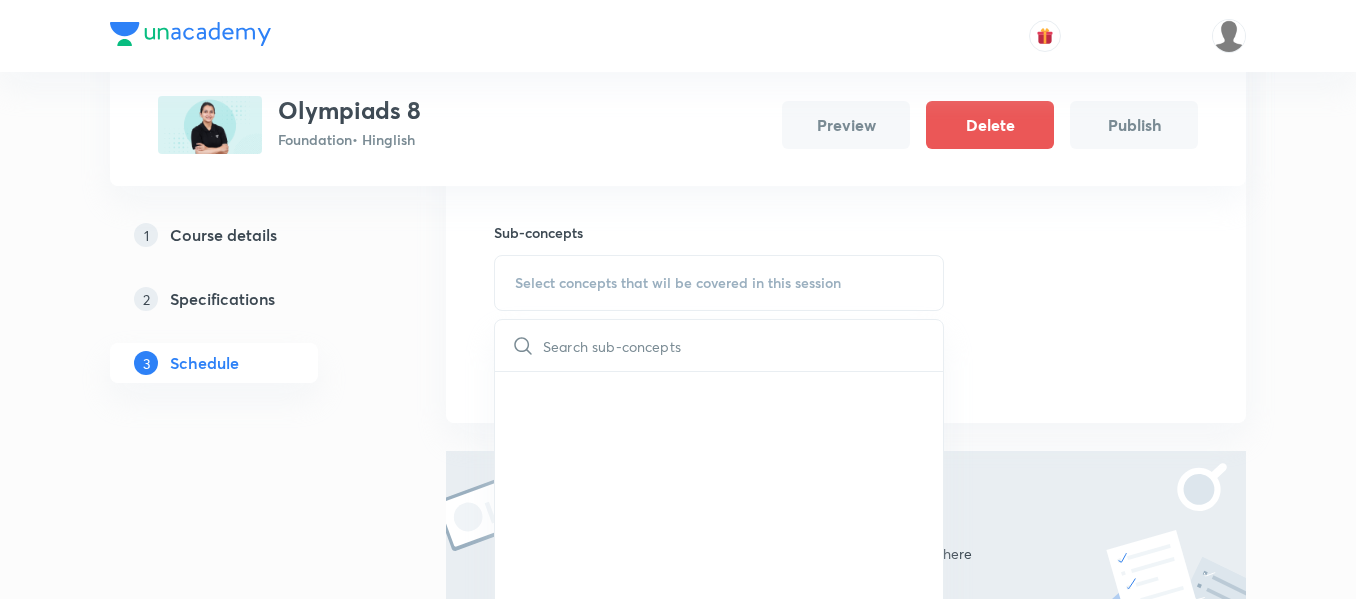 click on "Session  1 Live class Session title 9/99 Olympiads ​   Session type Online Offline Sub-concepts Select concepts that wil be covered in this session ​ Add Cancel" at bounding box center [846, 111] 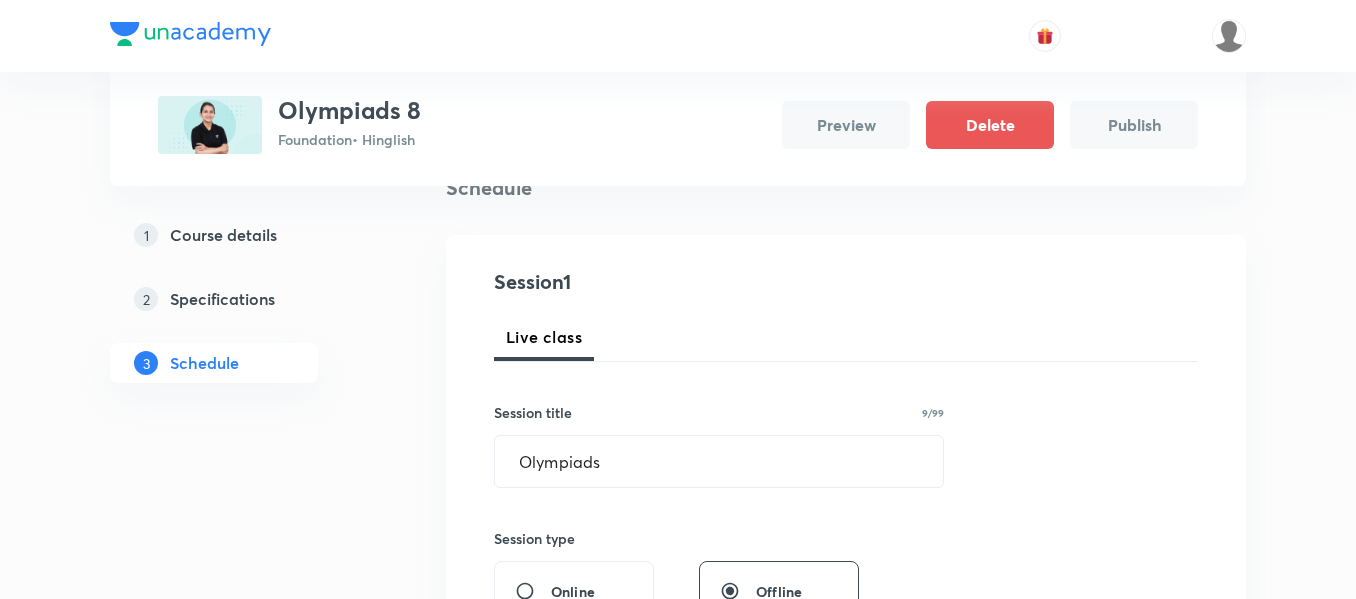scroll, scrollTop: 500, scrollLeft: 0, axis: vertical 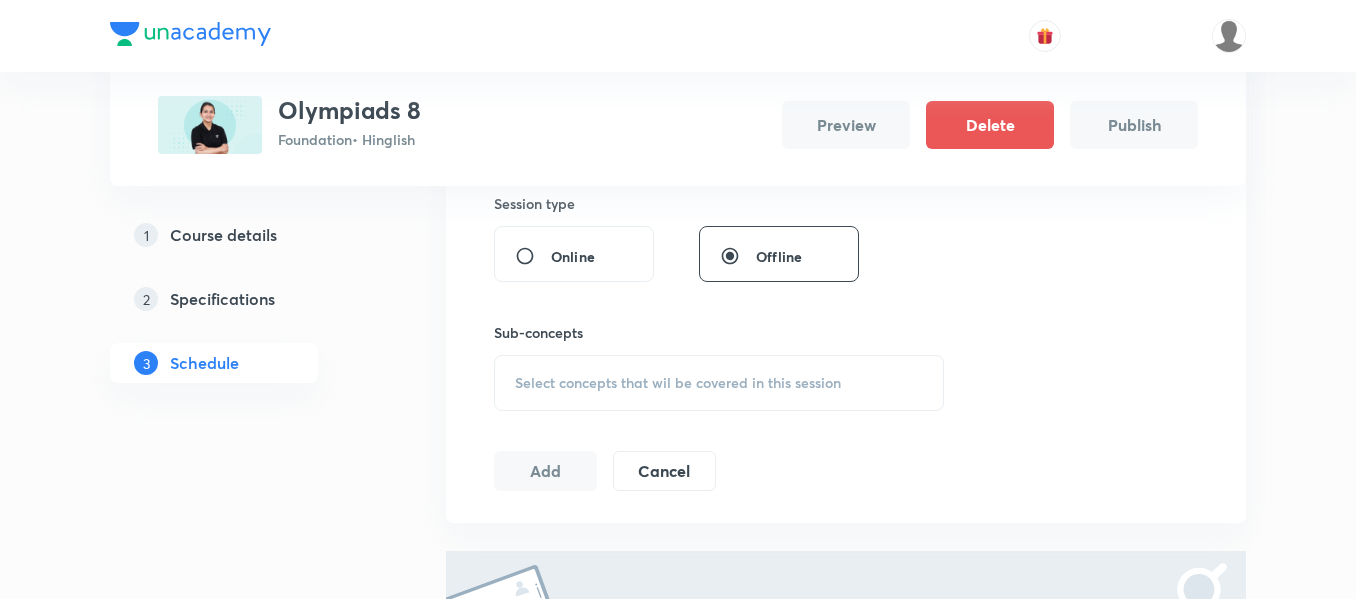 click on "Specifications" at bounding box center [222, 299] 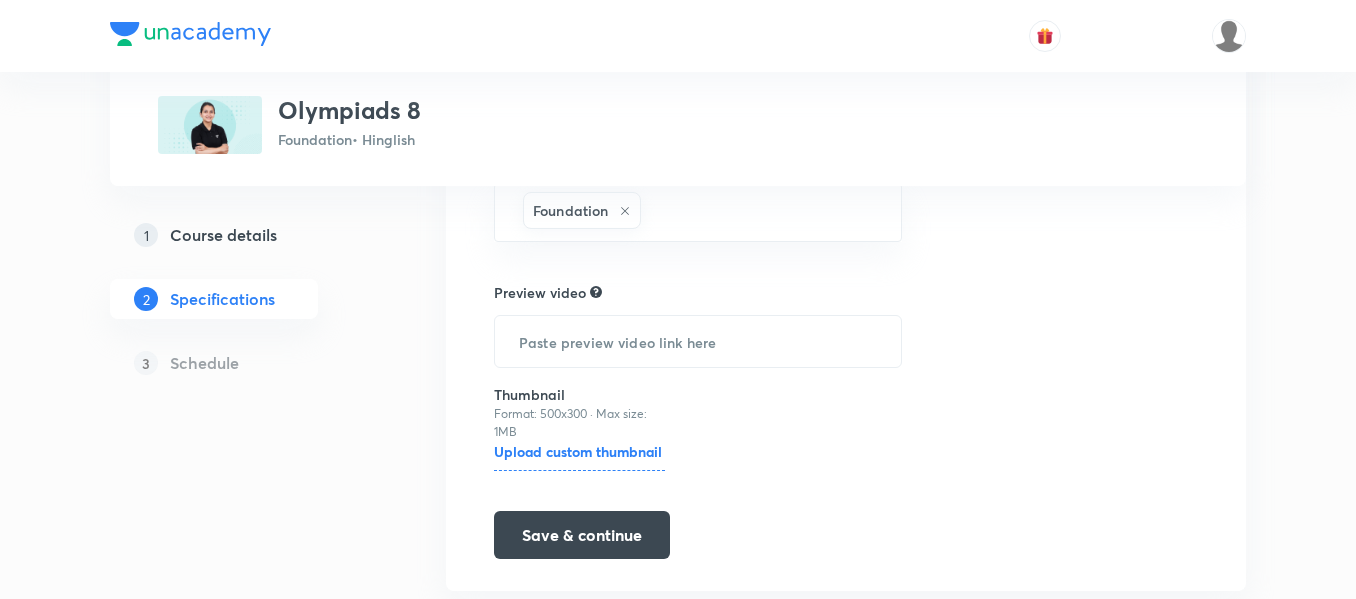 scroll, scrollTop: 0, scrollLeft: 0, axis: both 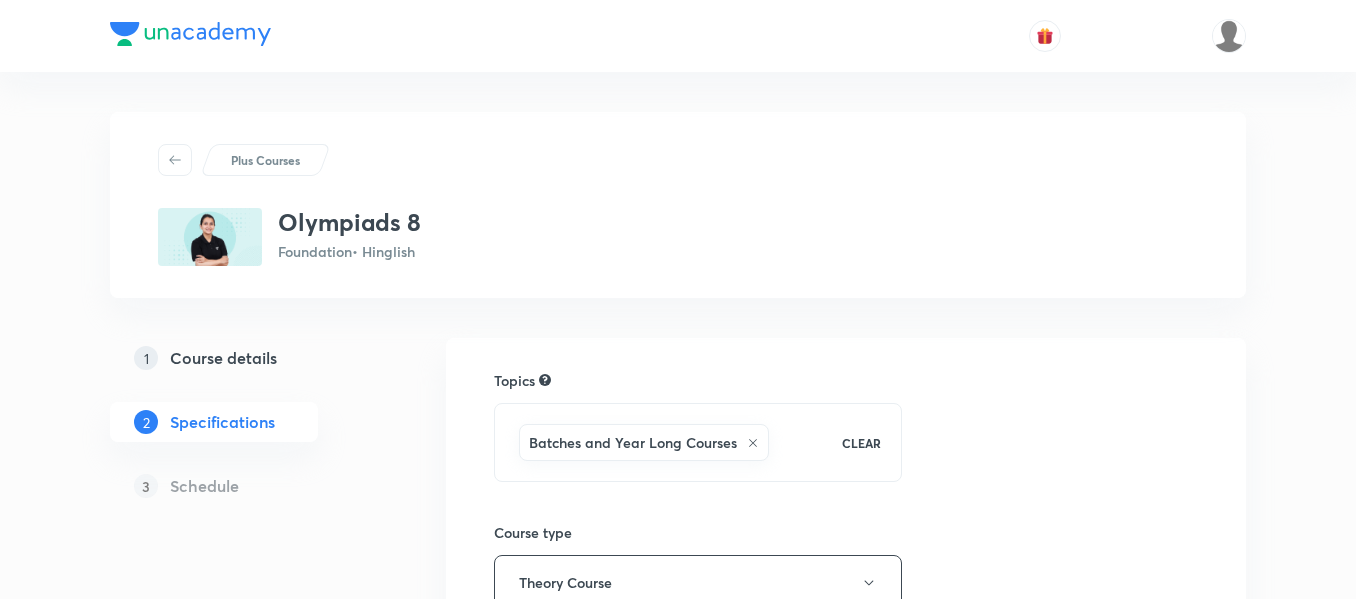 click on "Course details" at bounding box center (223, 358) 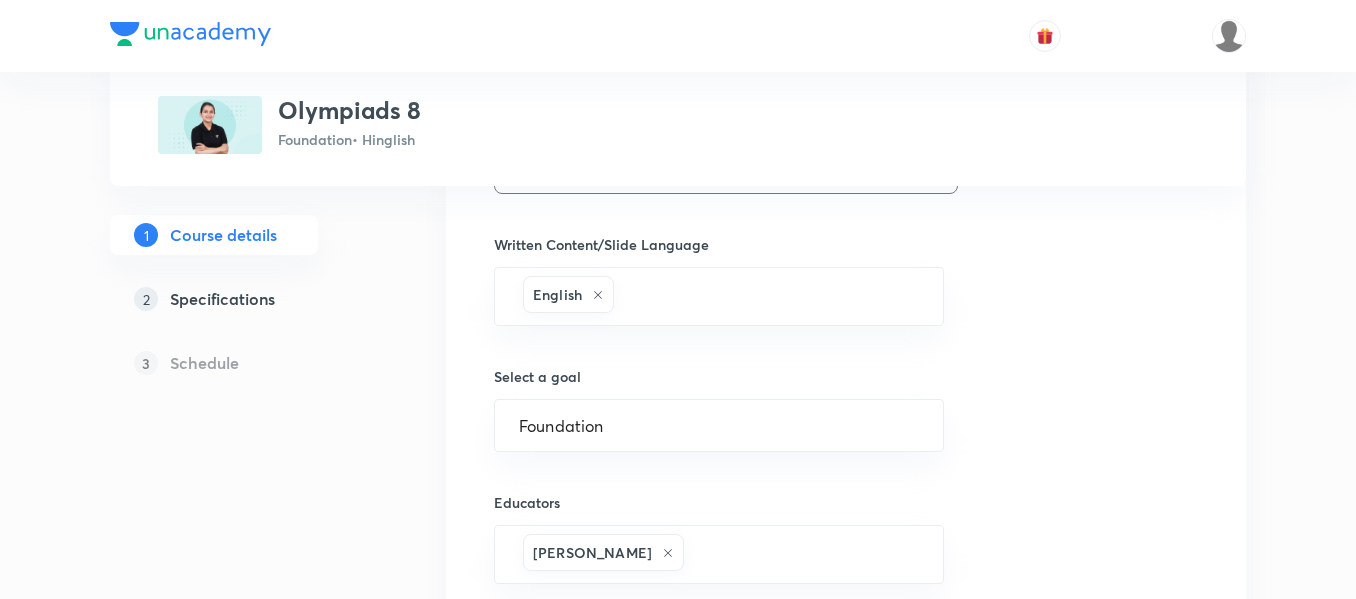 scroll, scrollTop: 1381, scrollLeft: 0, axis: vertical 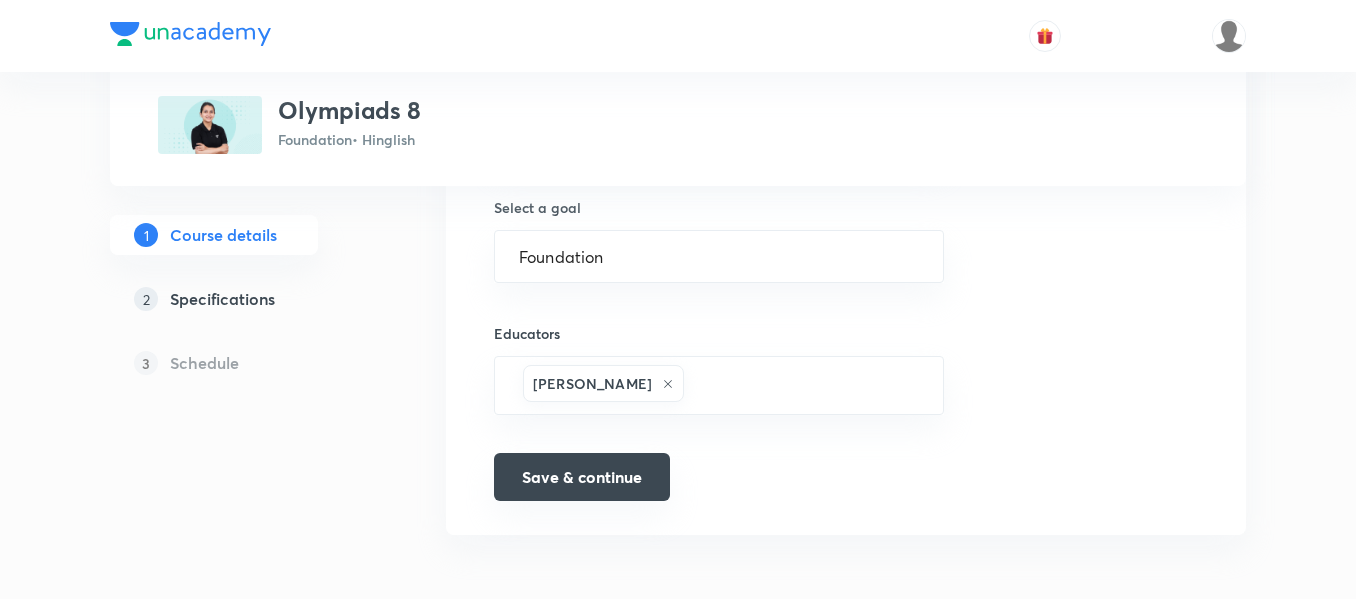 click on "Save & continue" at bounding box center [582, 477] 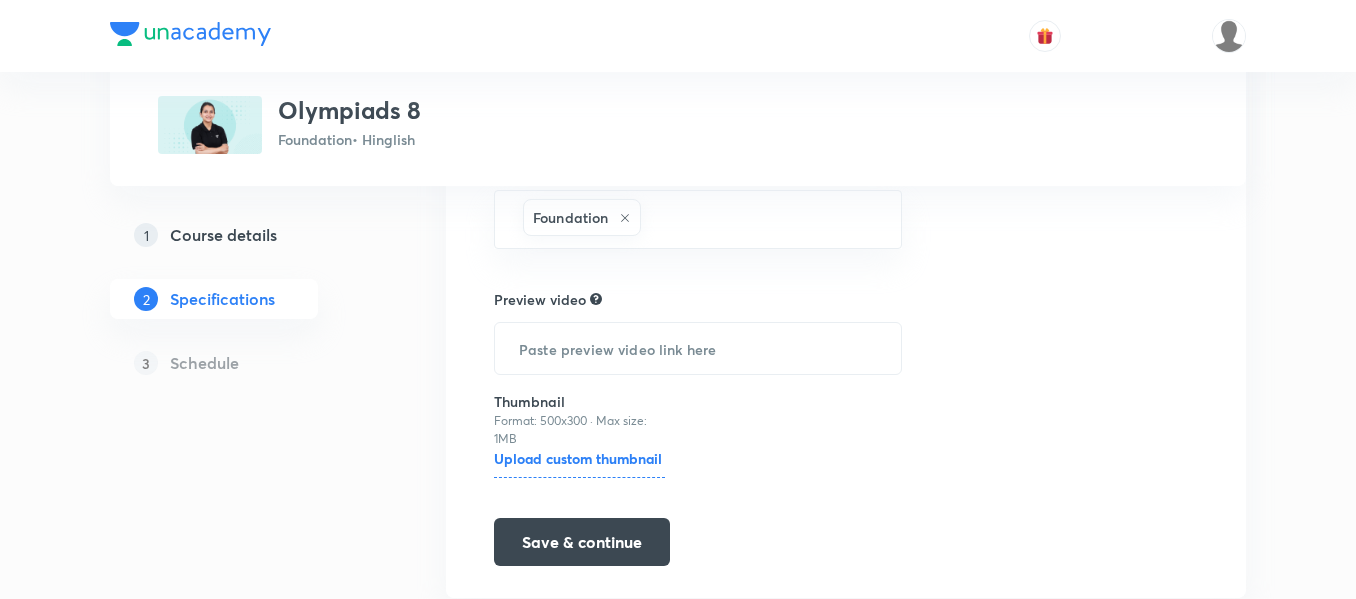 scroll, scrollTop: 500, scrollLeft: 0, axis: vertical 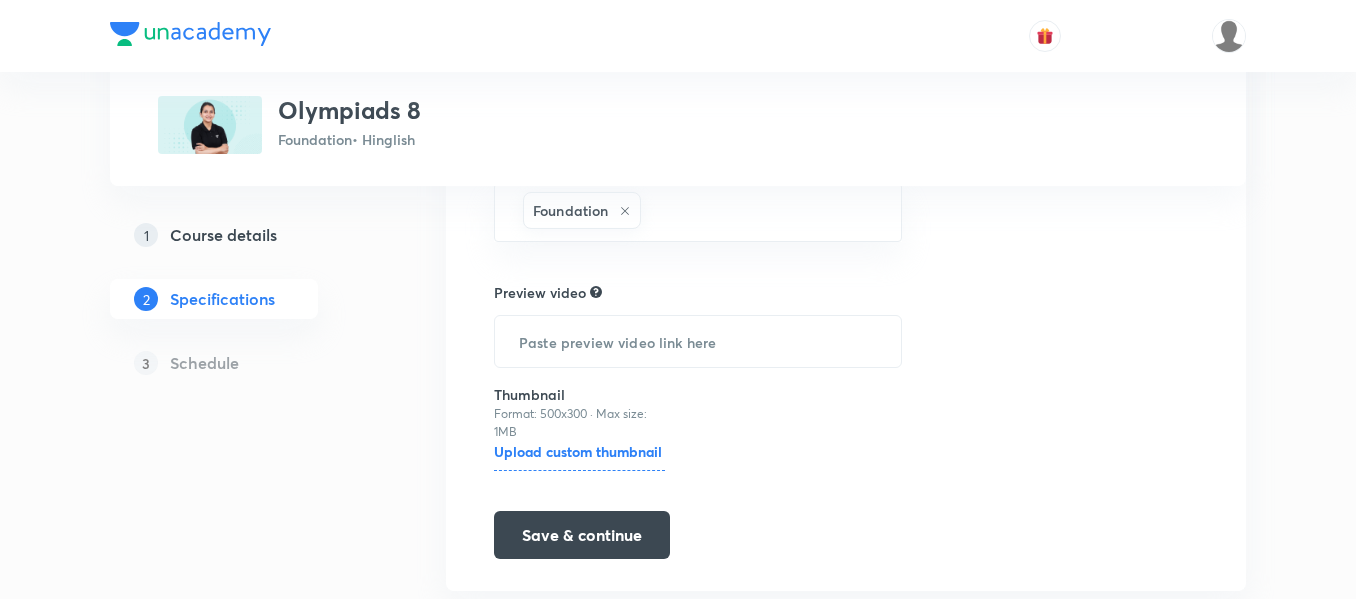 click on "Course details" at bounding box center [223, 235] 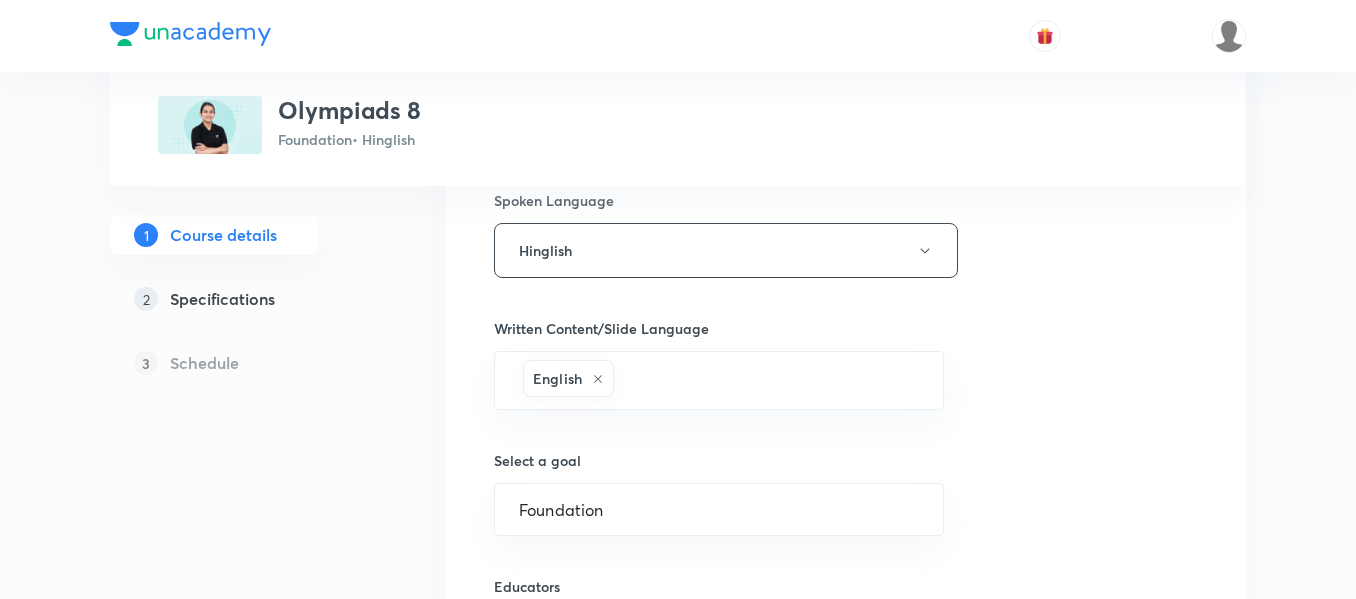 scroll, scrollTop: 1081, scrollLeft: 0, axis: vertical 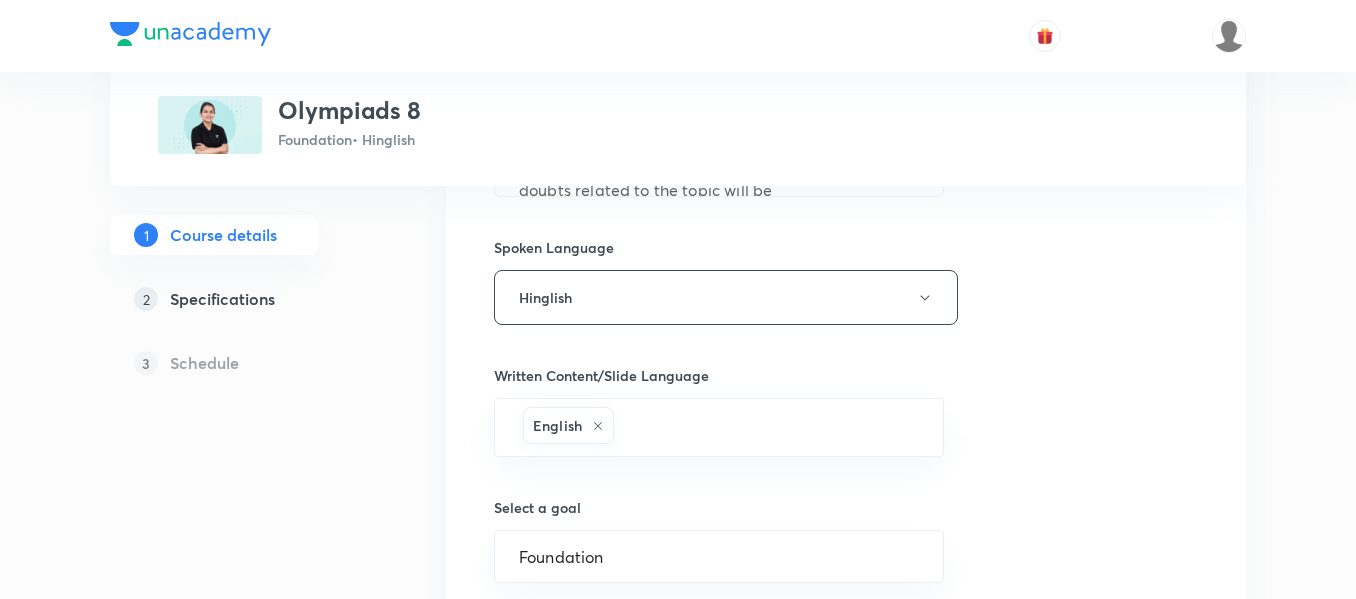 click on "Specifications" at bounding box center [222, 299] 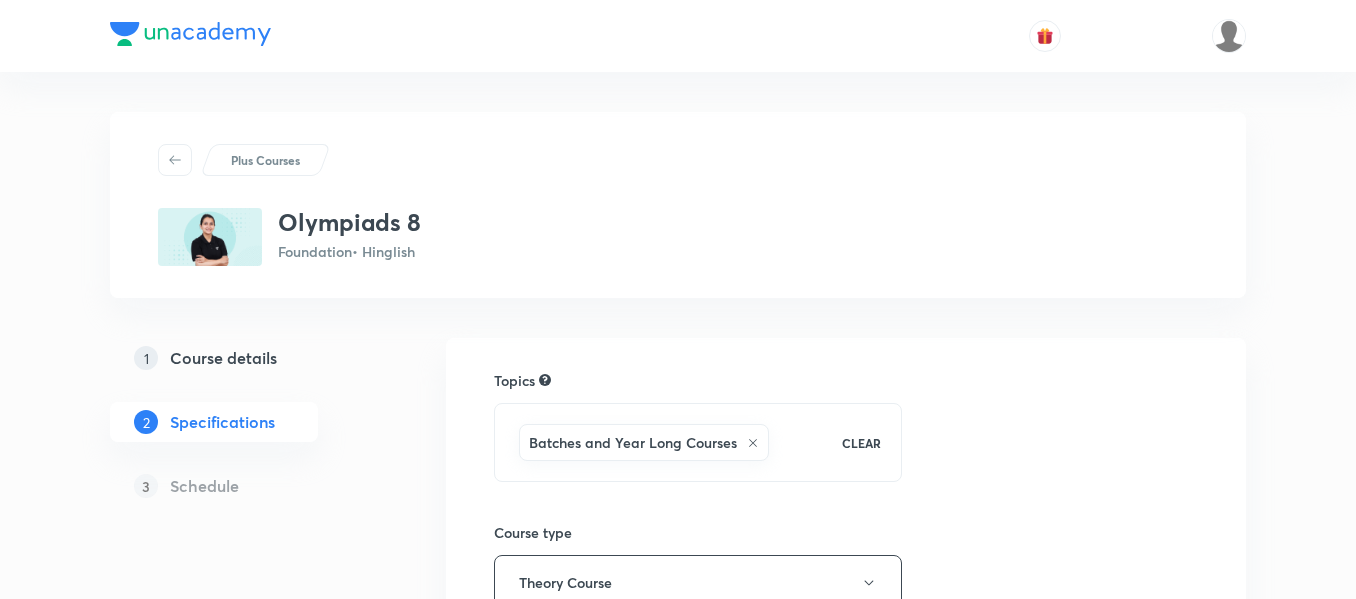 click 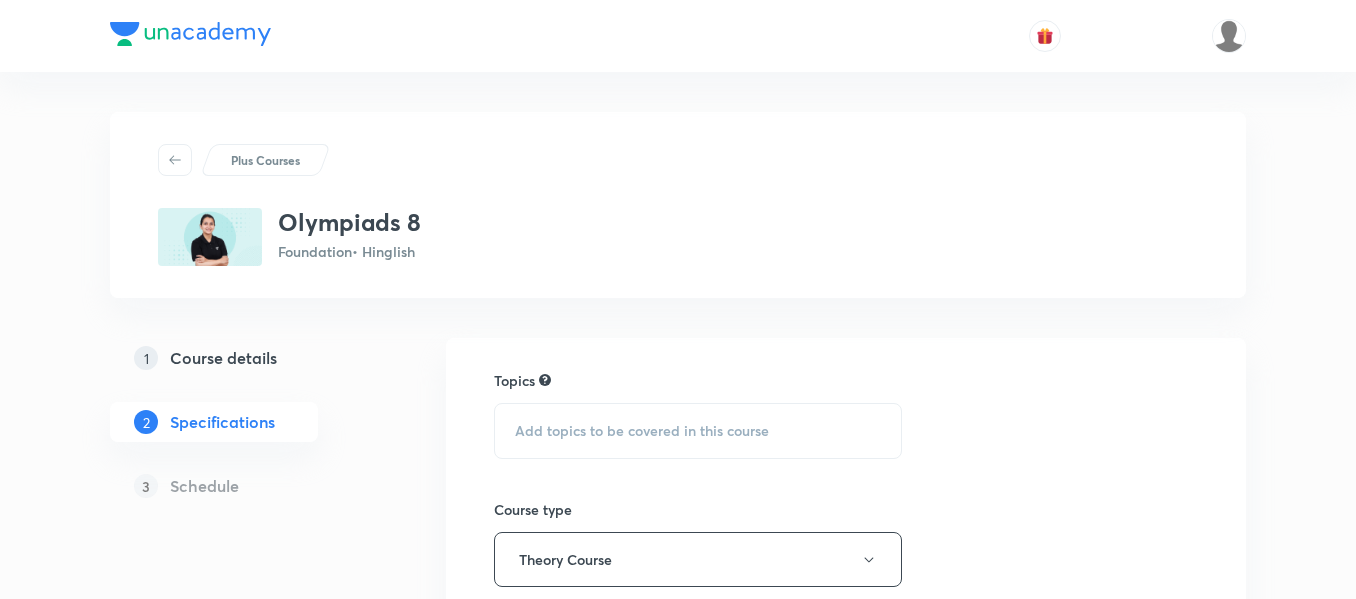click on "Add topics to be covered in this course" at bounding box center (698, 431) 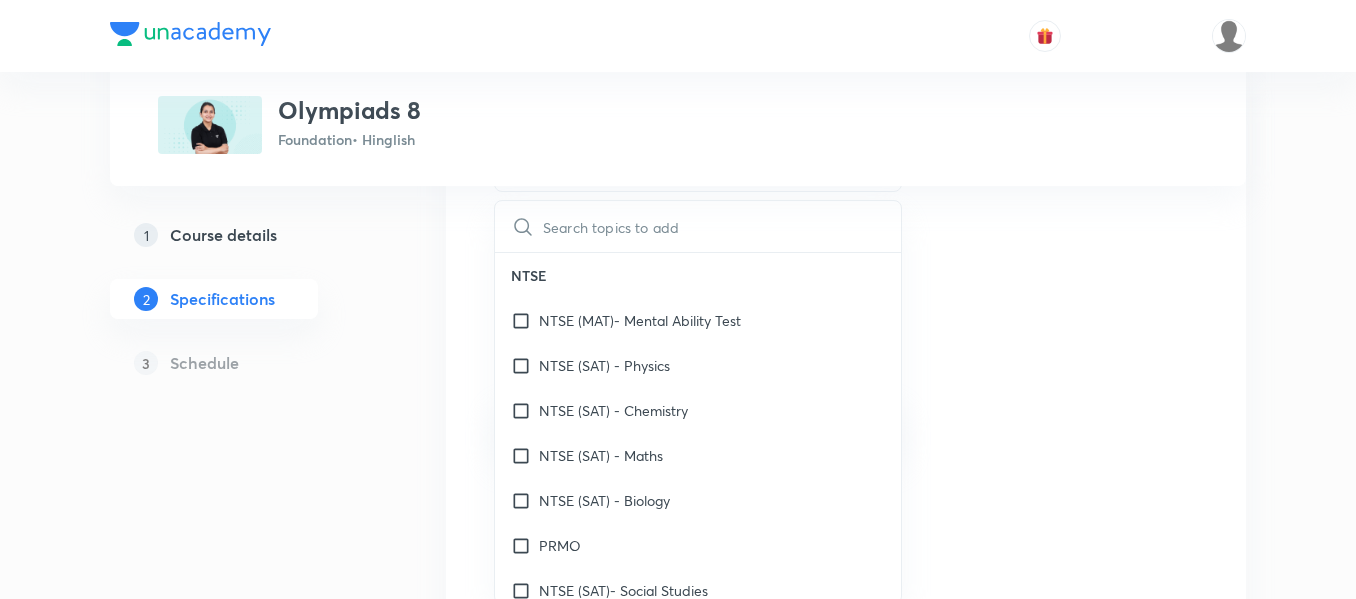 scroll, scrollTop: 300, scrollLeft: 0, axis: vertical 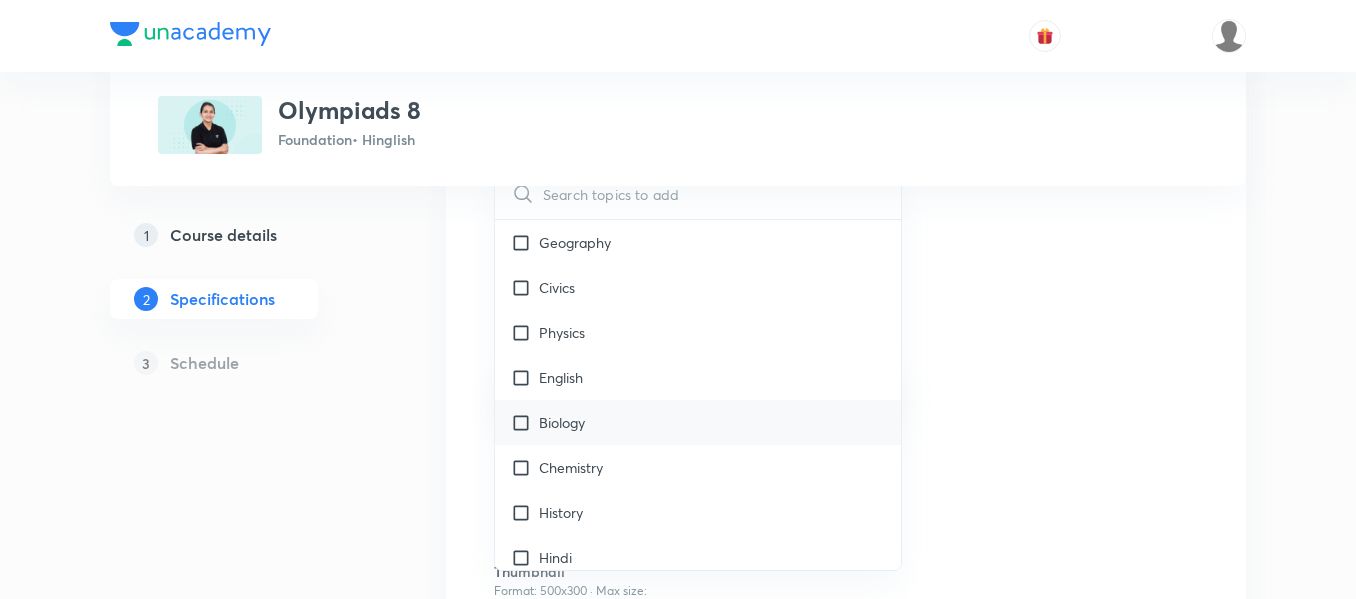 click on "Biology" at bounding box center [562, 422] 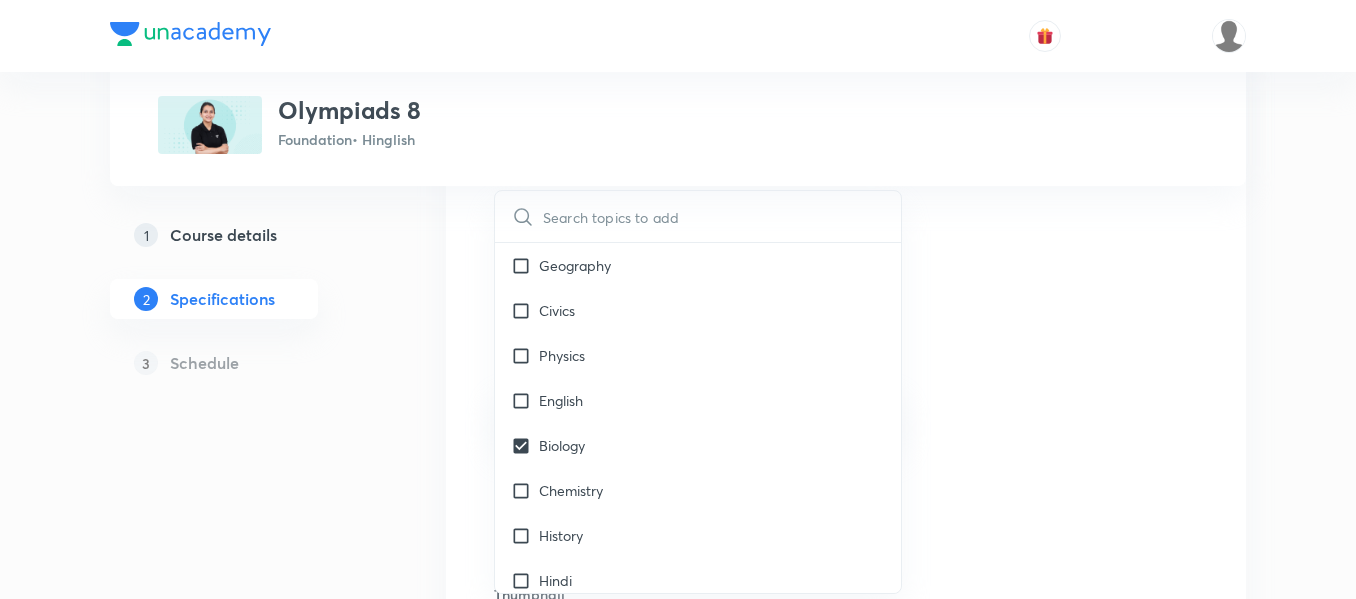 click on "Topics Biology CLEAR ​ NTSE NTSE (MAT)- Mental Ability Test NTSE (SAT) - Physics NTSE (SAT) - Chemistry NTSE (SAT) - Maths NTSE (SAT) - Biology PRMO NTSE (SAT)- Social Studies Science - NTSE Maths - NTSE MAT - NTSE Language Test (LT) English - NTSE SAT - History SAT - Geography Verbal and Non Verbal Analogy Arithmetic Aptitude SAT - Civics Foundation Class 8 Mathematics Geography Civics Physics English Biology Chemistry History Hindi Sanskrit Mental Ability Olympiads PRMO NSEJS -Chemistry NSEJS -Biology NSEJS -Physics IMO NSE - Biology NSE - Chemistry NSE - Physics Foundation Class X Mathematics Social Sciences English Biology Chemistry Physics Science Science - Class X Hindi Mathematics all chapter Mathematics - Class X Aptitude Foundation Class IX Mathematics Chemistry Physics English Social Sciences Biology Science - Class IX Science Hindi Mathematics - Class IX Mental Ability MH-Board Class X Physics Mathematics Chemistry SST Biology English KVPY KVPY - Maths KVPY - Chemistry KVPY - Biology Course type" at bounding box center (846, 414) 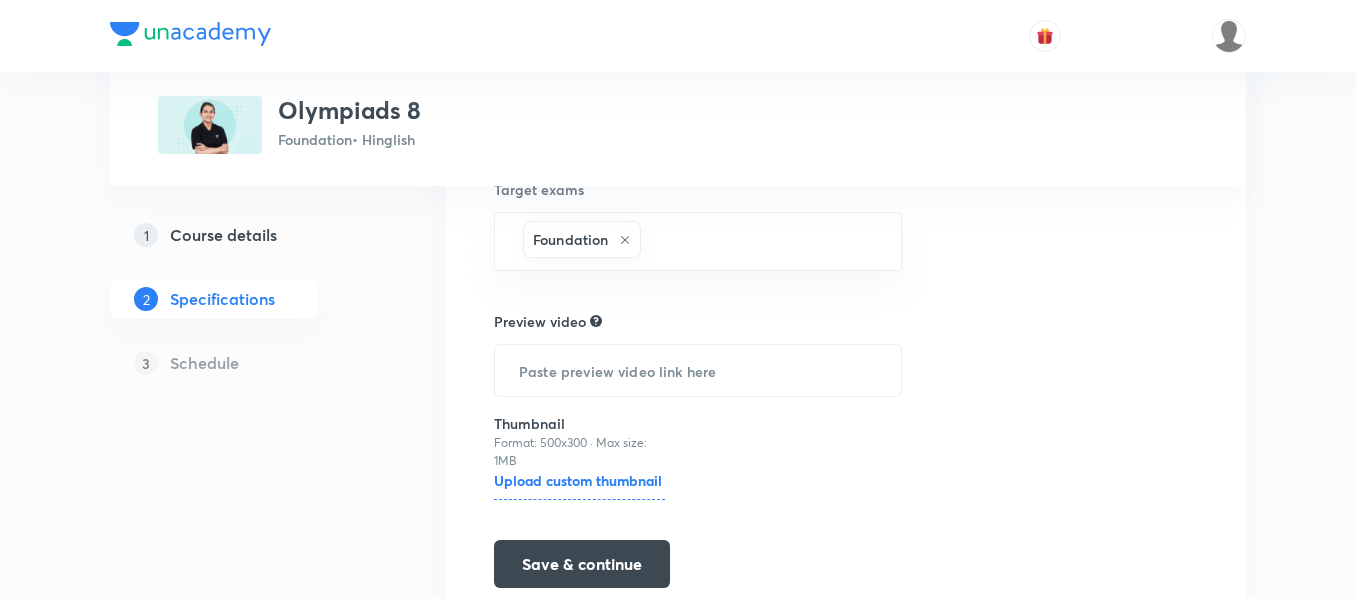 scroll, scrollTop: 500, scrollLeft: 0, axis: vertical 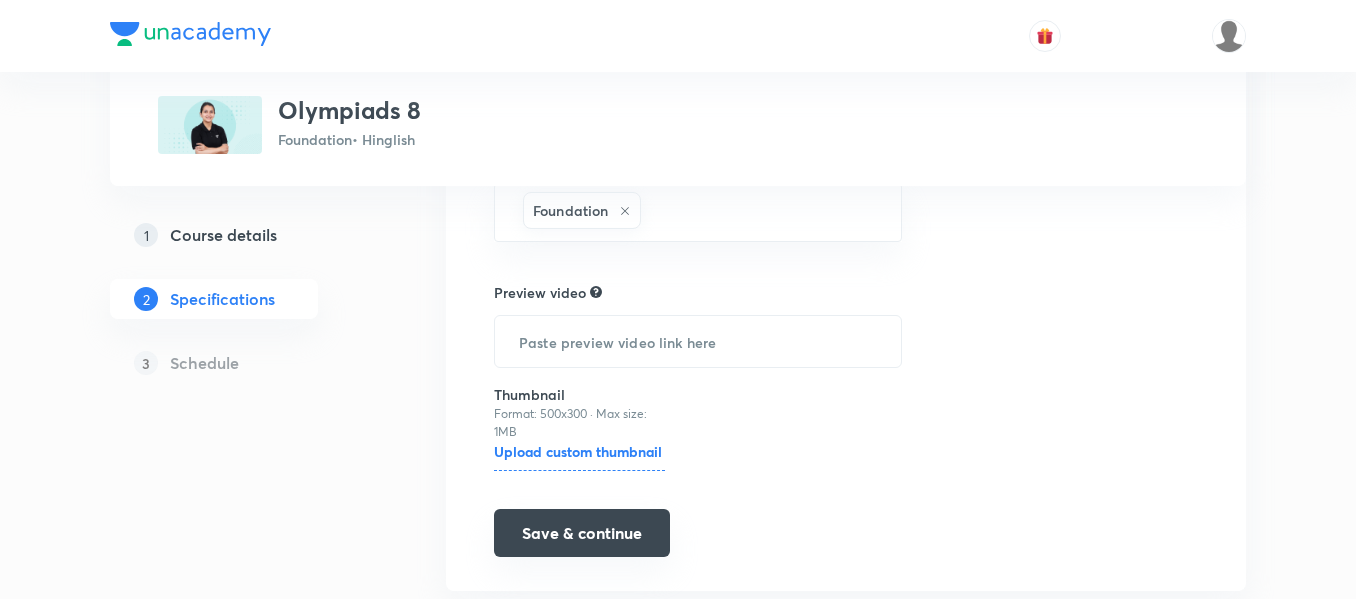 click on "Save & continue" at bounding box center [582, 533] 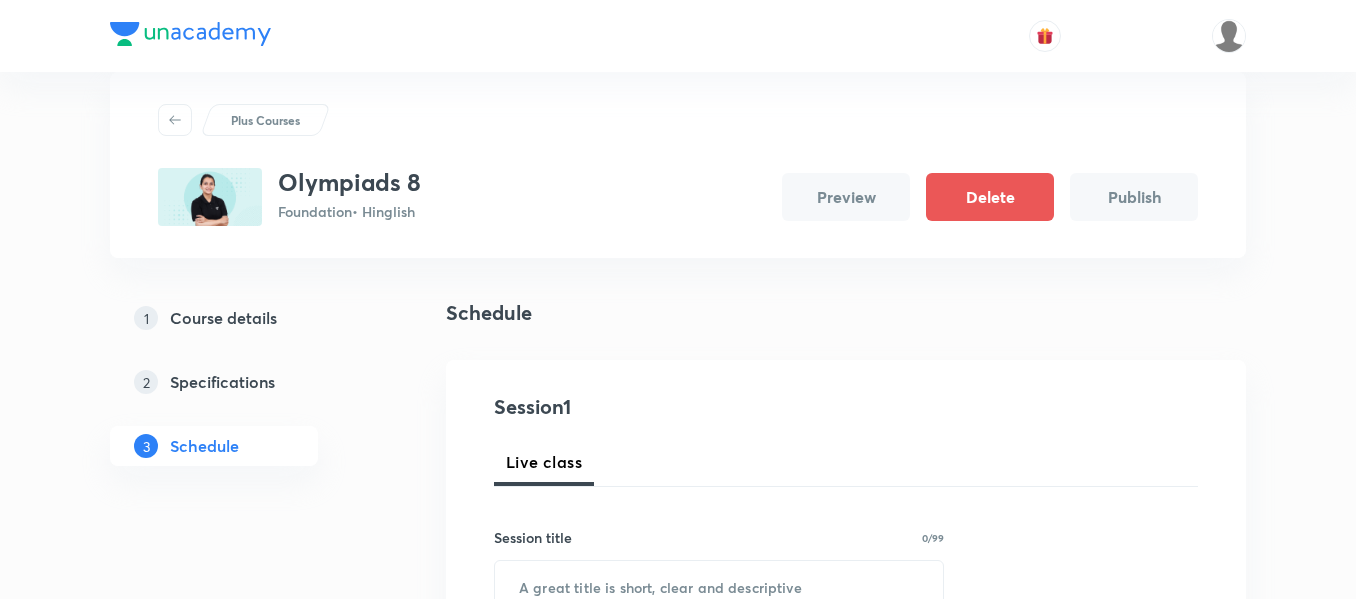 scroll, scrollTop: 200, scrollLeft: 0, axis: vertical 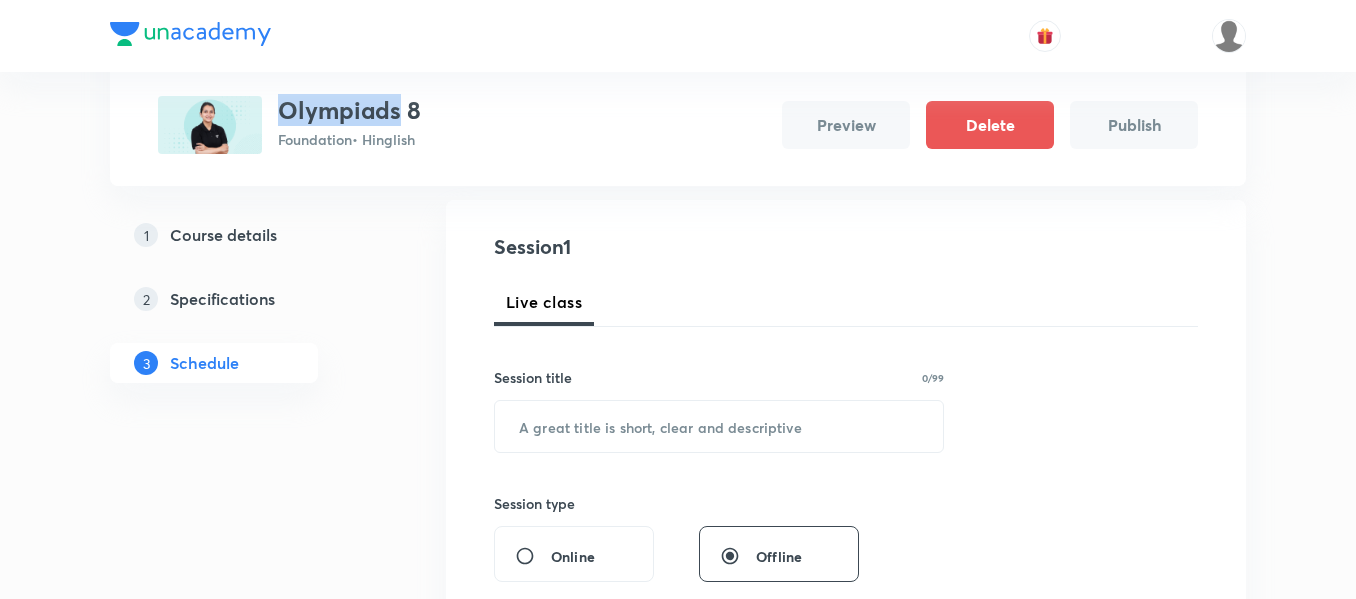 drag, startPoint x: 402, startPoint y: 108, endPoint x: 285, endPoint y: 90, distance: 118.37652 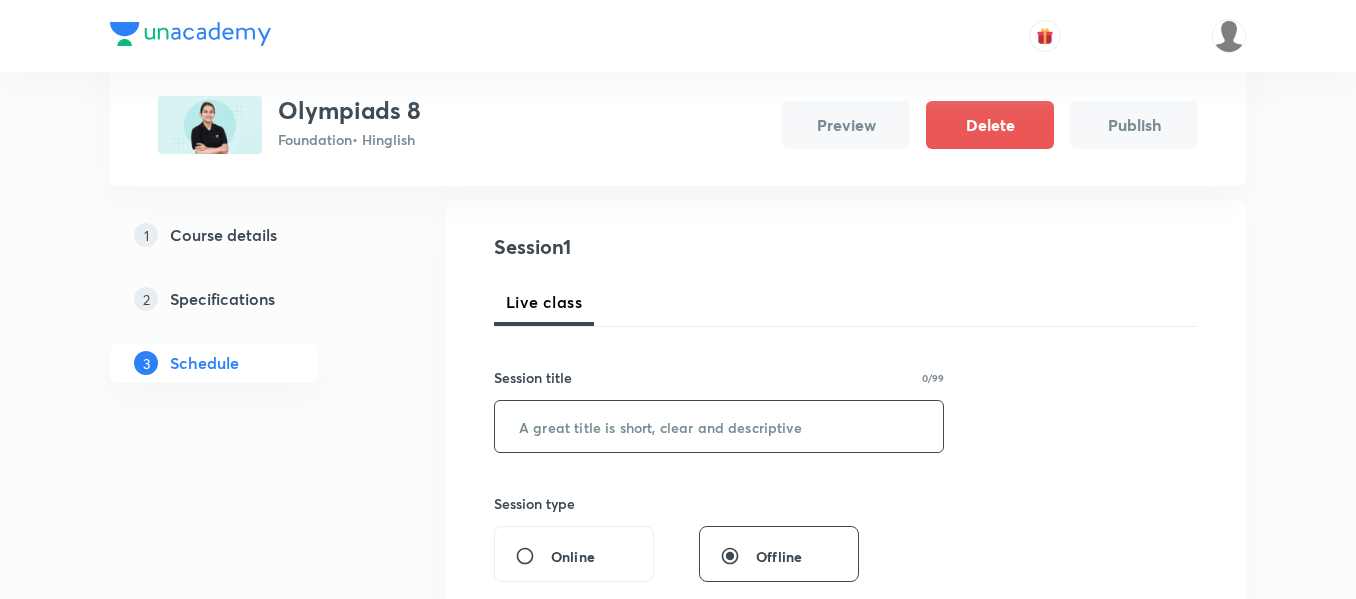 click at bounding box center (719, 426) 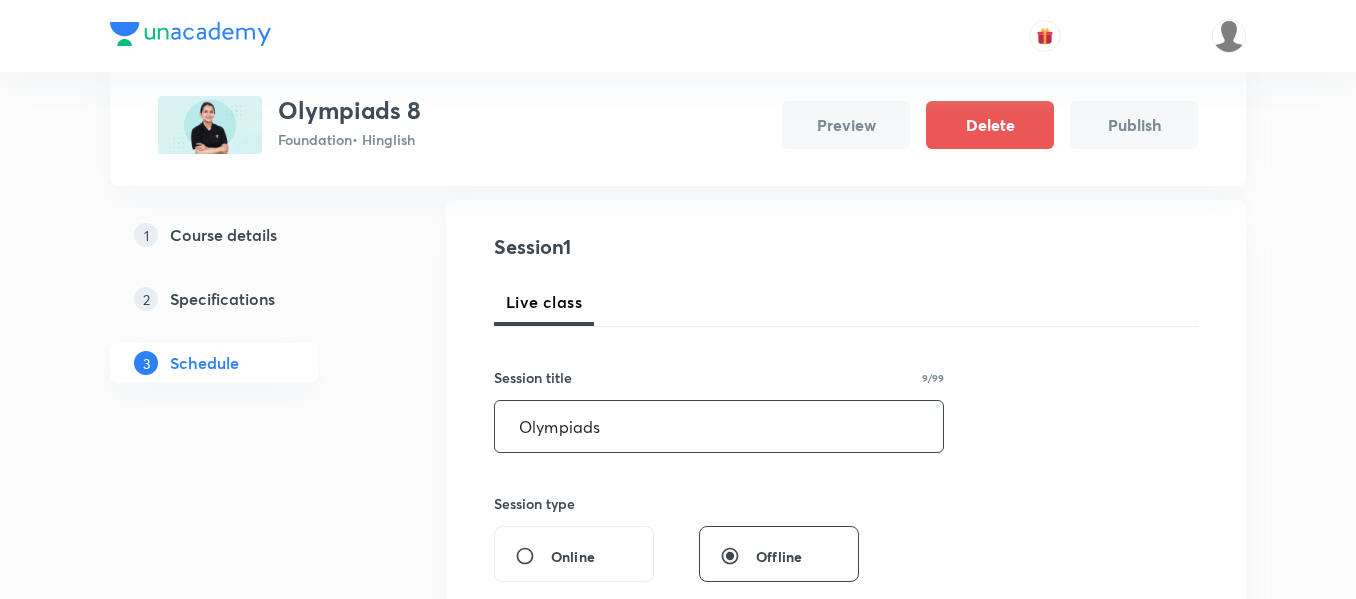 type on "Olympiads" 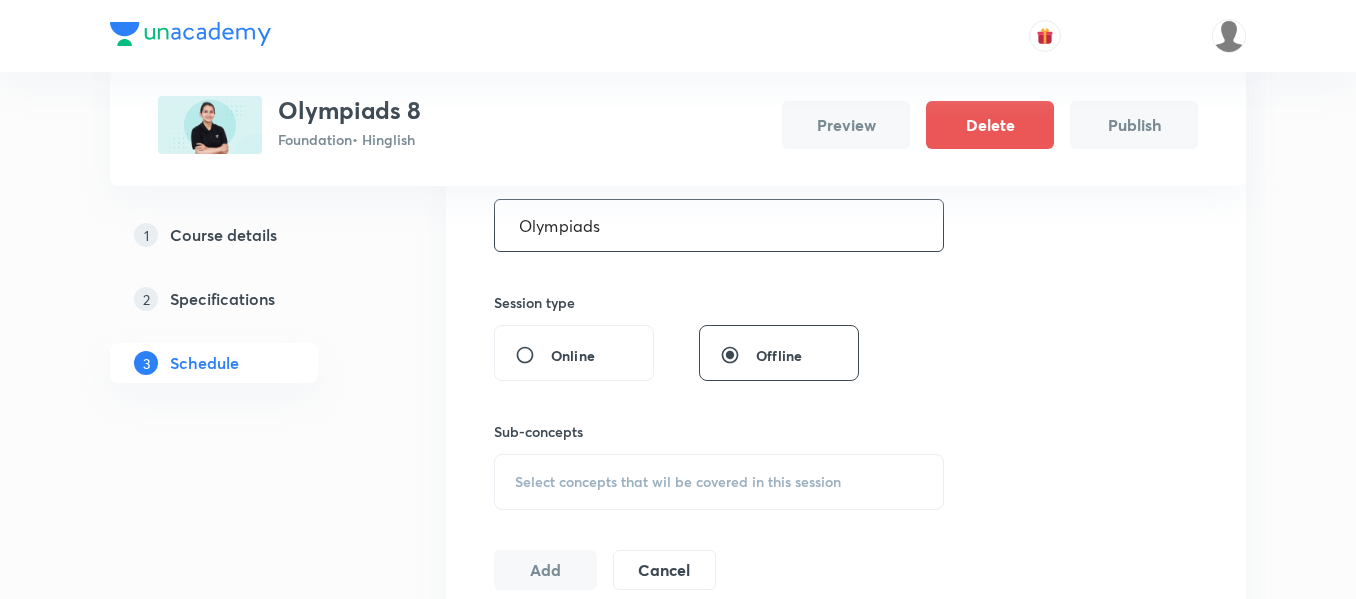 scroll, scrollTop: 500, scrollLeft: 0, axis: vertical 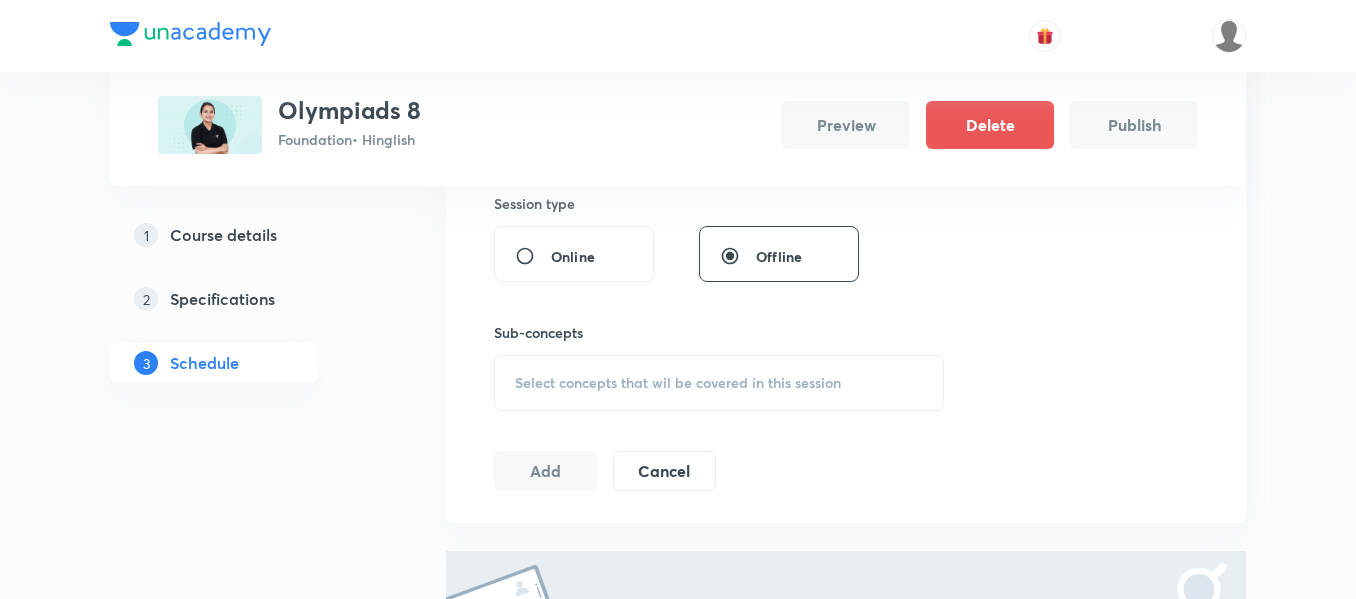 click on "Select concepts that wil be covered in this session" at bounding box center [678, 383] 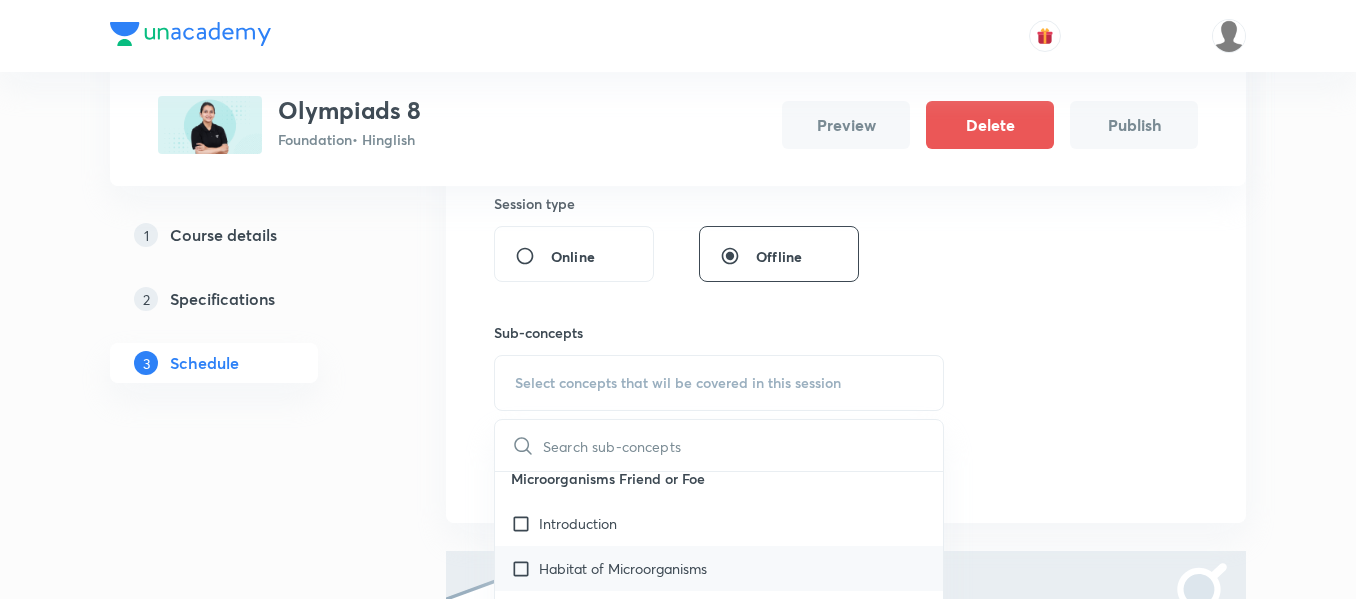 scroll, scrollTop: 0, scrollLeft: 0, axis: both 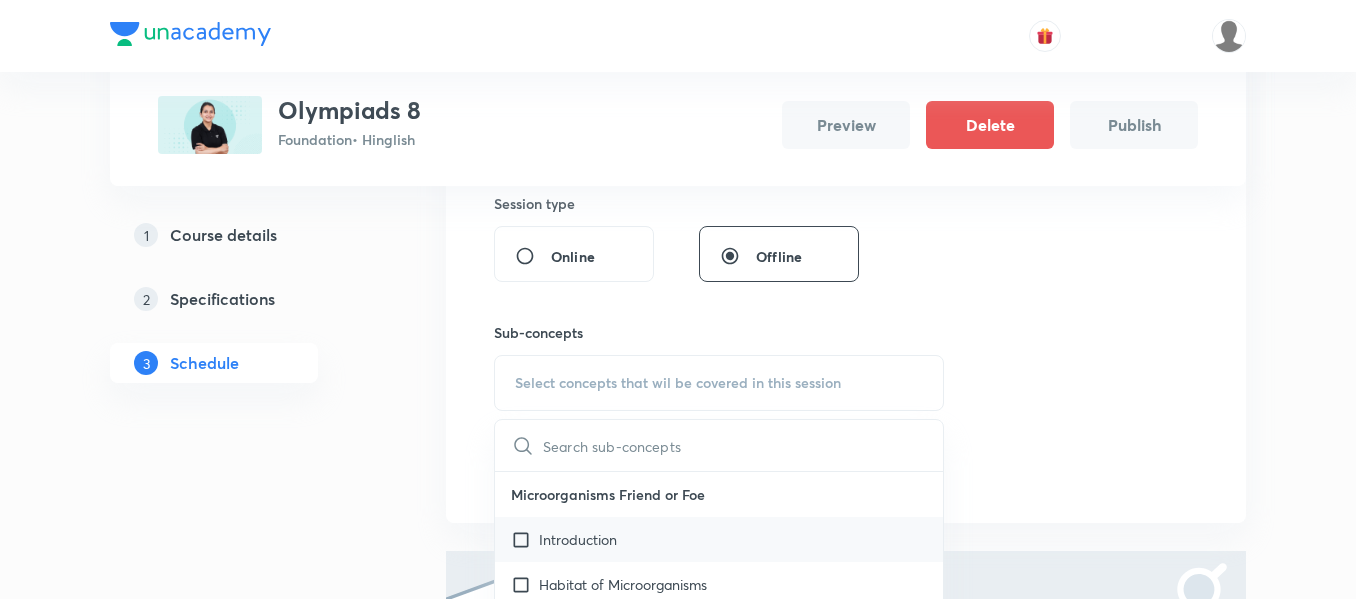 click on "Introduction" at bounding box center (578, 539) 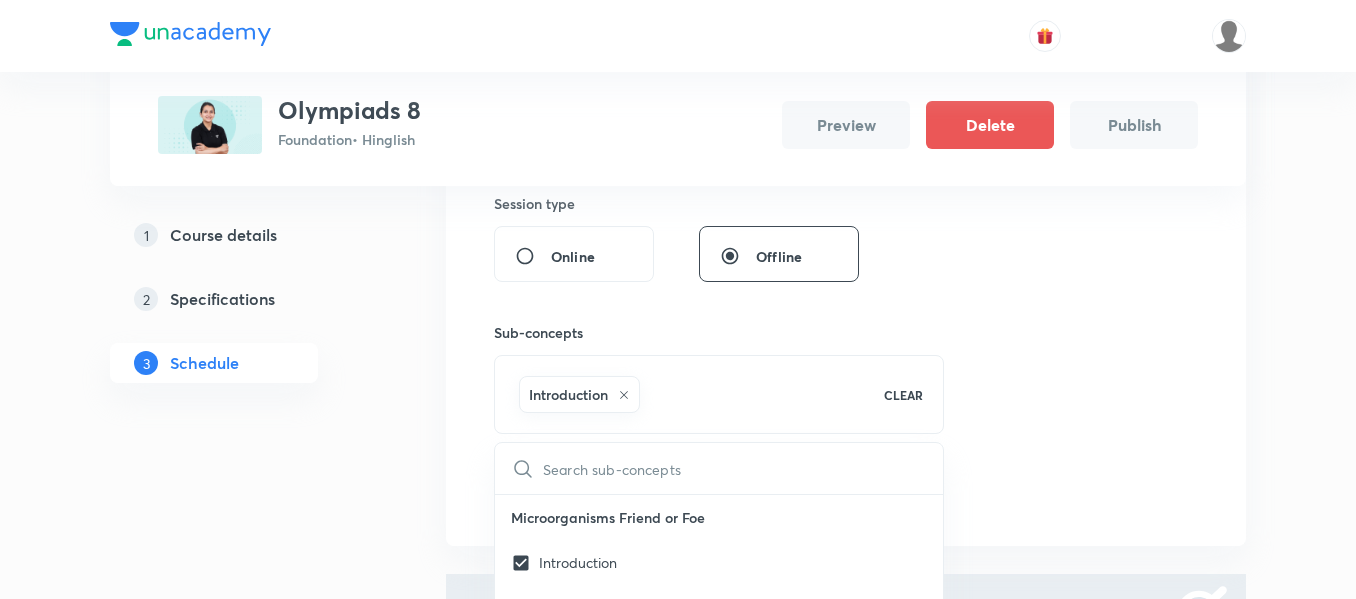 click on "Session  1 Live class Session title 9/99 Olympiads ​   Session type Online Offline Sub-concepts Introduction CLEAR ​ Microorganisms Friend or Foe Introduction Habitat of Microorganisms Microorganism and Us Harmful Microorganism Food Poisoning Food Preservation Nitrogen Fixation Conservation of Plants and Animals Deforestation Conservation of Forest and Wildlife Red Data Book Migration Recycling of Paper Reforestation Cell Structure and Function Introduction Parts of Cell Types of Cell Reproduction in Animals Introduction Sexual Reproduction in Humans Reaching the Age of Adolescence Introduction Puberty and Changes in Puberty Secondary Sexual Characters Role of Hormones Reproductive Phases in Humans Determination of Sex of the Baby Other Hormones Role of Hormones in Insects & Frog Reproductive Health Pollution of Air and Water Air Pollution Greenhouse Effect Measures to Prevent Air Pollution Water Pollution Potable Water and Its Purification Measures to Prevent Water Pollution Agricultural Practices Add" at bounding box center [846, 223] 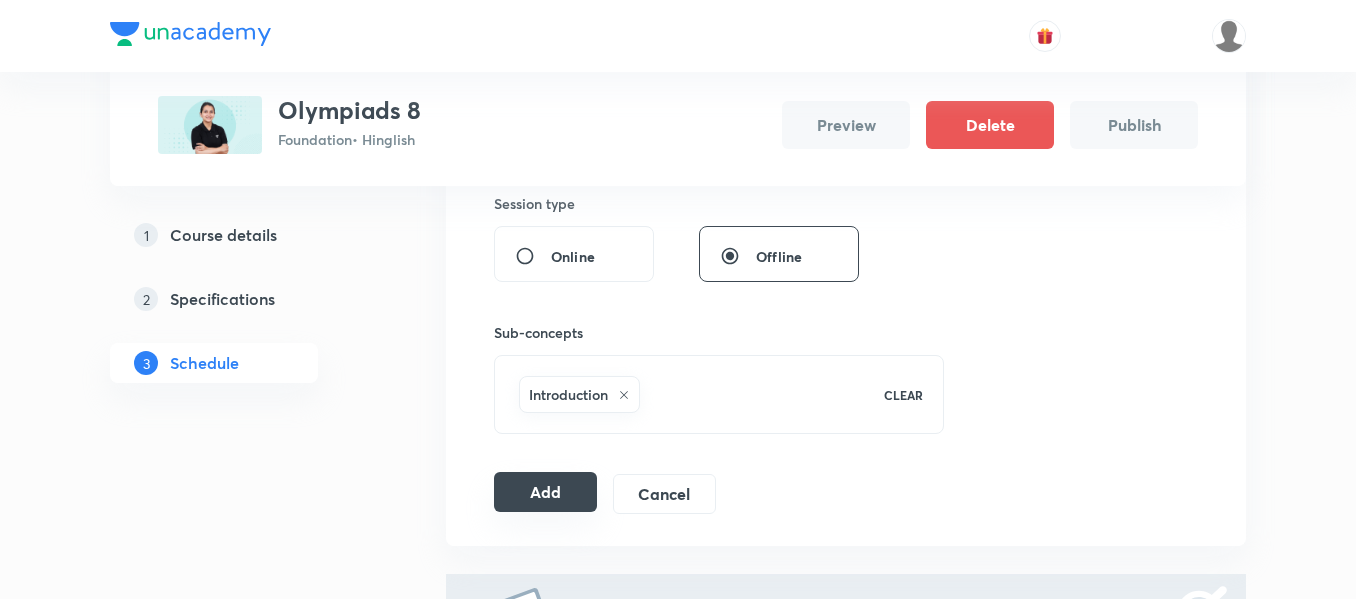 click on "Session  1 Live class Session title 9/99 Olympiads ​   Session type Online Offline Sub-concepts Introduction CLEAR Add Cancel" at bounding box center [846, 223] 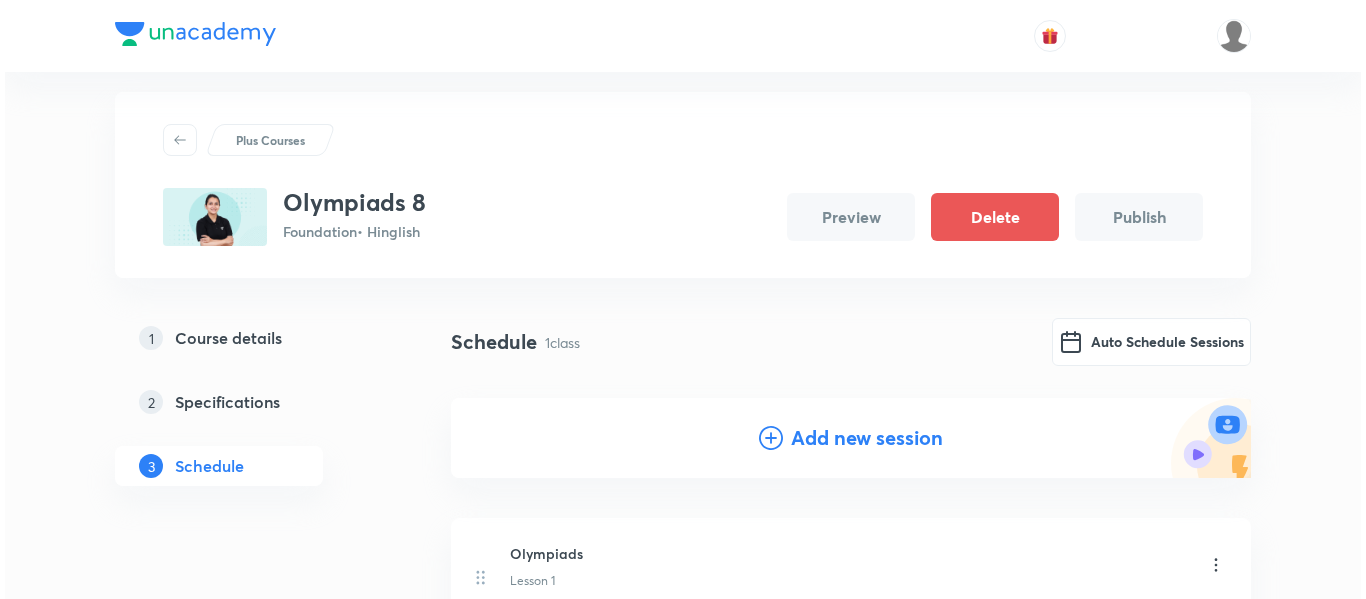 scroll, scrollTop: 0, scrollLeft: 0, axis: both 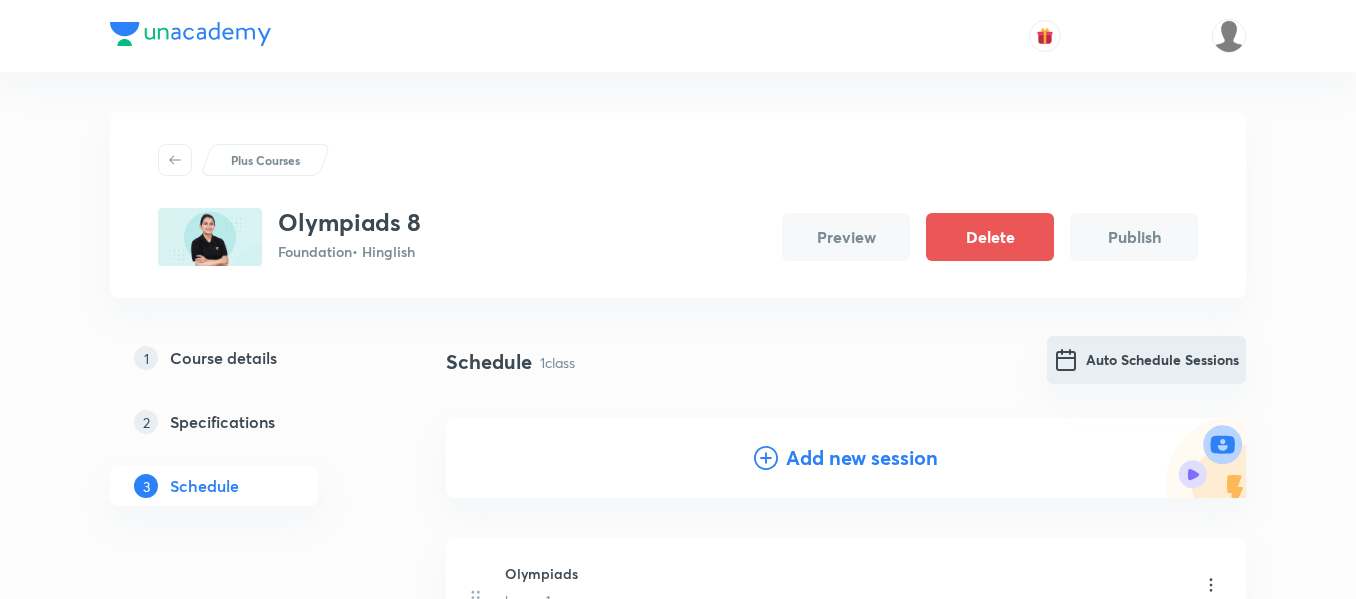 click on "Auto Schedule Sessions" at bounding box center [1146, 360] 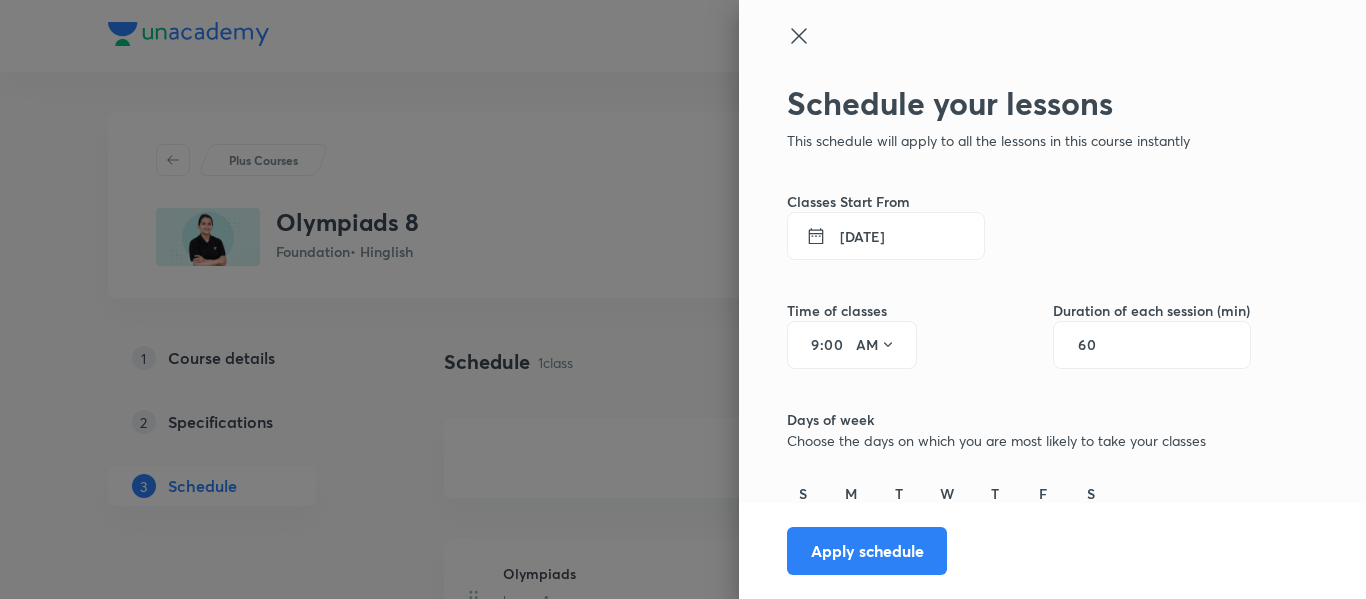 click on "9" at bounding box center [808, 345] 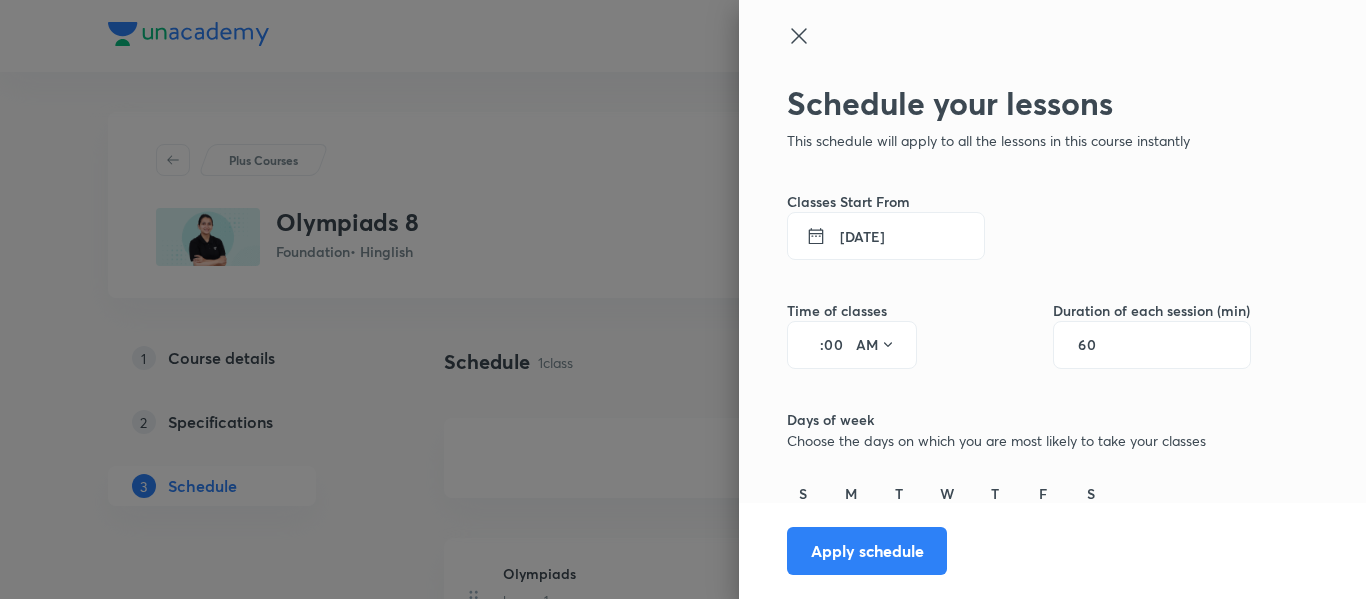 type on "4" 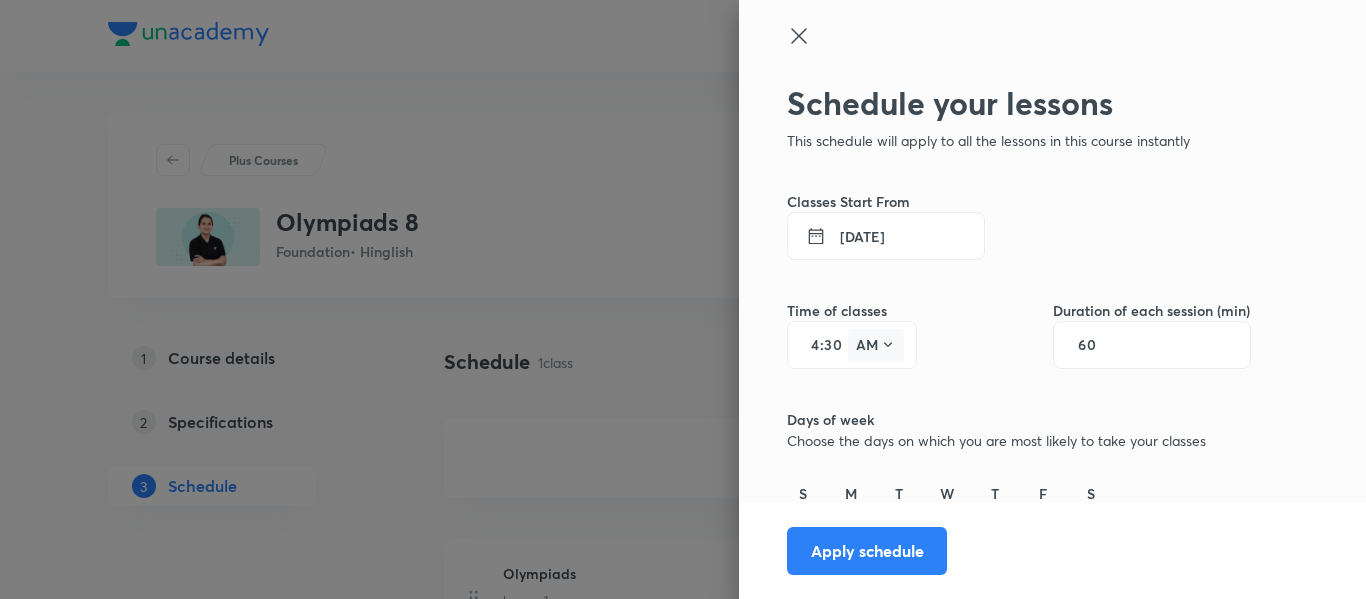 type on "30" 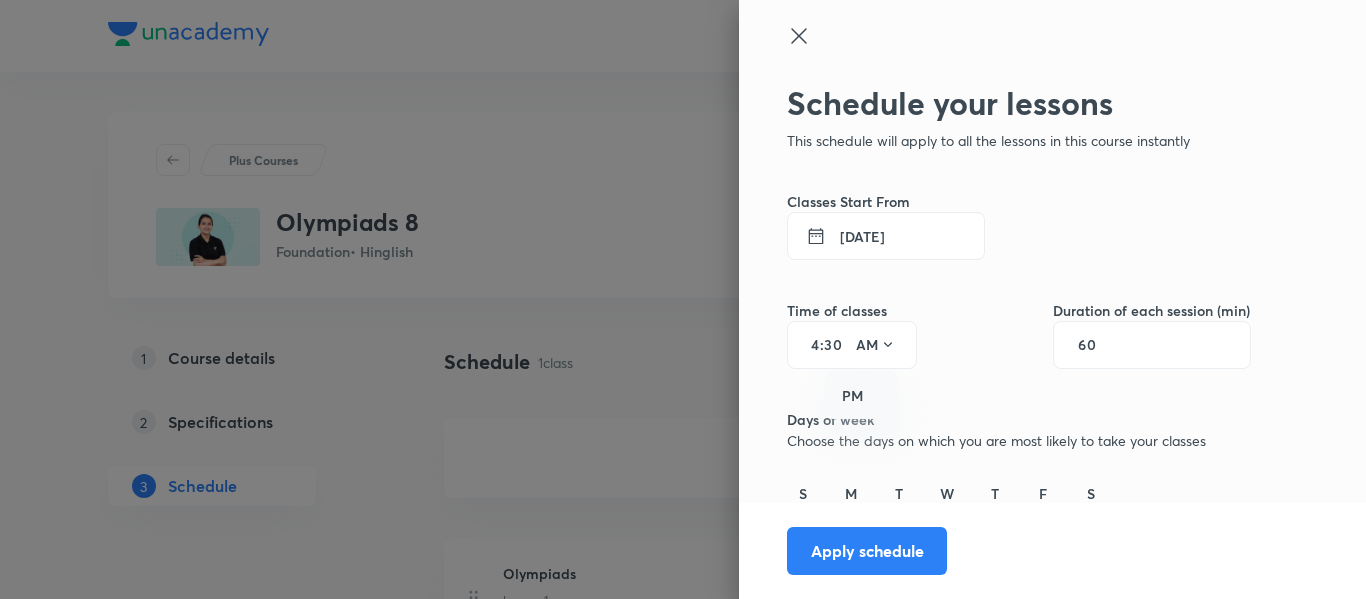 click on "PM" at bounding box center (862, 396) 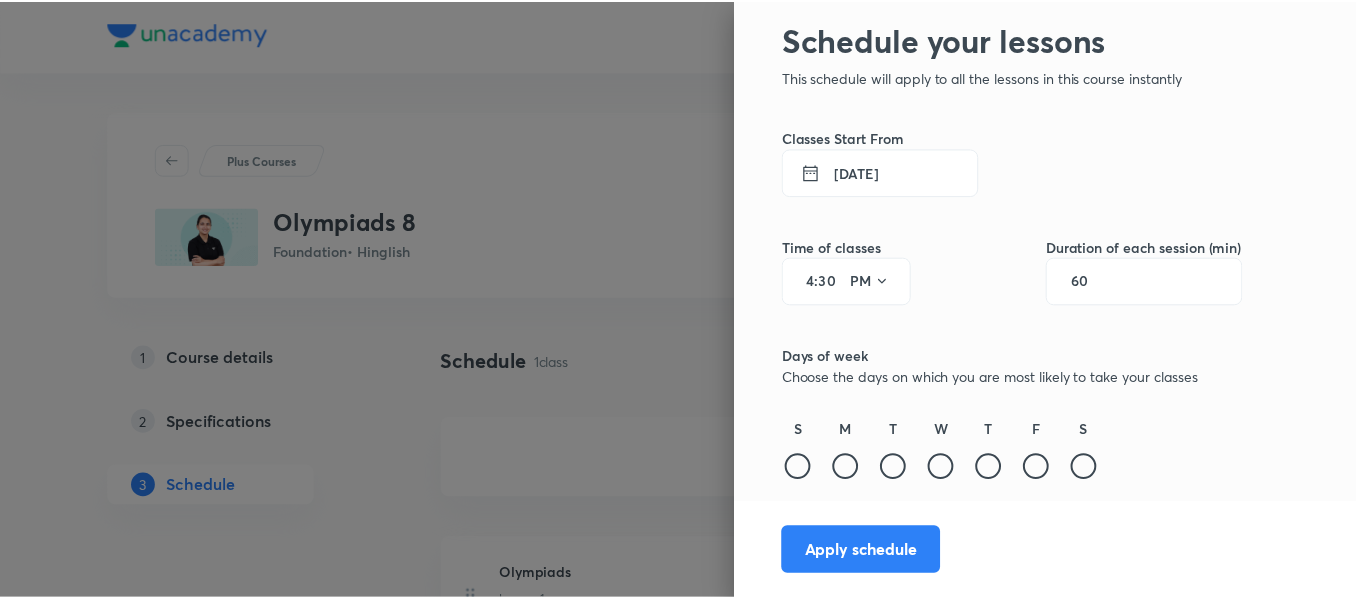 scroll, scrollTop: 141, scrollLeft: 0, axis: vertical 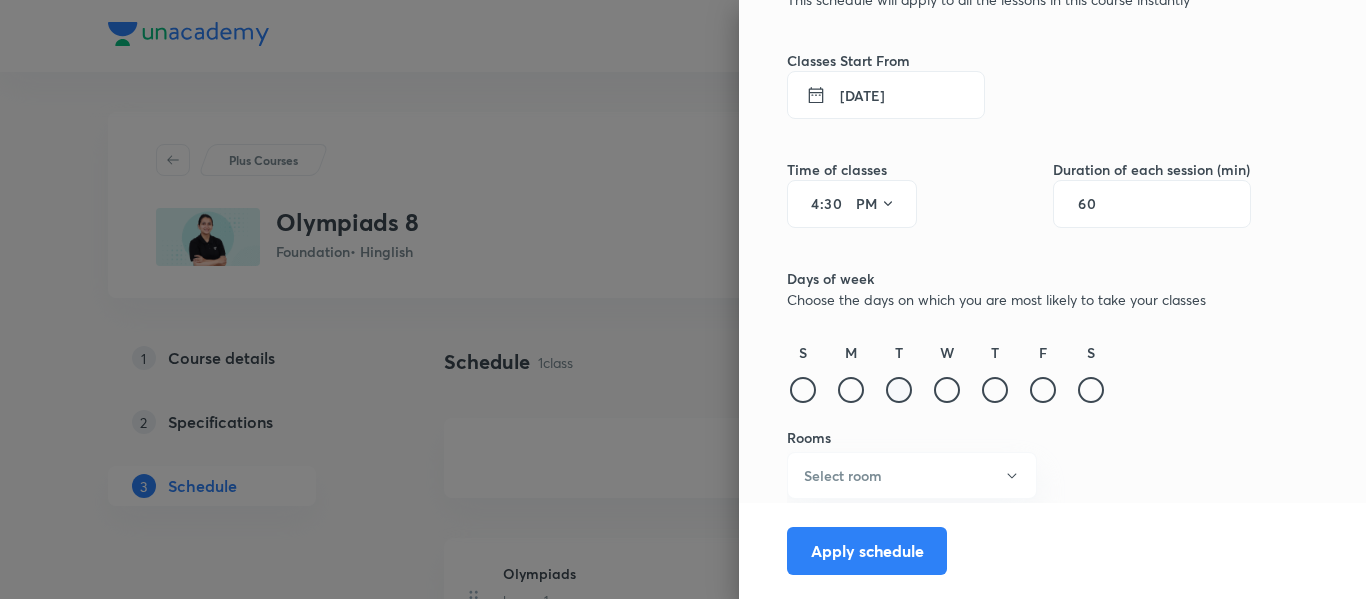 click at bounding box center (899, 390) 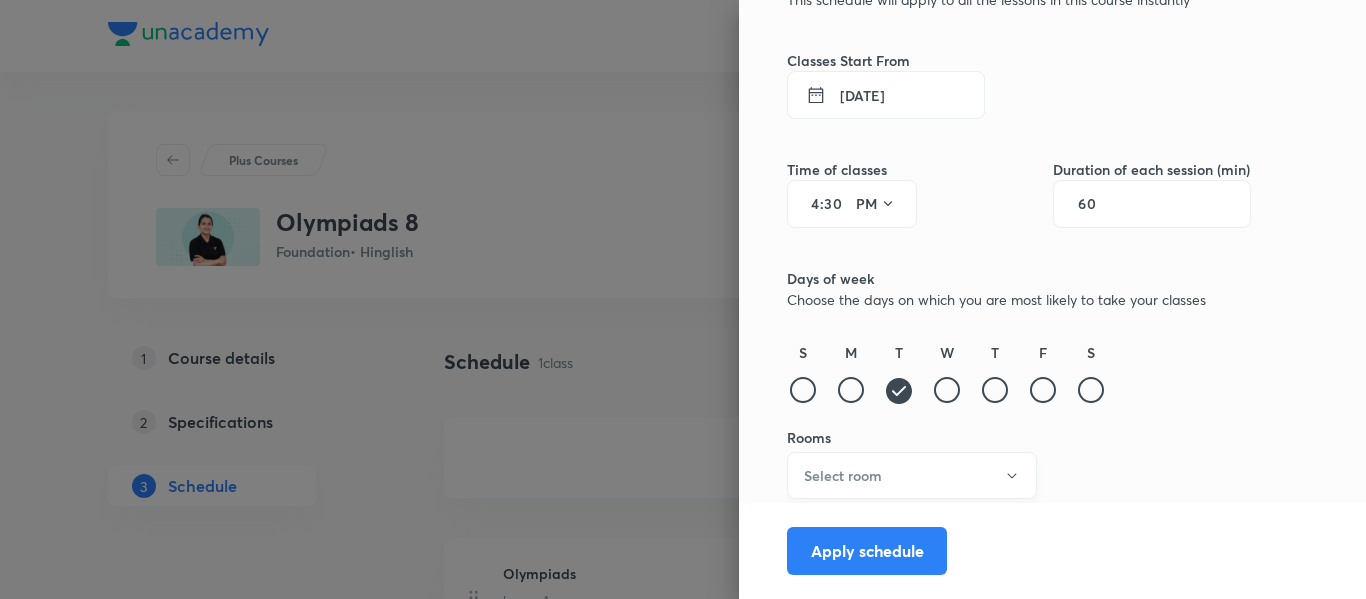 click on "Select room" at bounding box center [912, 475] 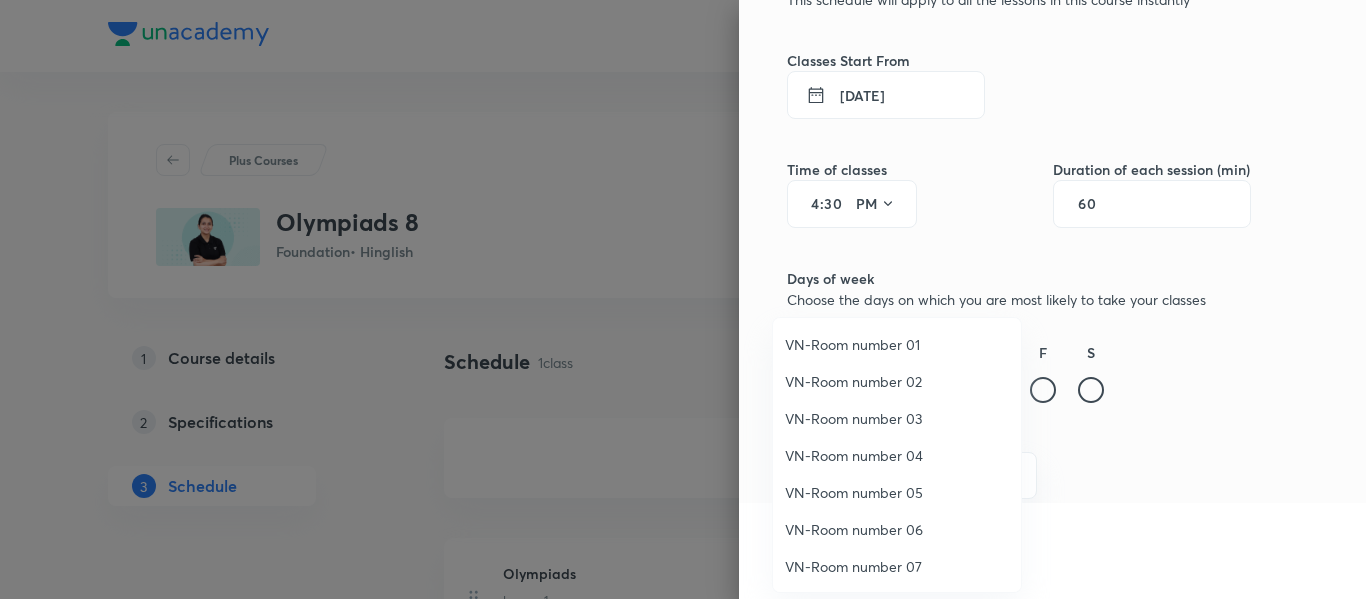 click on "VN-Room number 01" at bounding box center (897, 344) 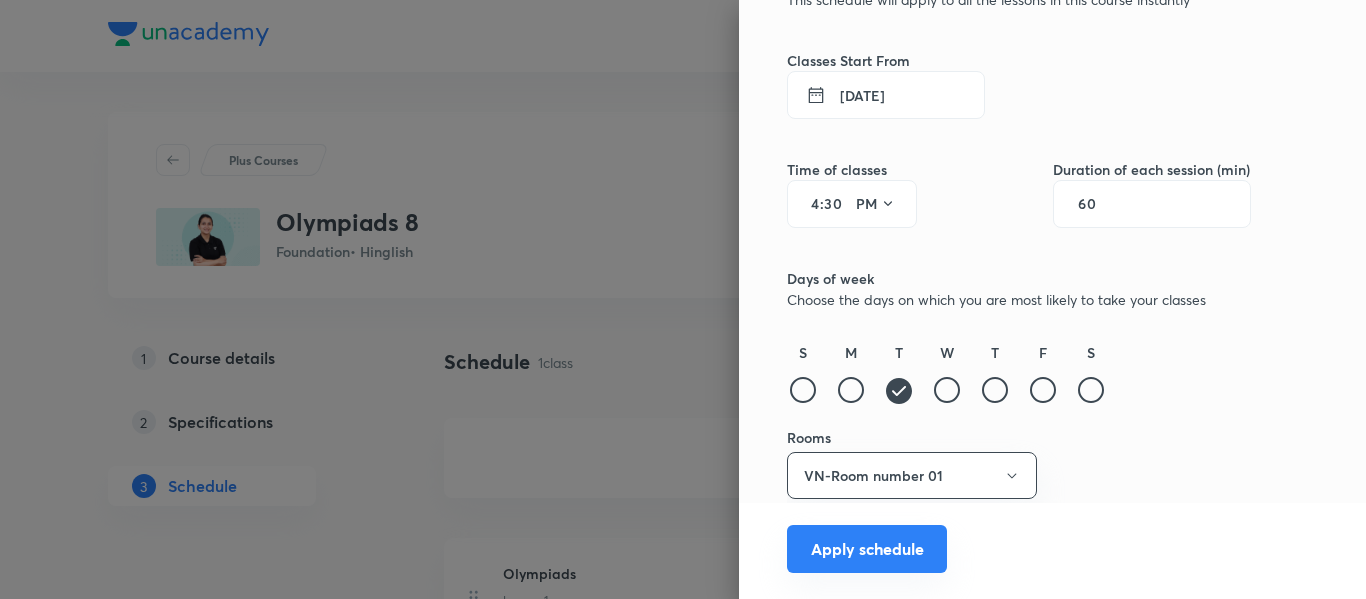 click on "Apply schedule" at bounding box center [867, 549] 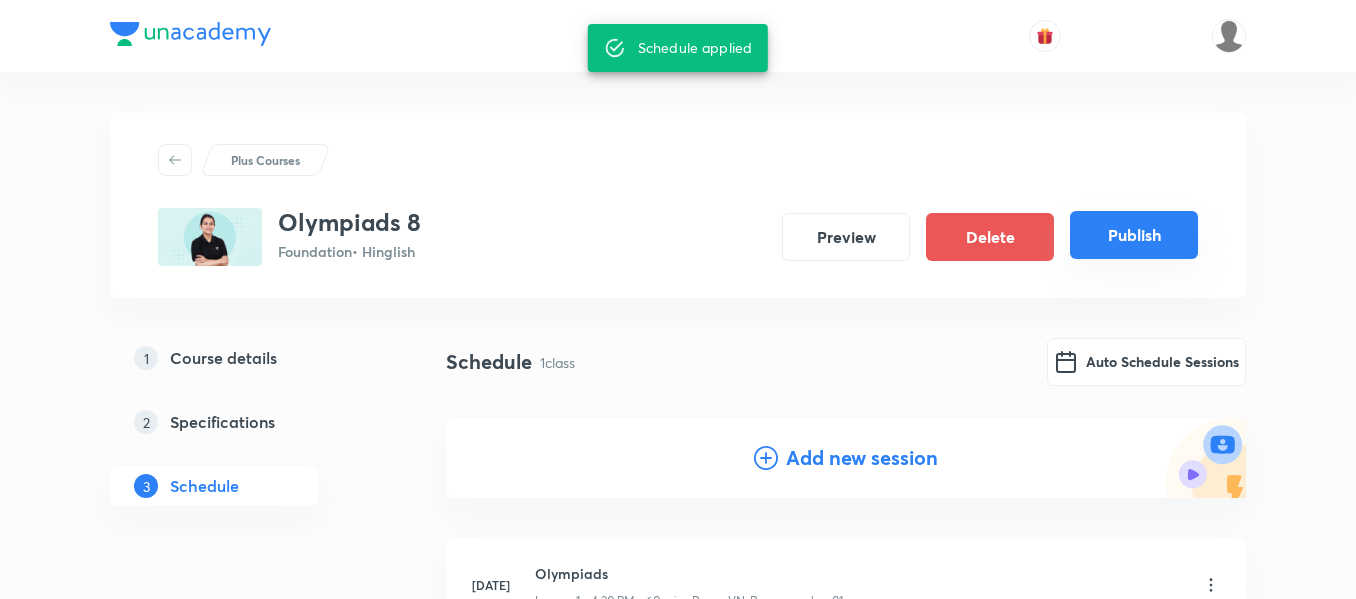 click on "Publish" at bounding box center [1134, 235] 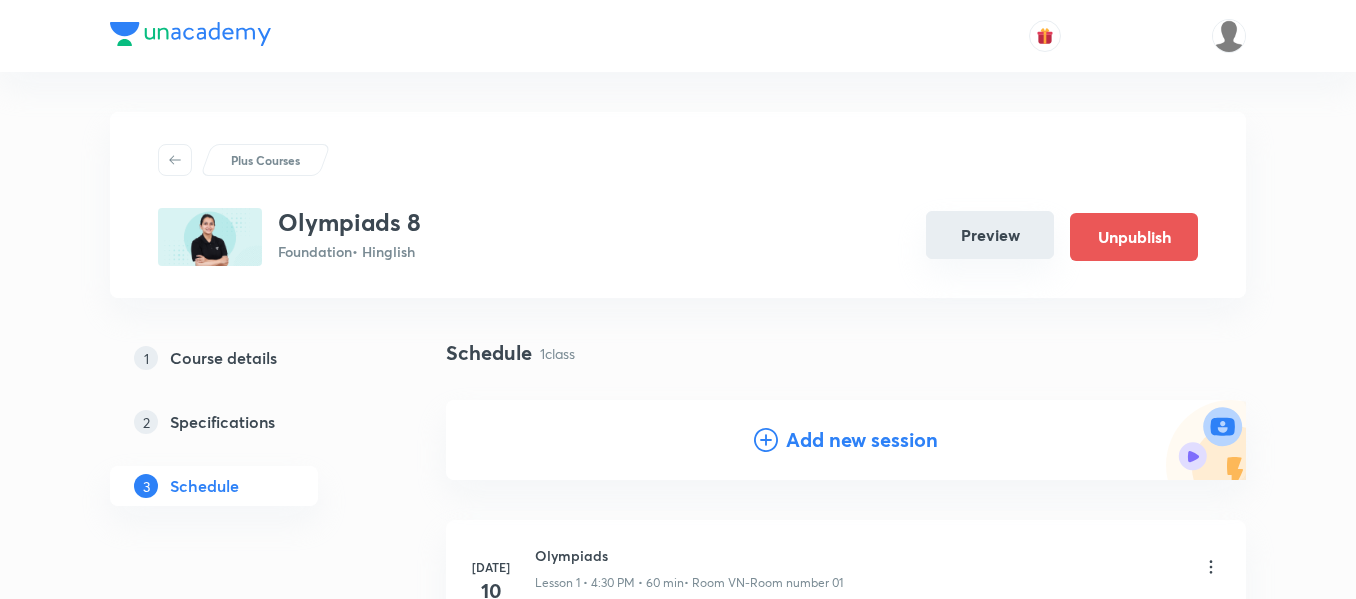 click on "Preview" at bounding box center (990, 235) 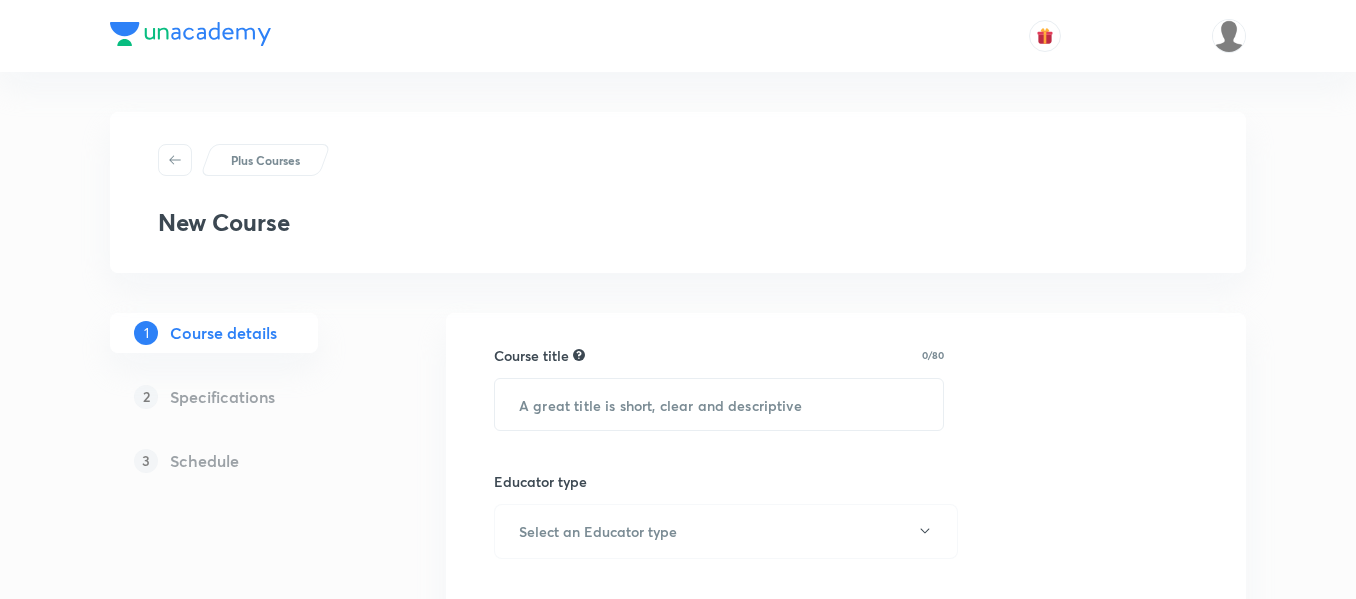 scroll, scrollTop: 0, scrollLeft: 0, axis: both 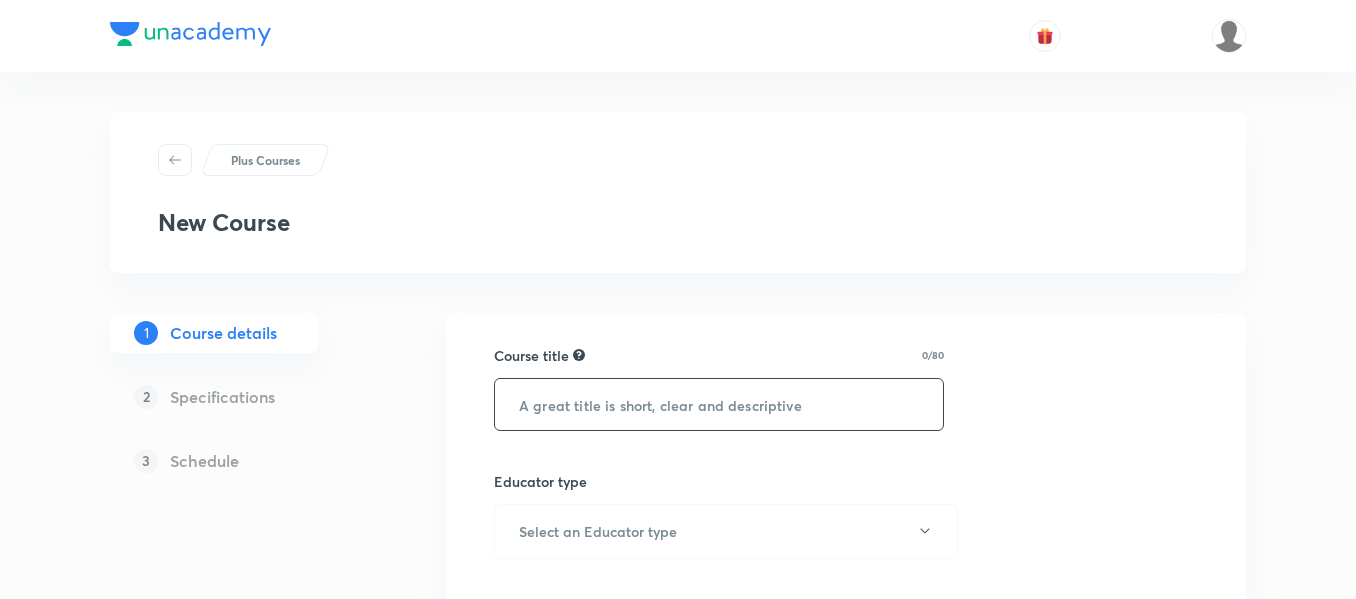 click at bounding box center (719, 404) 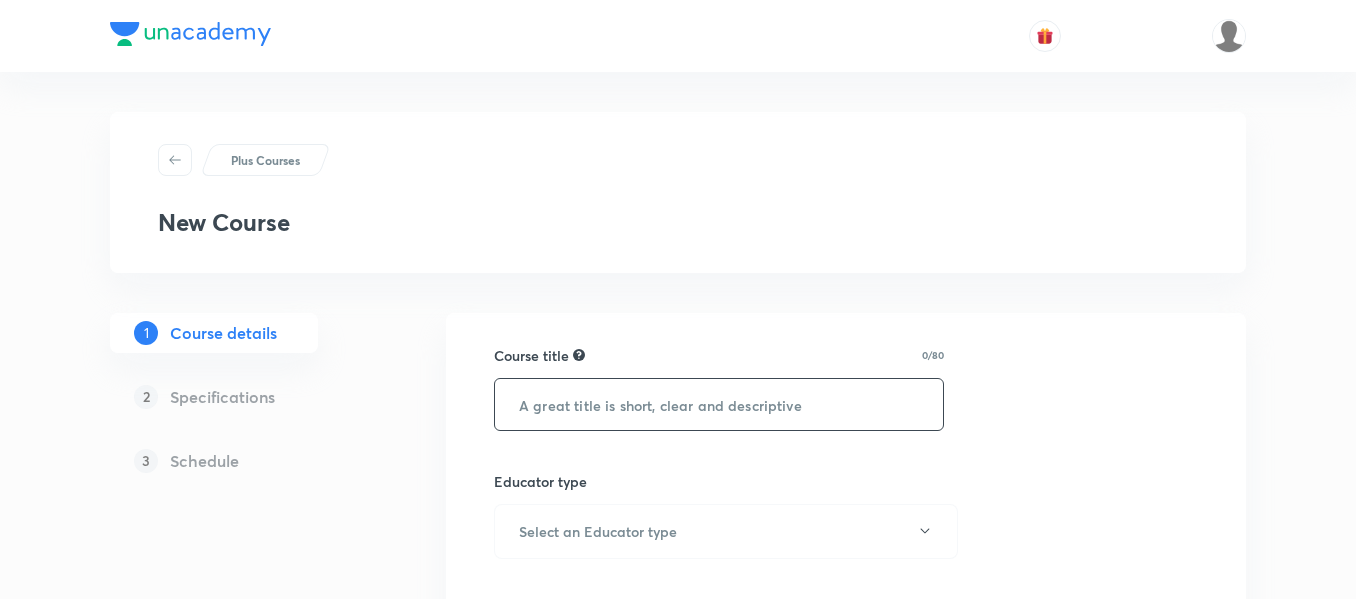 paste on "olympiads" 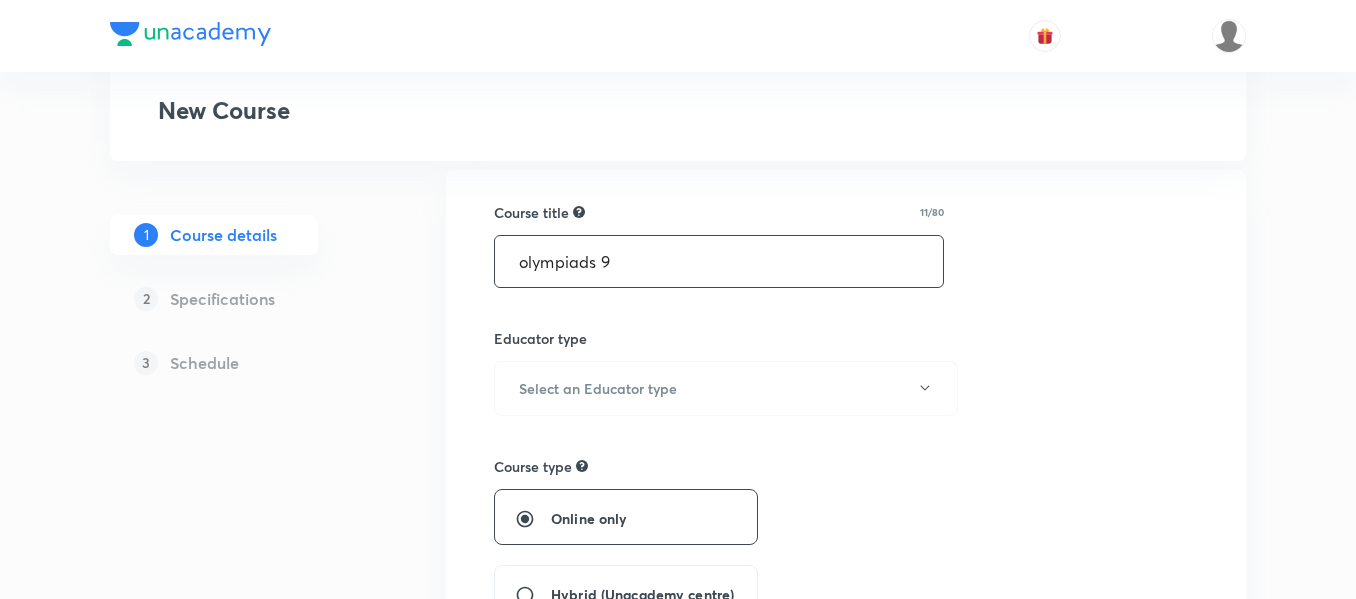 scroll, scrollTop: 200, scrollLeft: 0, axis: vertical 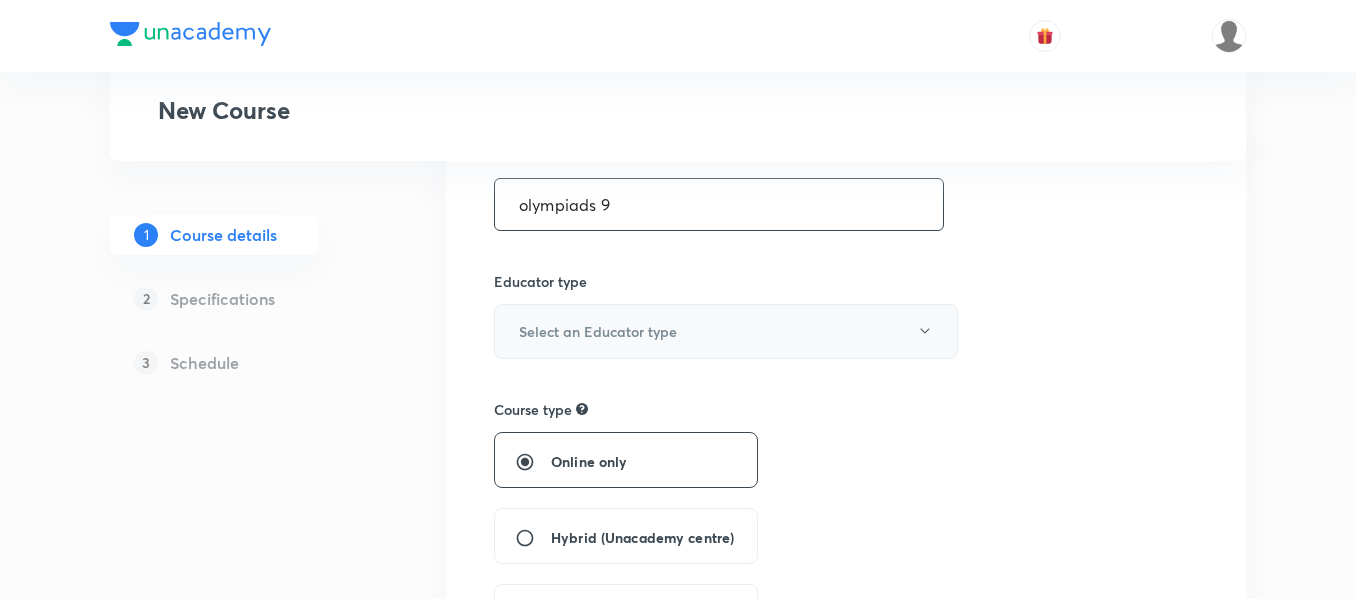 type on "olympiads 9" 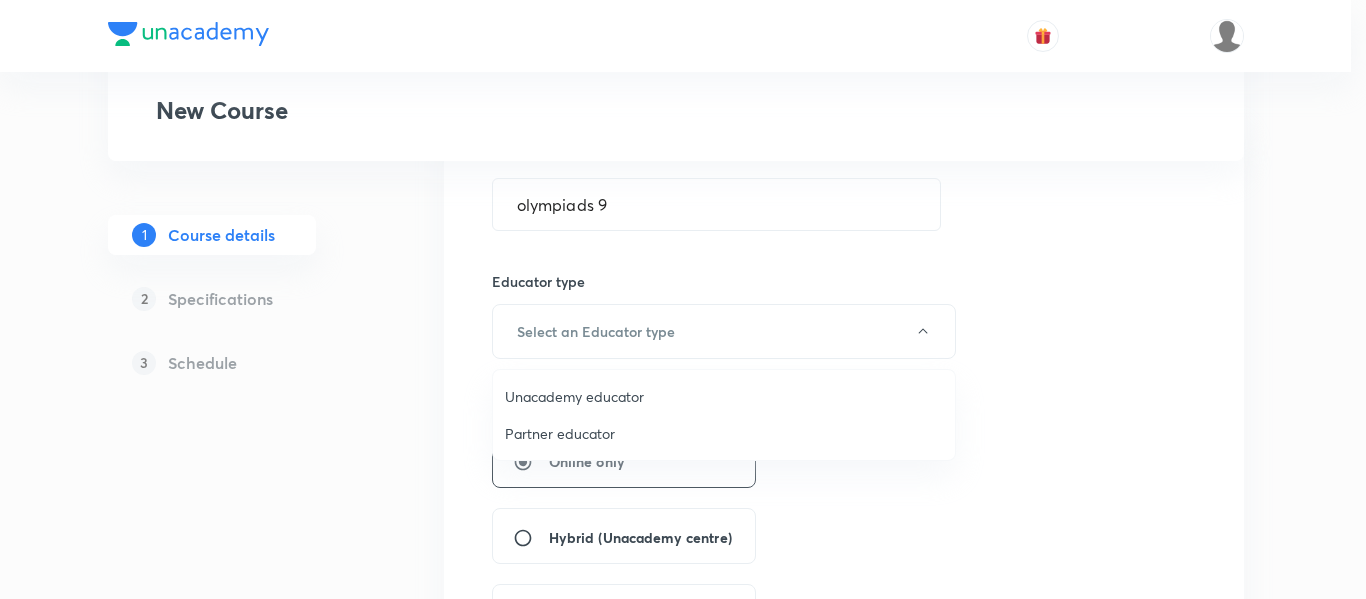 click on "Unacademy educator" at bounding box center [724, 396] 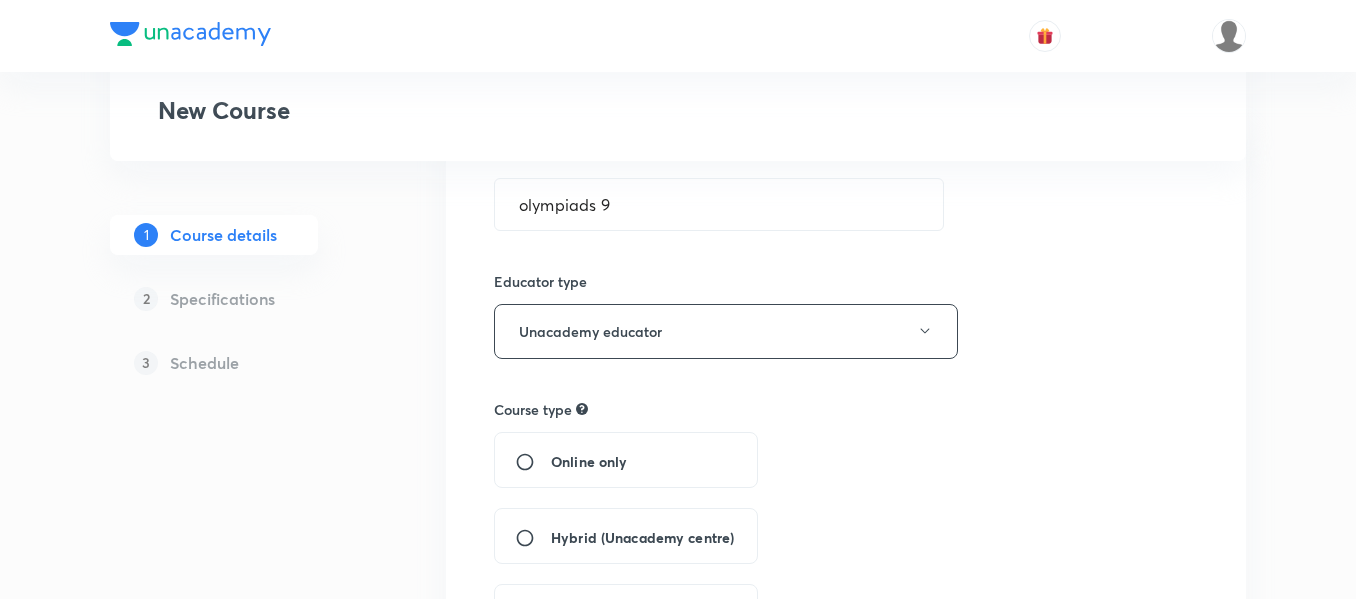 click on "Hybrid (Unacademy centre)" at bounding box center [642, 537] 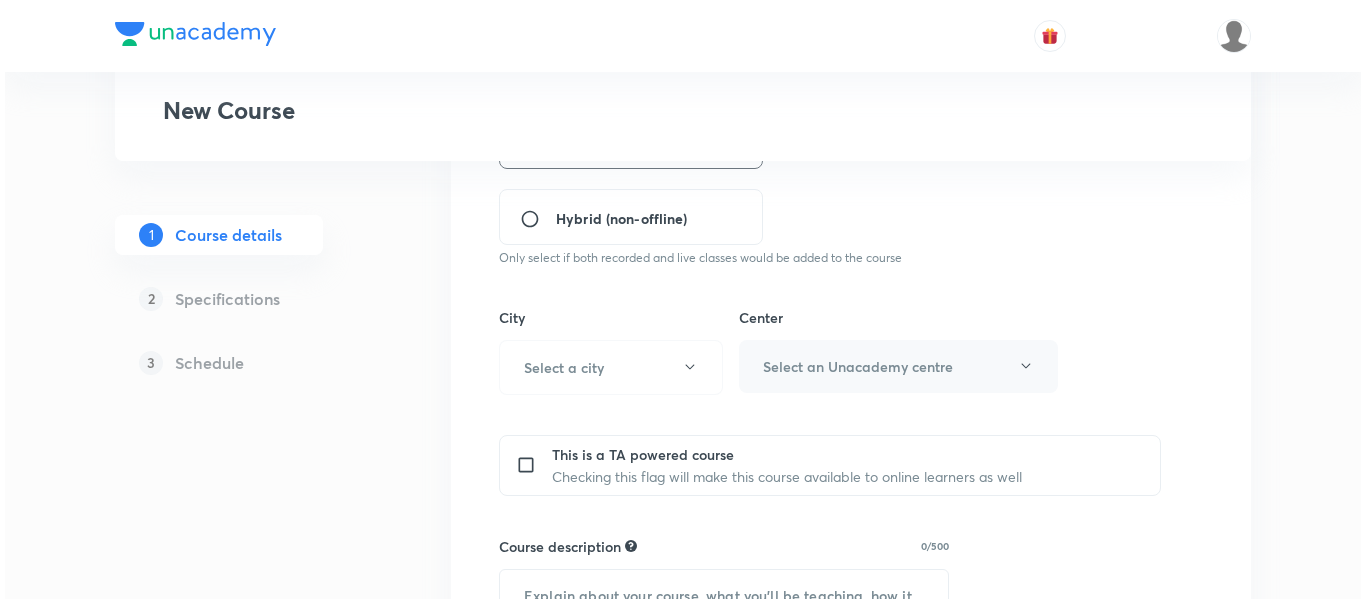 scroll, scrollTop: 600, scrollLeft: 0, axis: vertical 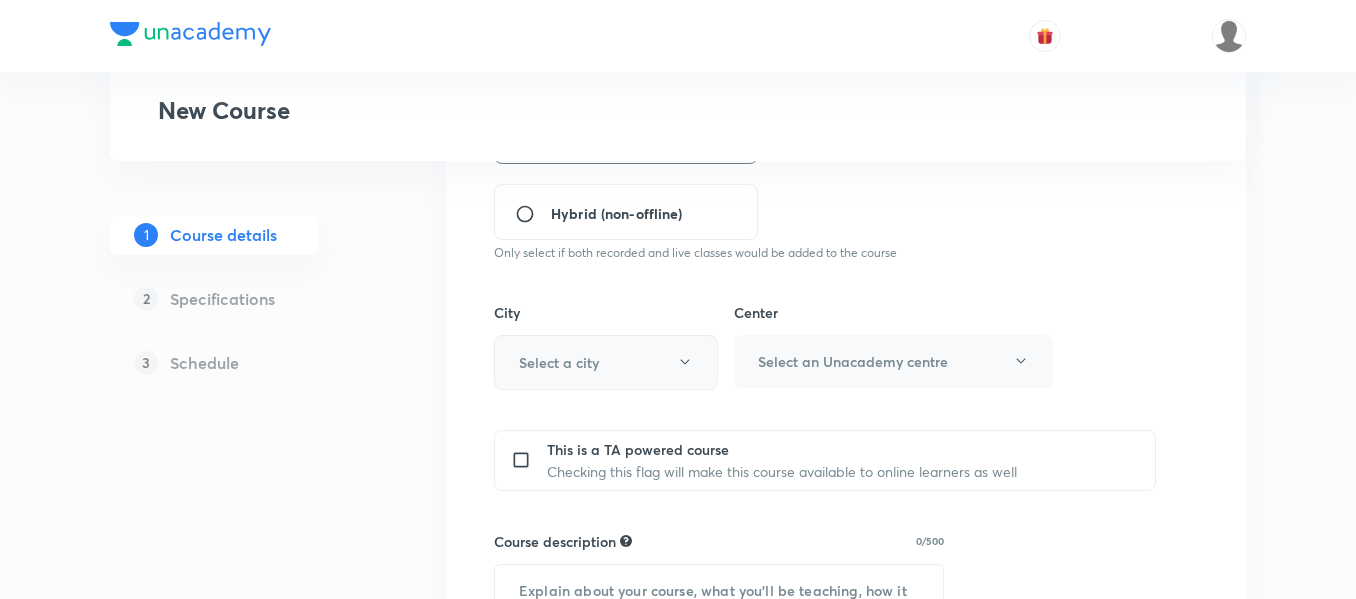 click on "Select a city" at bounding box center (606, 362) 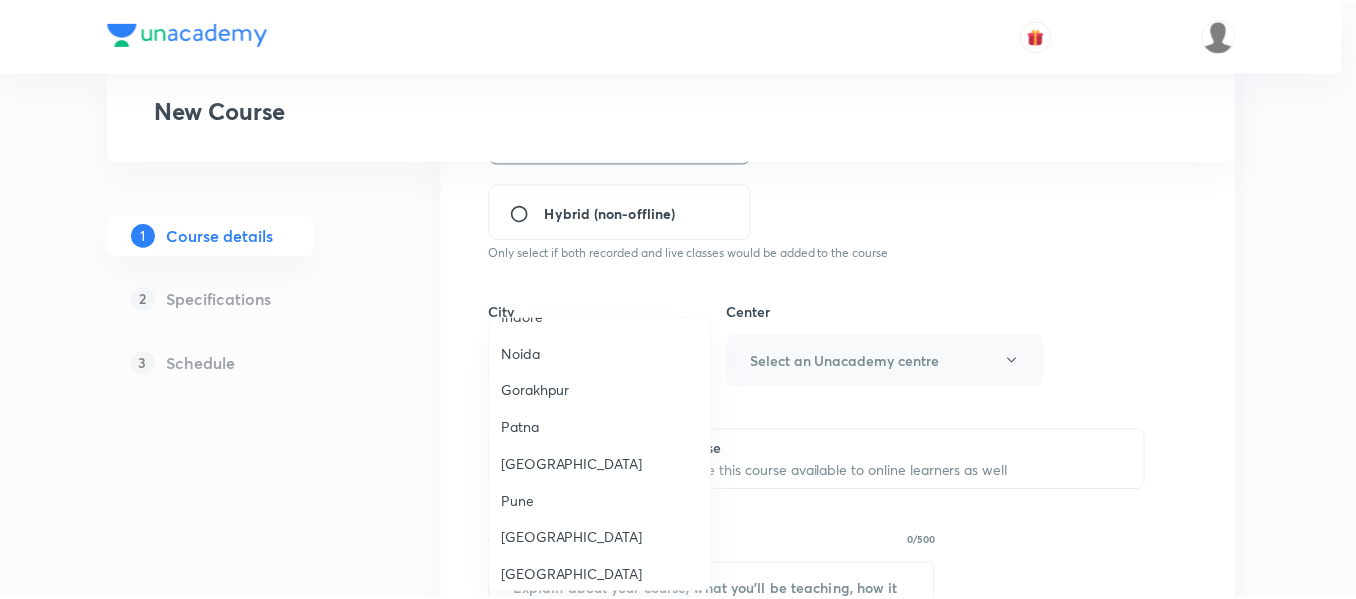 scroll, scrollTop: 1500, scrollLeft: 0, axis: vertical 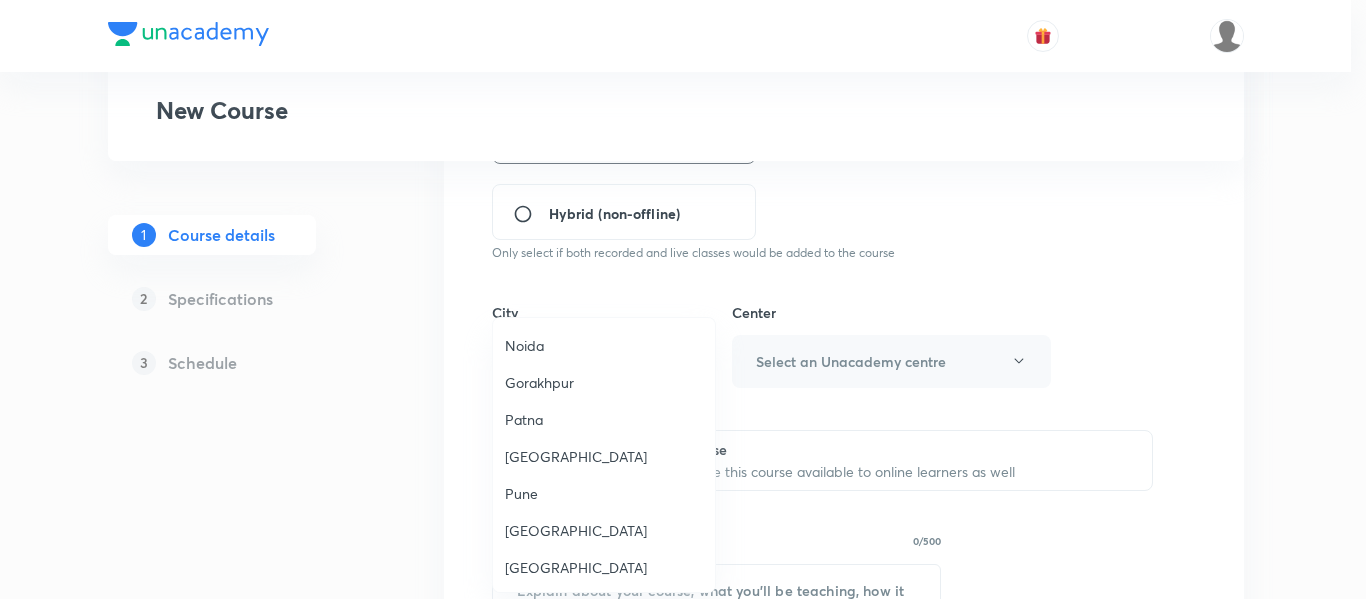 click on "Pune" at bounding box center [604, 493] 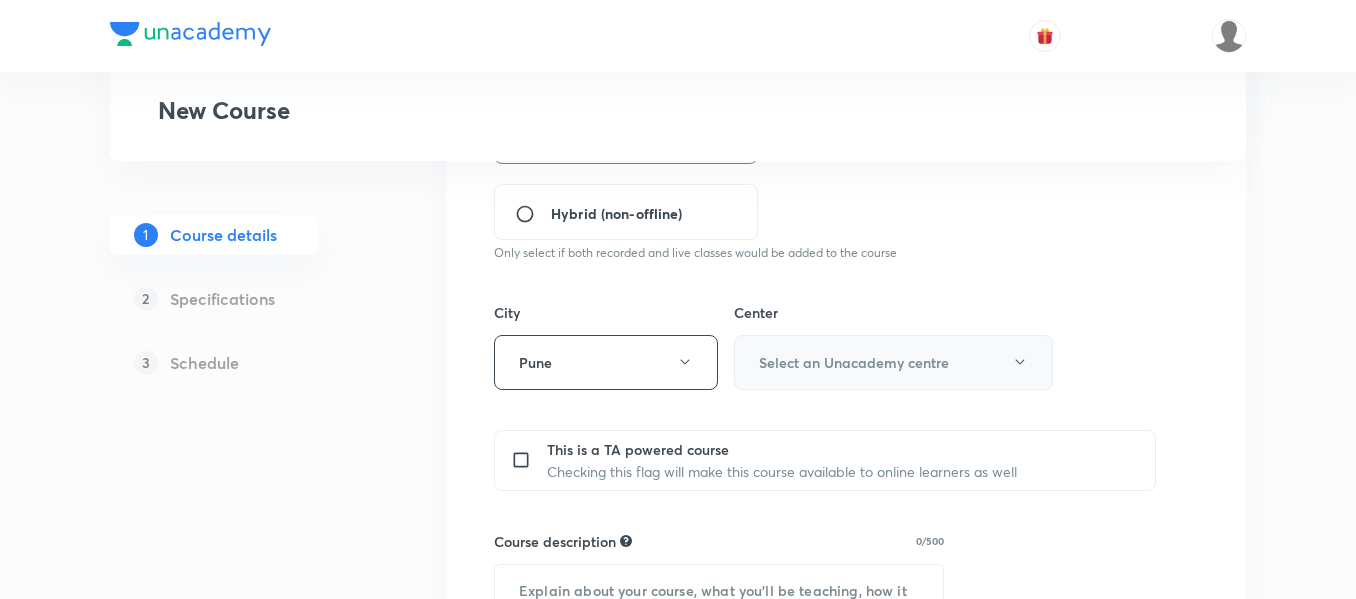 click on "Select an Unacademy centre" at bounding box center [854, 362] 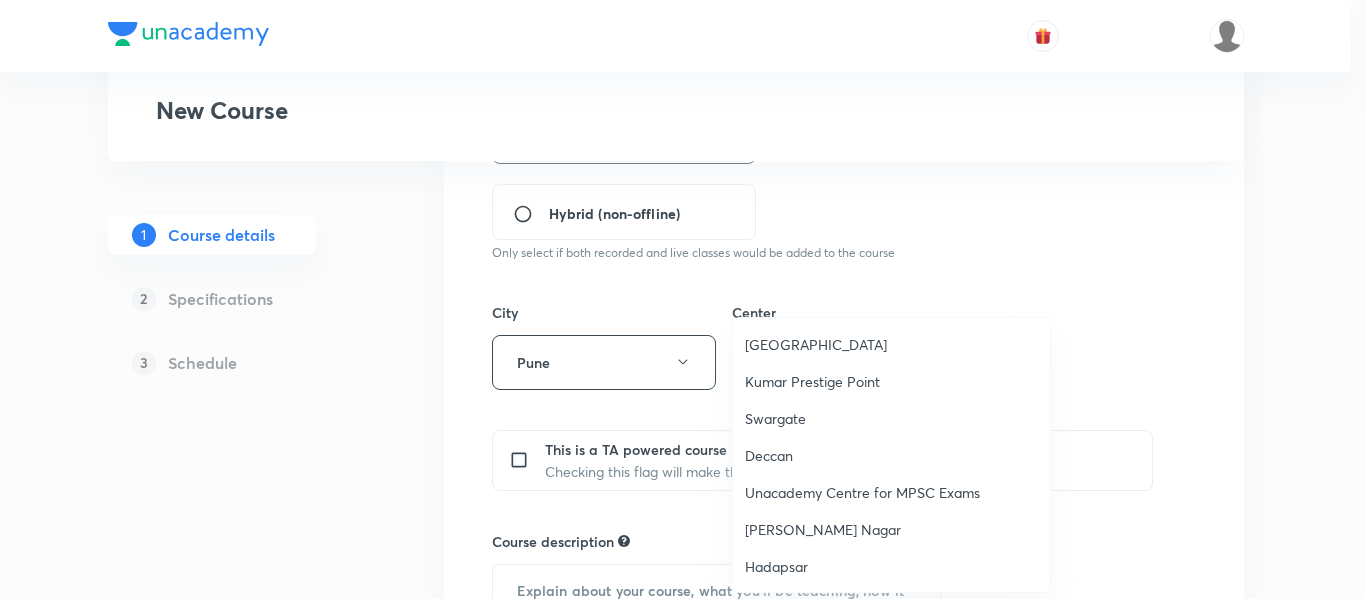 click on "[PERSON_NAME] Nagar" at bounding box center (891, 529) 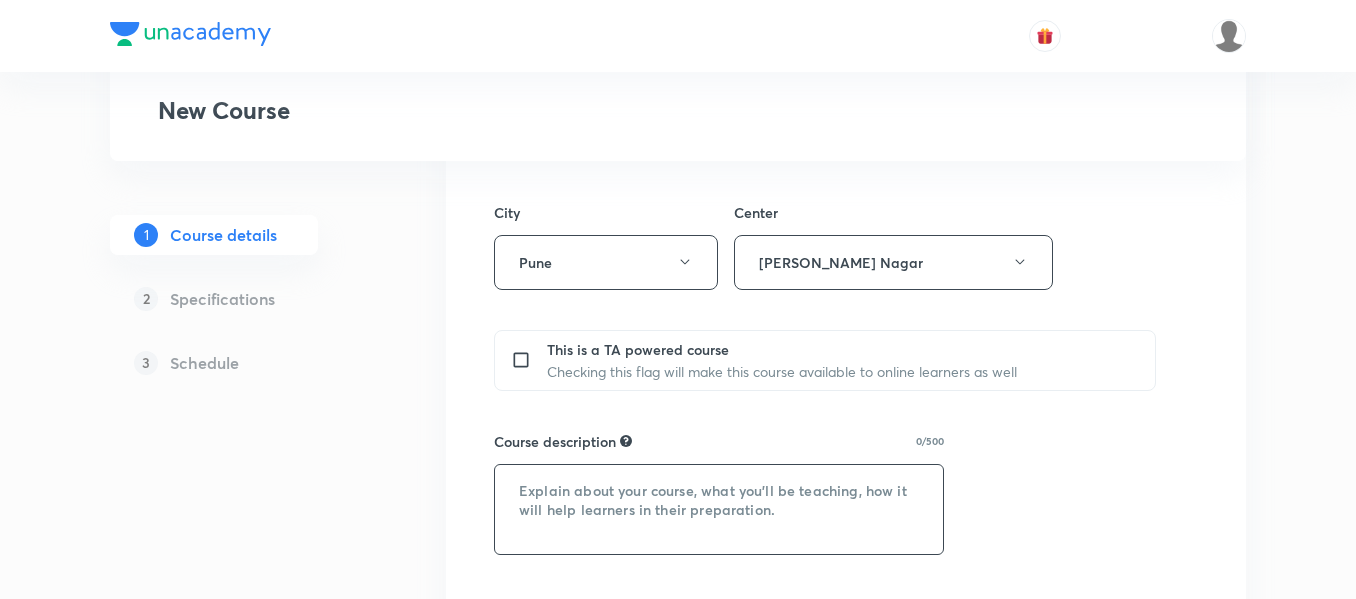 click at bounding box center (719, 509) 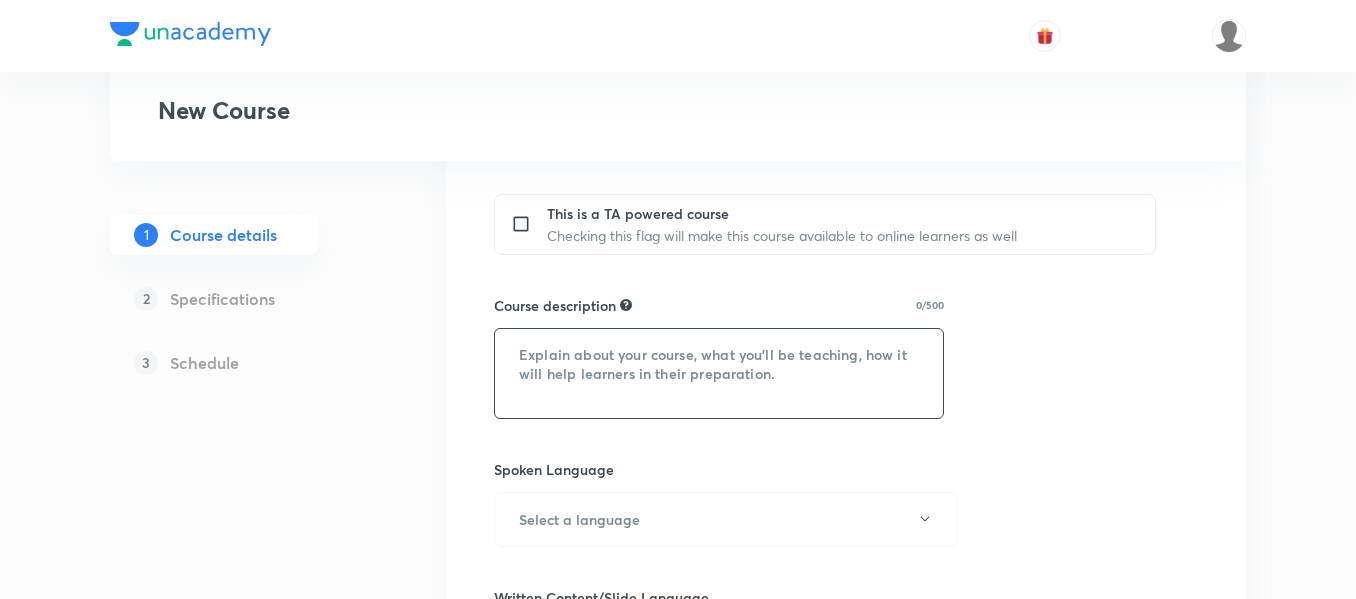 scroll, scrollTop: 800, scrollLeft: 0, axis: vertical 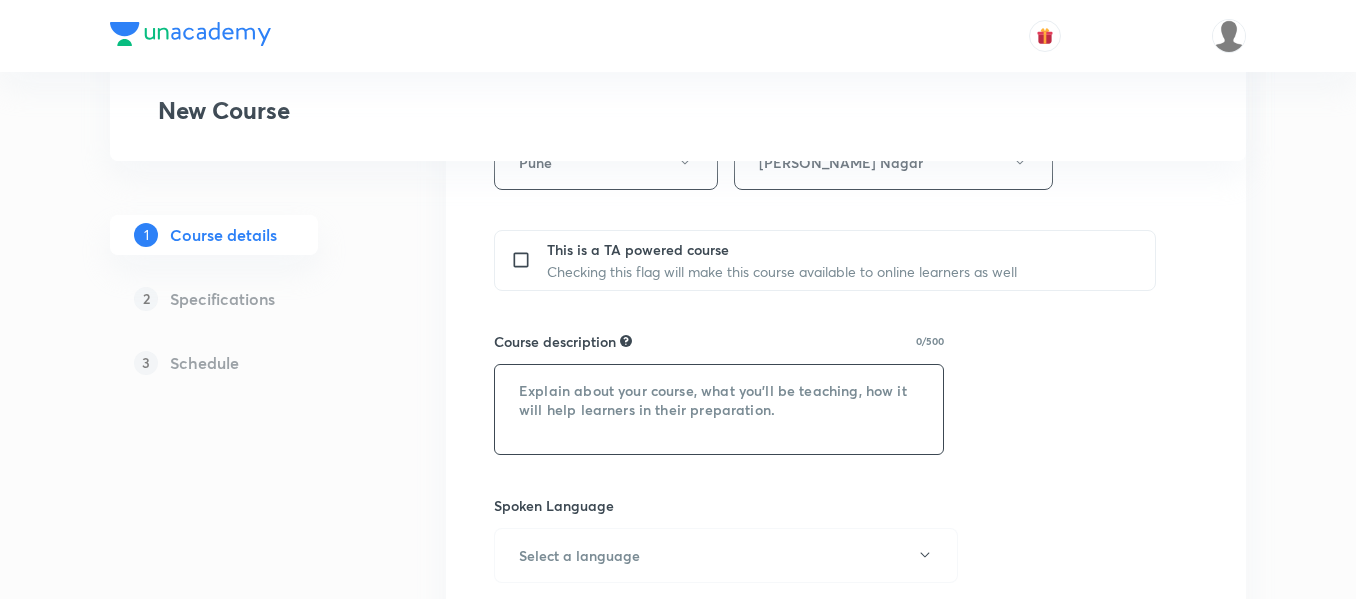 paste on ""In this course, [PERSON_NAME]  will provide in-depth knowledge of Biology. The course will
be helpful for aspirants preparing for Foundation. All doubts related to the topic will be
clarified during the doubt-clearing sessions in the course. The course will be covered in Hinglish and the notes will be provided in English"" 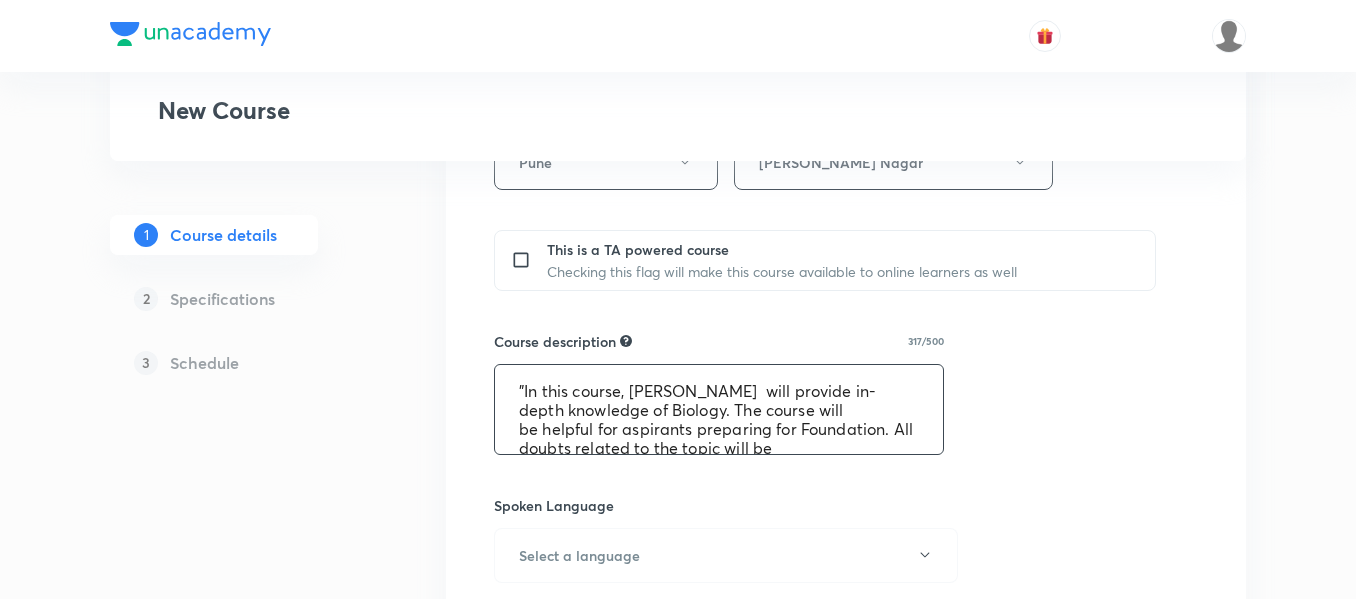 scroll, scrollTop: 61, scrollLeft: 0, axis: vertical 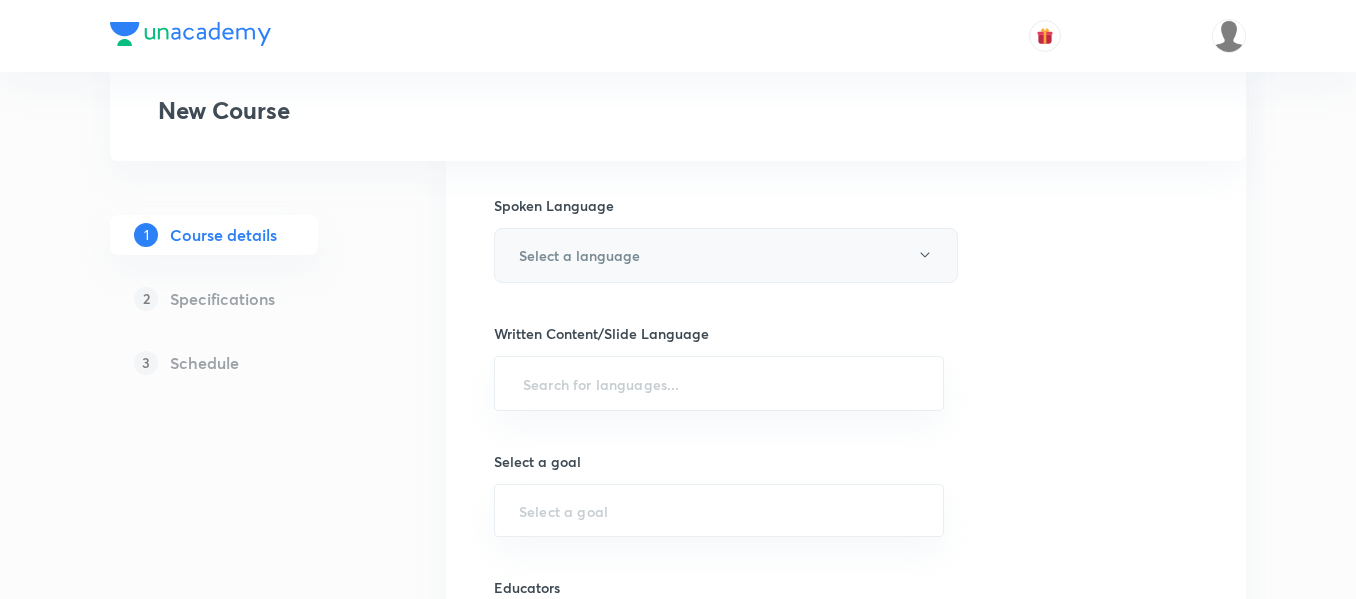 type on ""In this course, nikhat  will provide in-depth knowledge of Biology. The course will
be helpful for aspirants preparing for Foundation. All doubts related to the topic will be
clarified during the doubt-clearing sessions in the course. The course will be covered in Hinglish and the notes will be provided in English"" 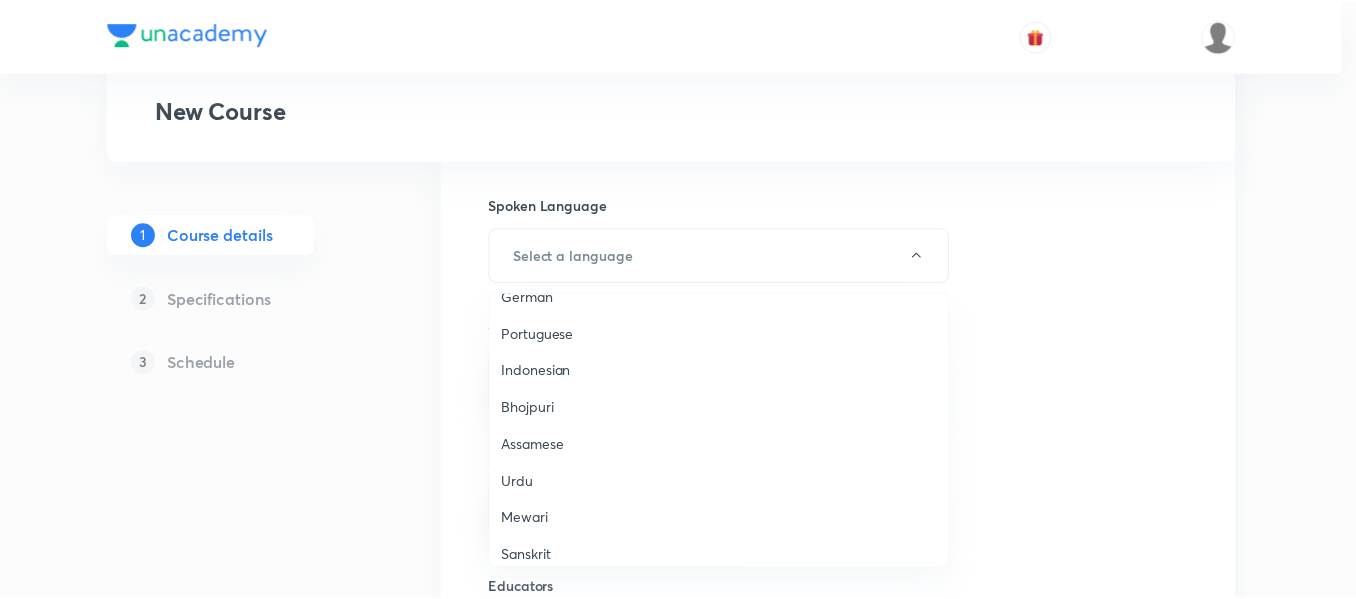 scroll, scrollTop: 593, scrollLeft: 0, axis: vertical 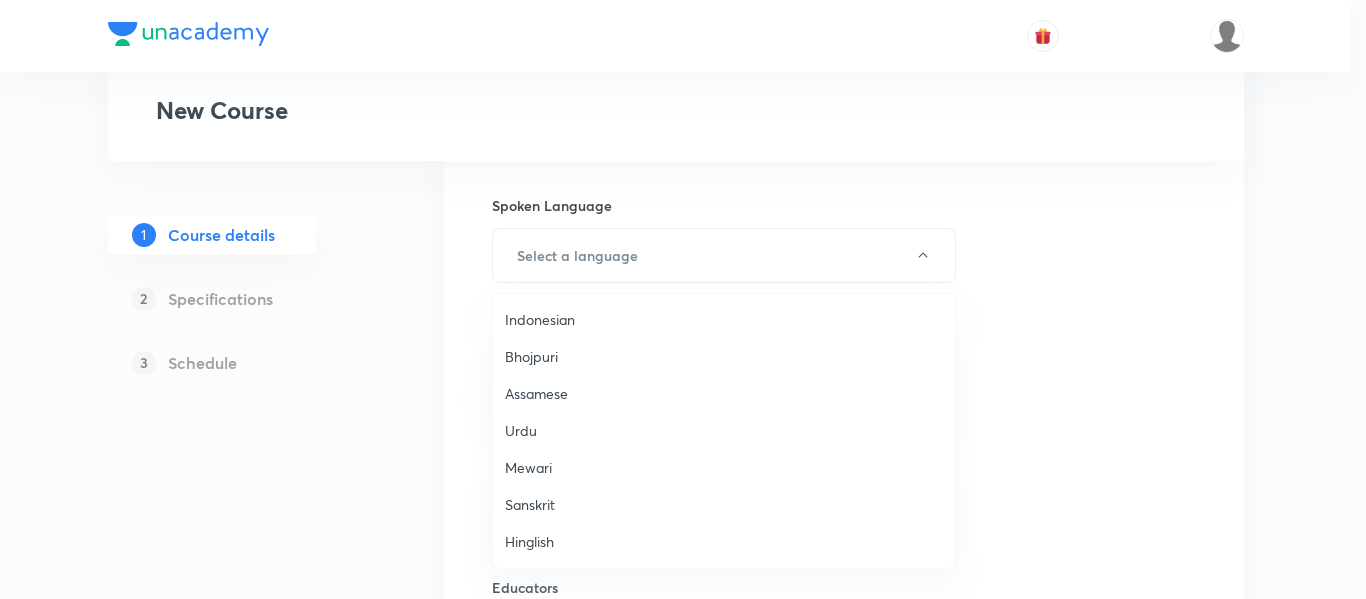 click on "Hinglish" at bounding box center (724, 541) 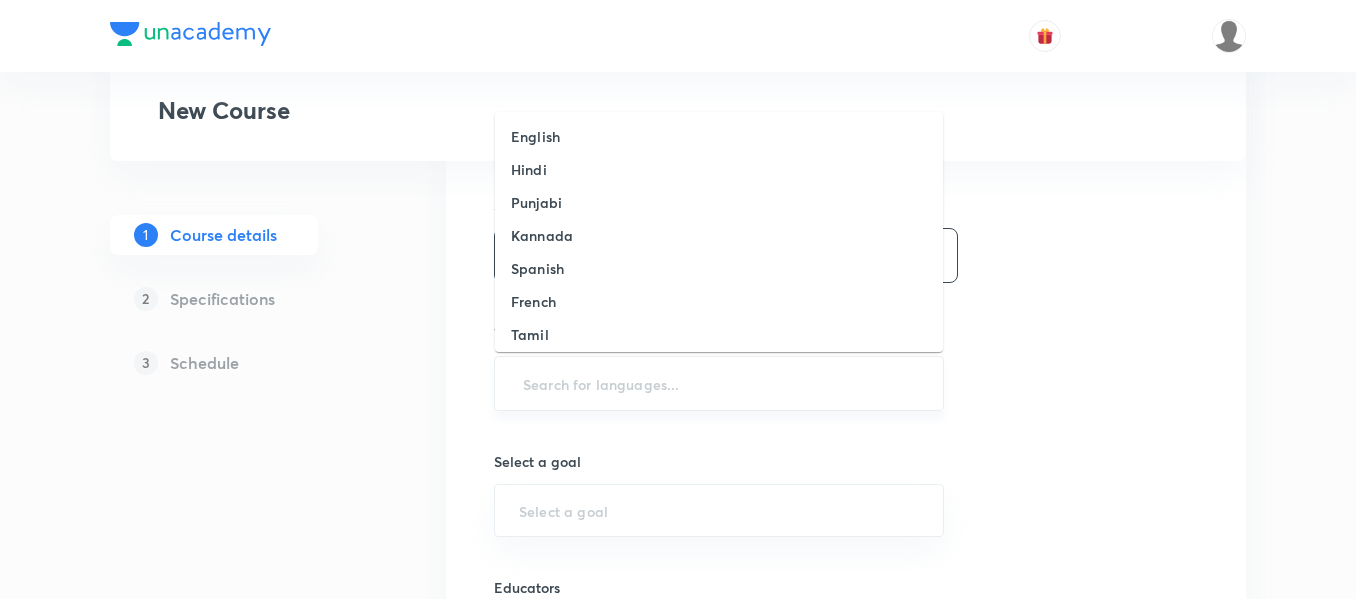 click at bounding box center [719, 383] 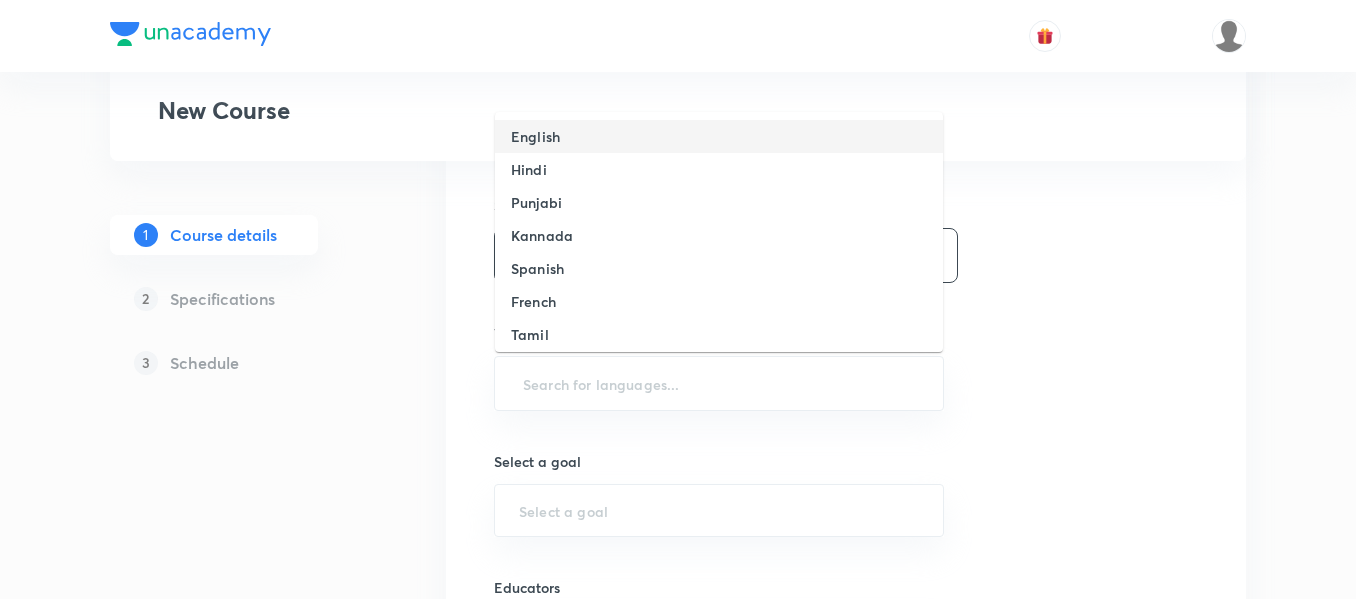 click on "English" at bounding box center (719, 136) 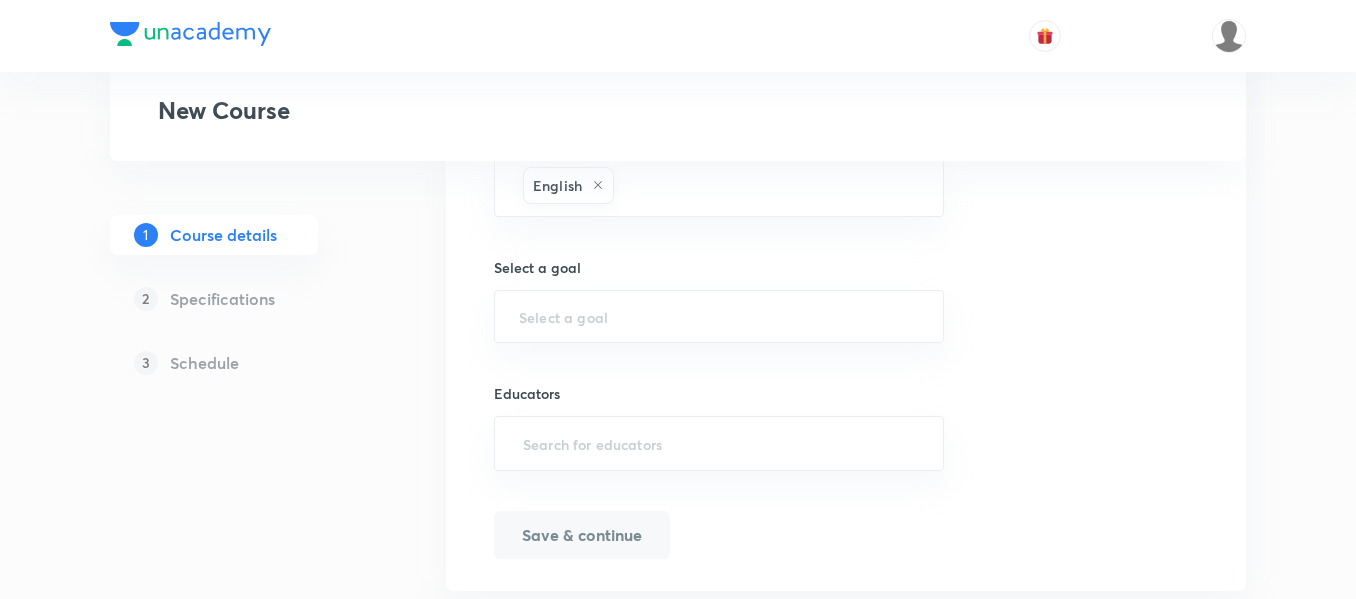 scroll, scrollTop: 1300, scrollLeft: 0, axis: vertical 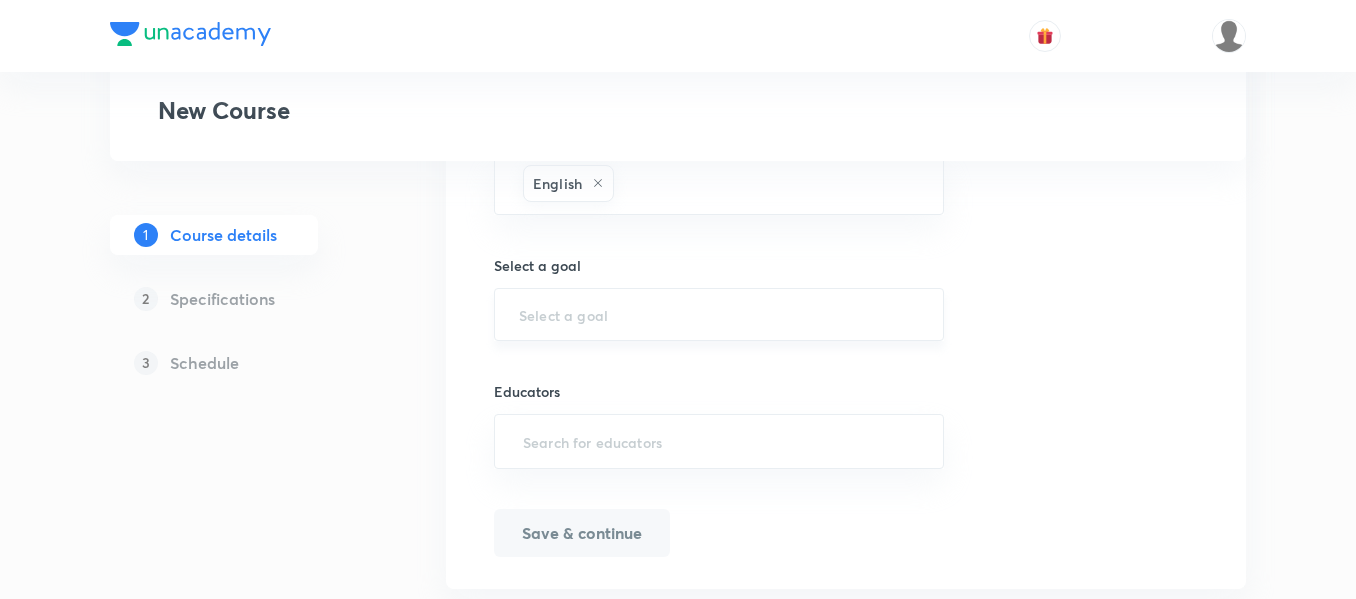 click on "​" at bounding box center (719, 314) 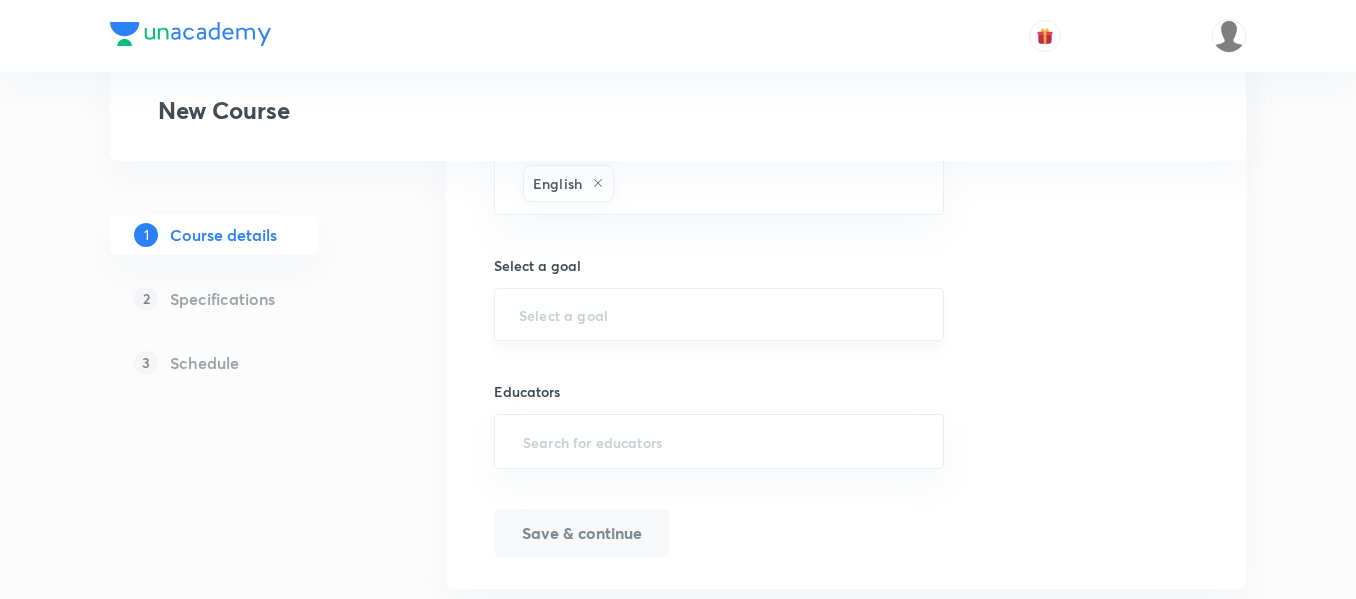 type on "n" 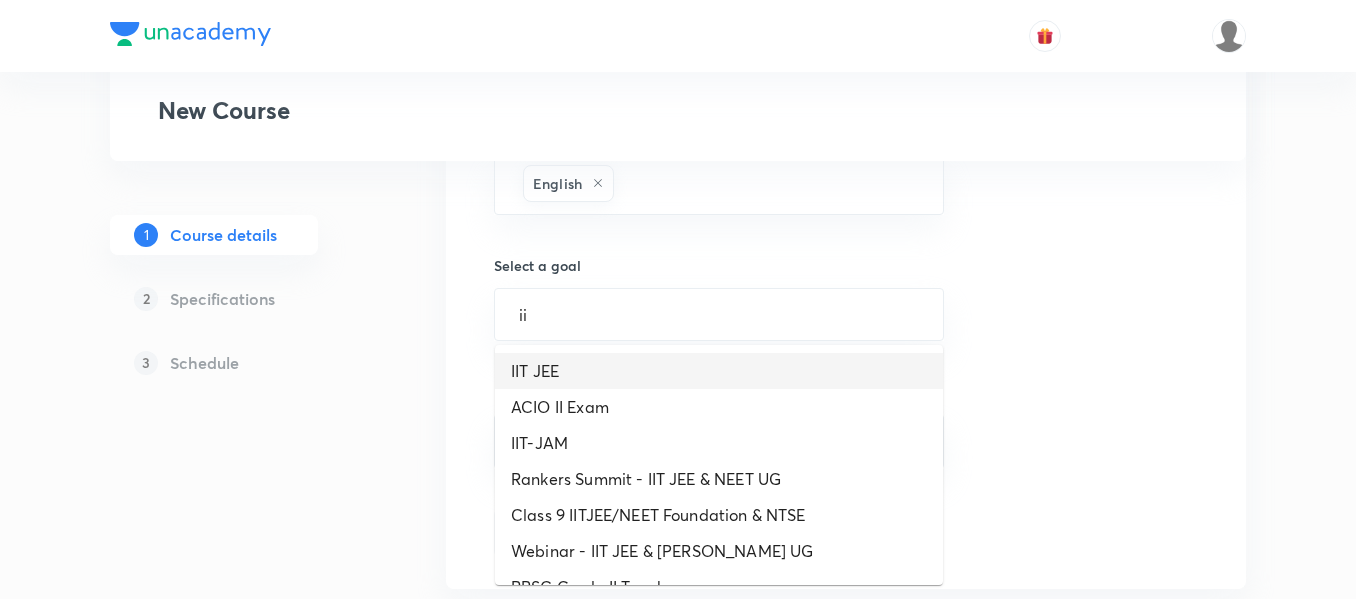 click on "IIT JEE" at bounding box center (719, 371) 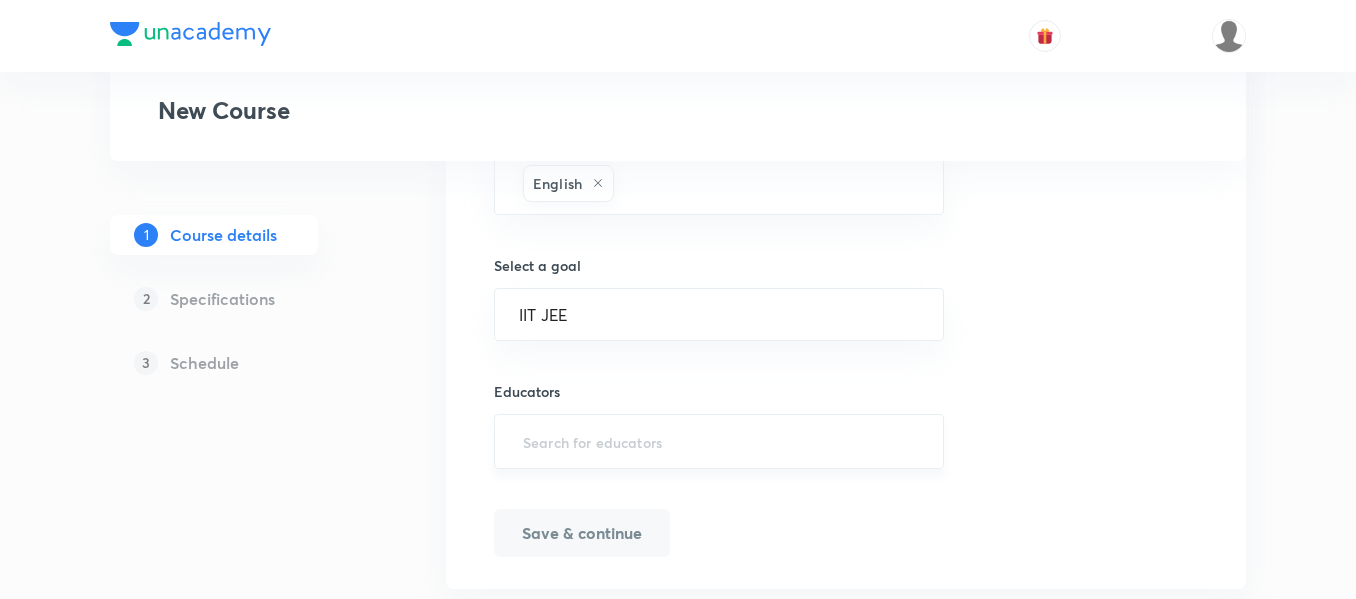 click at bounding box center (719, 441) 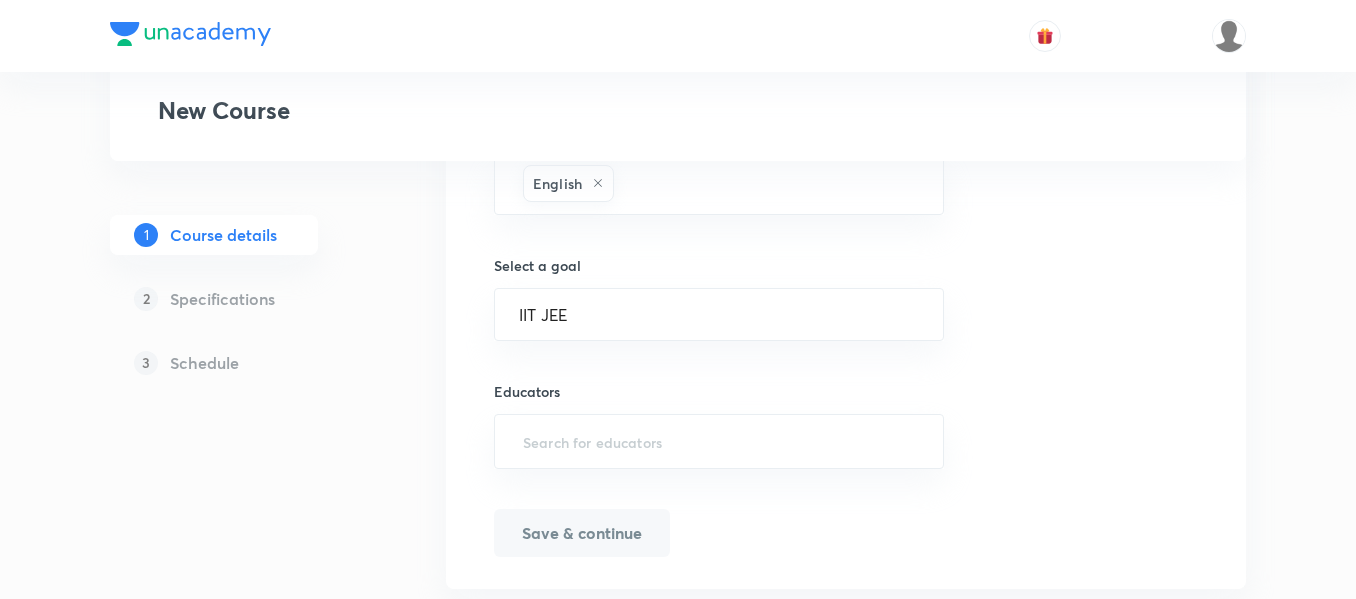 paste on "NikhatParveen-6480" 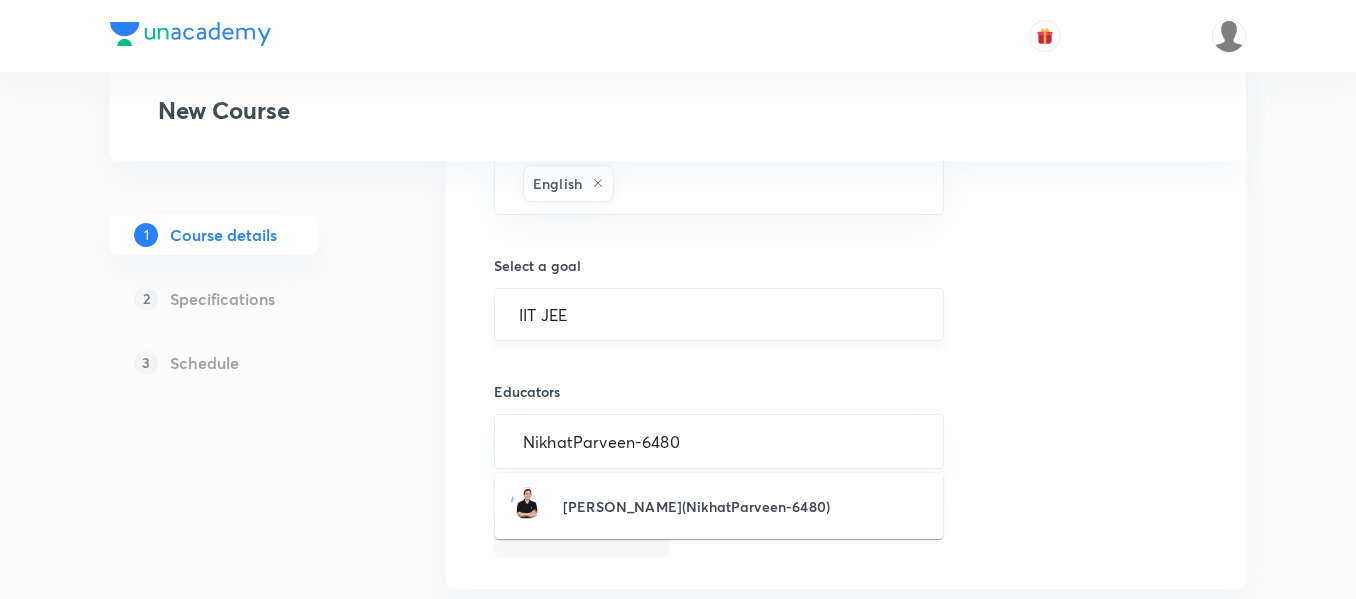 type on "NikhatParveen-6480" 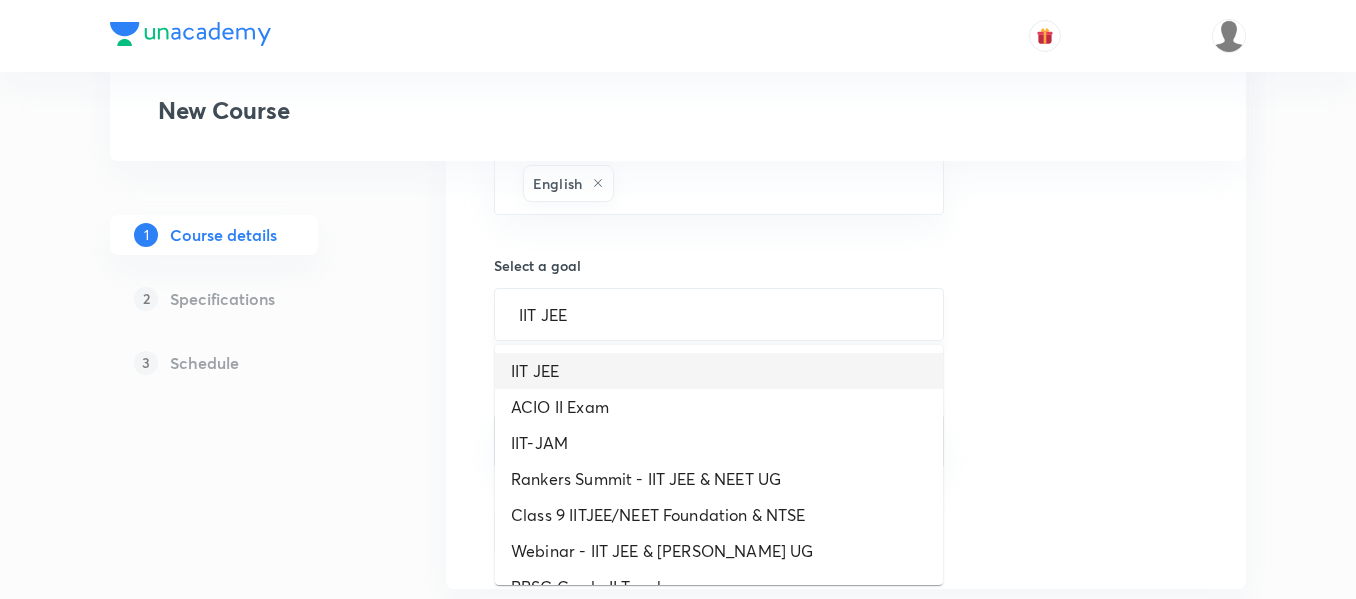 click on "IIT JEE" at bounding box center [719, 314] 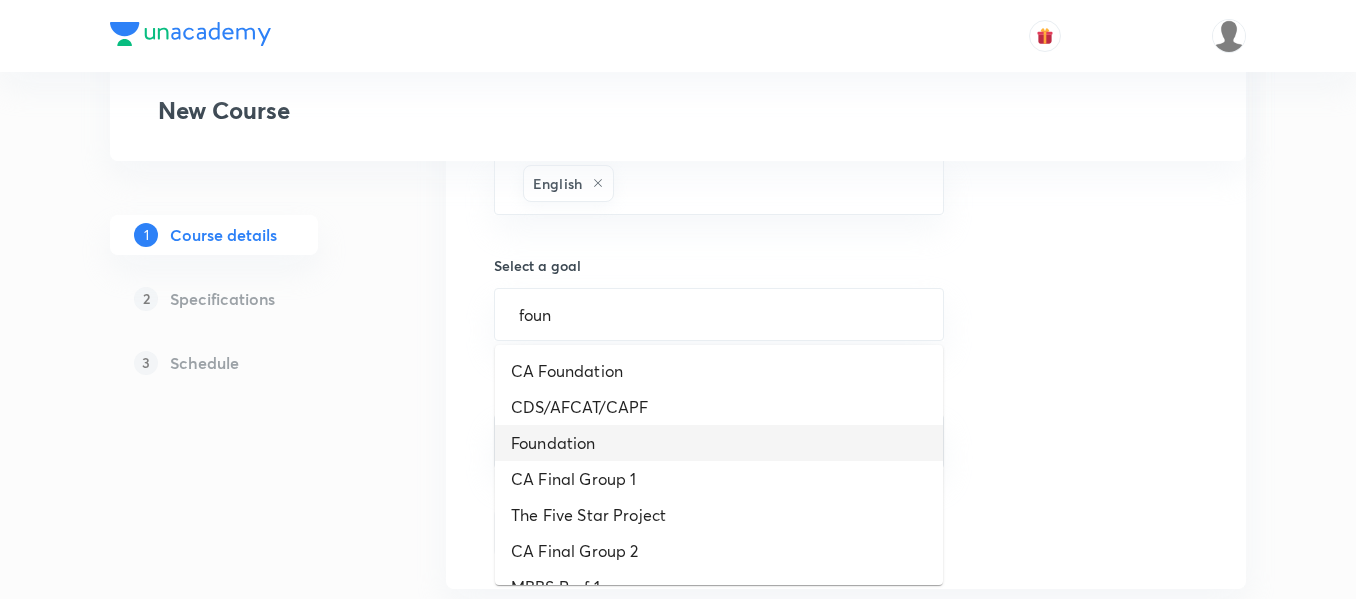 click on "Foundation" at bounding box center [719, 443] 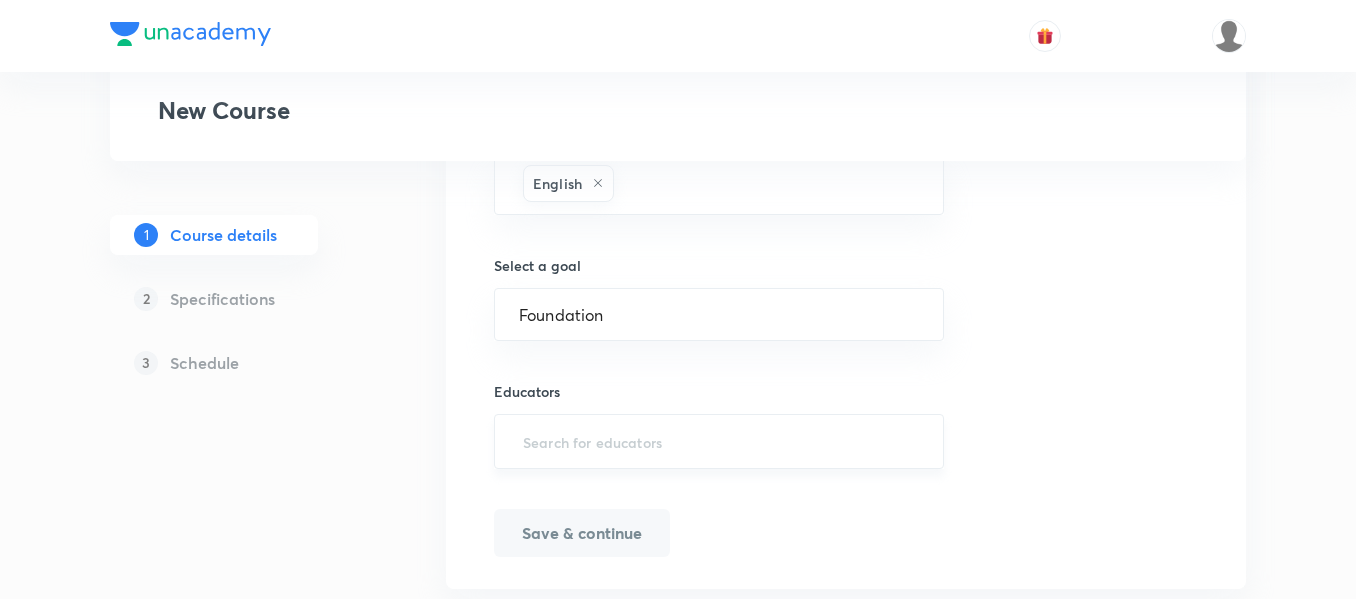 click at bounding box center [719, 441] 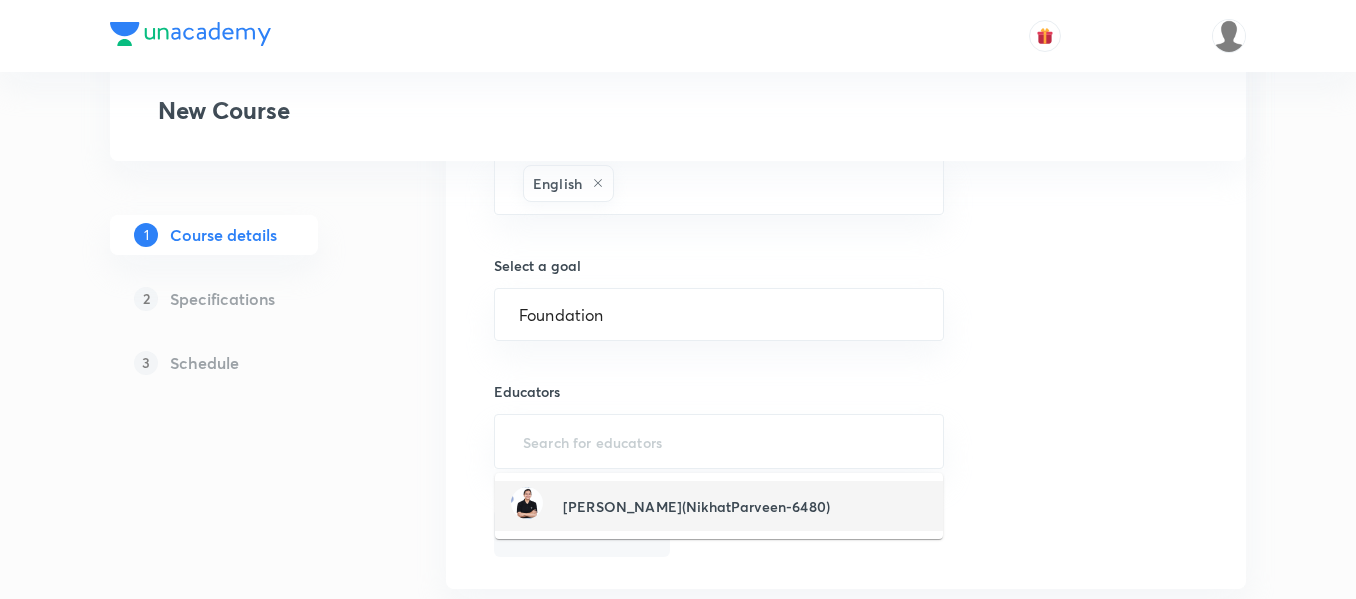 click on "Nikhat Parveen(NikhatParveen-6480)" at bounding box center (719, 506) 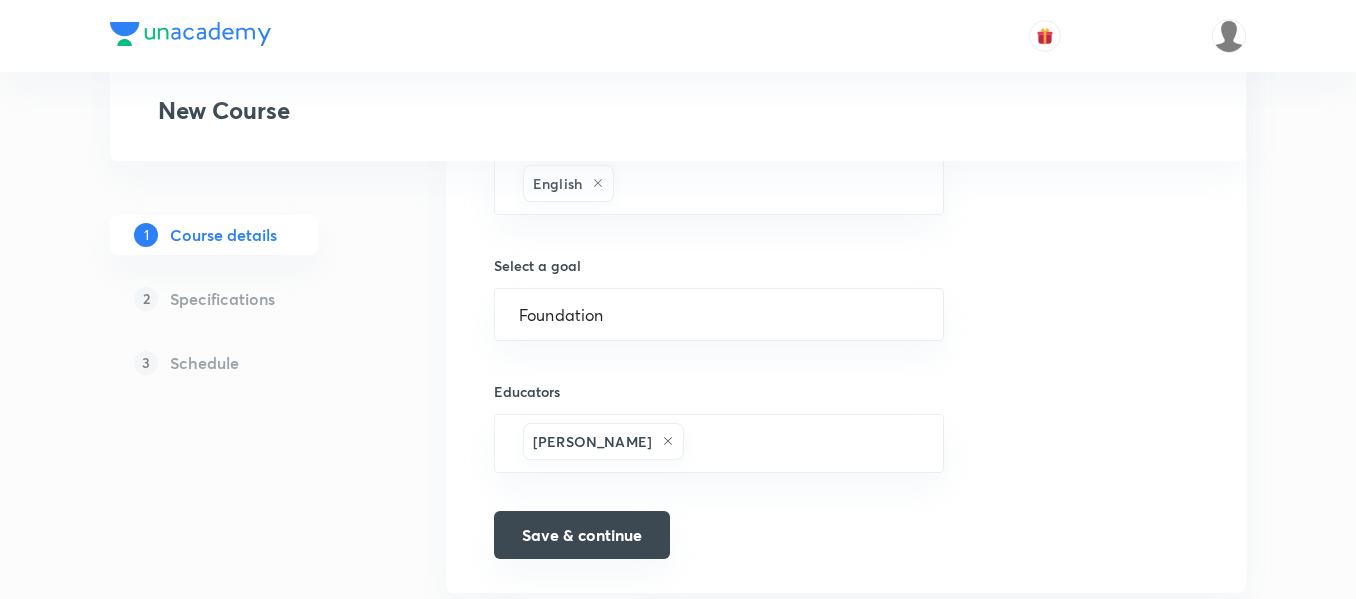 click on "Save & continue" at bounding box center (582, 535) 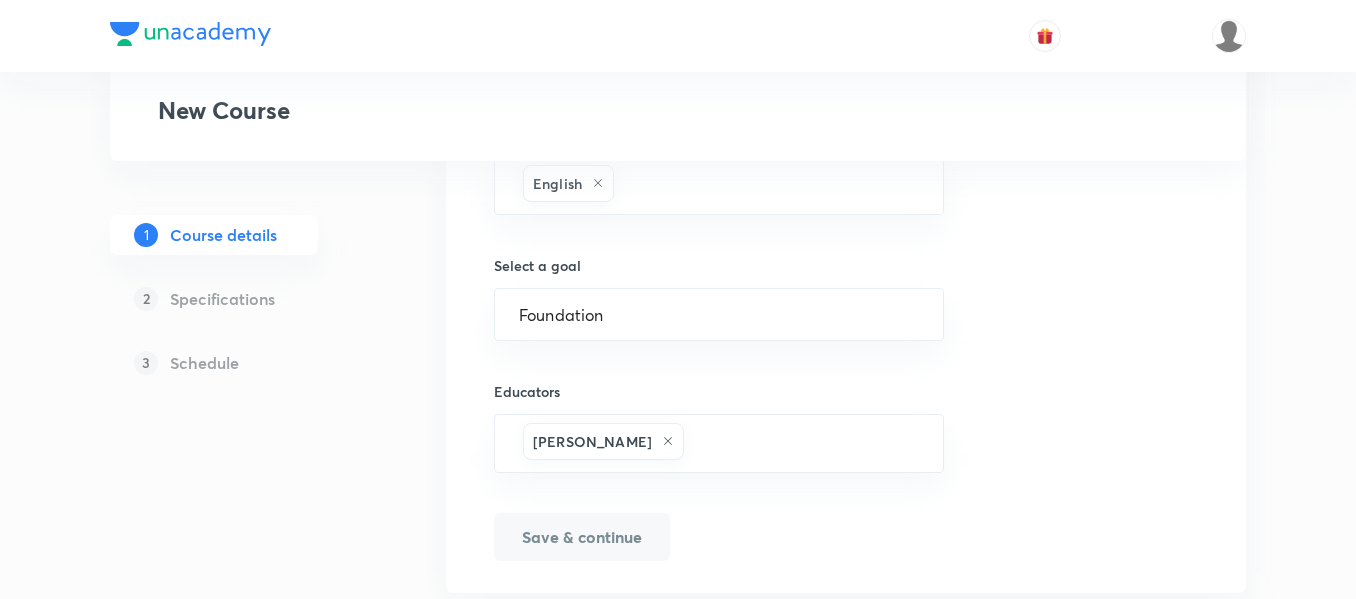 type on "Olympiads 9" 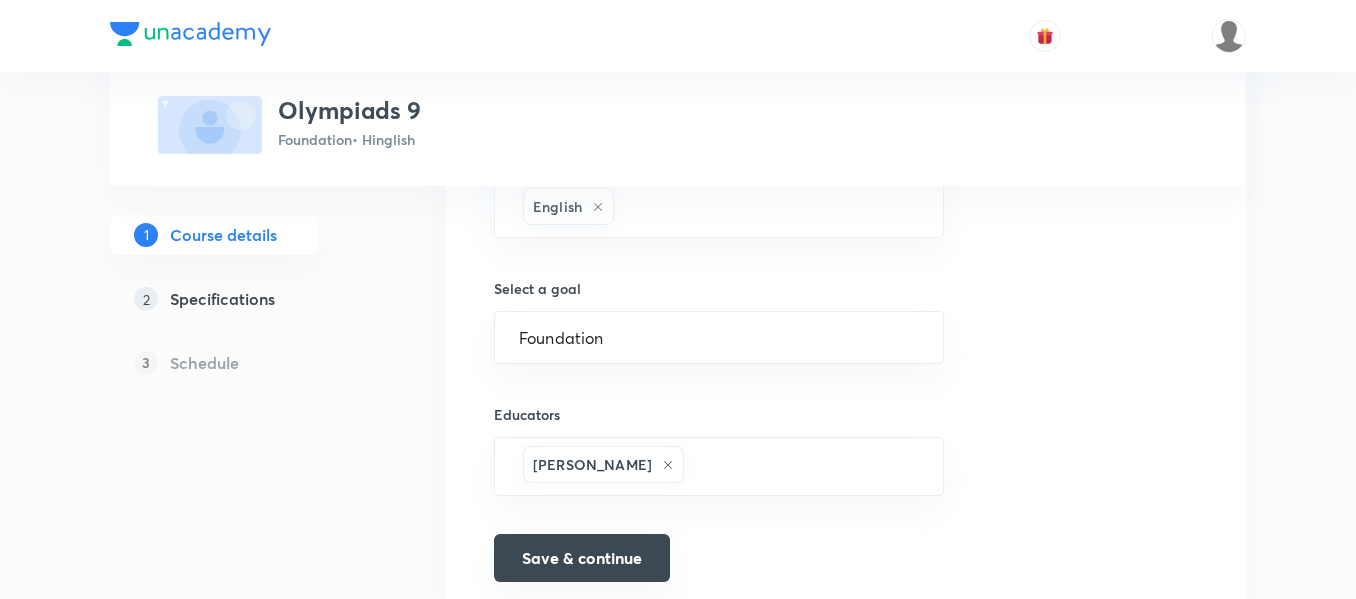scroll, scrollTop: 1325, scrollLeft: 0, axis: vertical 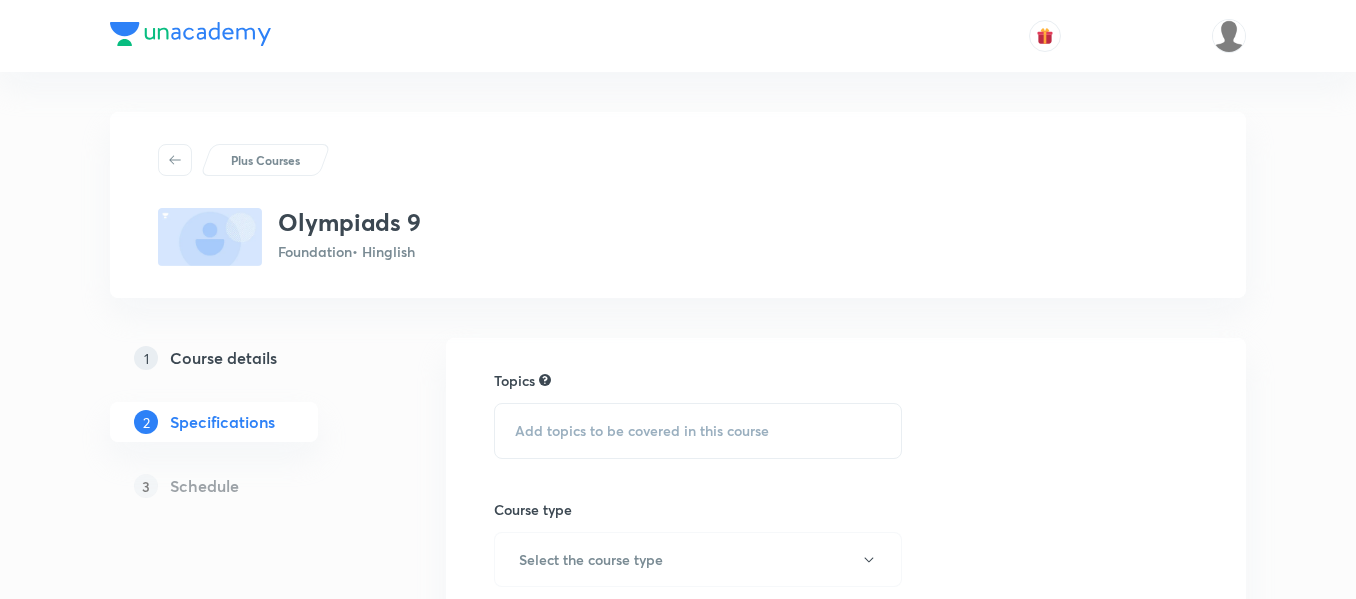 click on "Add topics to be covered in this course" at bounding box center (642, 431) 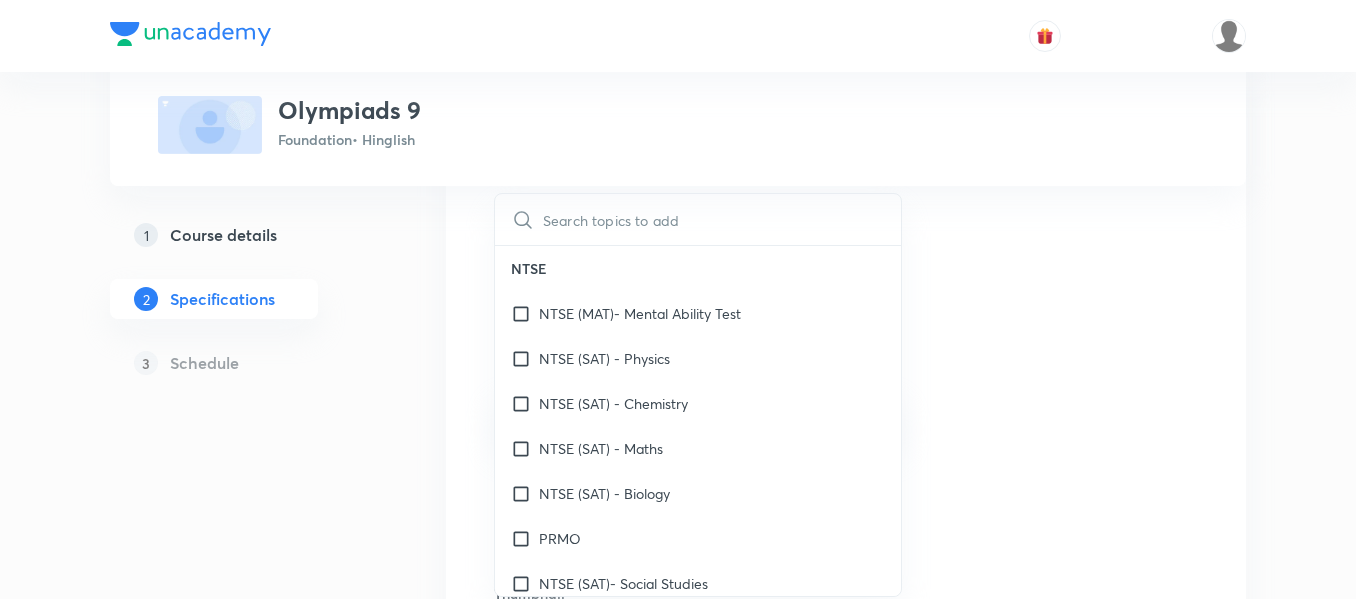 scroll, scrollTop: 300, scrollLeft: 0, axis: vertical 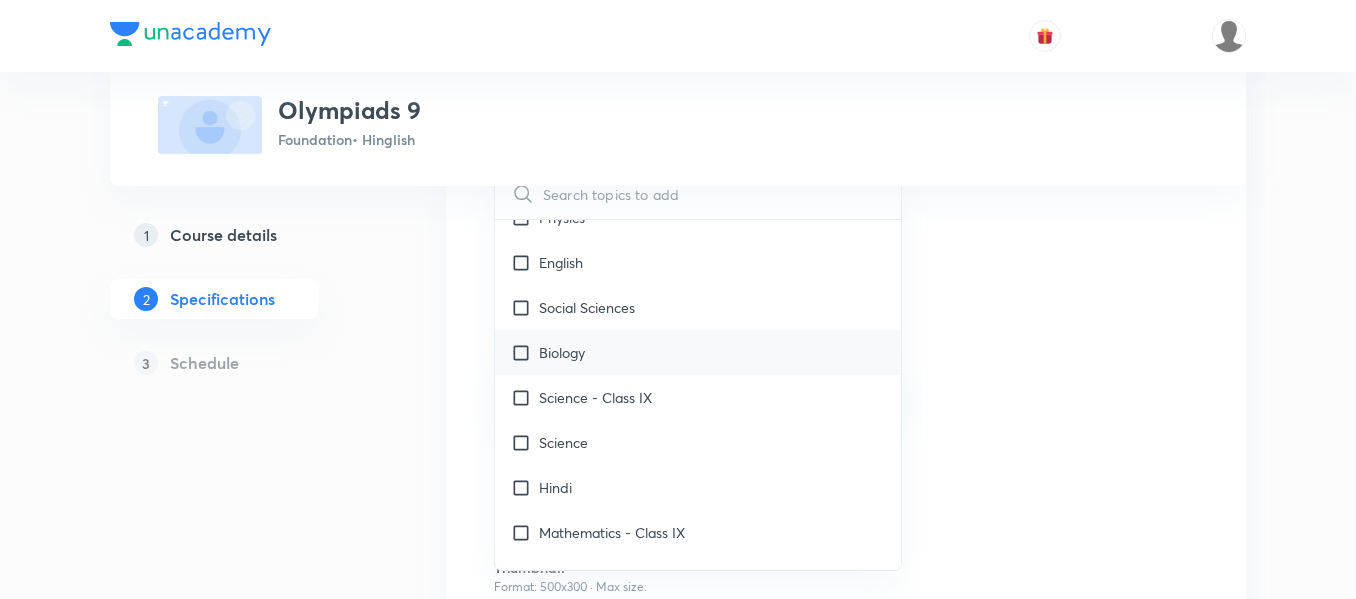 click on "Biology" at bounding box center [698, 352] 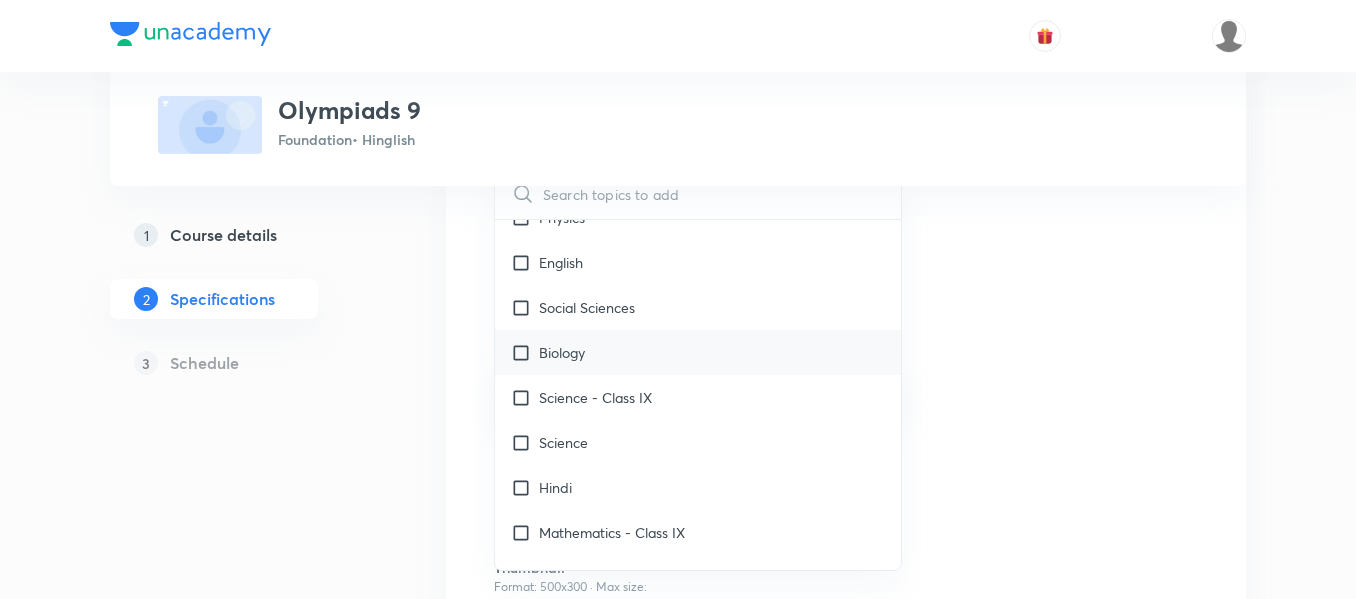 checkbox on "true" 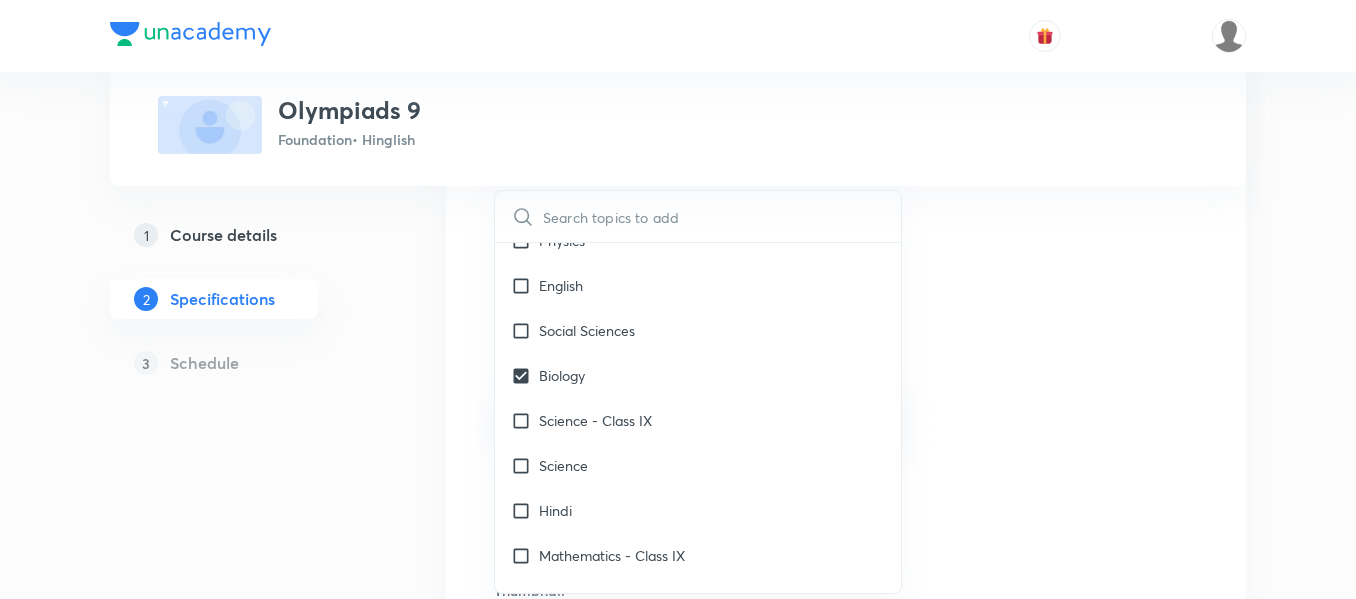 click on "Topics Biology CLEAR ​ NTSE NTSE (MAT)- Mental Ability Test NTSE (SAT) - Physics NTSE (SAT) - Chemistry NTSE (SAT) - Maths NTSE (SAT) - Biology PRMO NTSE (SAT)- Social Studies Science - NTSE Maths - NTSE MAT - NTSE Language Test (LT) English - NTSE SAT - History SAT - Geography Verbal and Non Verbal Analogy Arithmetic Aptitude SAT - Civics Foundation Class 8 Mathematics Geography Civics Physics English Biology Chemistry History Hindi Sanskrit Mental Ability Olympiads PRMO NSEJS -Chemistry NSEJS -Biology NSEJS -Physics IMO NSE - Biology NSE - Chemistry NSE - Physics Foundation Class X Mathematics Social Sciences English Biology Chemistry Physics Science Science - Class X Hindi Mathematics all chapter Mathematics - Class X Aptitude Foundation Class IX Mathematics Chemistry Physics English Social Sciences Biology Science - Class IX Science Hindi Mathematics - Class IX Mental Ability MH-Board Class X Physics Mathematics Chemistry SST Biology English KVPY KVPY - Maths KVPY - Chemistry KVPY - Biology Course type" at bounding box center (846, 412) 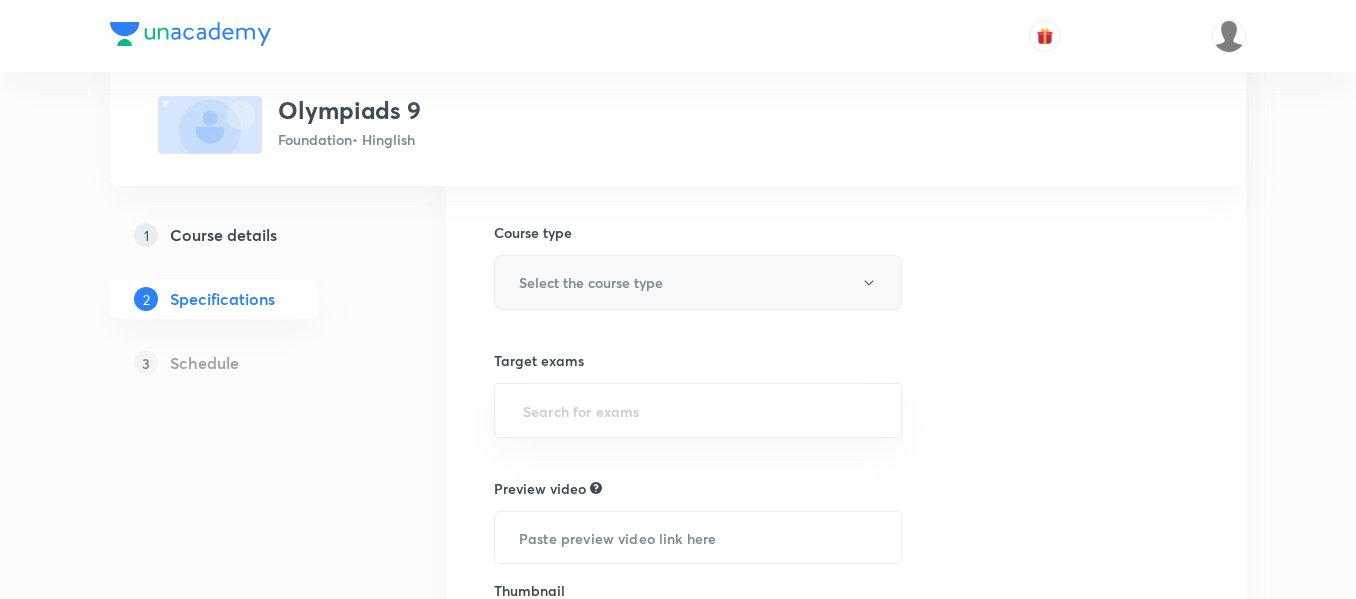 click on "Select the course type" at bounding box center [698, 282] 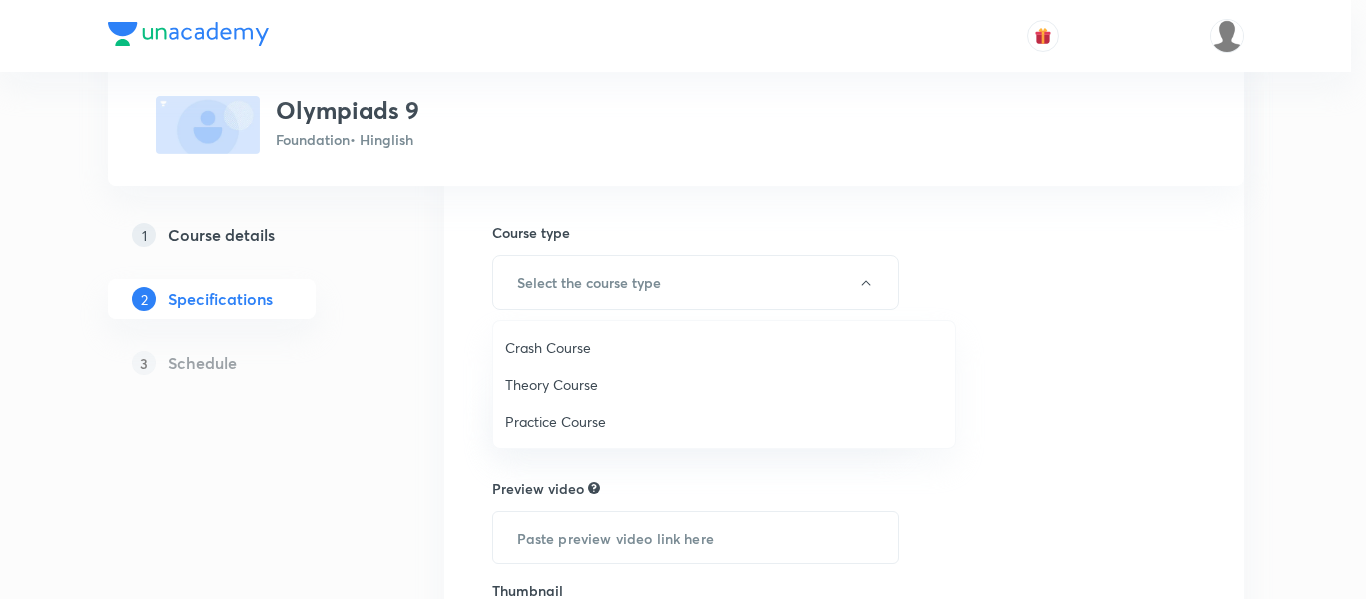 click on "Theory Course" at bounding box center (724, 384) 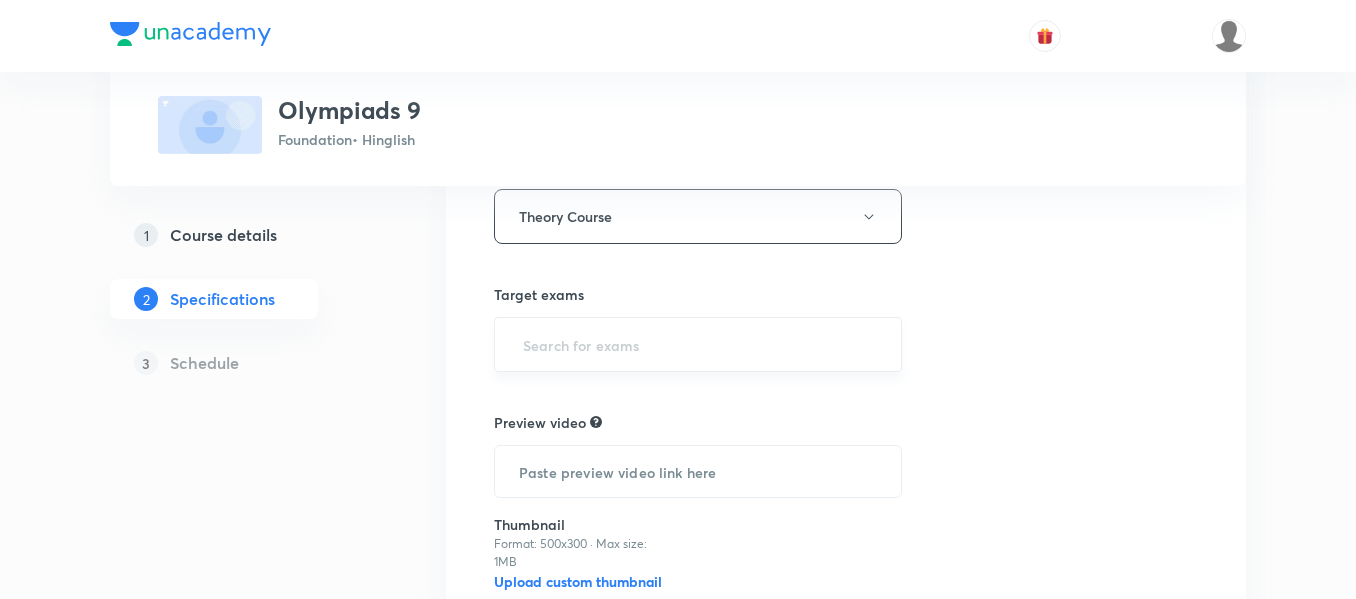 scroll, scrollTop: 400, scrollLeft: 0, axis: vertical 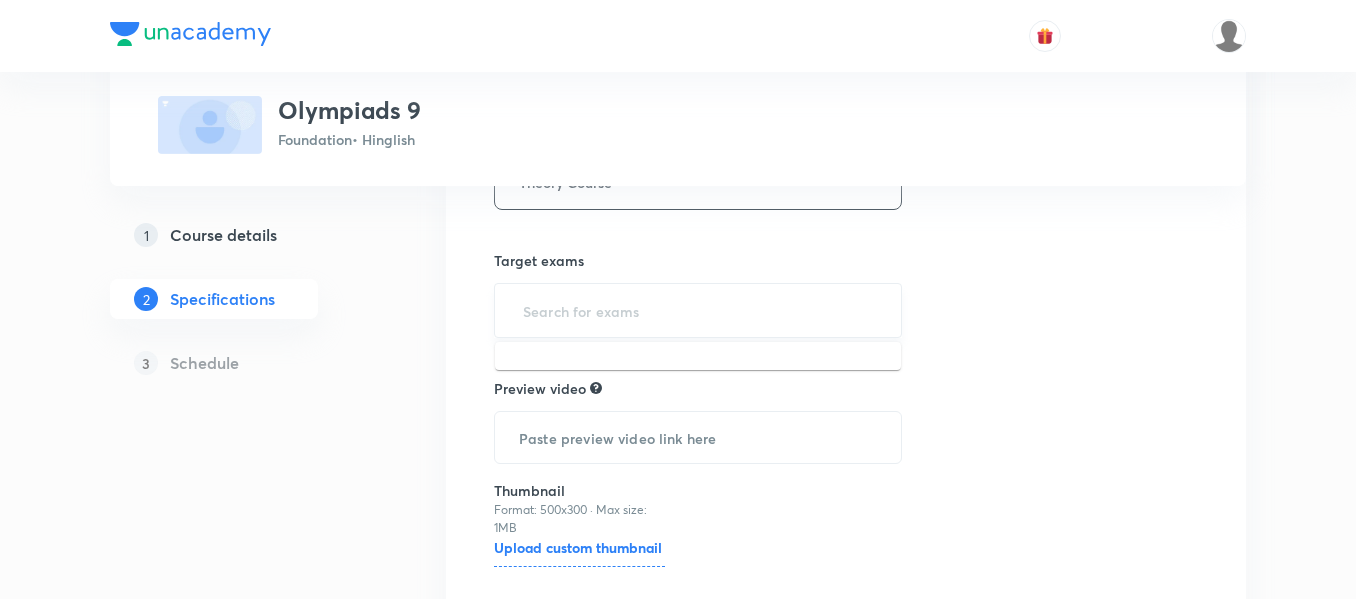 click at bounding box center [698, 310] 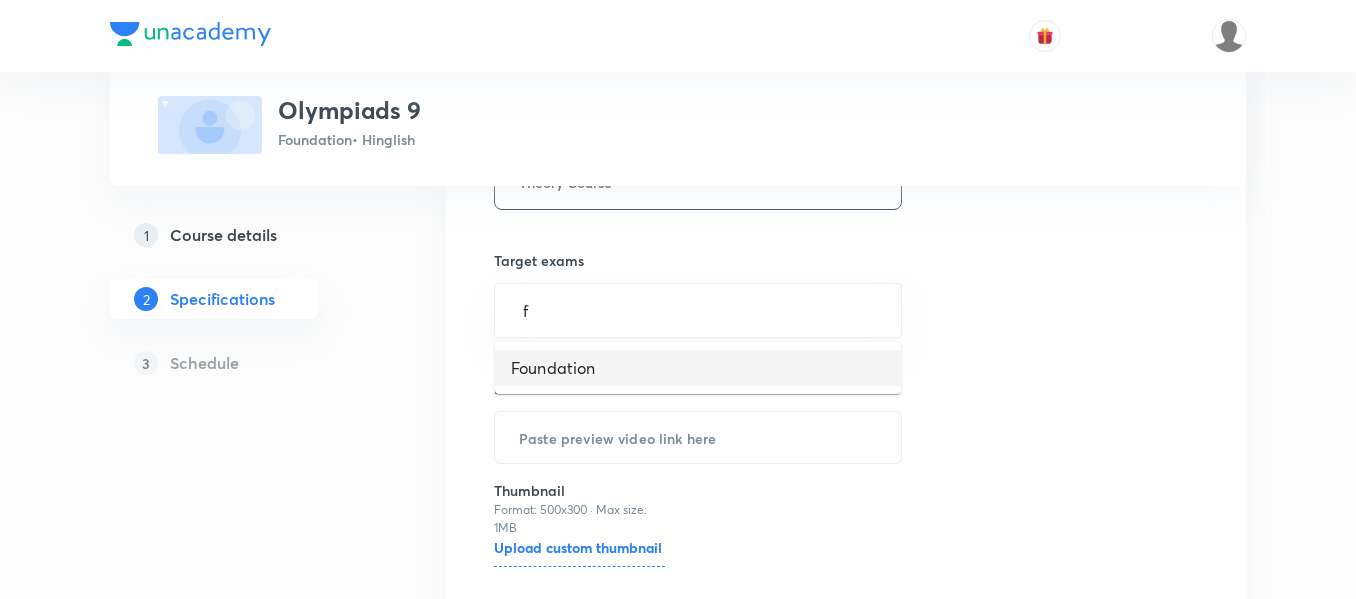 click on "Foundation" at bounding box center [698, 368] 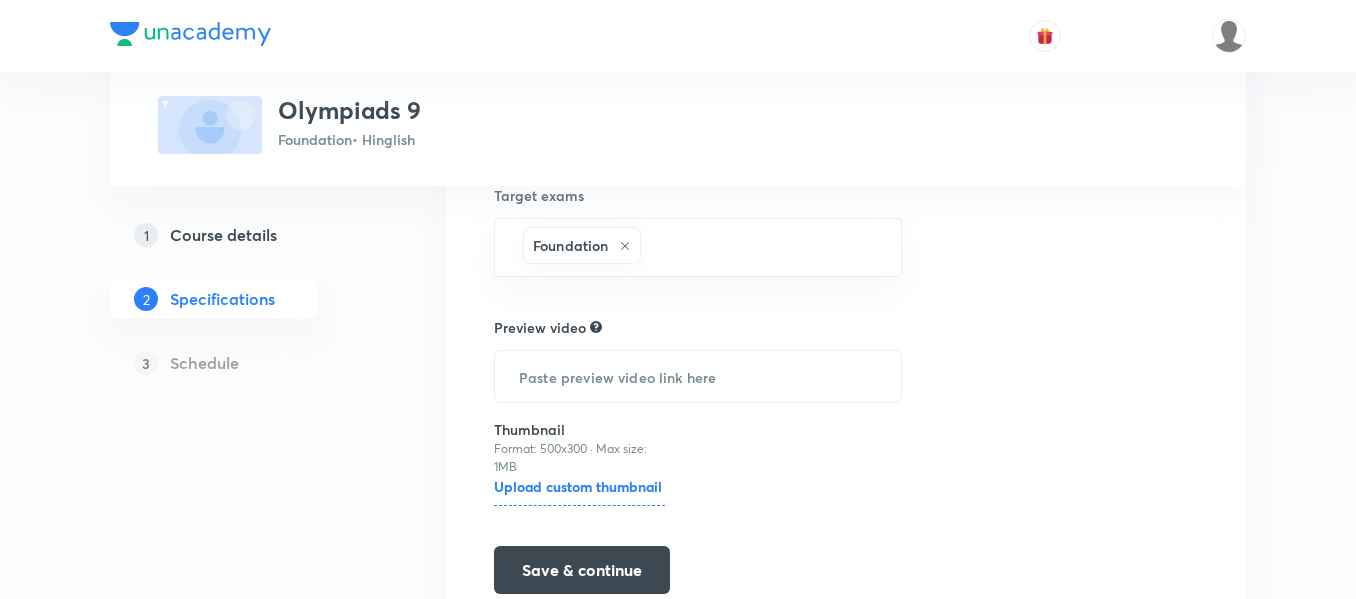 scroll, scrollTop: 500, scrollLeft: 0, axis: vertical 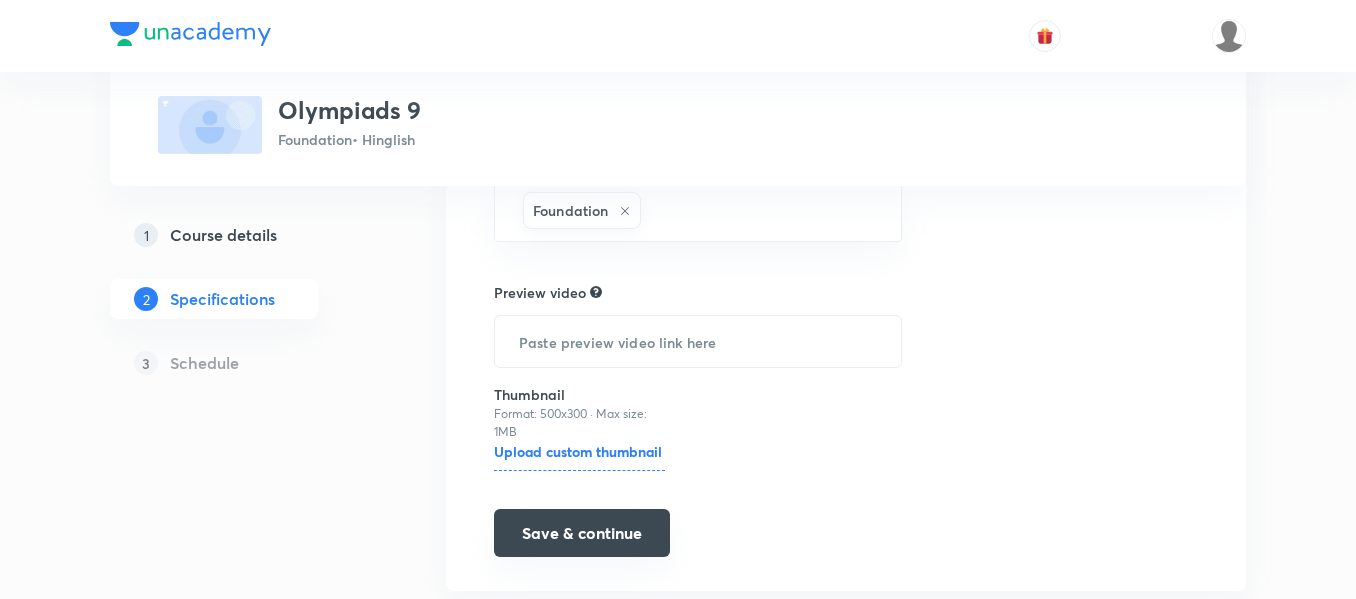 click on "Save & continue" at bounding box center [582, 533] 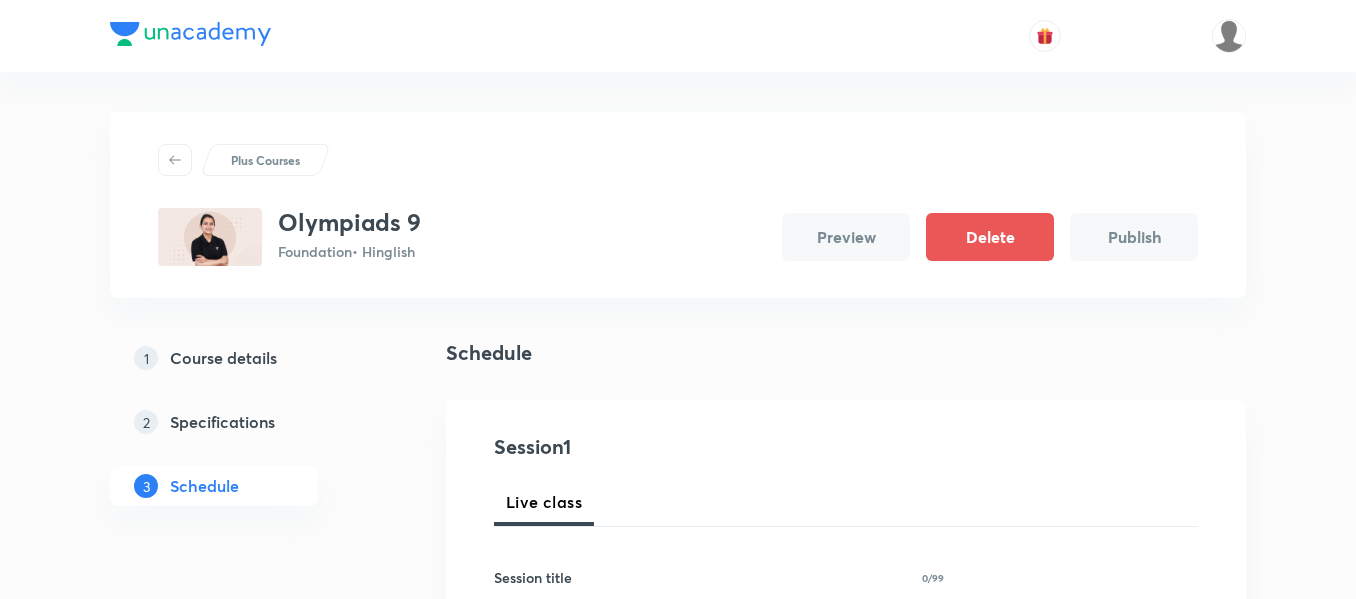 scroll, scrollTop: 100, scrollLeft: 0, axis: vertical 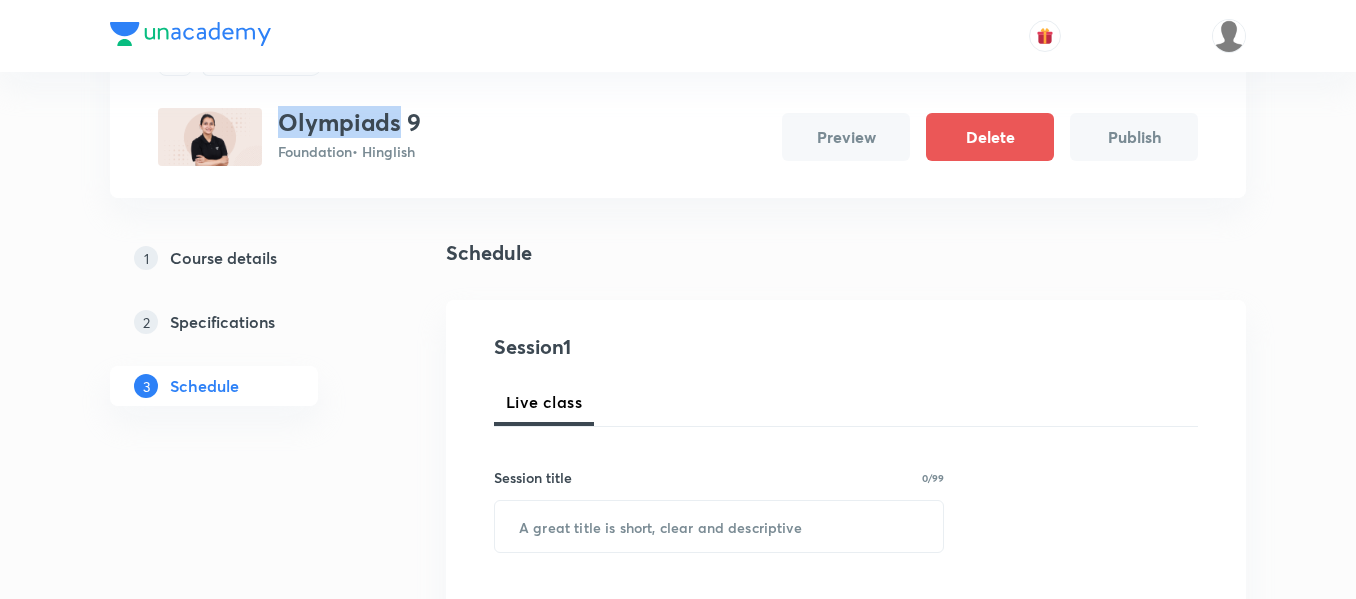 drag, startPoint x: 279, startPoint y: 109, endPoint x: 400, endPoint y: 113, distance: 121.0661 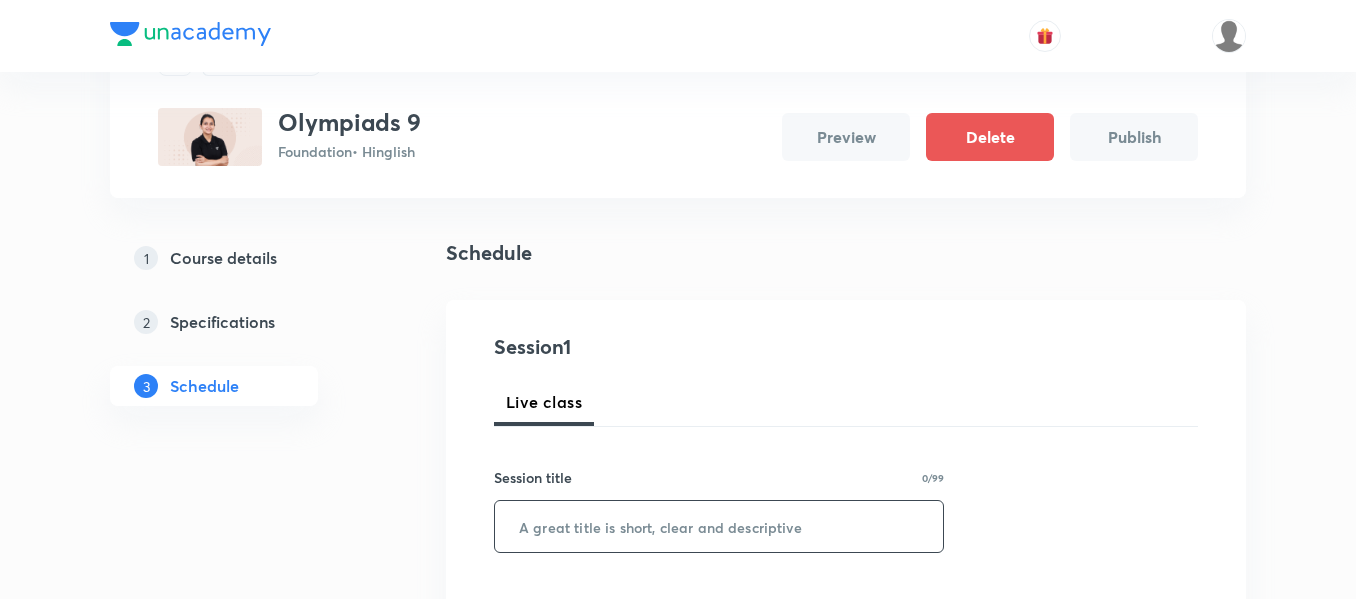 click at bounding box center (719, 526) 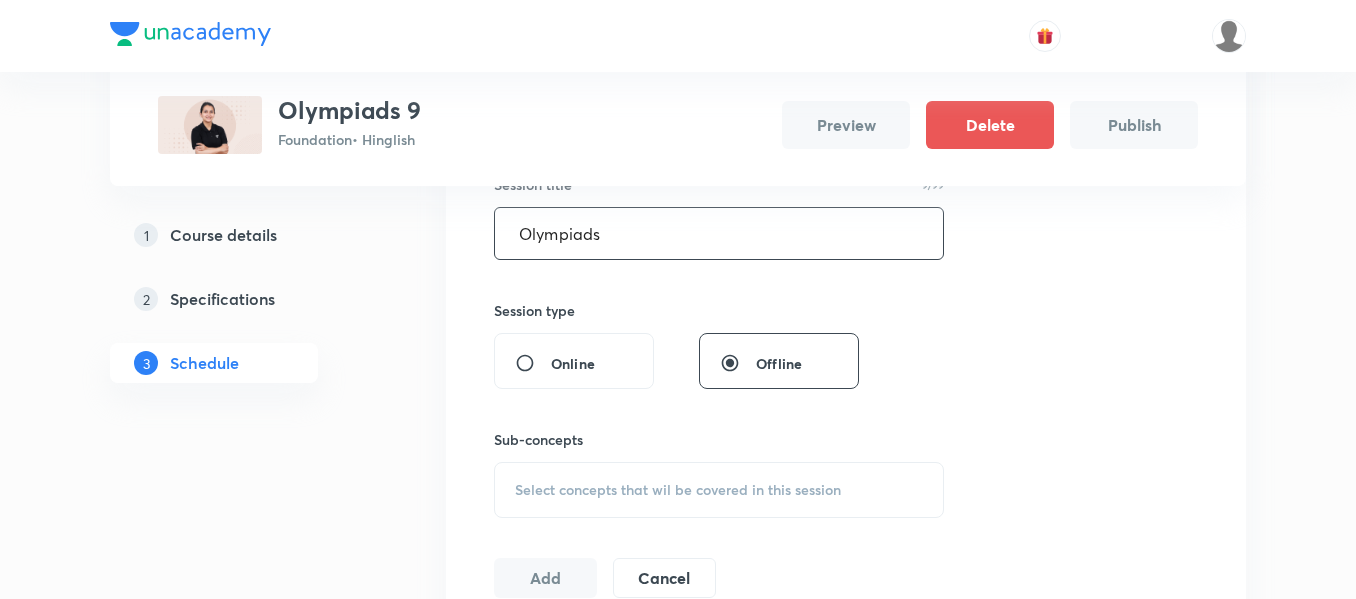 scroll, scrollTop: 400, scrollLeft: 0, axis: vertical 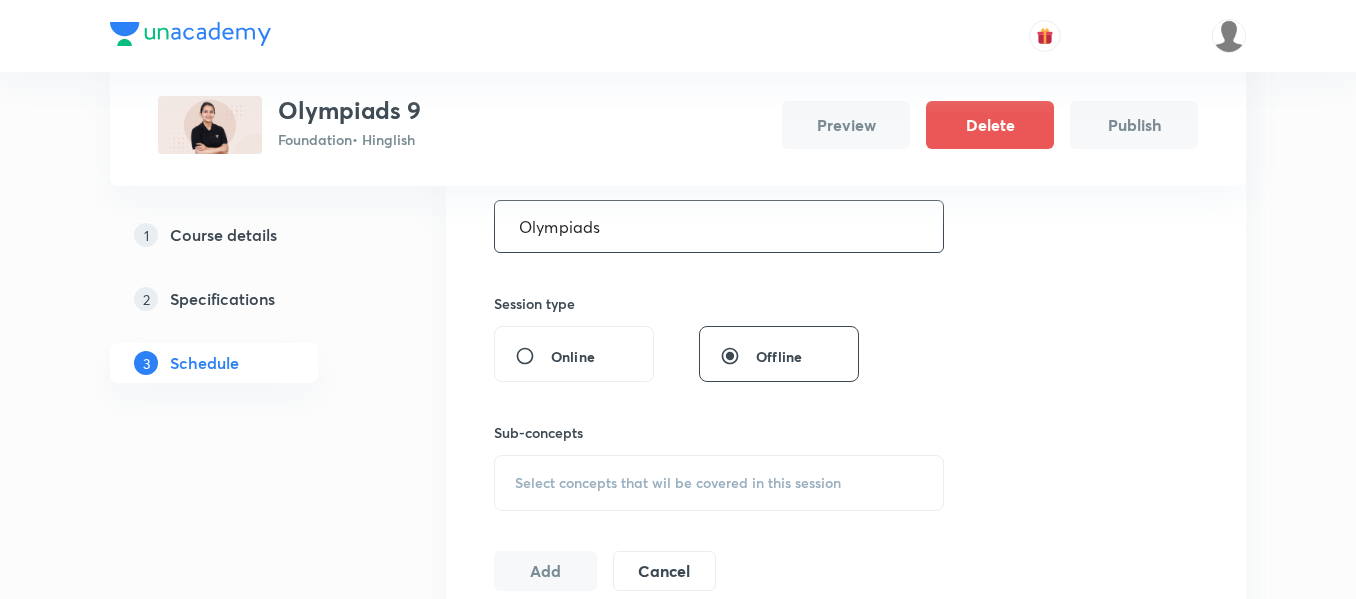 type on "Olympiads" 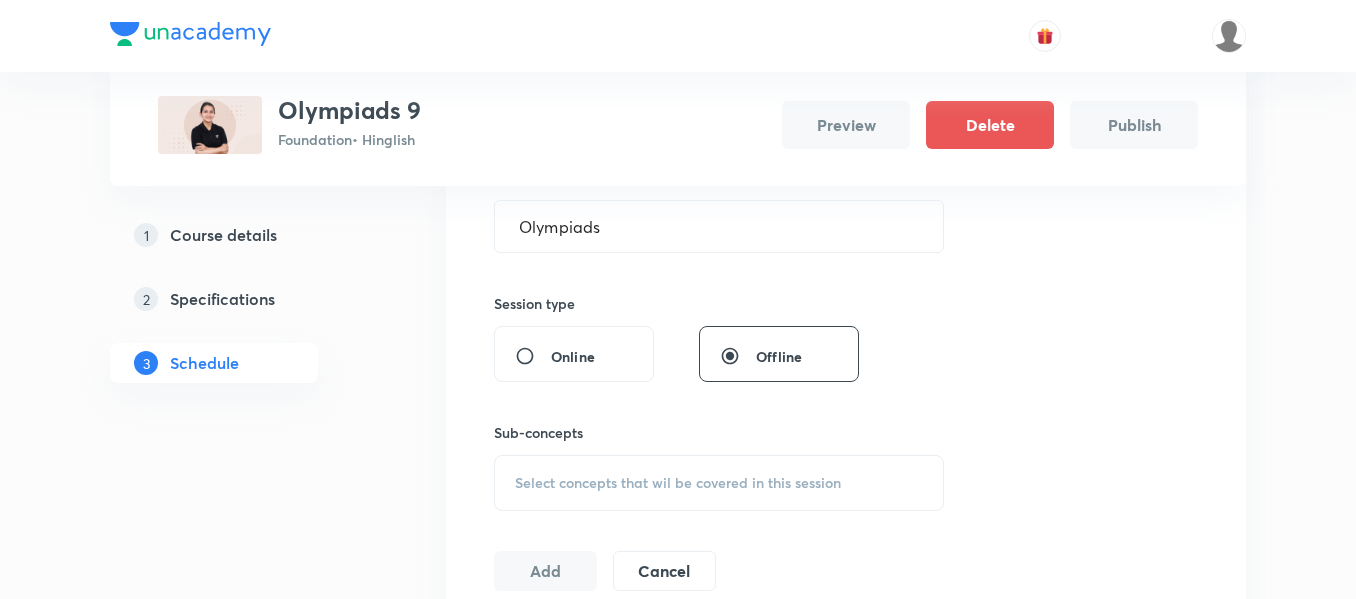 click on "Select concepts that wil be covered in this session" at bounding box center [719, 483] 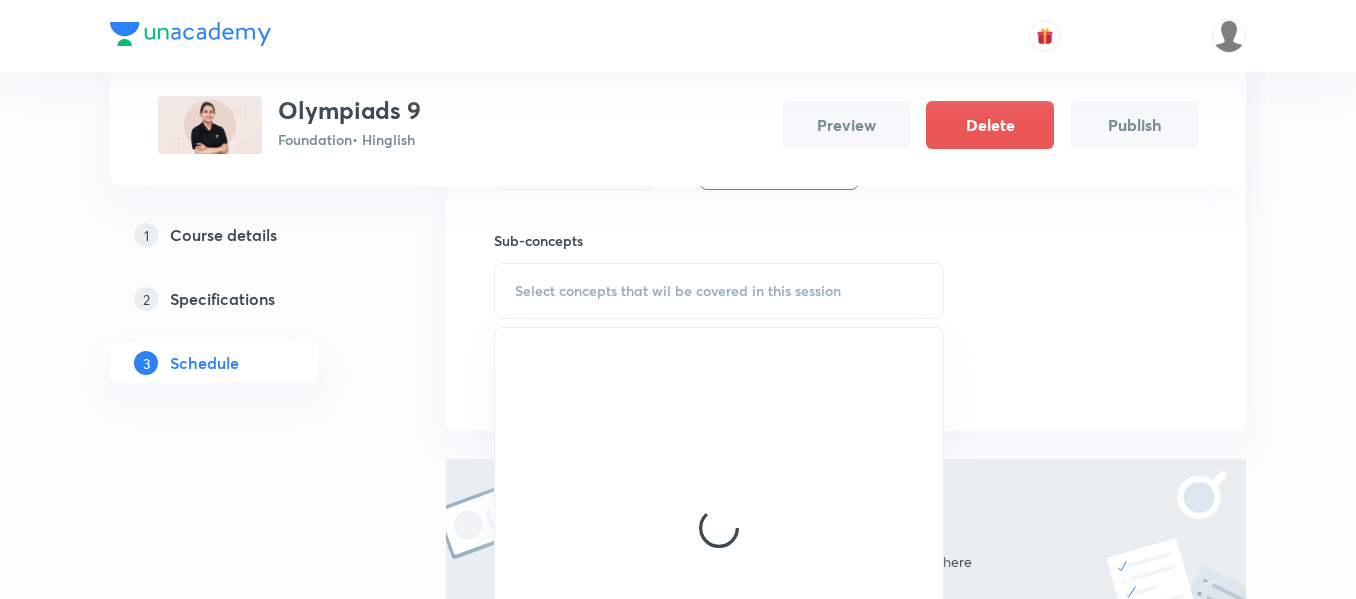 scroll, scrollTop: 600, scrollLeft: 0, axis: vertical 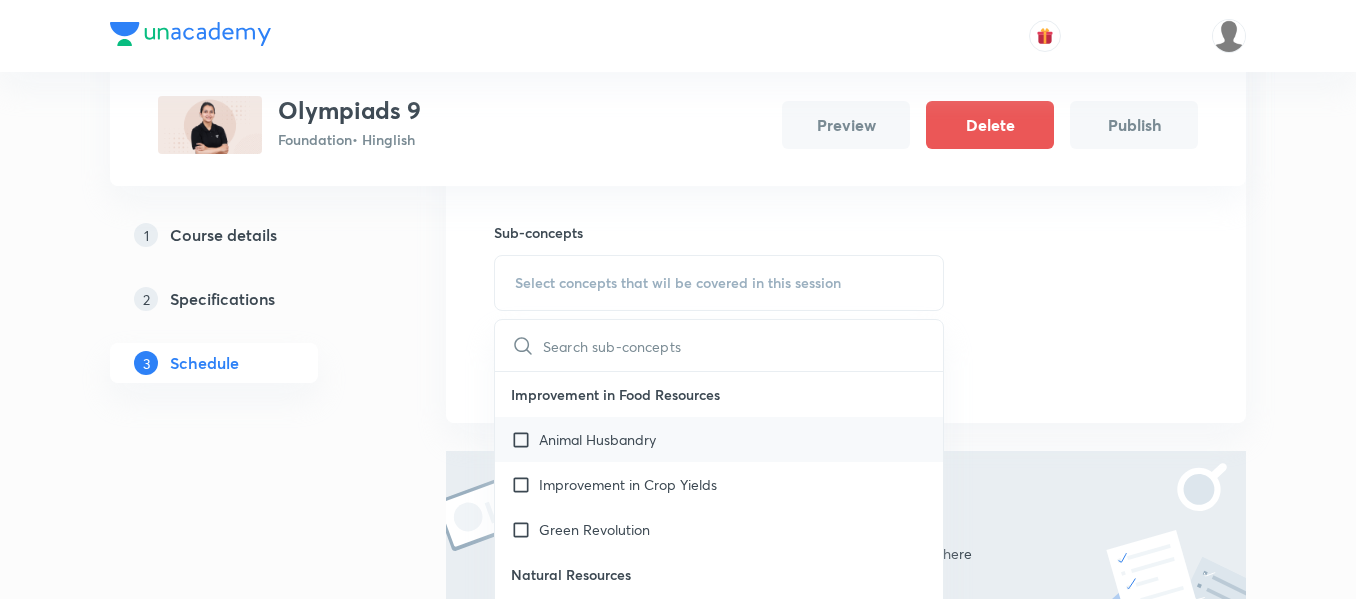 click on "Animal Husbandry" at bounding box center (719, 439) 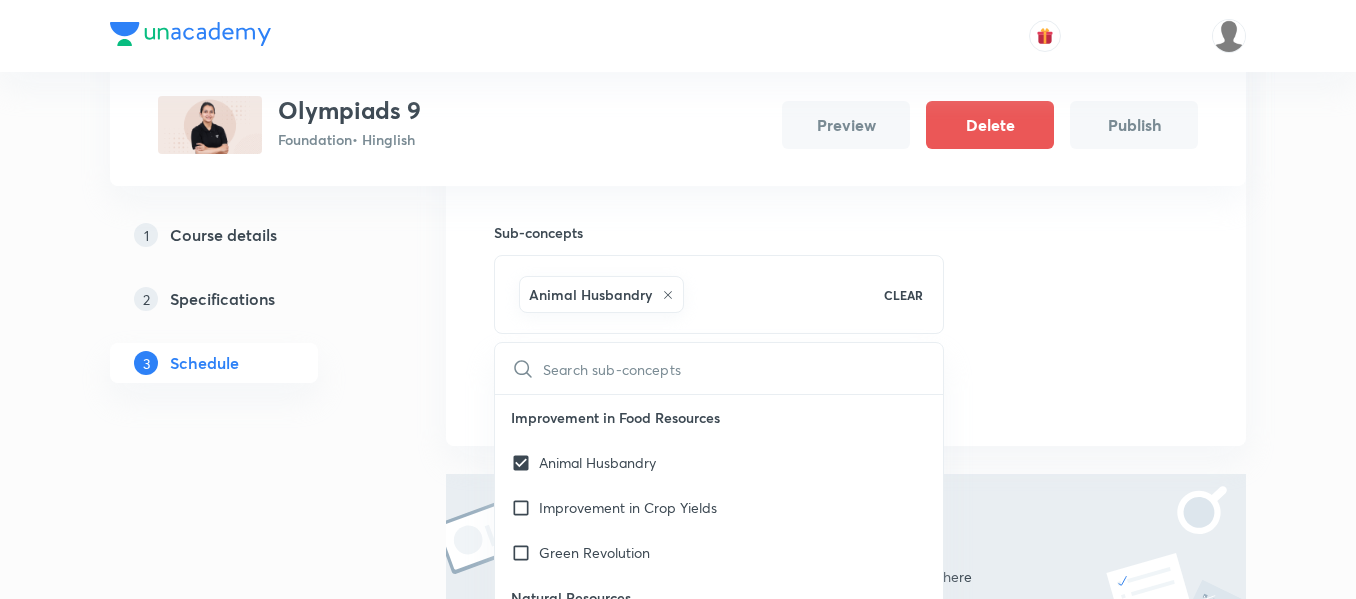click on "Session  1 Live class Session title 9/99 Olympiads ​   Session type Online Offline Sub-concepts Animal Husbandry CLEAR ​ Improvement in Food Resources Animal Husbandry Improvement in Crop Yields Green Revolution Natural Resources Exhaustible Resources Inexhaustible Resources Biogeochemical Cycles Greenhouse Effect Why do we Fall ill Health & Its Failure Causes of Diseases Types of Diseases Acquired Diseases Spread of Infectious Diseases Principles of Treatment & its Prevention Diversity in Living Organisms Biodiversity & Classification Five Kingdom Kingdom Animalia Kingdom Plantae Tissues Animal Tissues Plant Tissues The Fundamental Unit of Life-Cell Discovery of Cell Types of Cell Structure of Cell Cell Organelles Introduction Prokaryotic Cell Eukaryotic Cell Endomembrane System Microbodies Reproduction Introduction Asexual Reproduction Asexual Reproduction In Plants Sexual Reproduction in Plants Sexual Reproduction In Humans Amplify the Food Production Introduction Animal Husbandry Environment Biosphere" at bounding box center (846, 123) 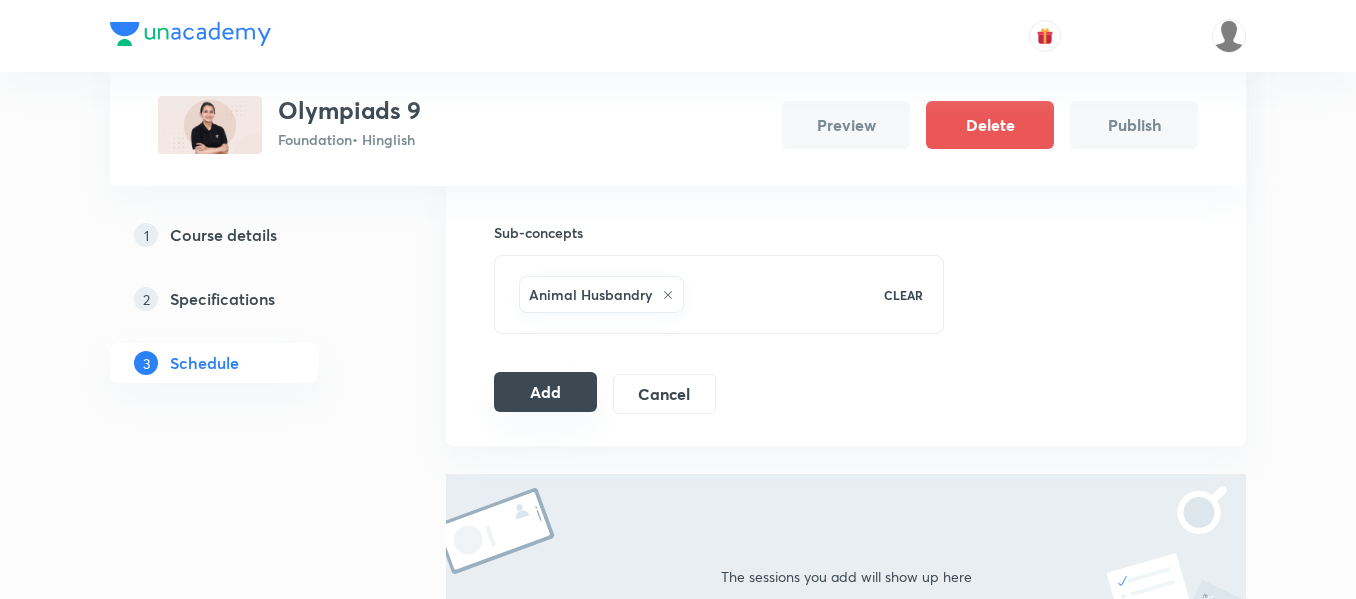 click on "Add" at bounding box center (545, 392) 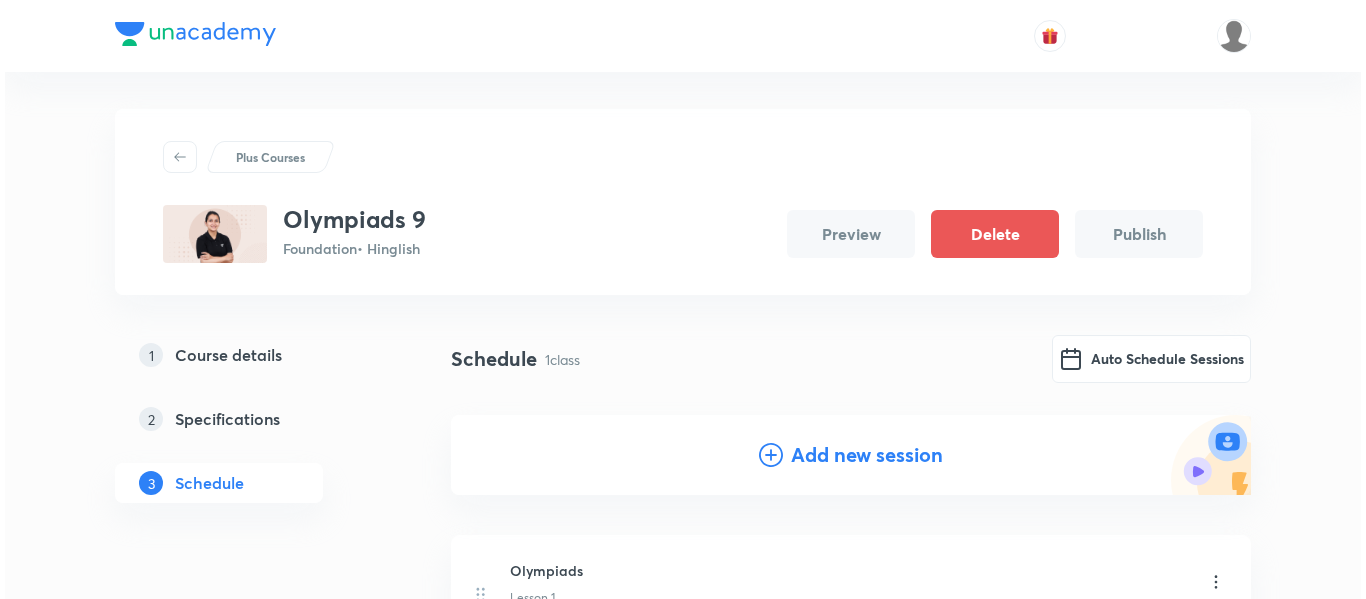 scroll, scrollTop: 0, scrollLeft: 0, axis: both 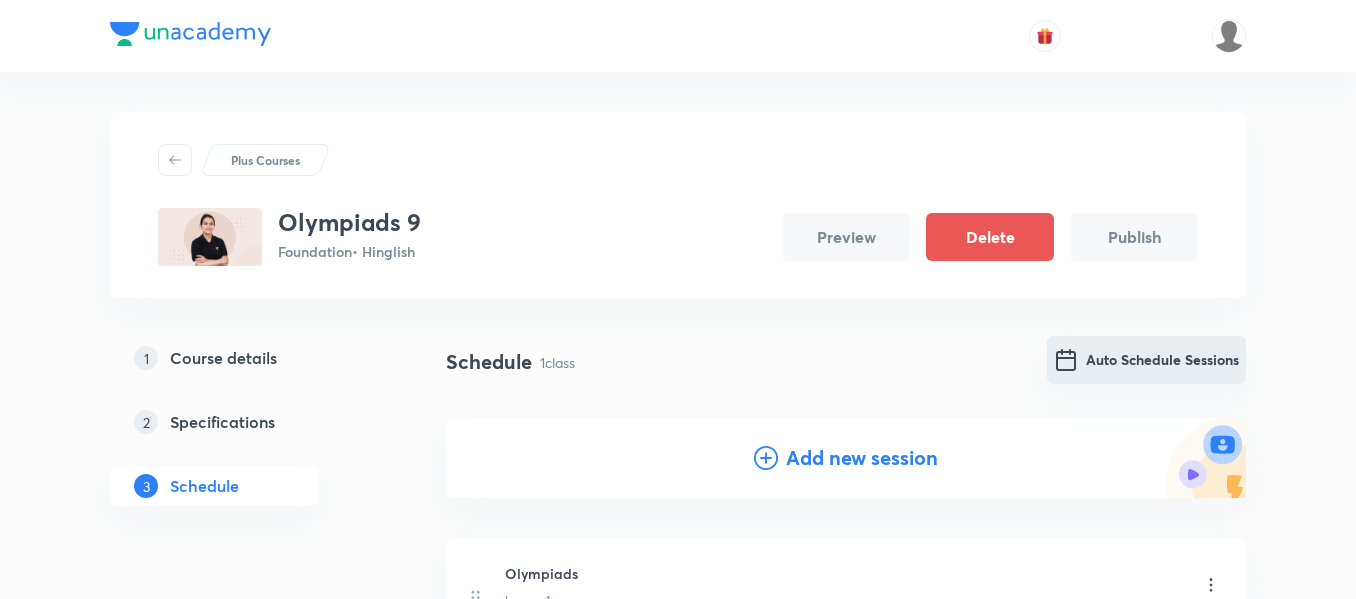 click on "Auto Schedule Sessions" at bounding box center (1146, 360) 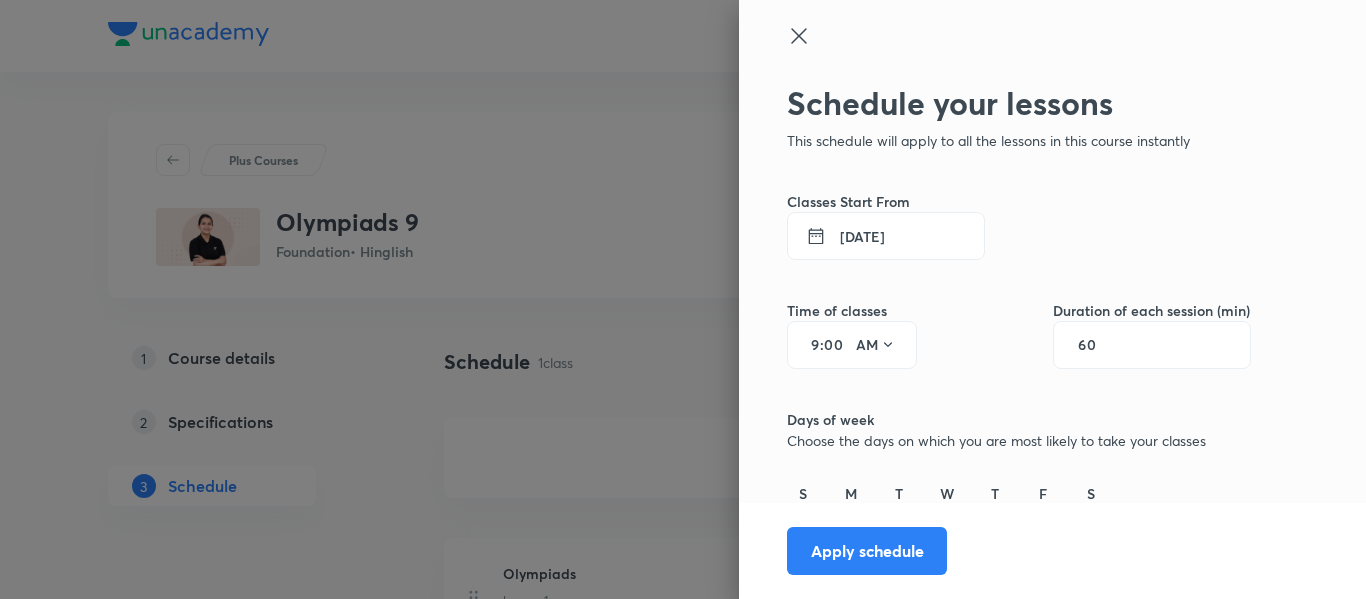 click on "10 Jul 2025" at bounding box center [886, 236] 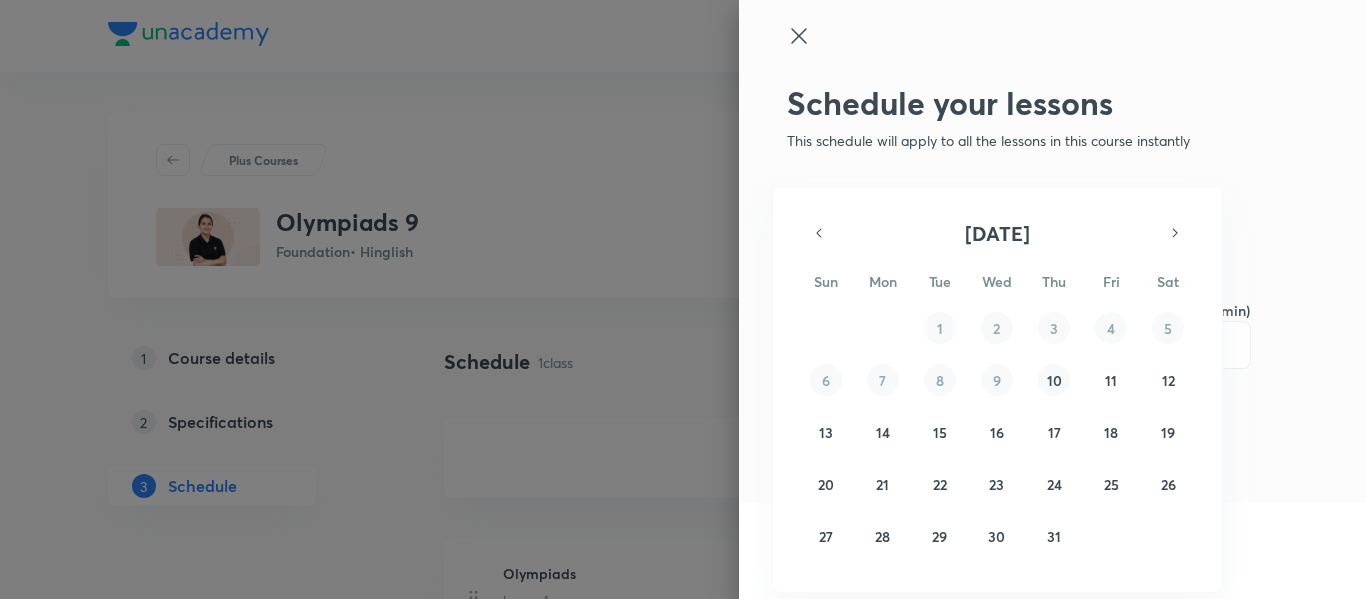 click on "10" at bounding box center [1054, 380] 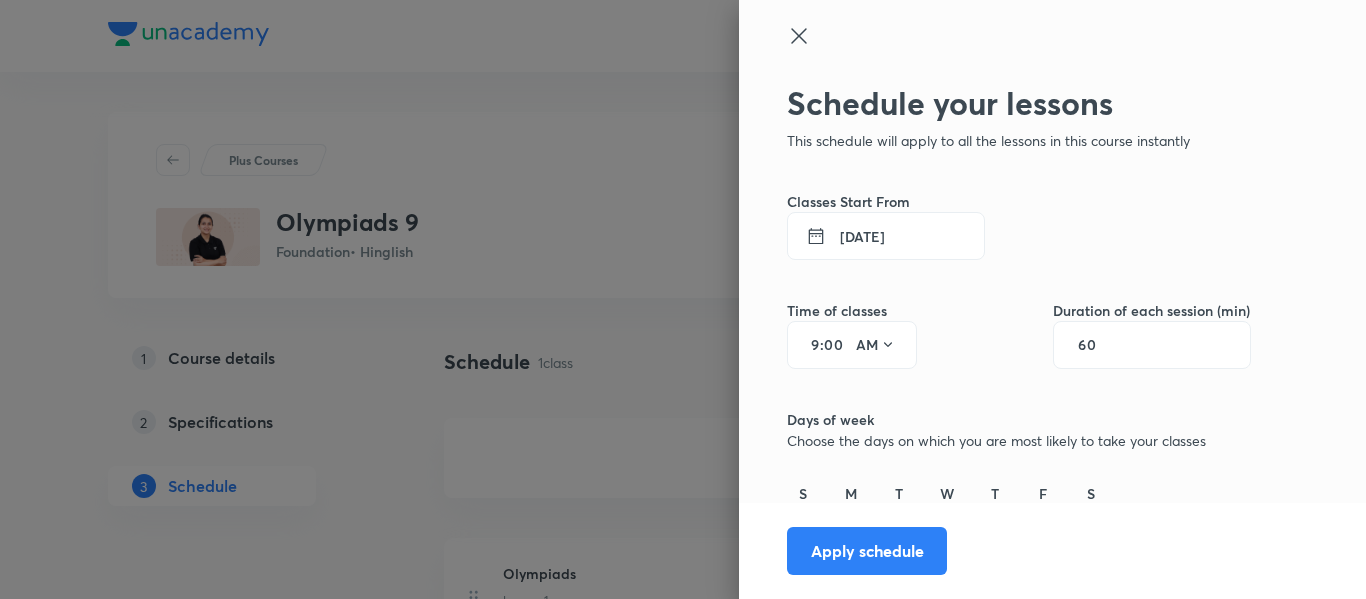 click on "9" at bounding box center [808, 345] 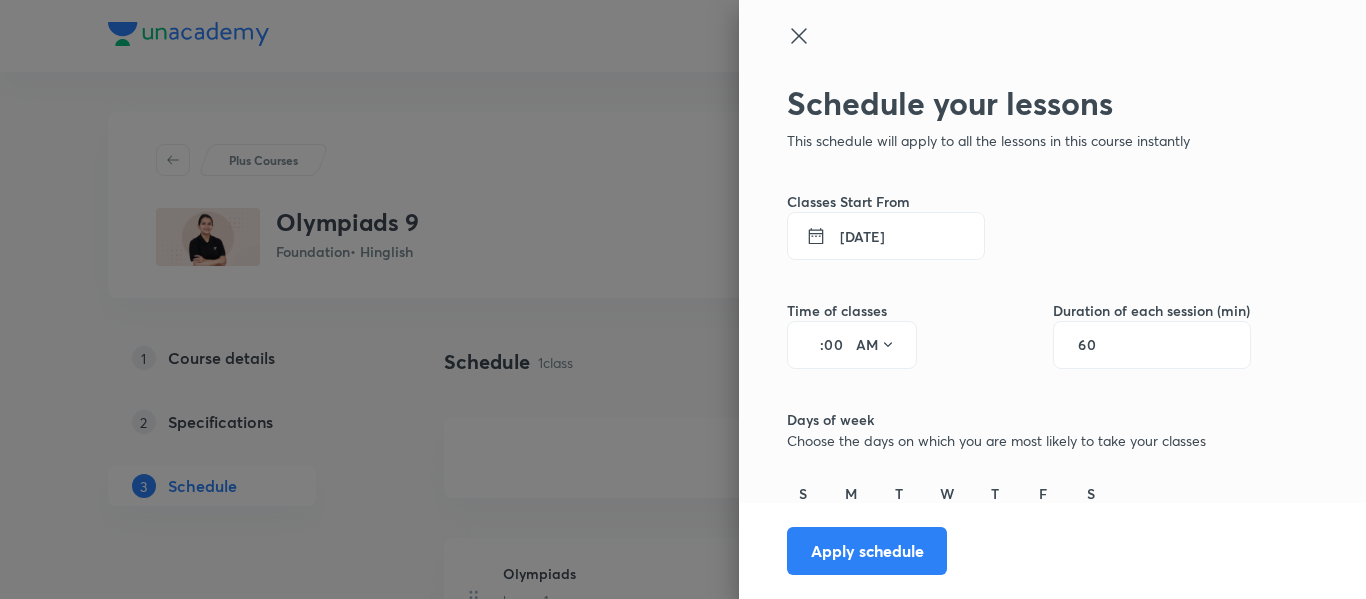 type on "5" 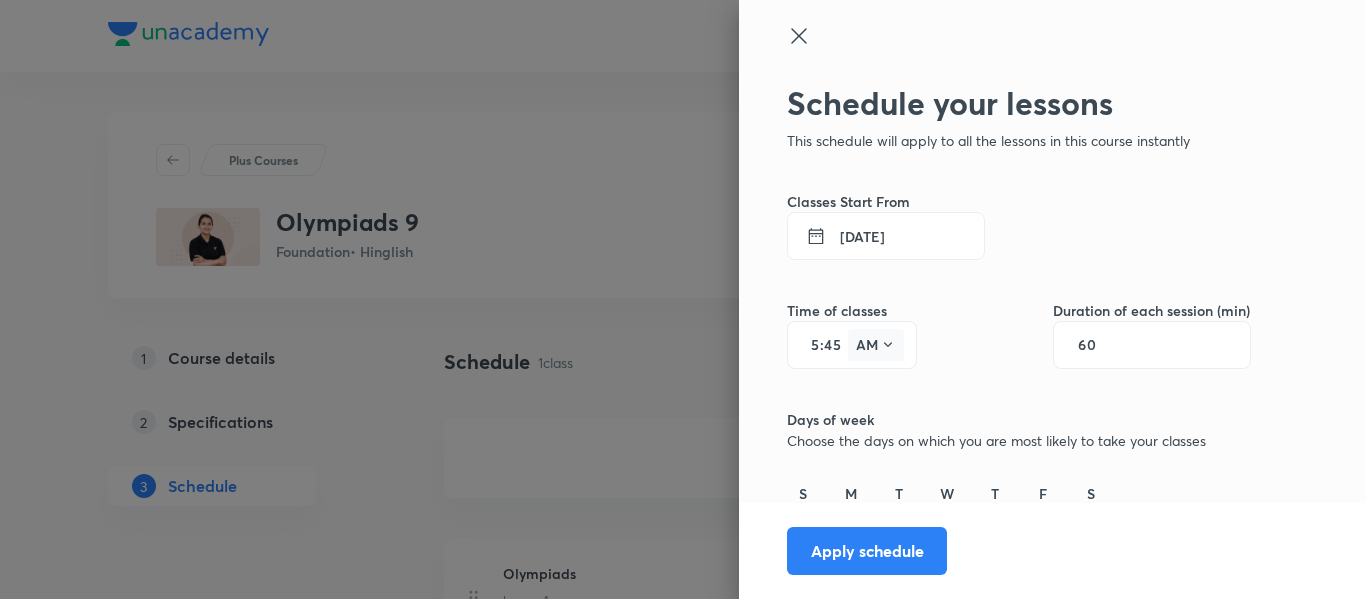 type on "45" 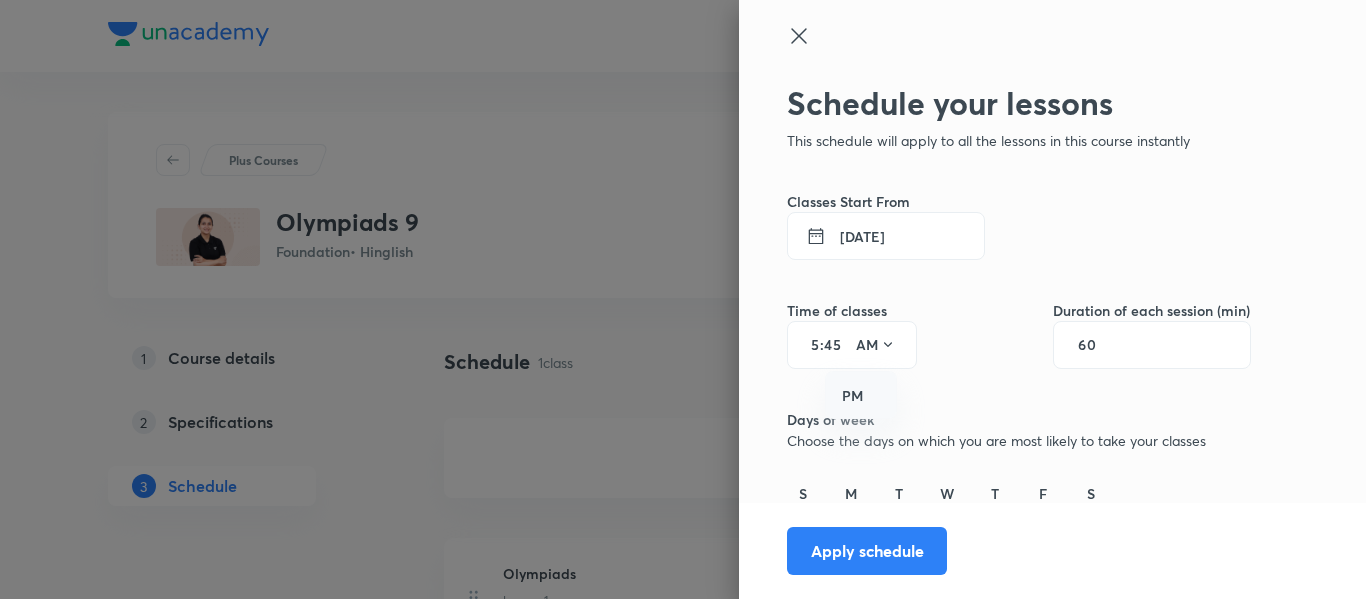 click on "PM" at bounding box center [862, 396] 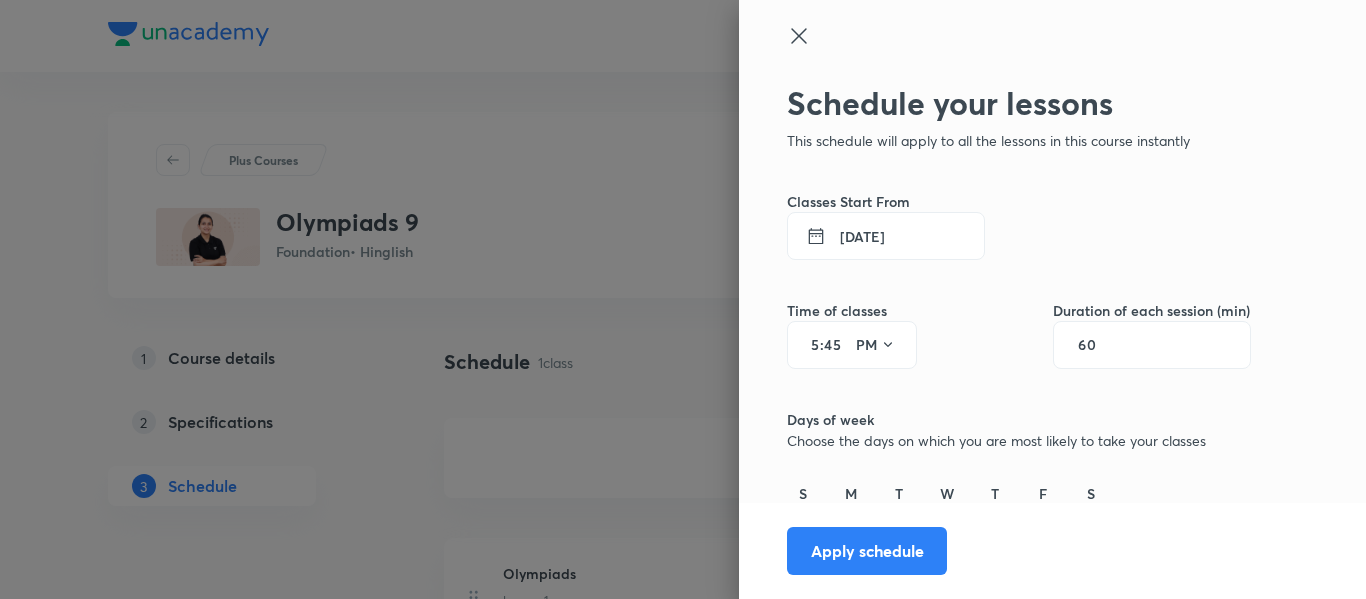 click on "60" at bounding box center [1097, 345] 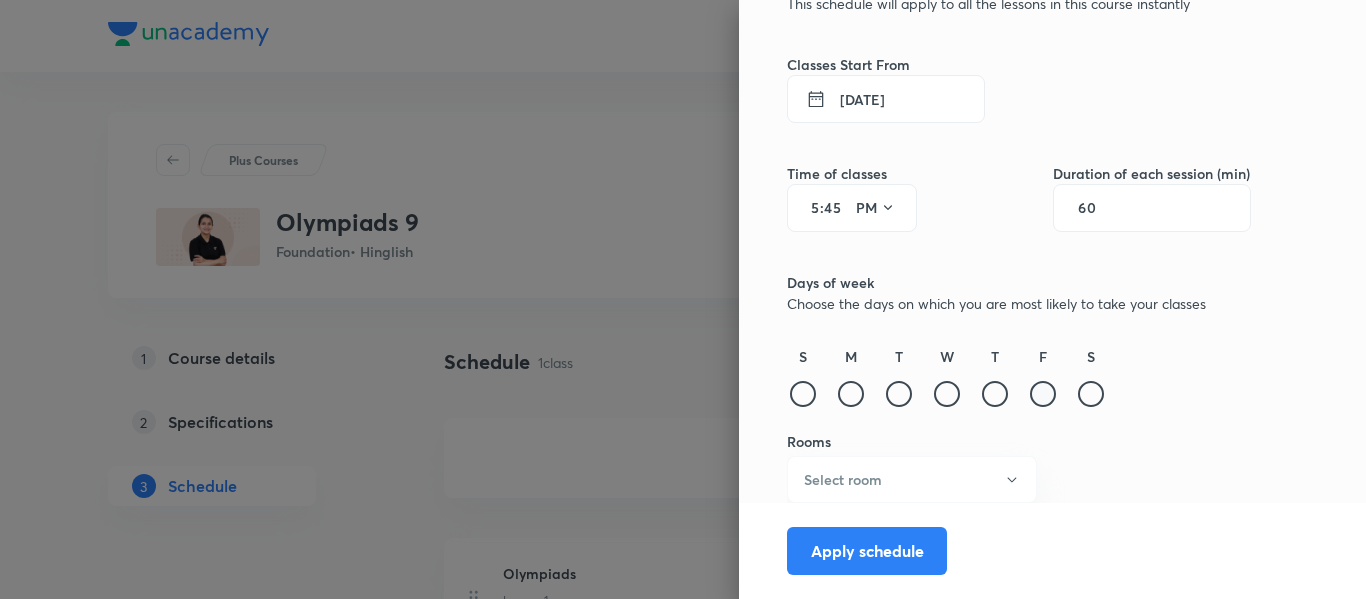 scroll, scrollTop: 141, scrollLeft: 0, axis: vertical 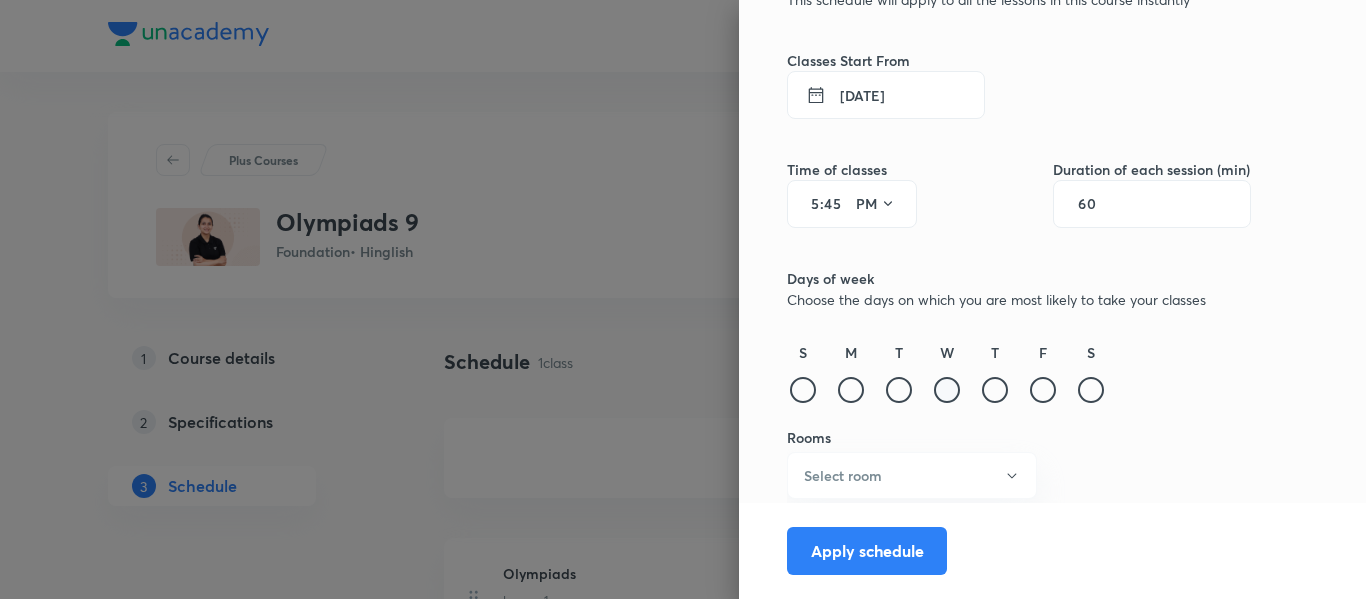 click at bounding box center [947, 390] 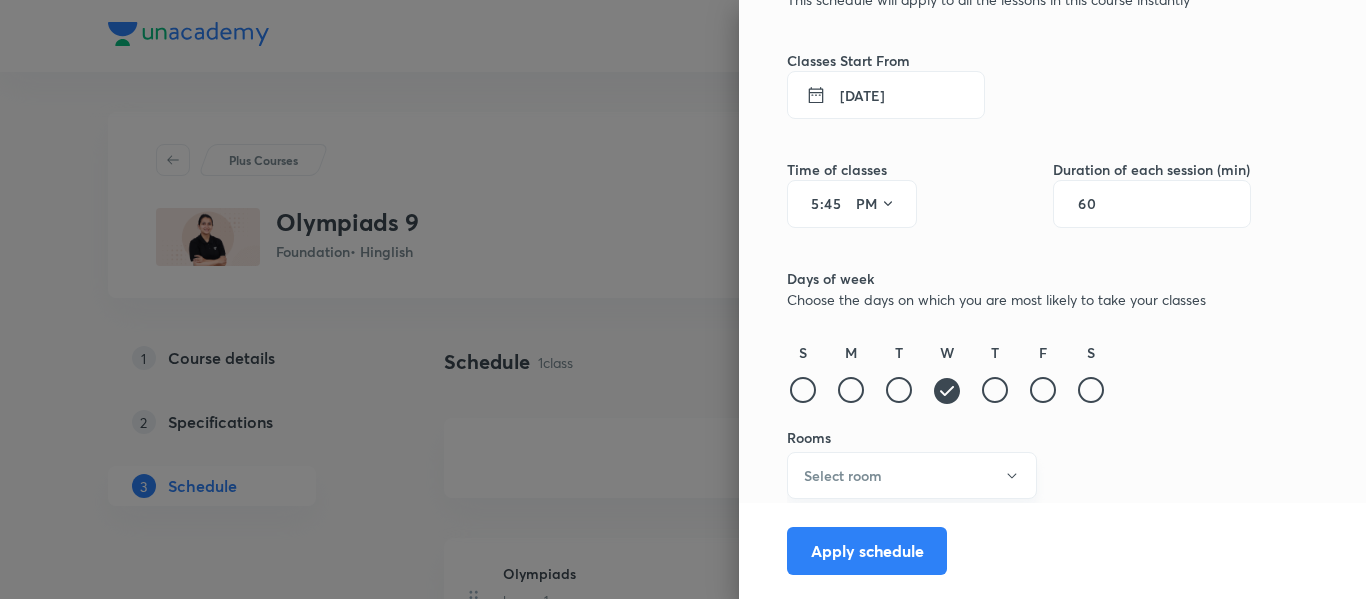 scroll, scrollTop: 141, scrollLeft: 0, axis: vertical 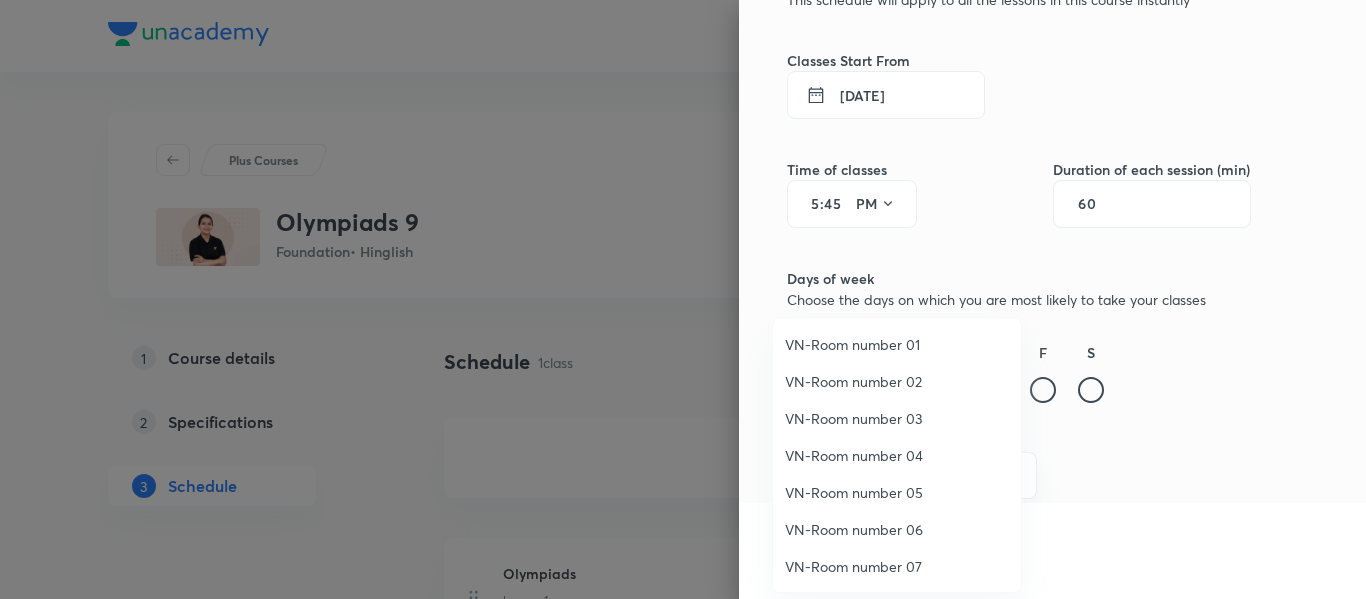 click on "VN-Room number 01" at bounding box center (897, 344) 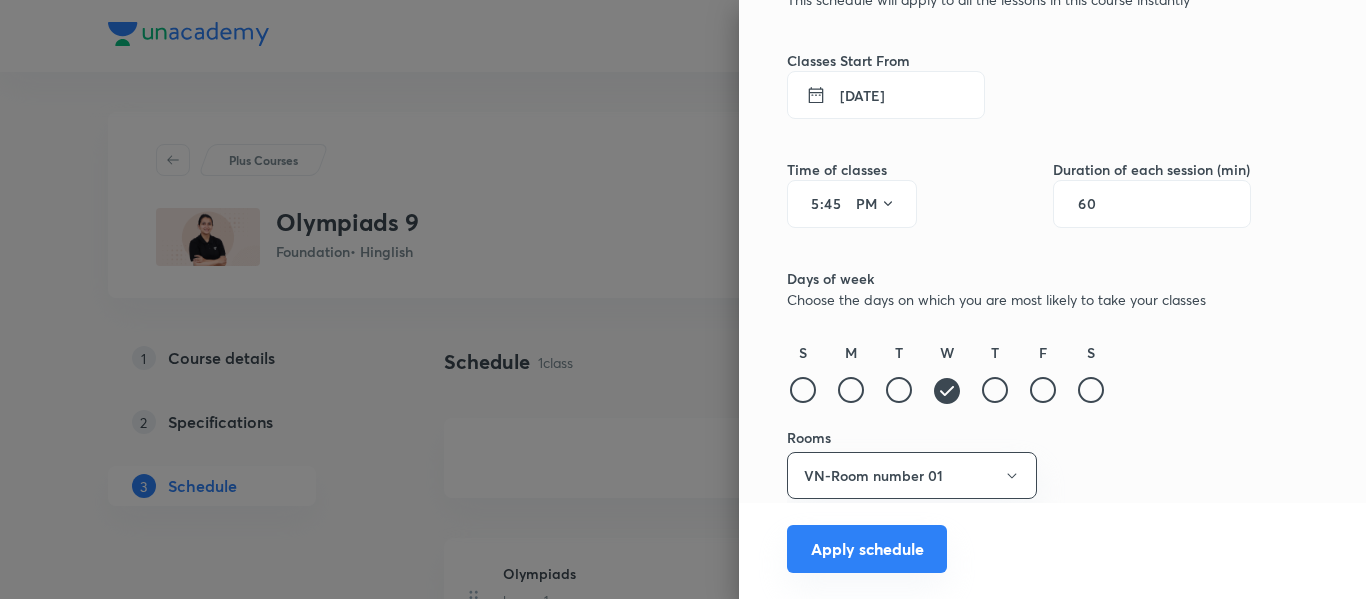 click on "Apply schedule" at bounding box center [867, 549] 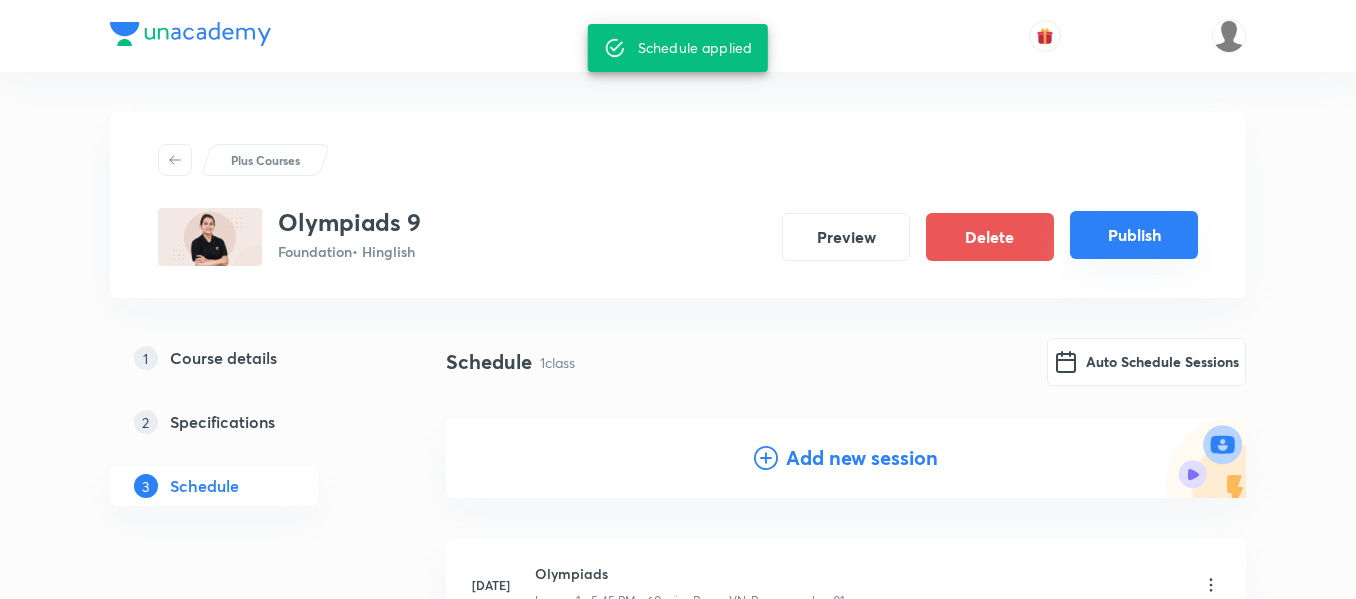 click on "Publish" at bounding box center [1134, 235] 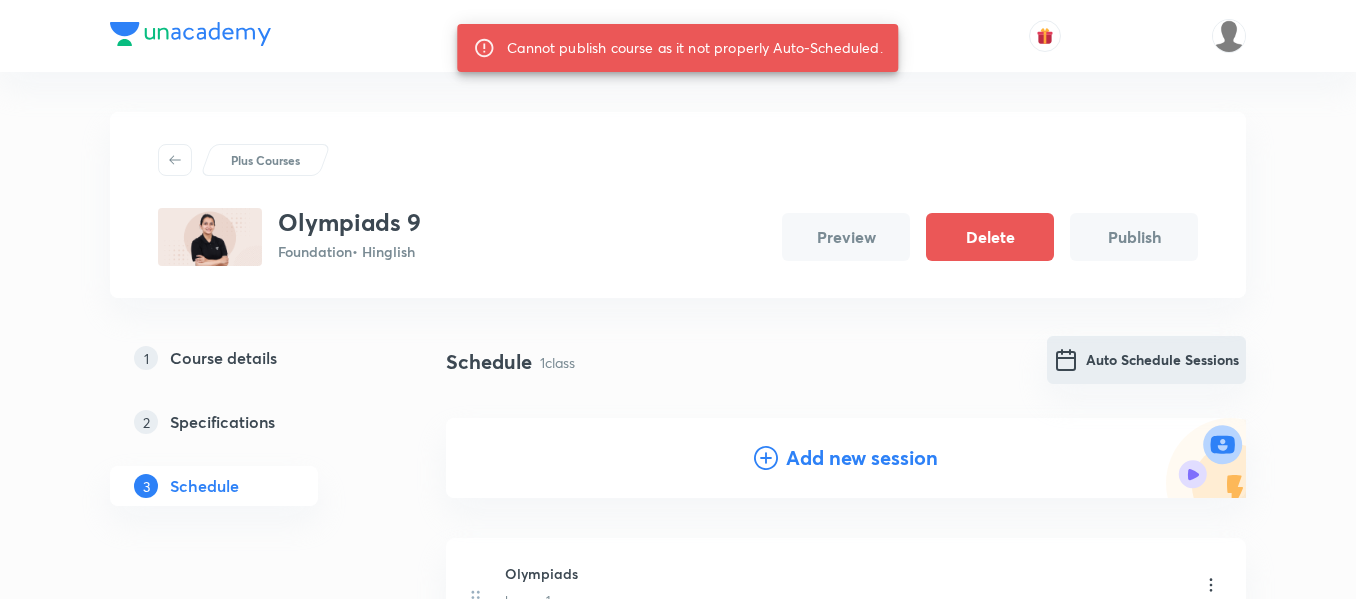 click on "Auto Schedule Sessions" at bounding box center (1146, 360) 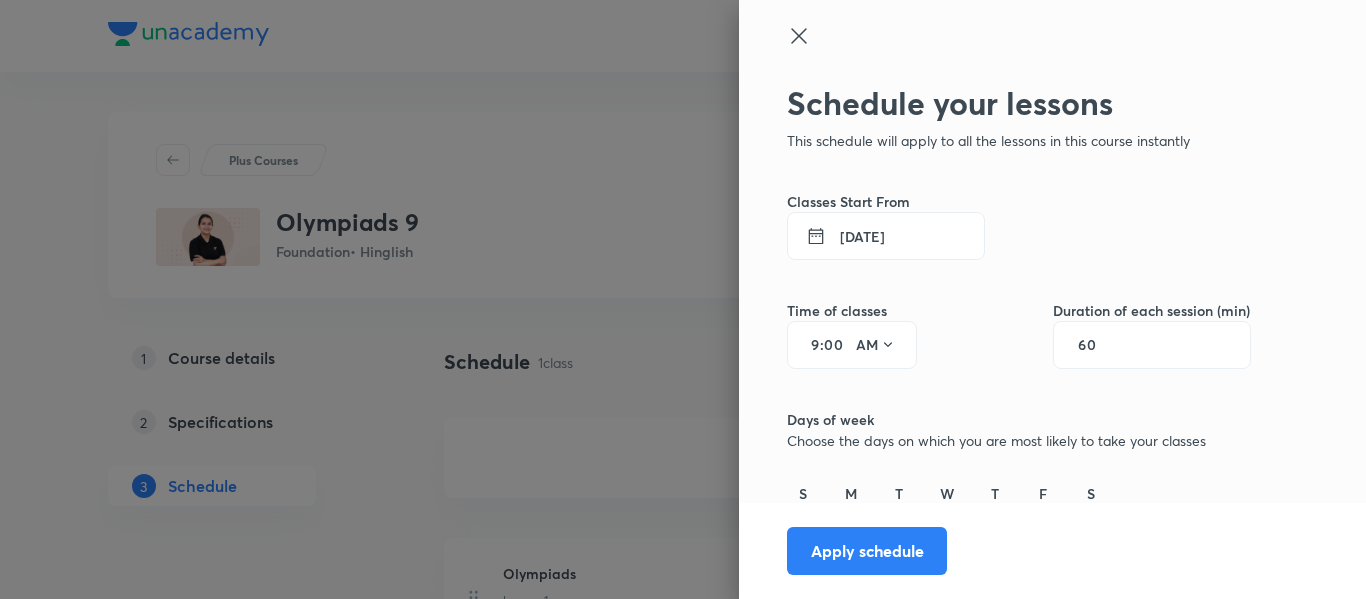 click on "9" at bounding box center [808, 345] 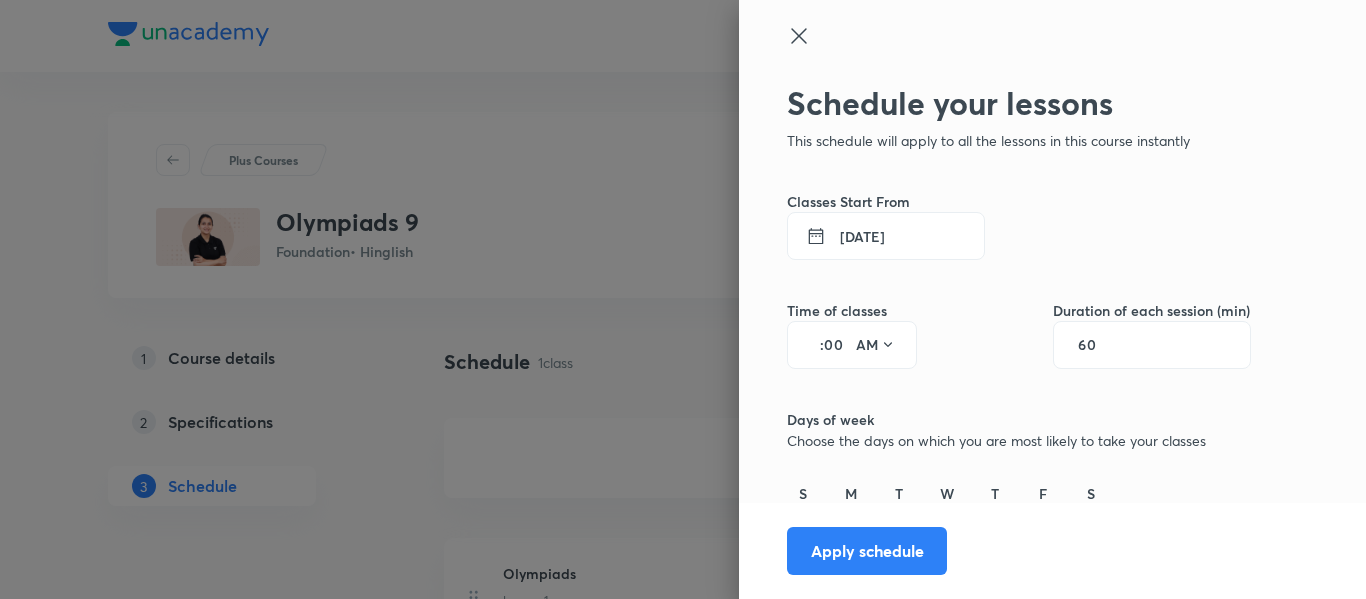 type on "5" 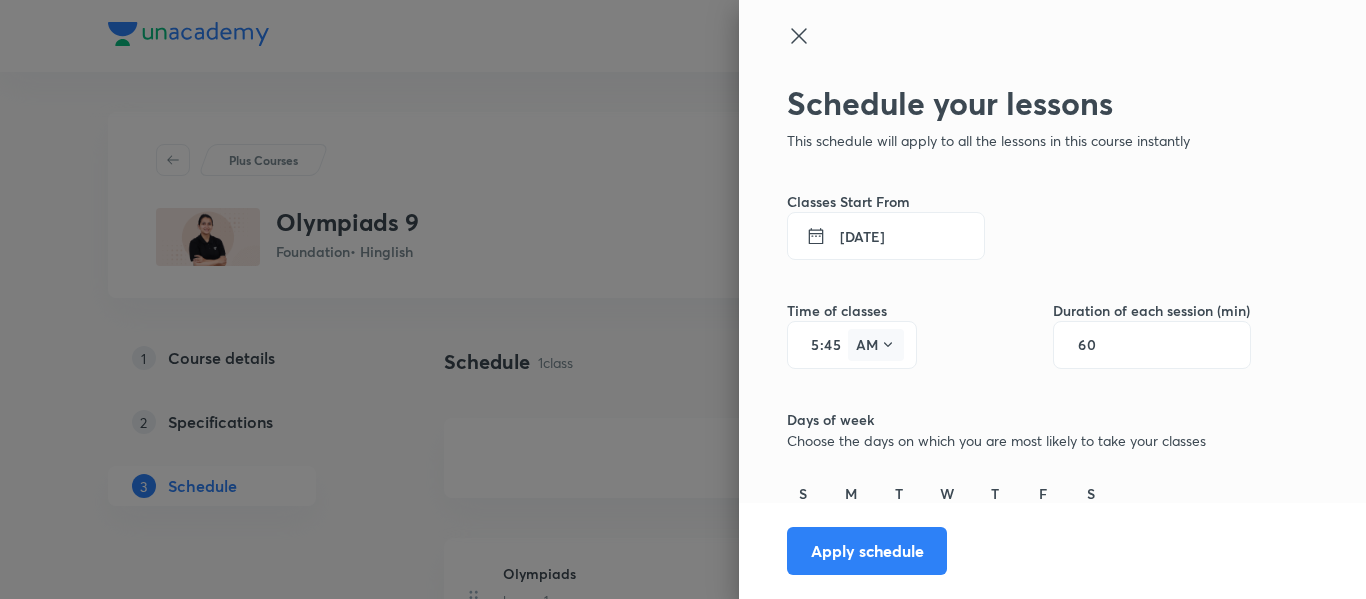 type on "45" 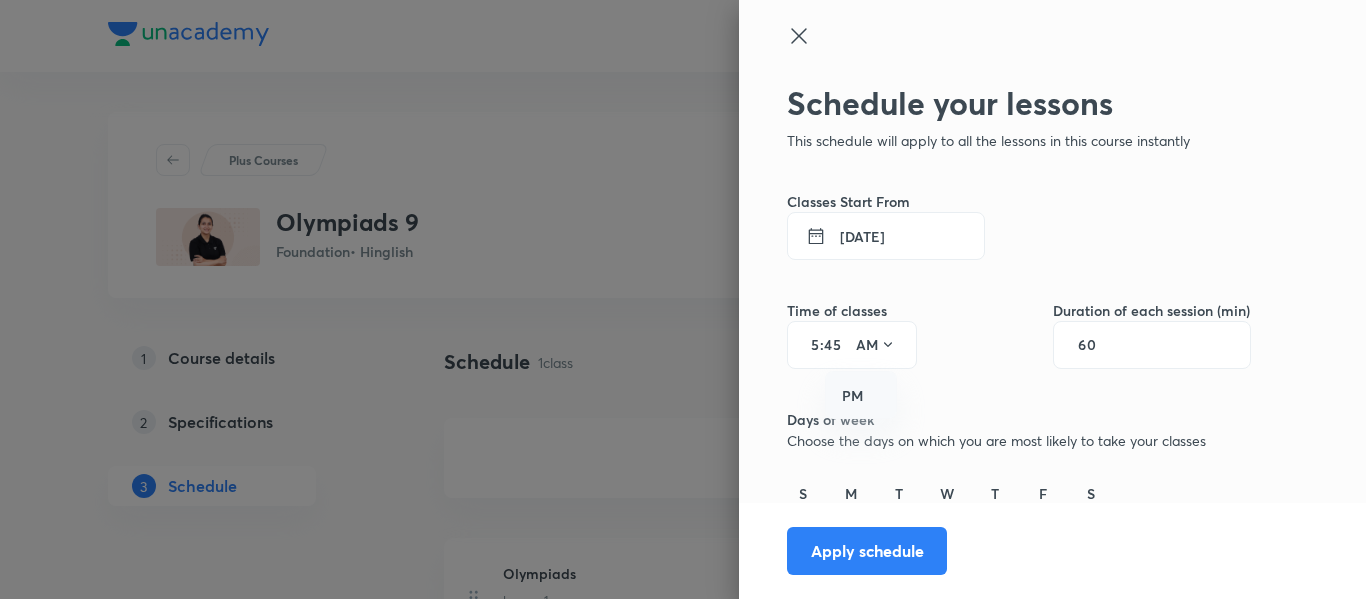click on "PM" at bounding box center (862, 396) 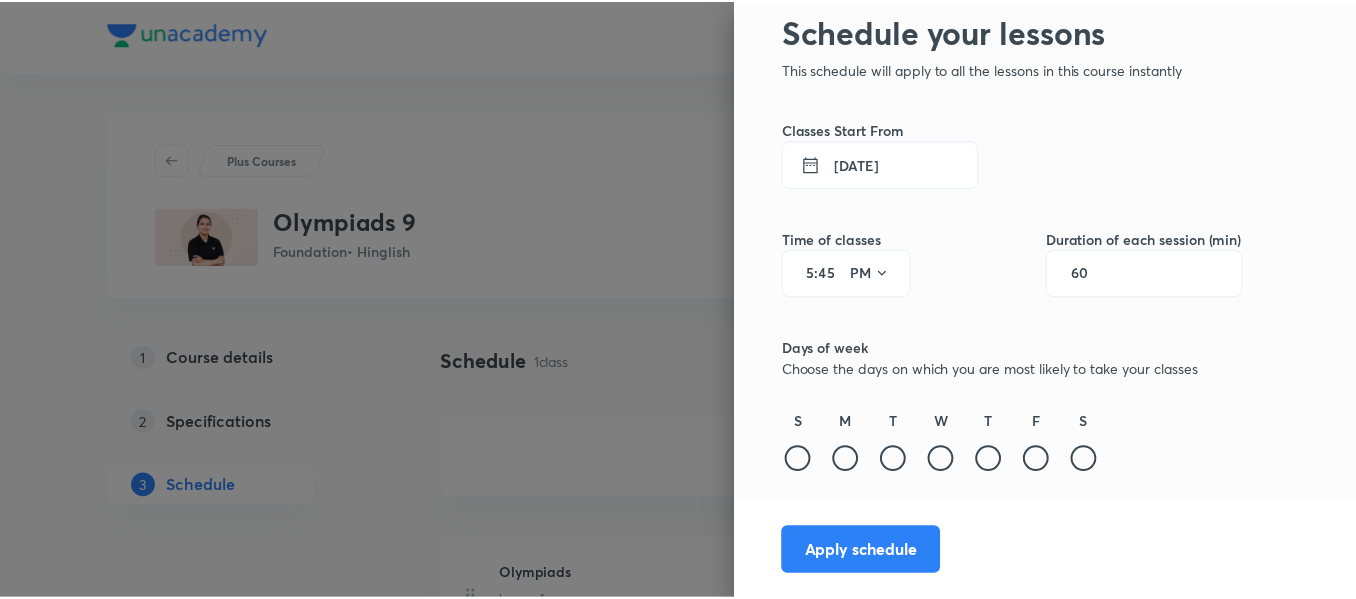 scroll, scrollTop: 141, scrollLeft: 0, axis: vertical 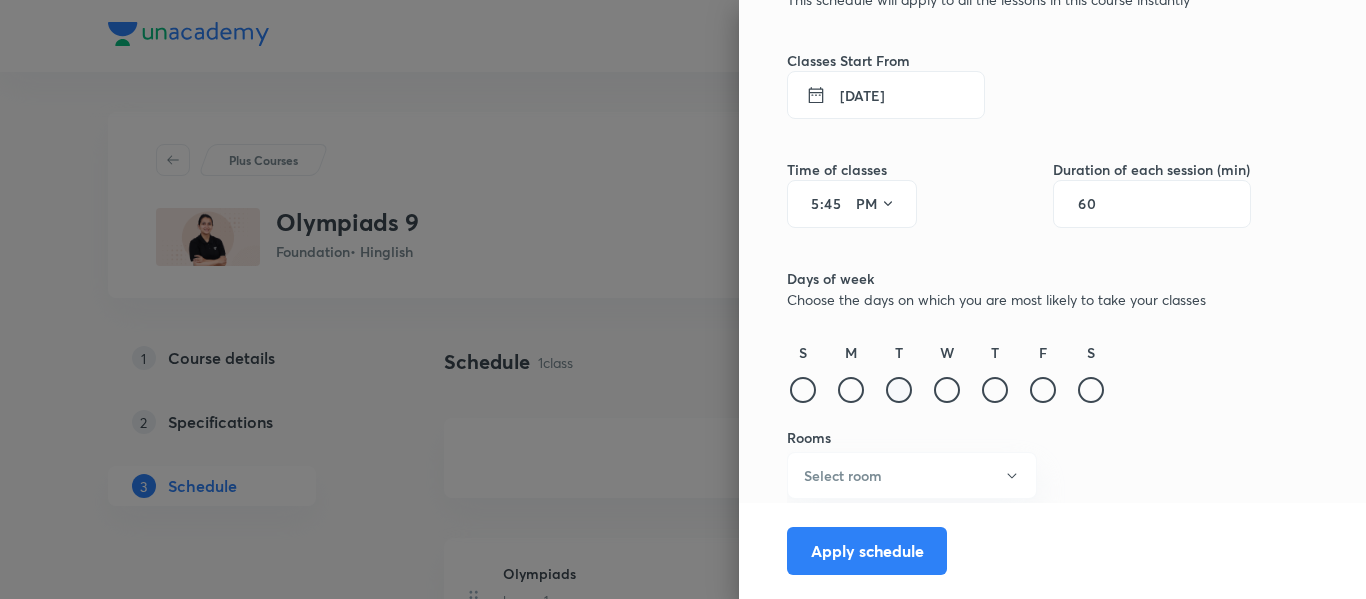 click at bounding box center (899, 390) 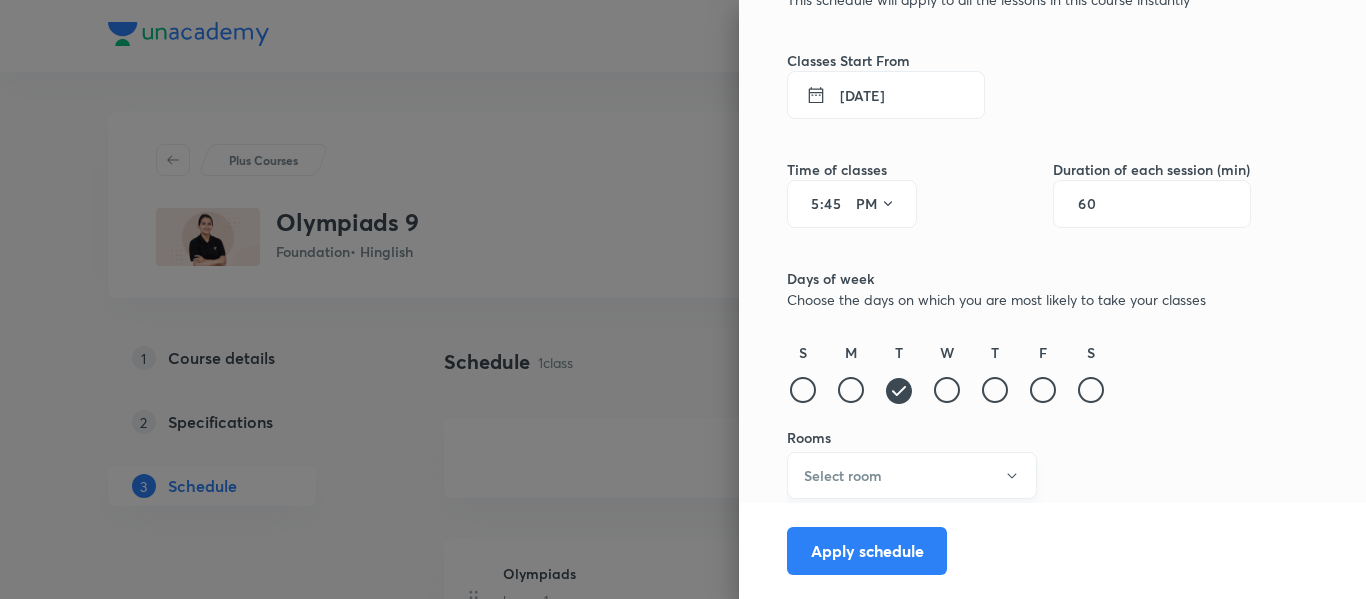 click on "Select room" at bounding box center [912, 475] 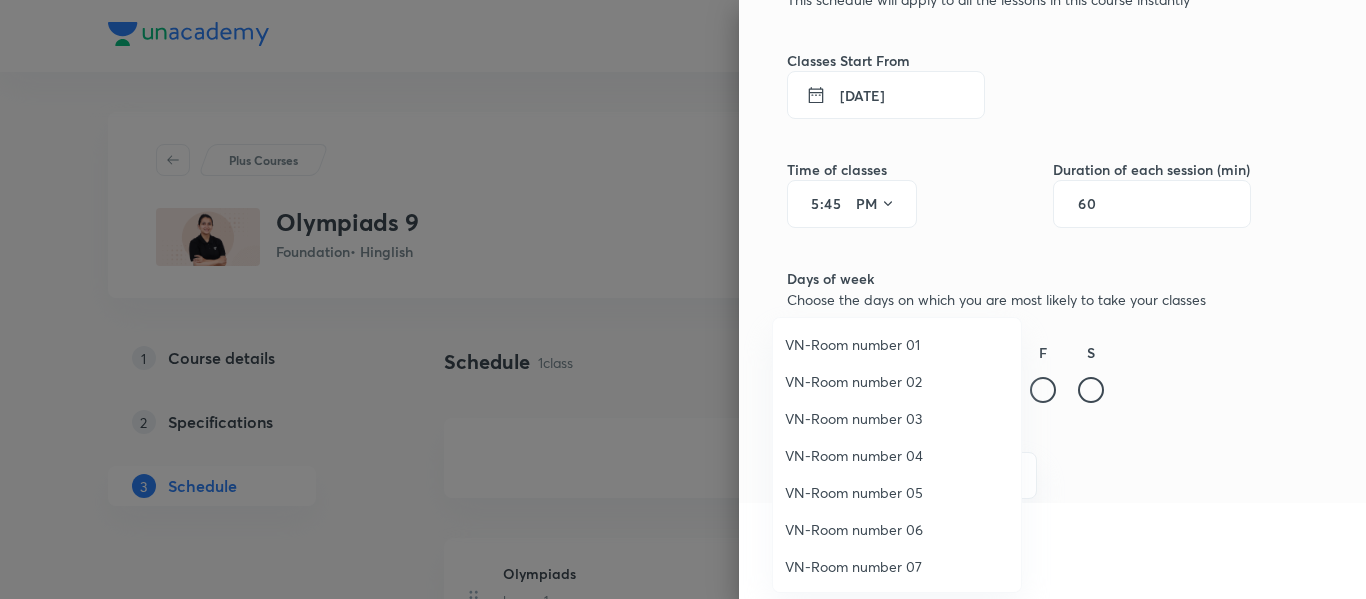 click on "VN-Room number 02" at bounding box center [897, 381] 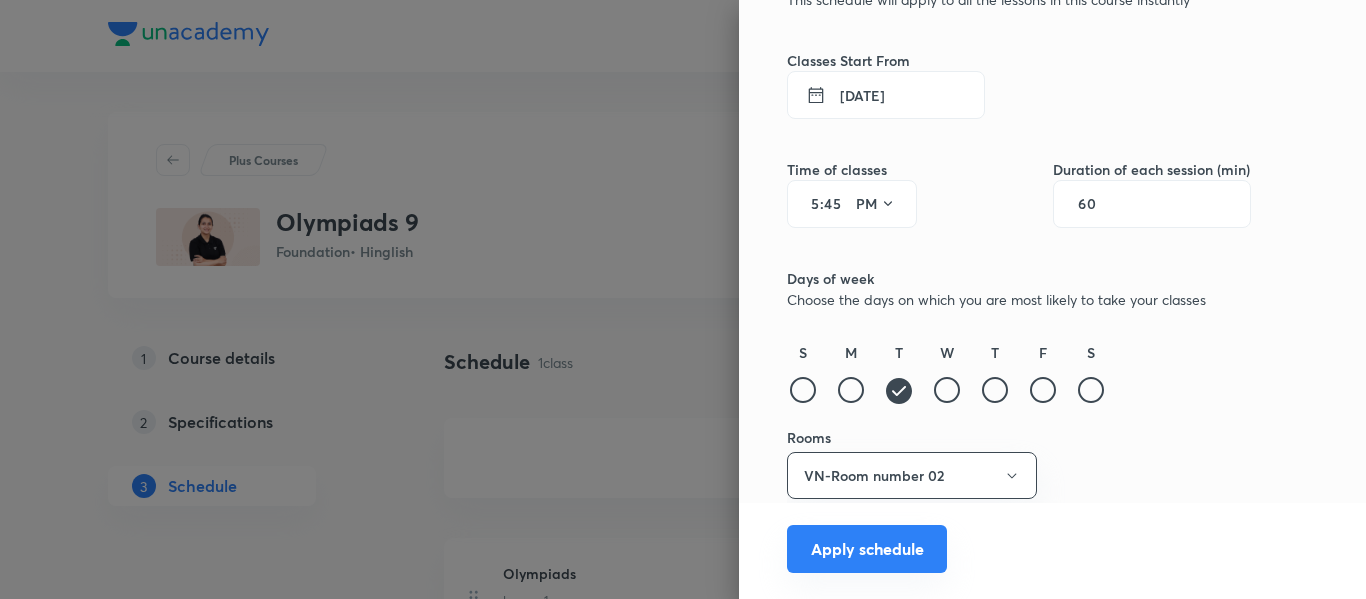 click on "Apply schedule" at bounding box center (867, 549) 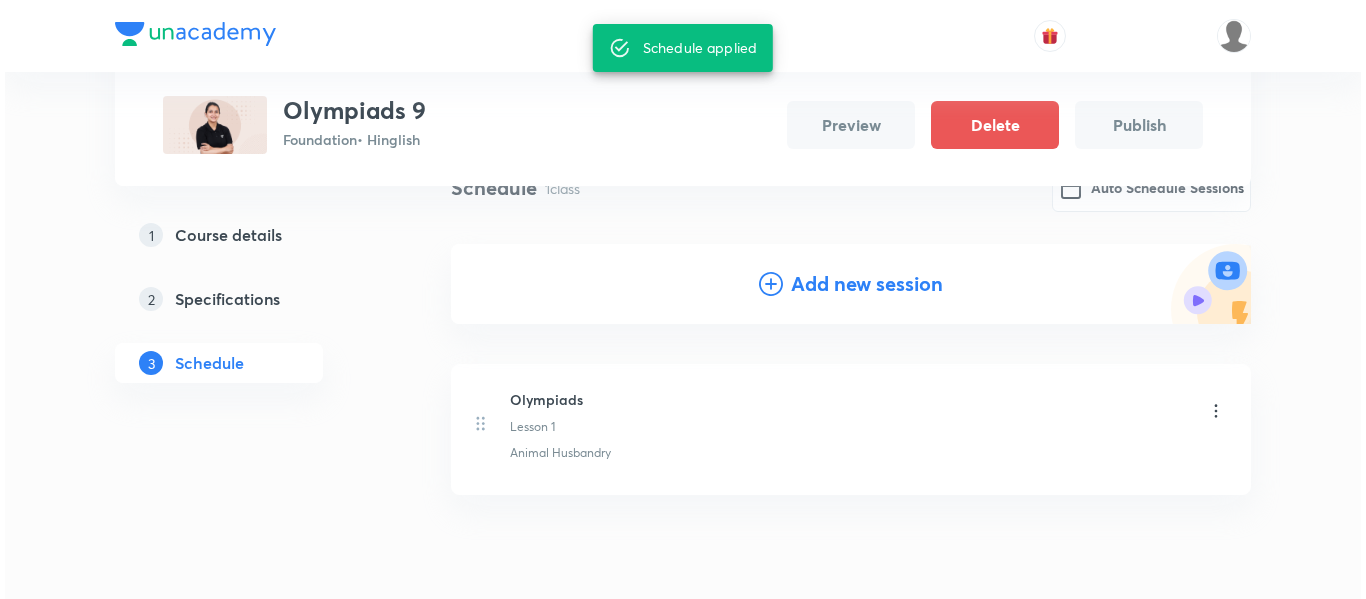 scroll, scrollTop: 0, scrollLeft: 0, axis: both 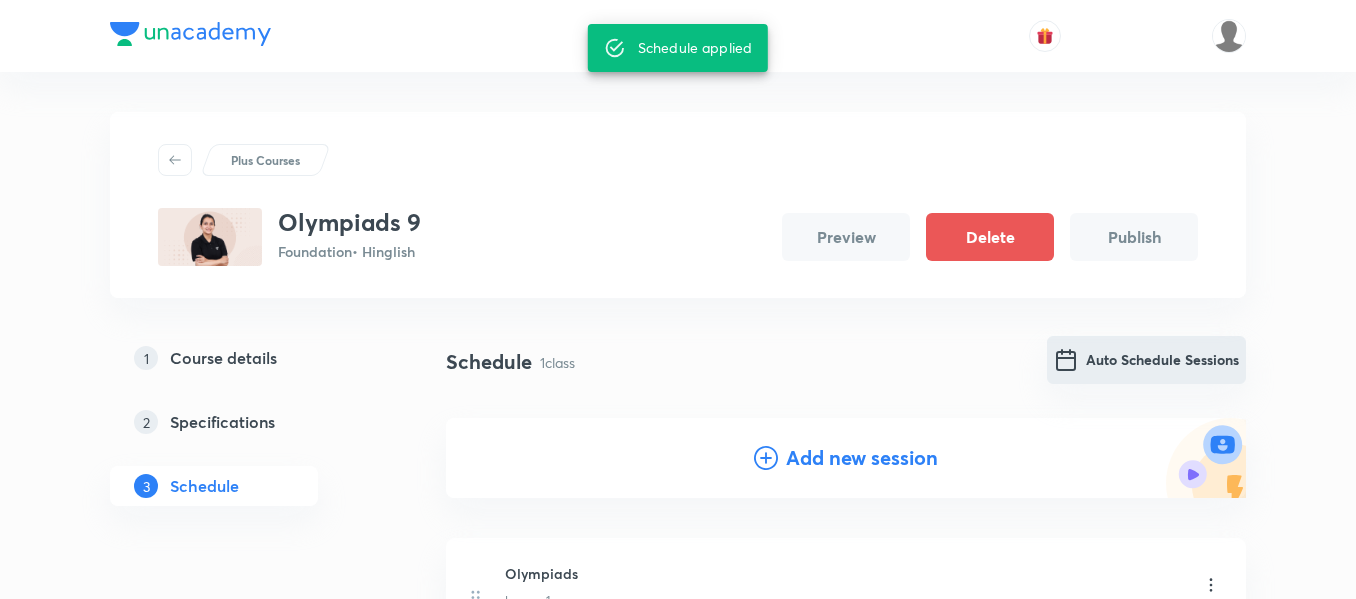 click on "Auto Schedule Sessions" at bounding box center (1146, 360) 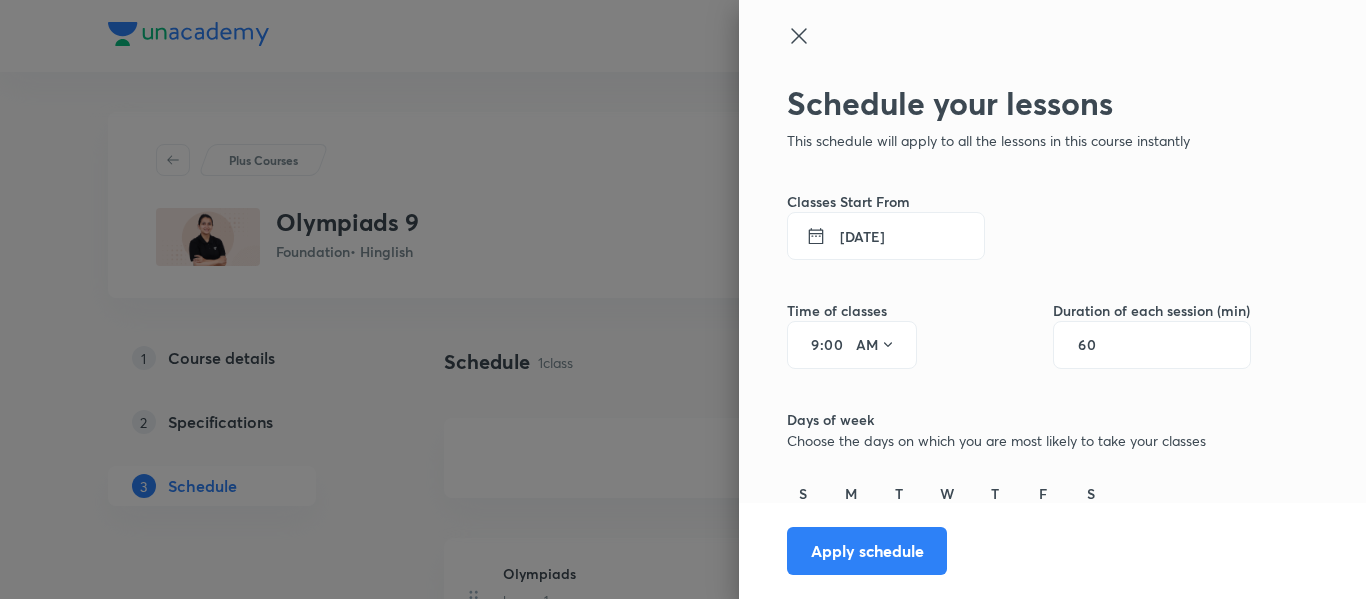 click on "9" at bounding box center (808, 345) 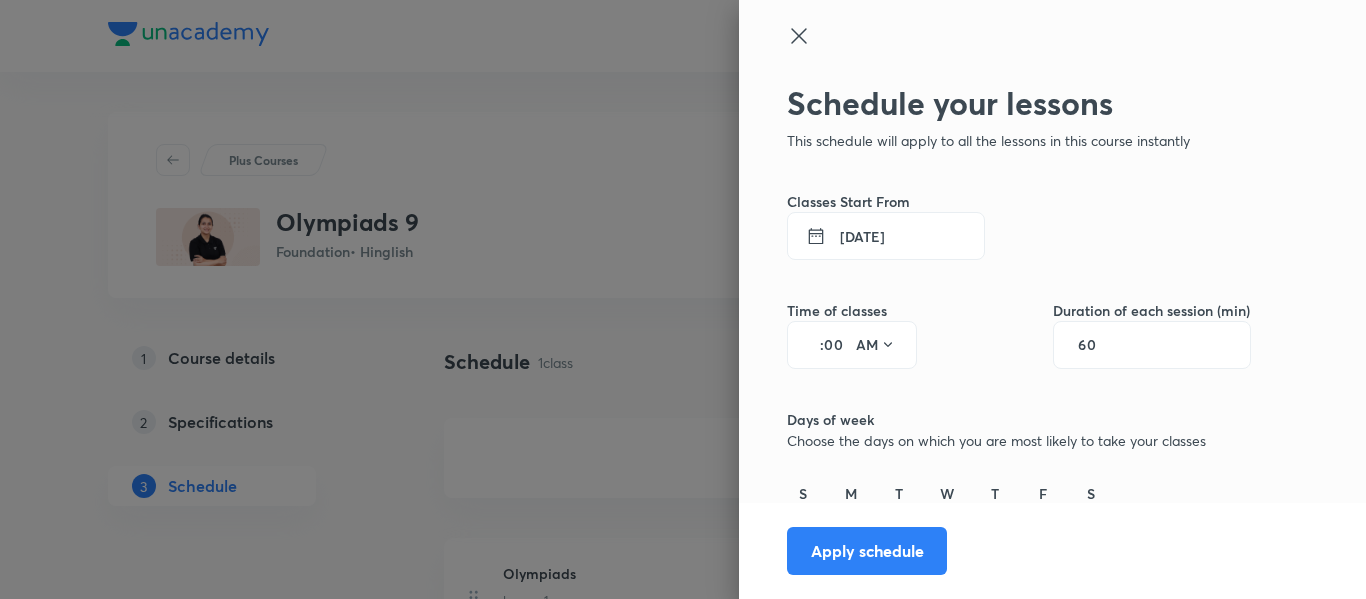 type on "5" 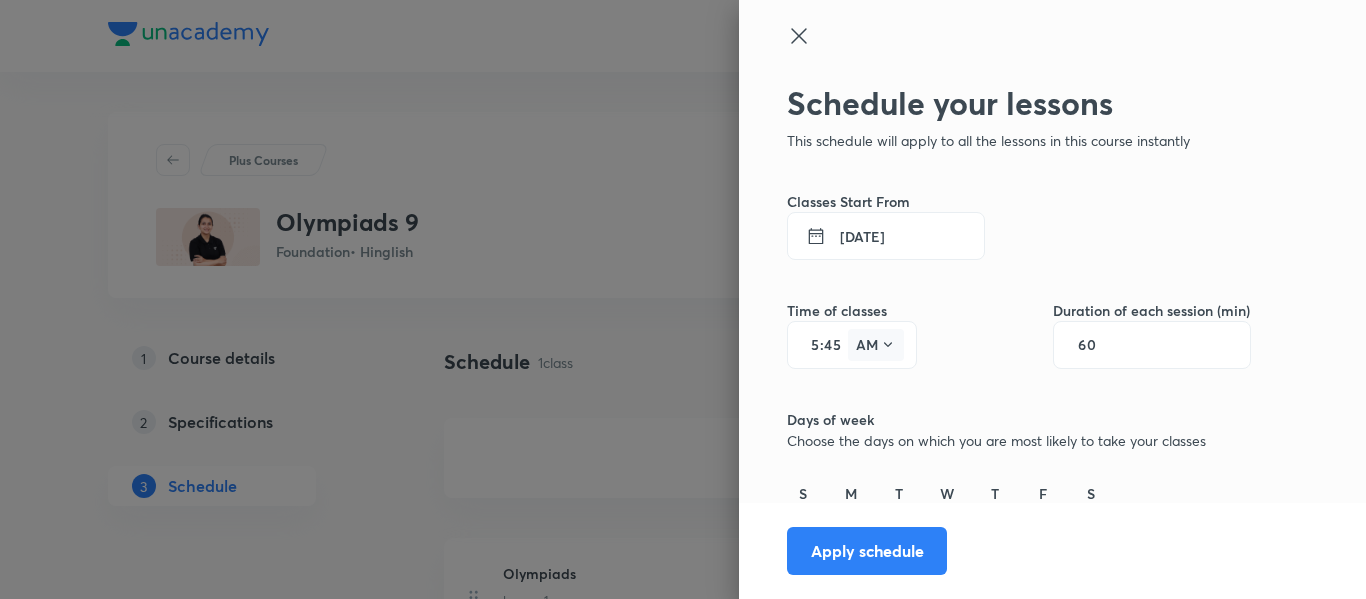 type on "45" 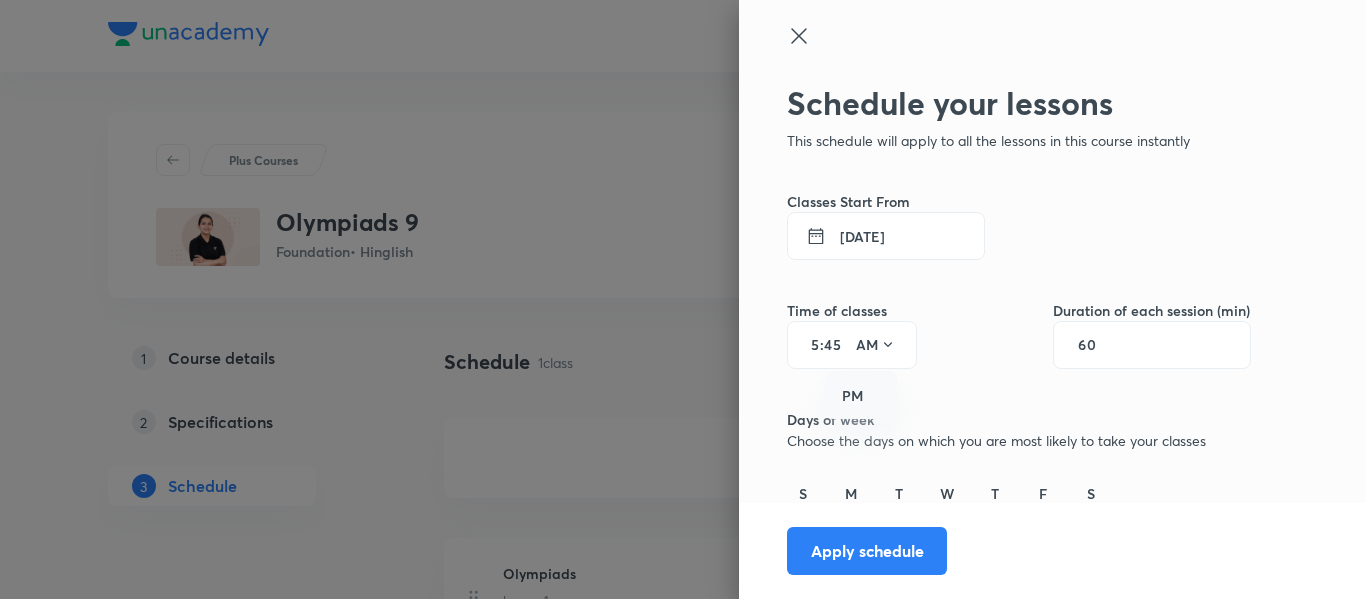 click on "PM" at bounding box center [862, 396] 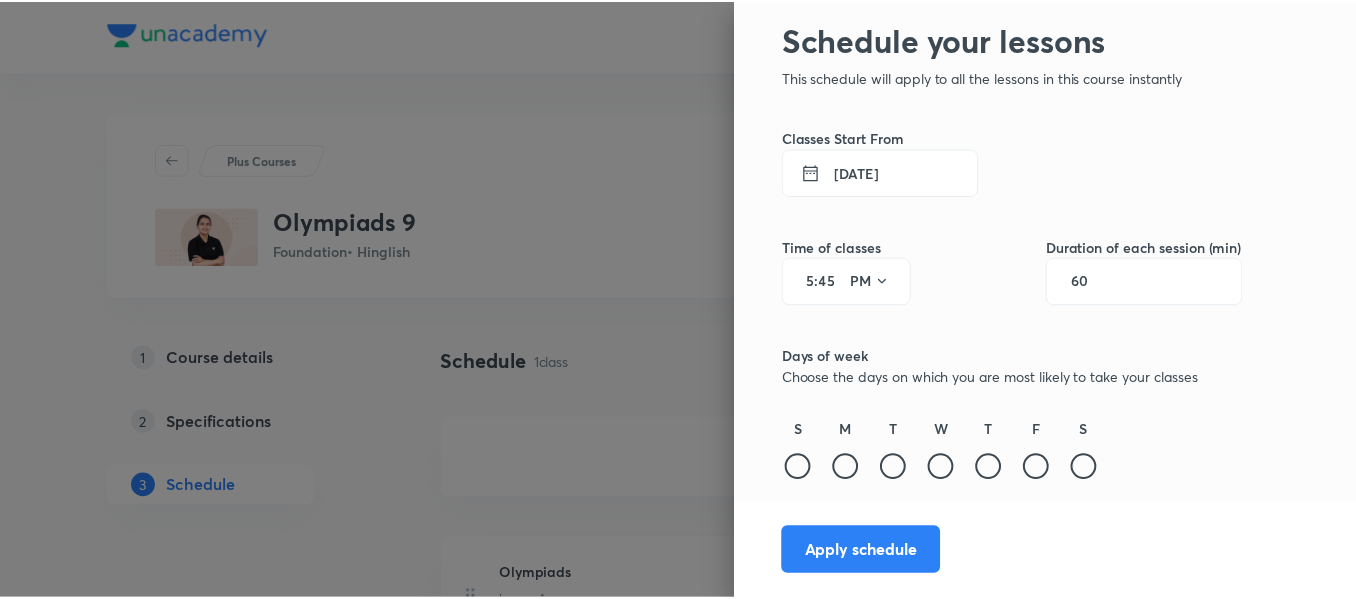 scroll, scrollTop: 141, scrollLeft: 0, axis: vertical 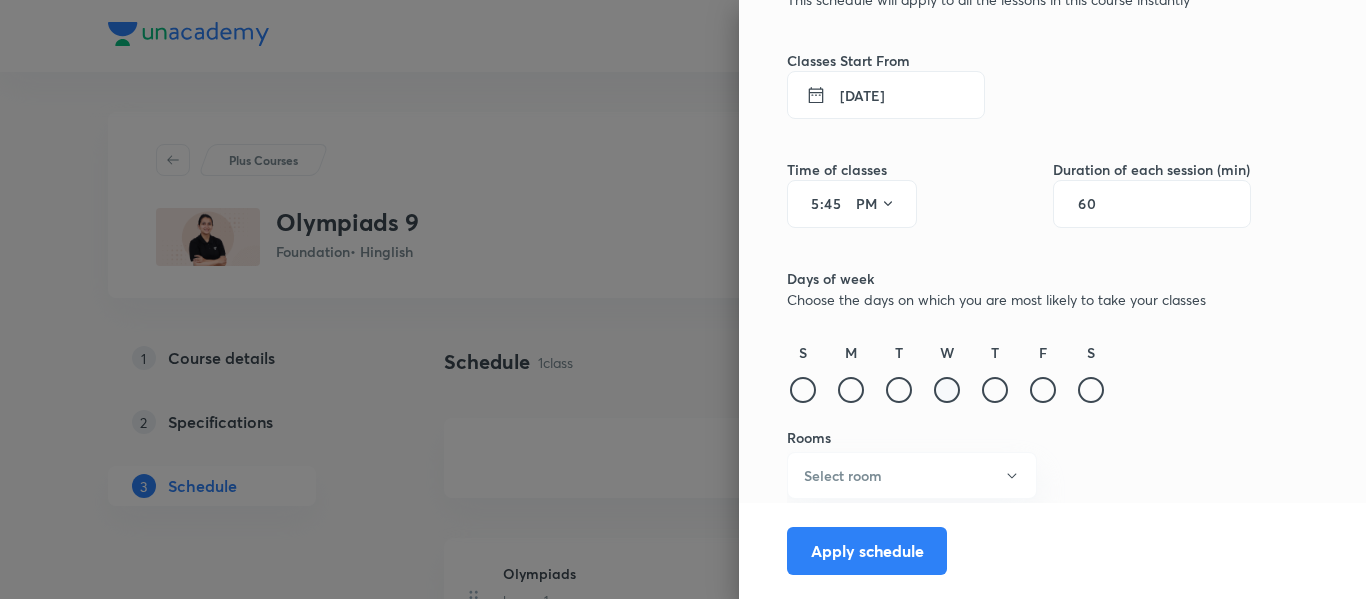 click at bounding box center (947, 390) 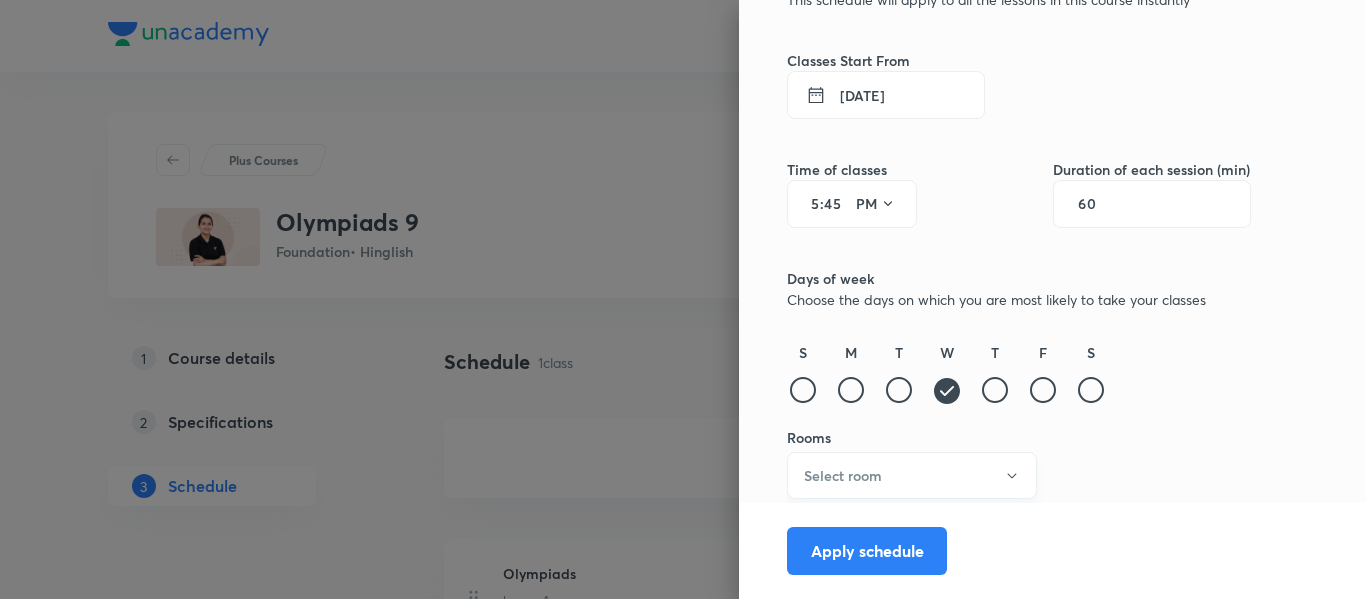 click on "Select room" at bounding box center (912, 475) 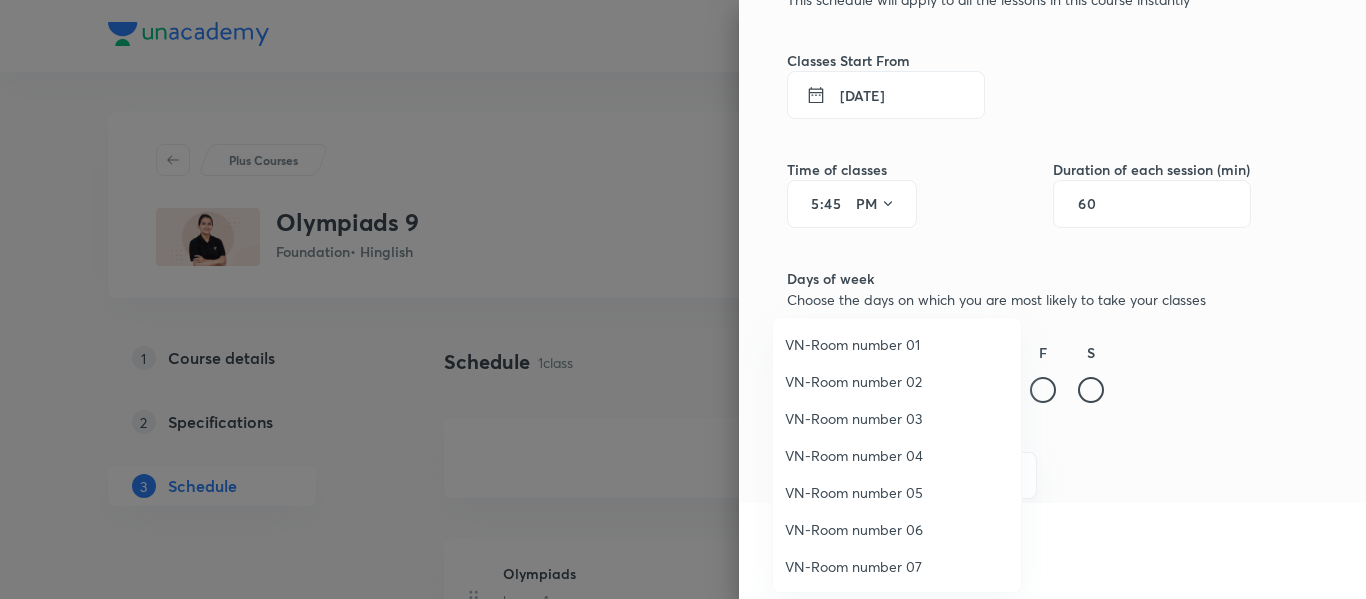 click on "VN-Room number 01" at bounding box center [897, 344] 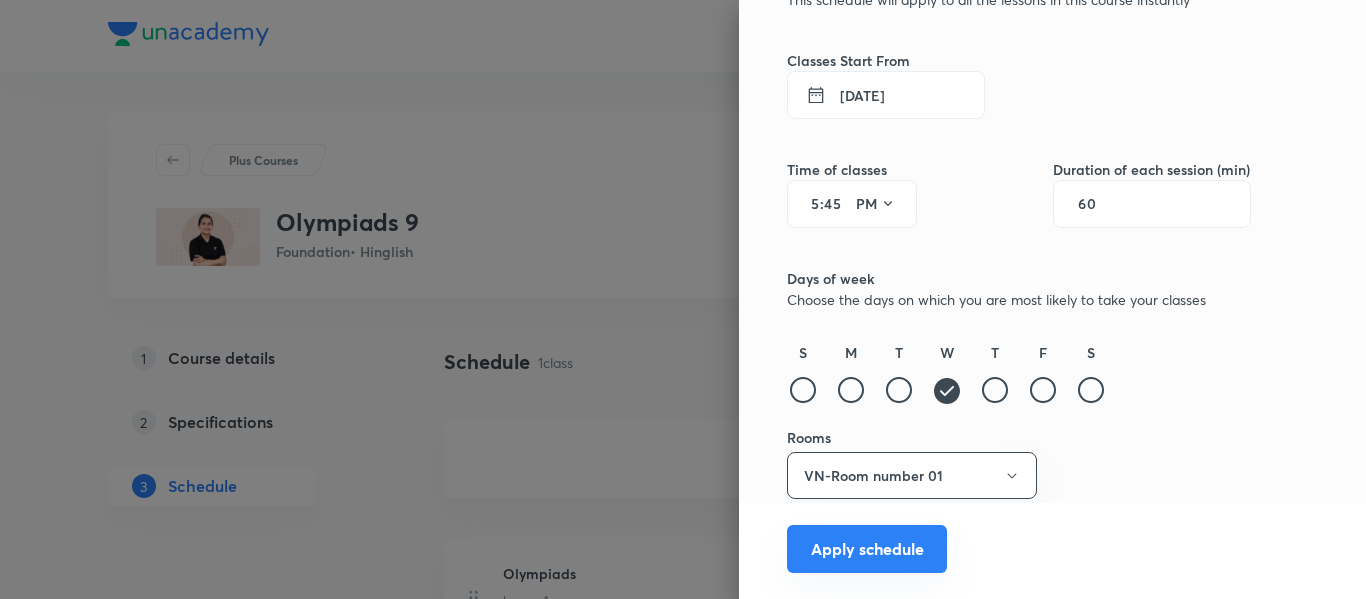 click on "Apply schedule" at bounding box center (867, 549) 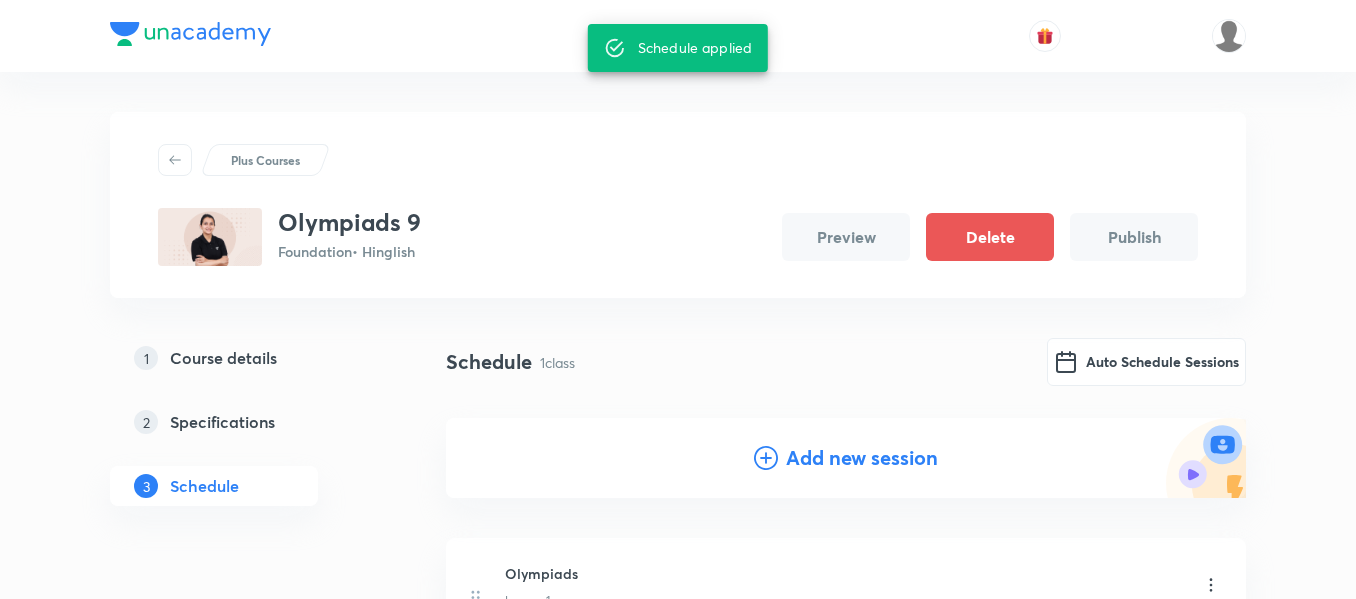 click on "Publish" at bounding box center (1134, 237) 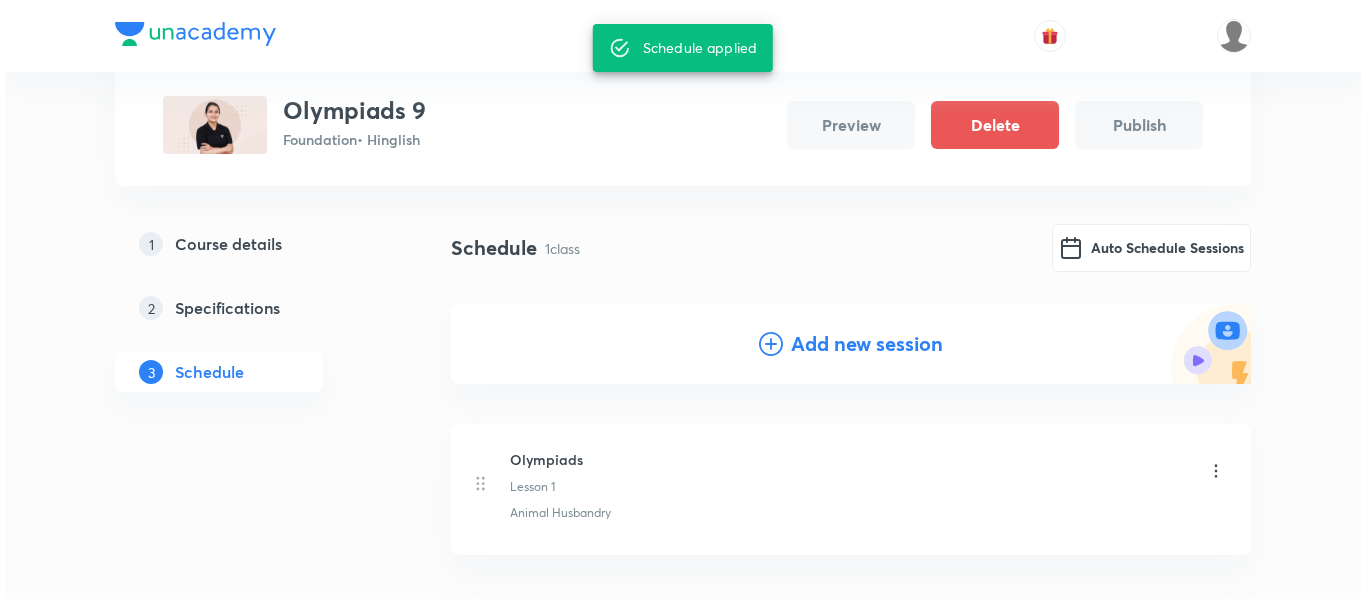 scroll, scrollTop: 158, scrollLeft: 0, axis: vertical 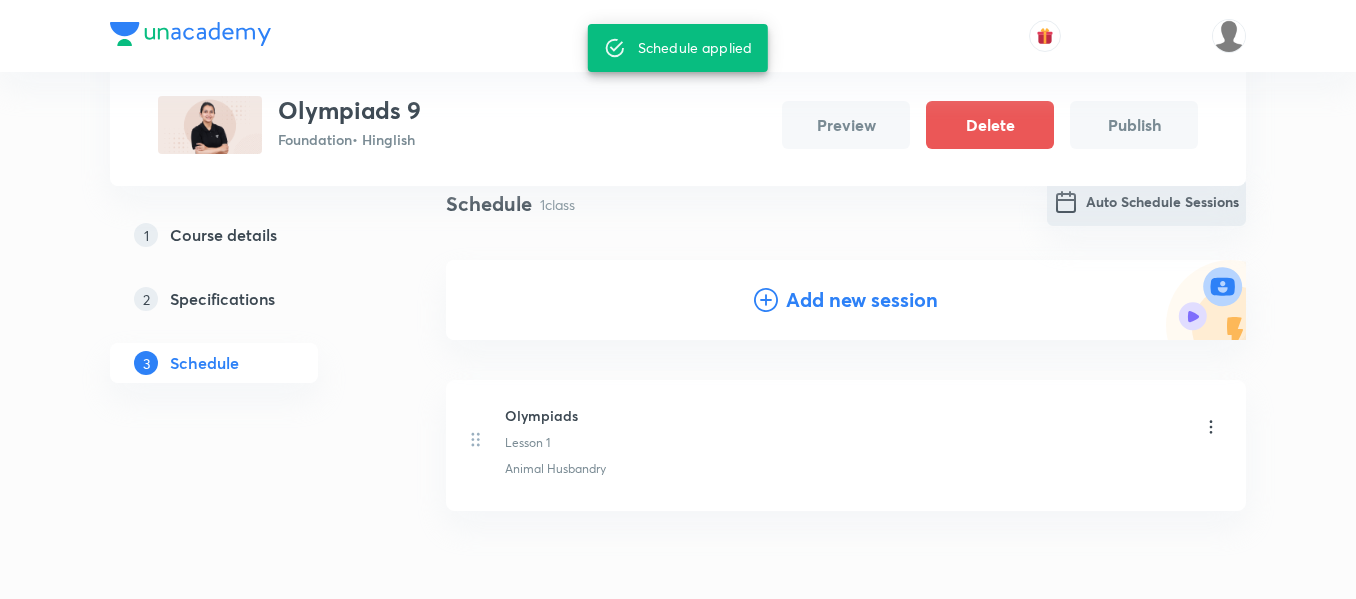 click on "Auto Schedule Sessions" at bounding box center (1146, 202) 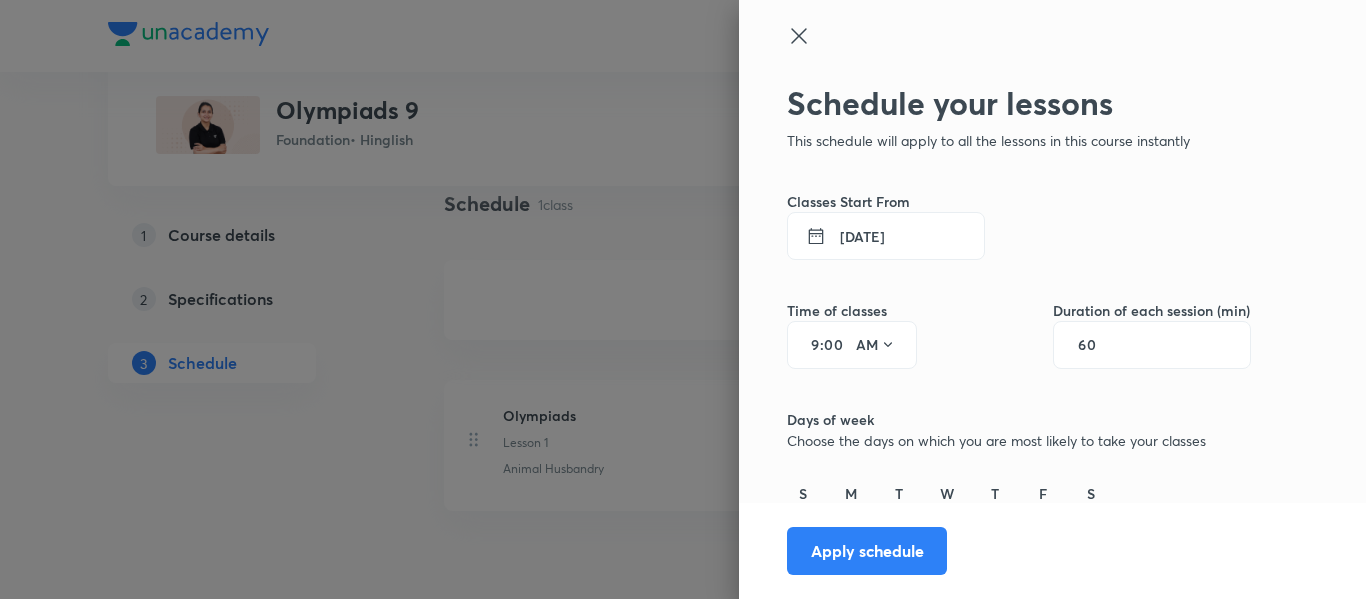 click on "9   : 00 AM" at bounding box center (852, 345) 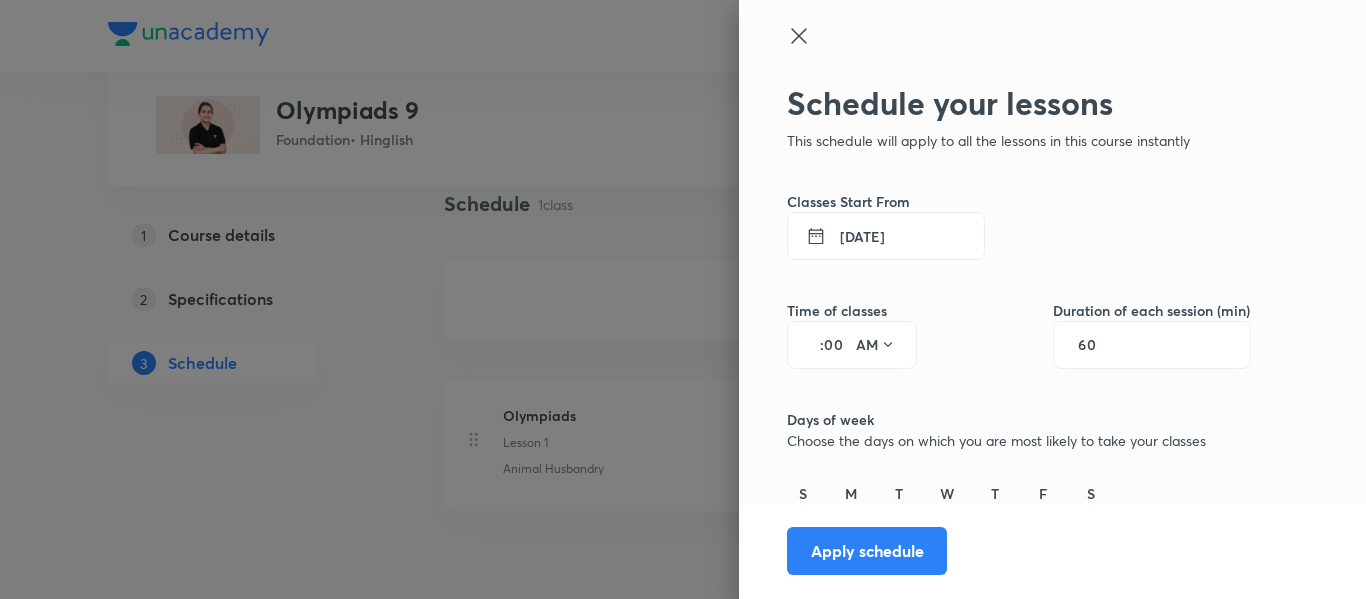 type on "5" 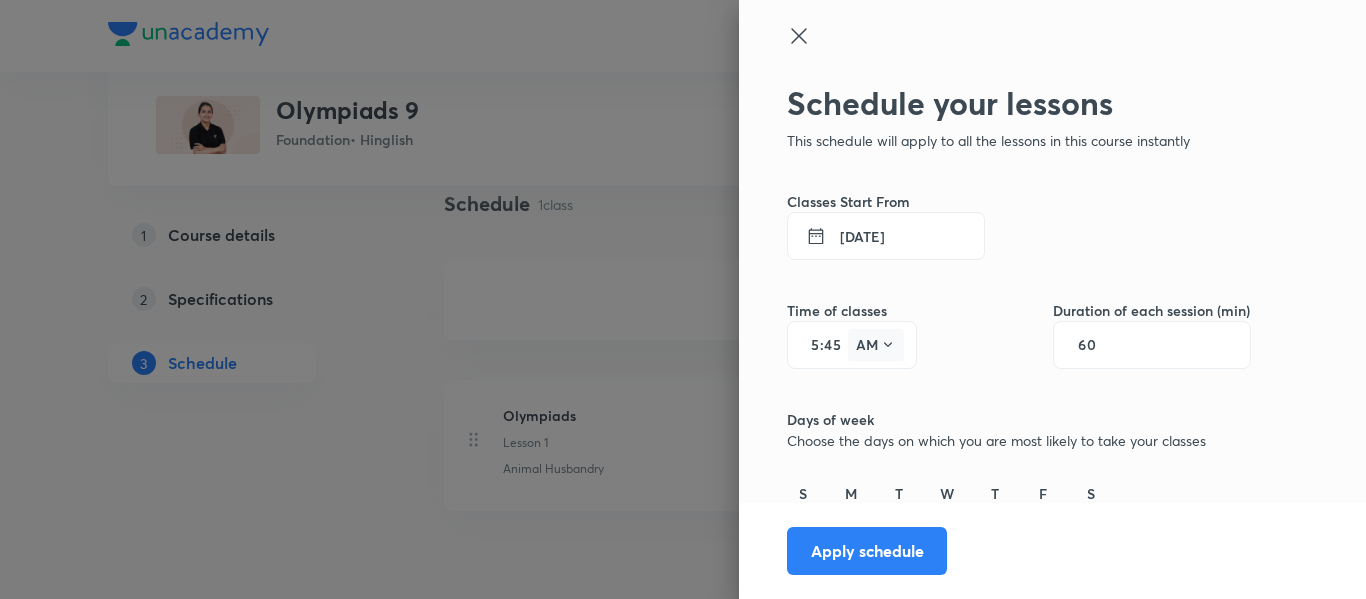 type on "45" 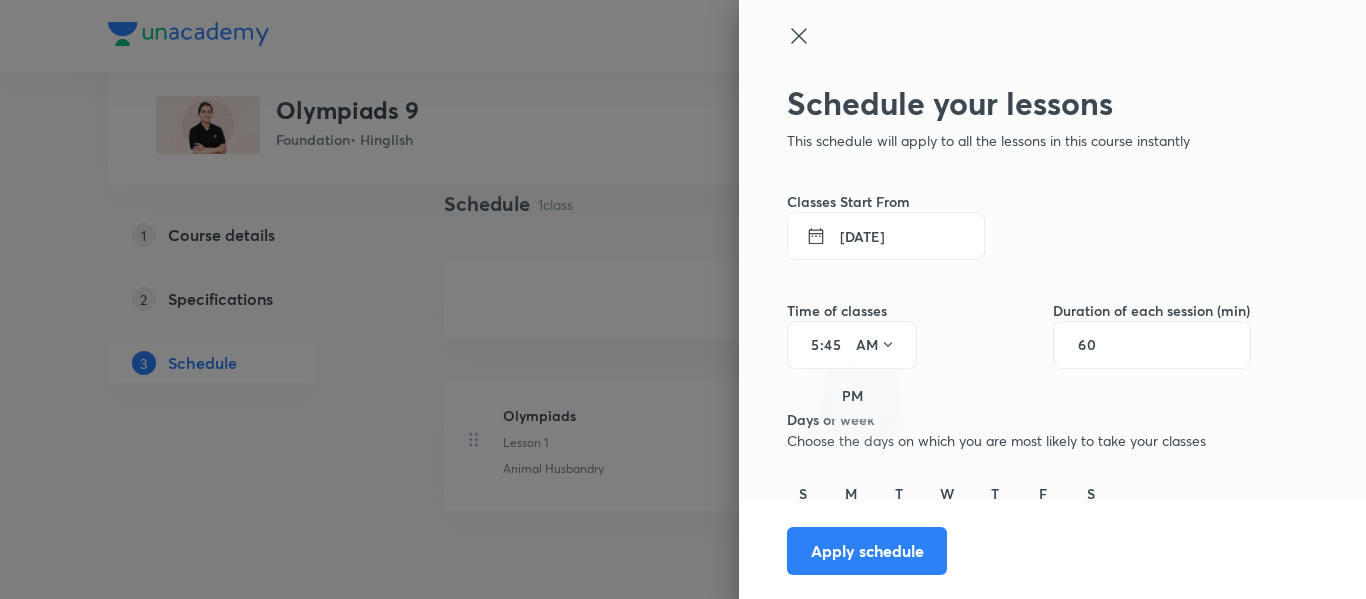 click on "PM" at bounding box center [862, 396] 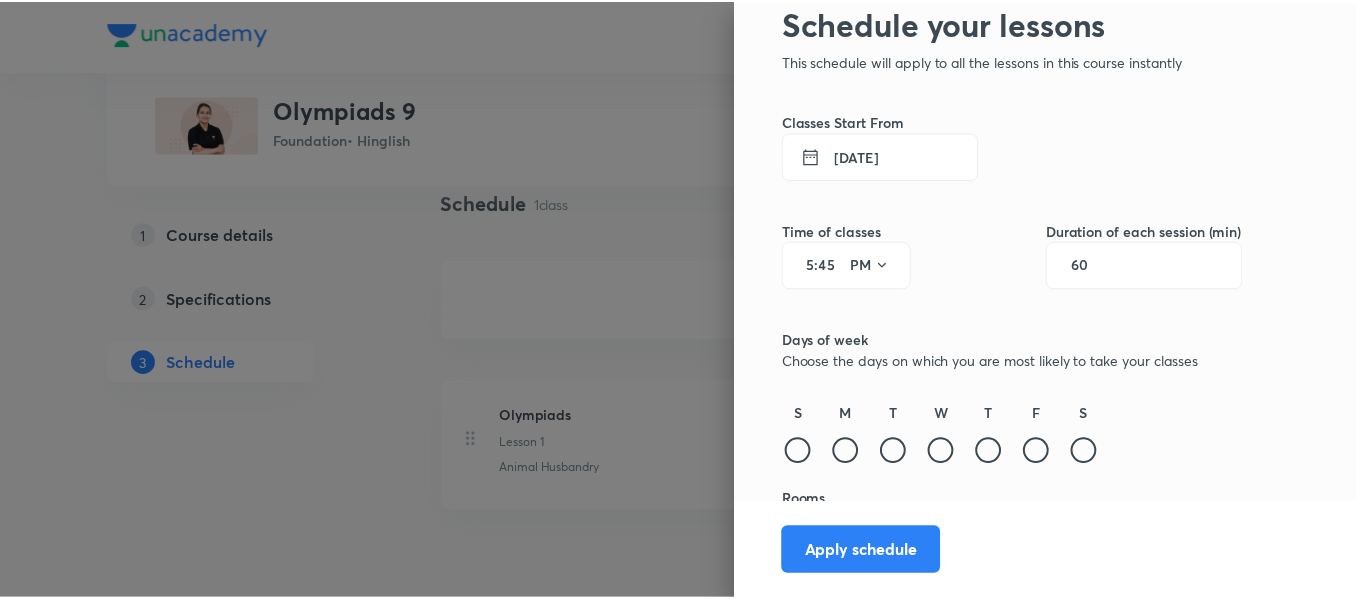 scroll, scrollTop: 141, scrollLeft: 0, axis: vertical 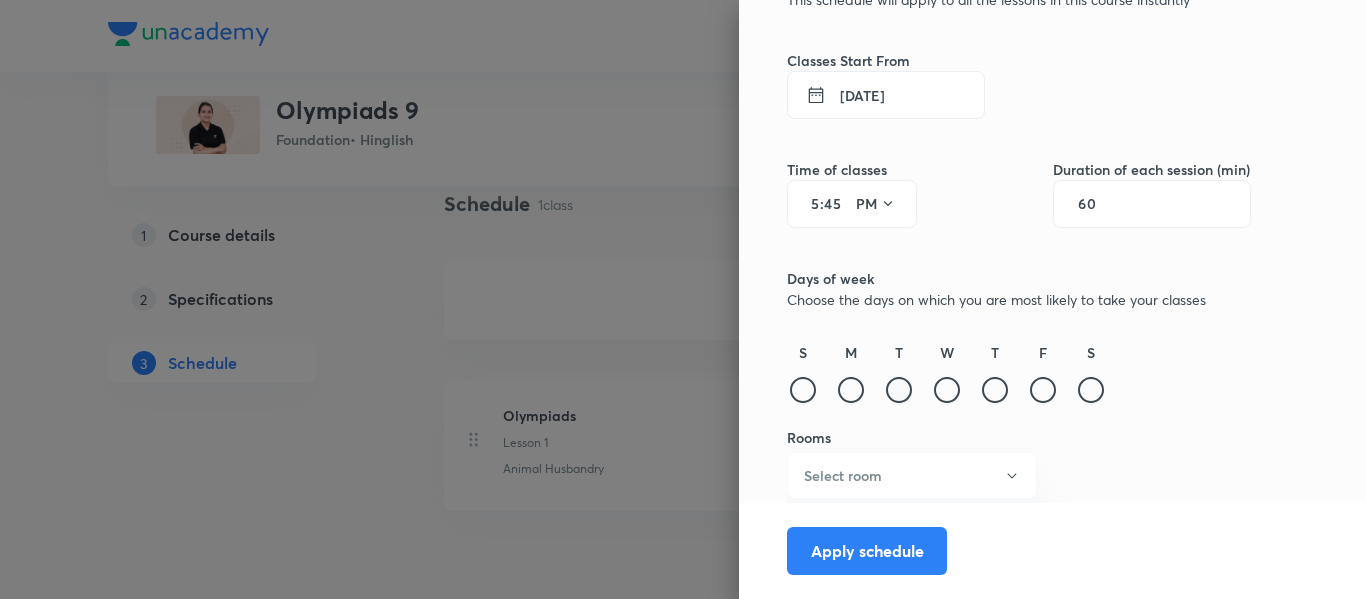 click at bounding box center (899, 390) 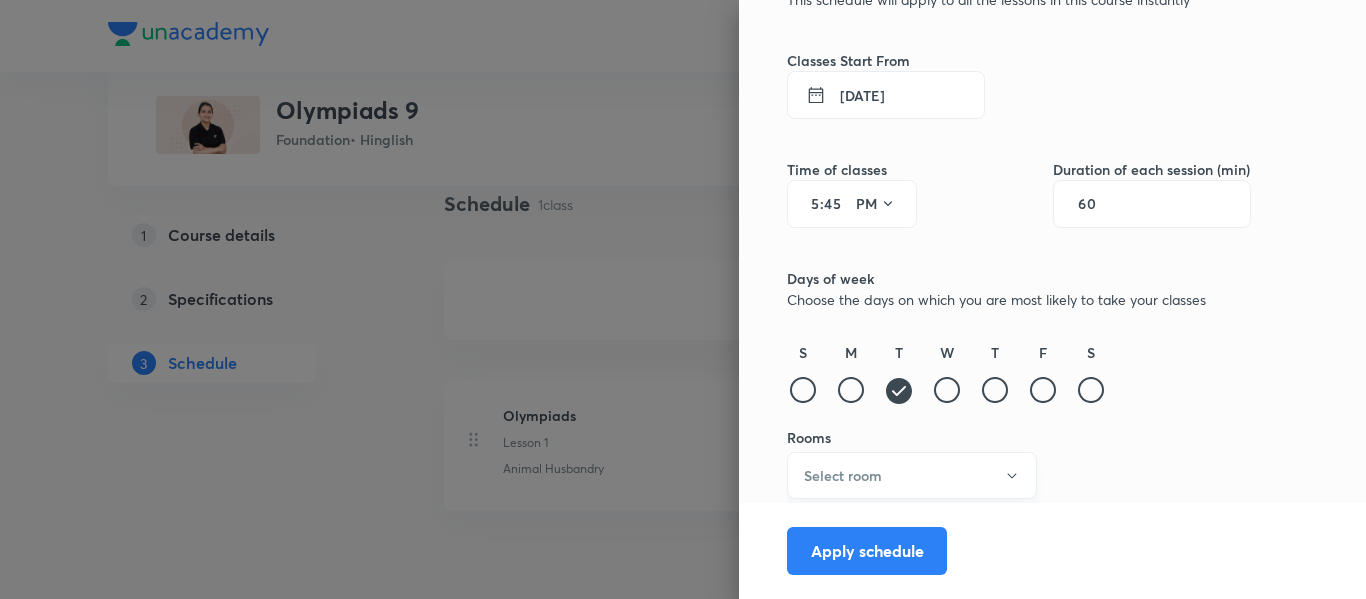 click on "Select room" at bounding box center [912, 475] 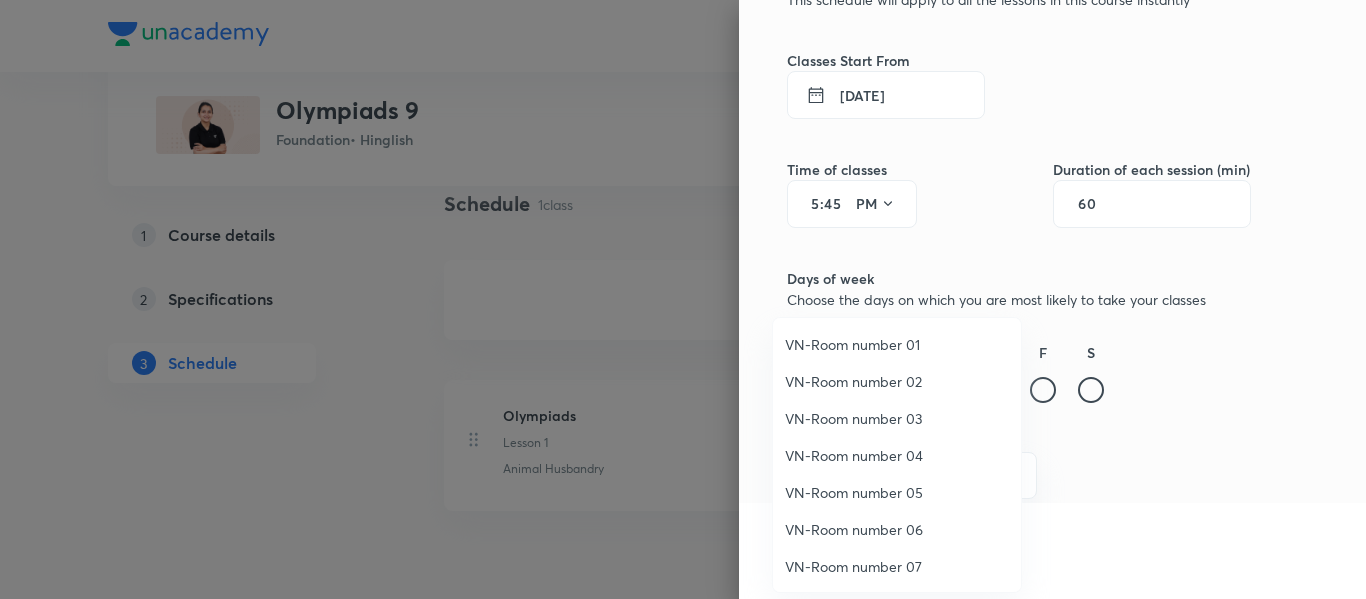 click on "VN-Room number 02" at bounding box center (897, 381) 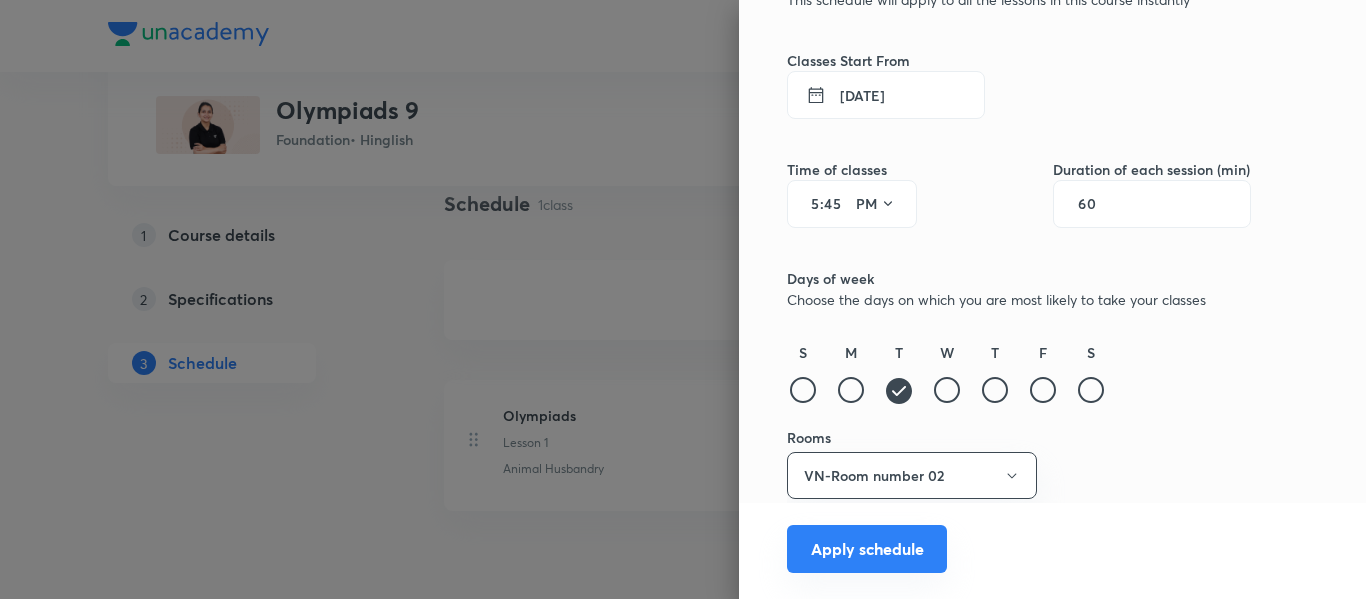 click on "Apply schedule" at bounding box center [867, 549] 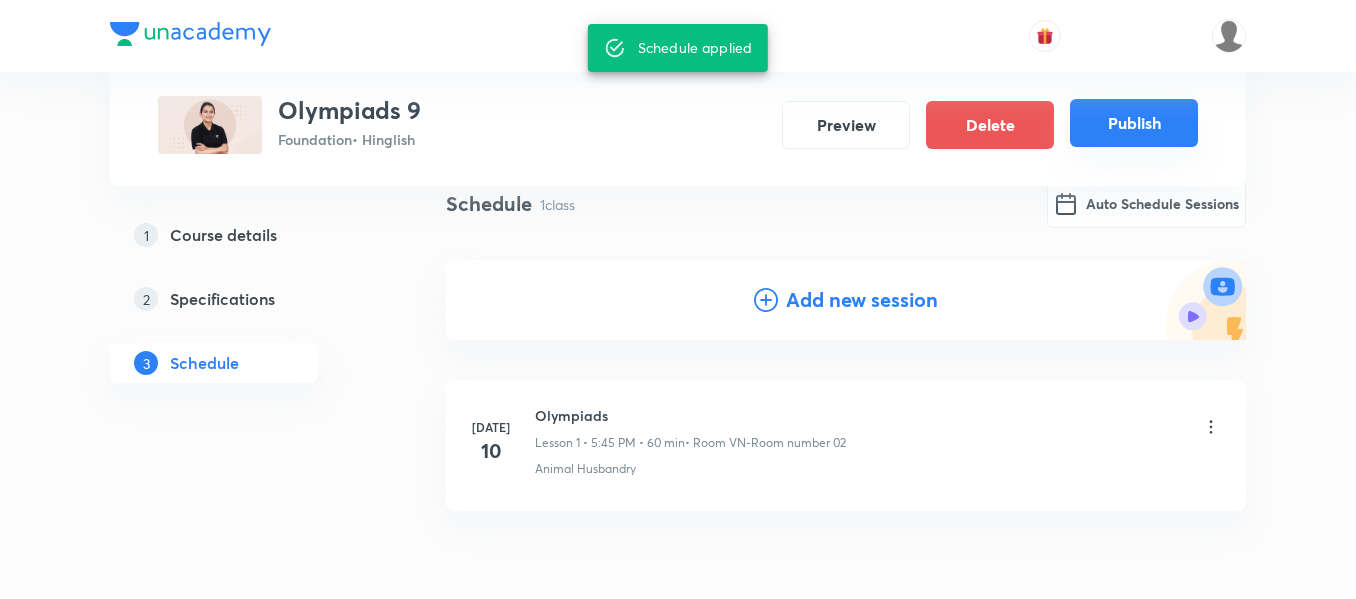 click on "Publish" at bounding box center [1134, 123] 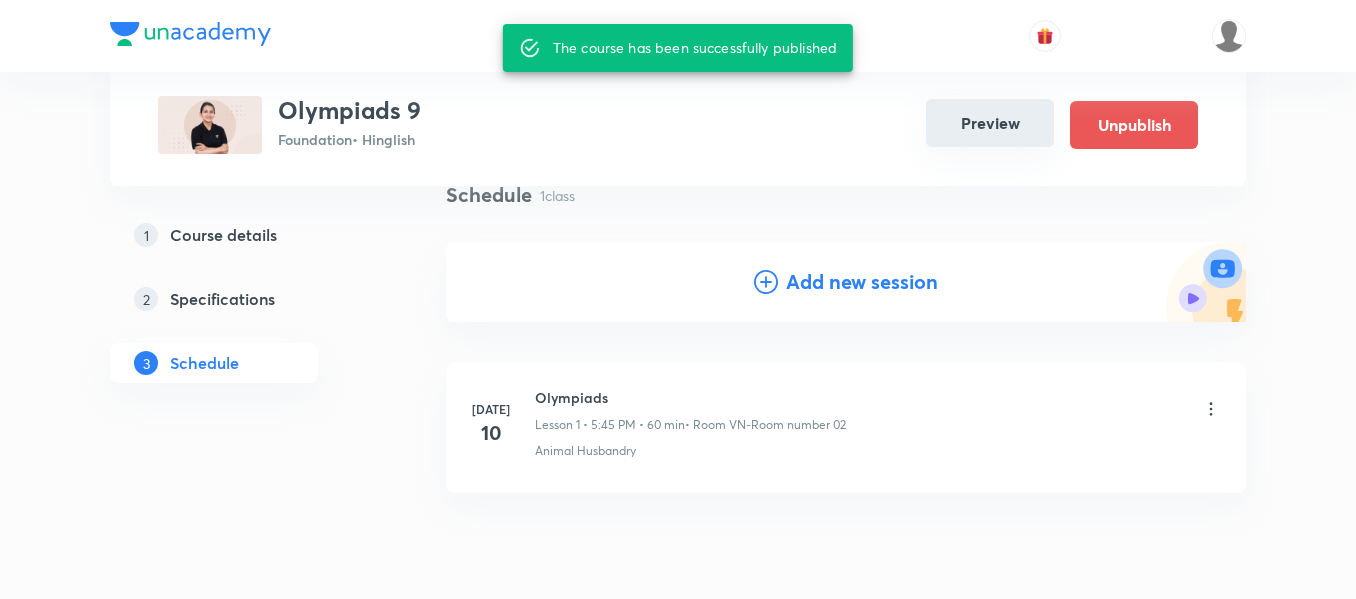 click on "Preview" at bounding box center (990, 123) 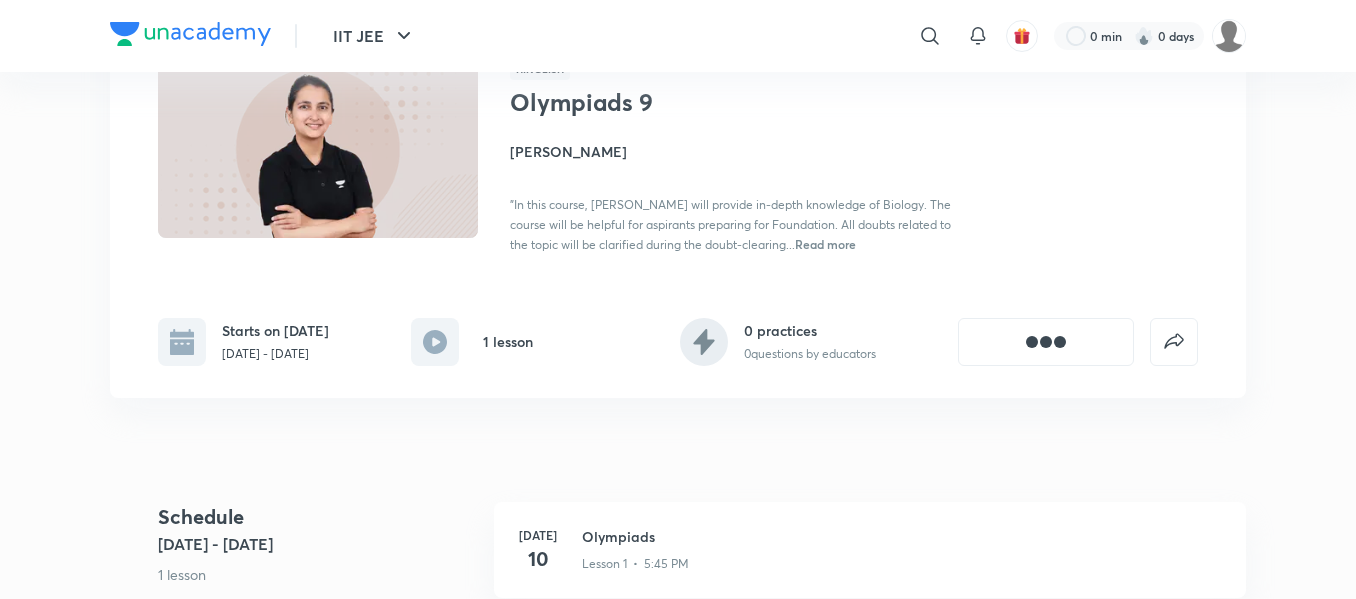 scroll, scrollTop: 0, scrollLeft: 0, axis: both 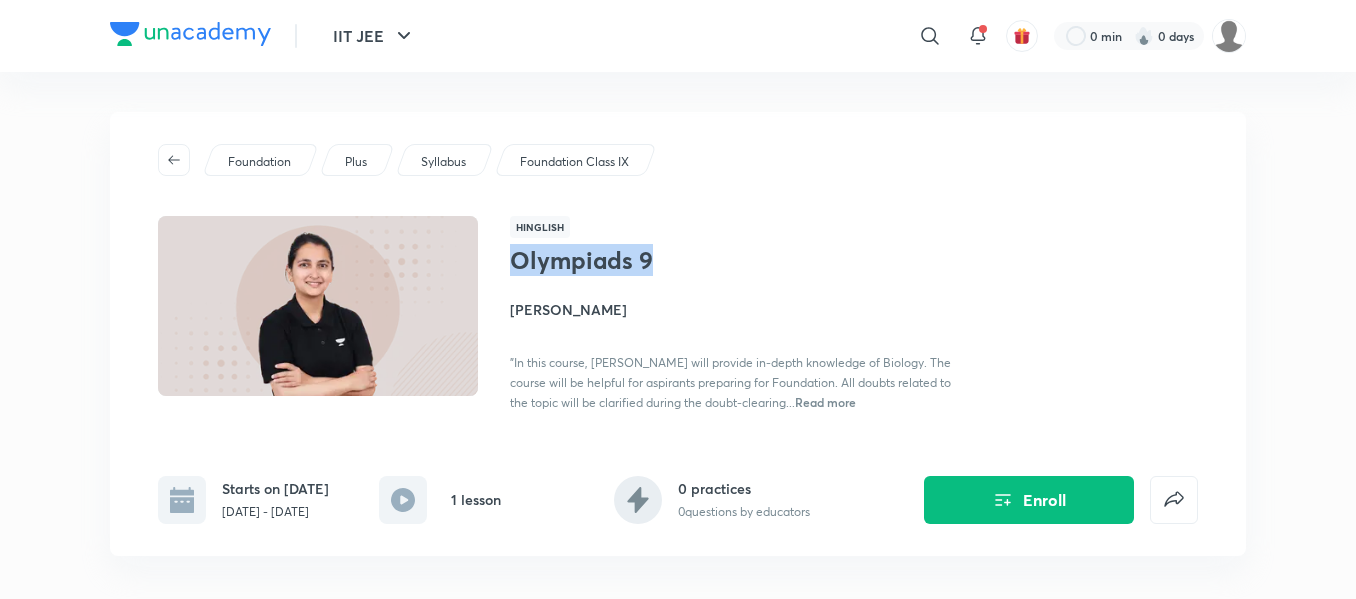 drag, startPoint x: 673, startPoint y: 260, endPoint x: 508, endPoint y: 252, distance: 165.19383 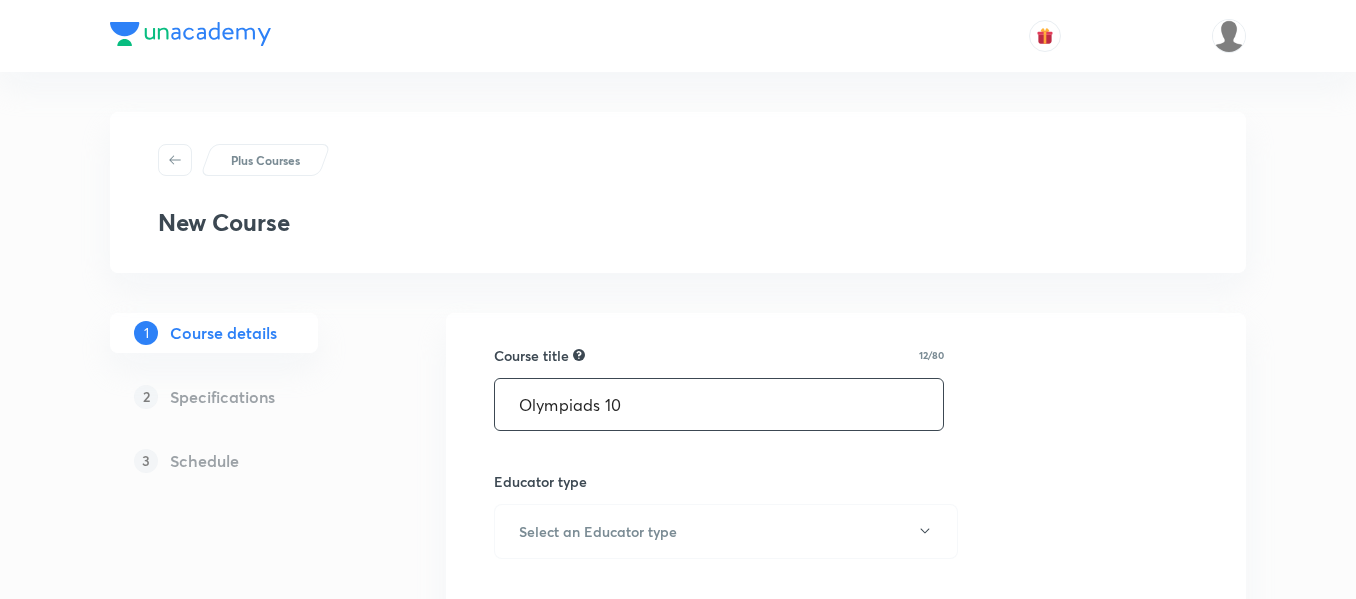 scroll, scrollTop: 0, scrollLeft: 0, axis: both 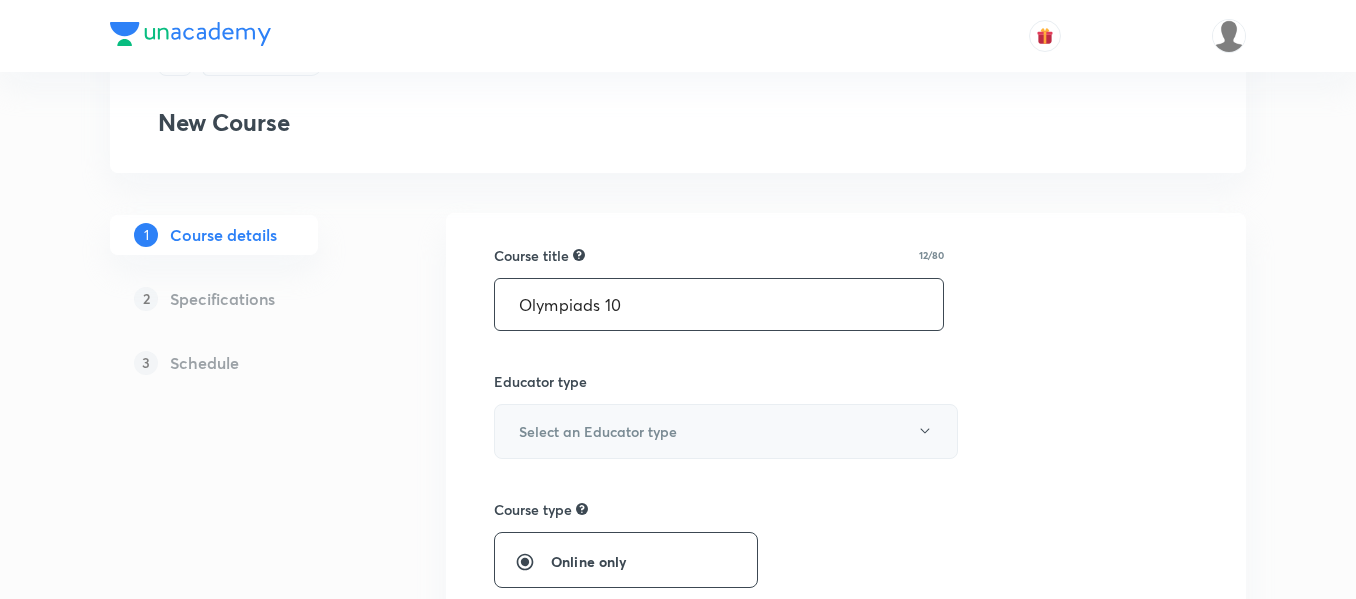 type on "Olympiads 10" 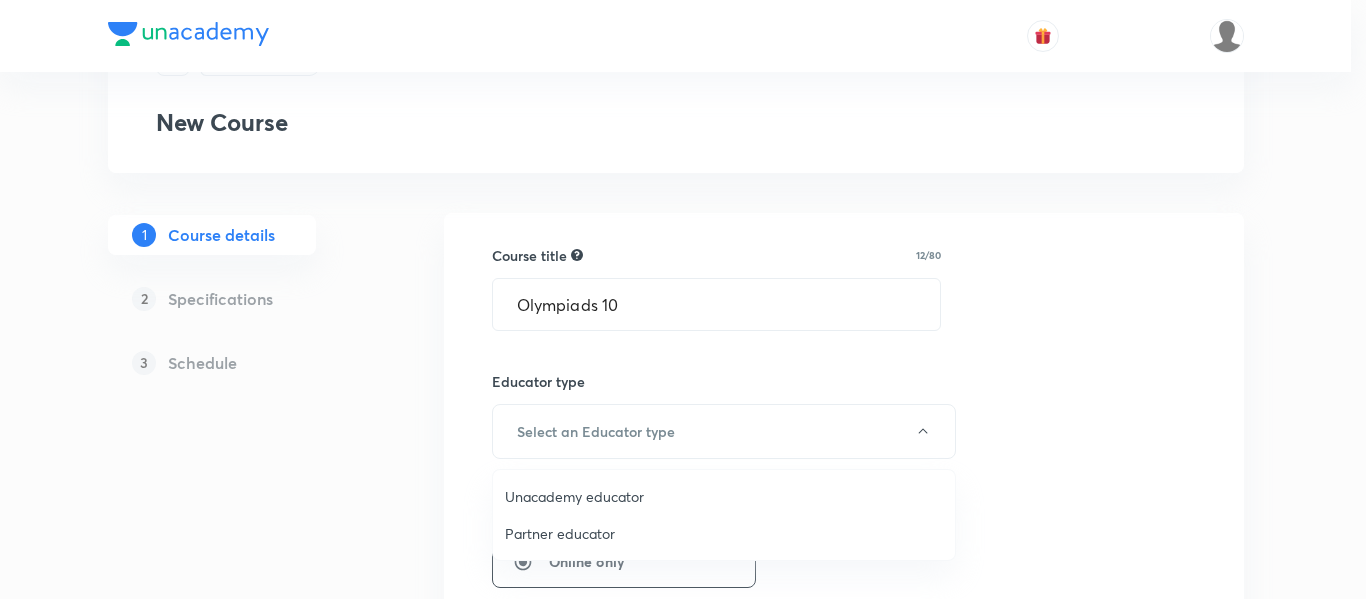 click on "Unacademy educator" at bounding box center (724, 496) 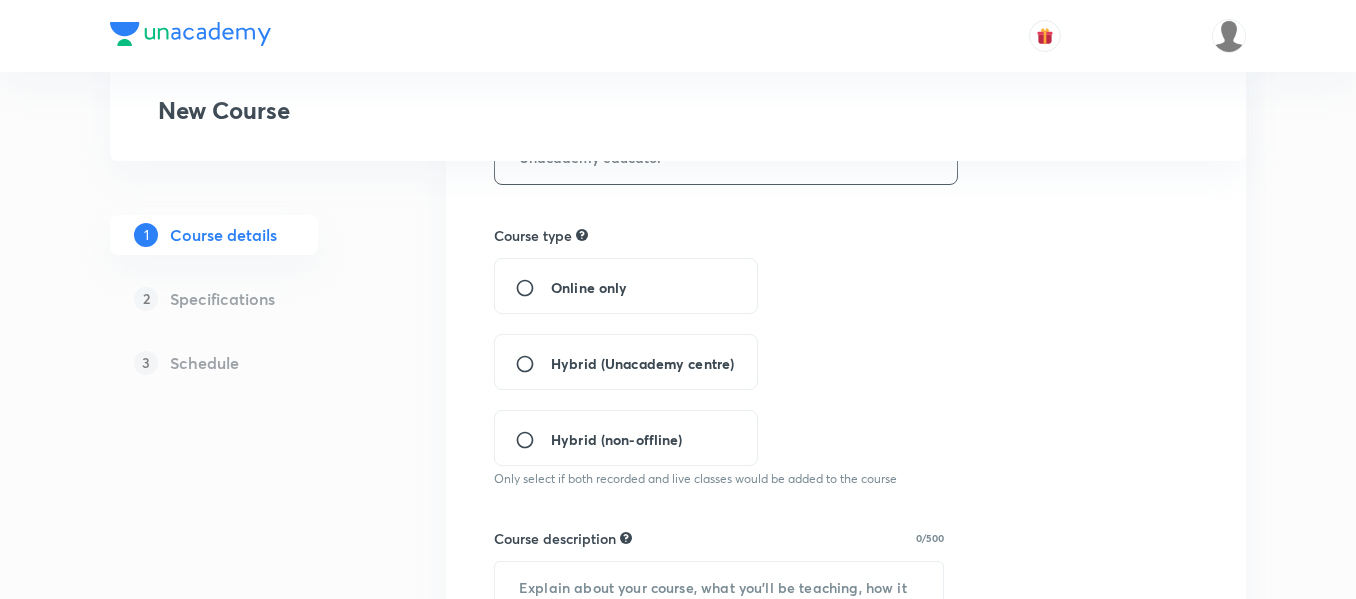 scroll, scrollTop: 400, scrollLeft: 0, axis: vertical 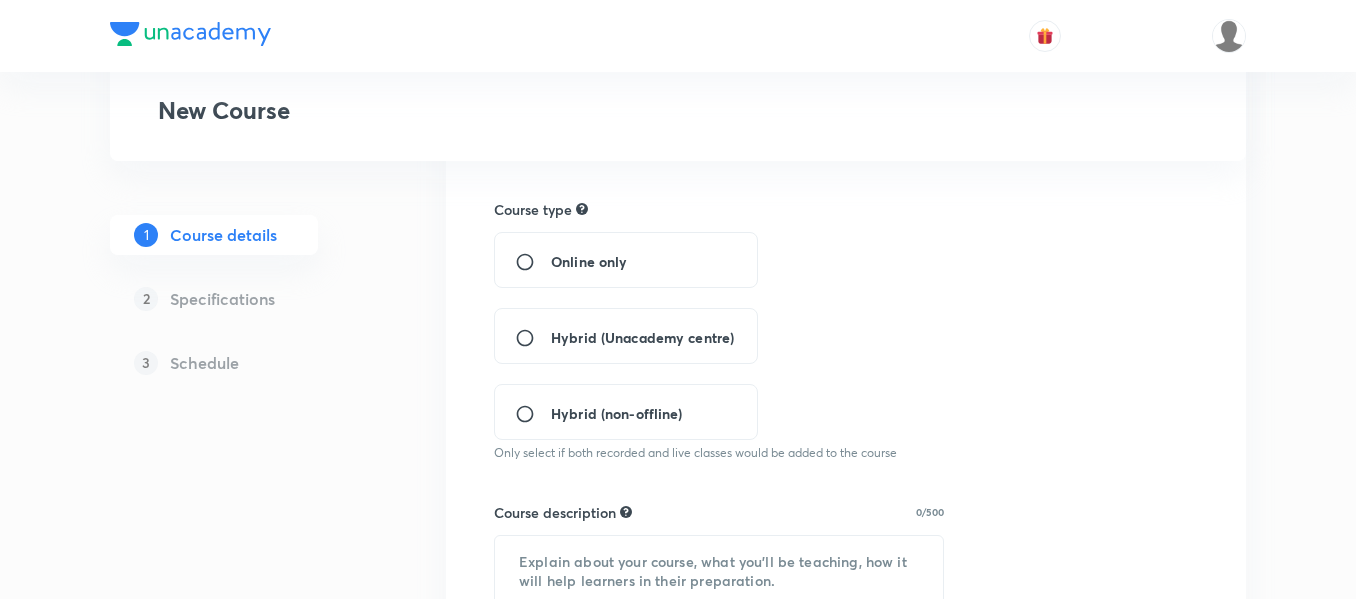 click on "Hybrid (Unacademy centre)" at bounding box center (642, 337) 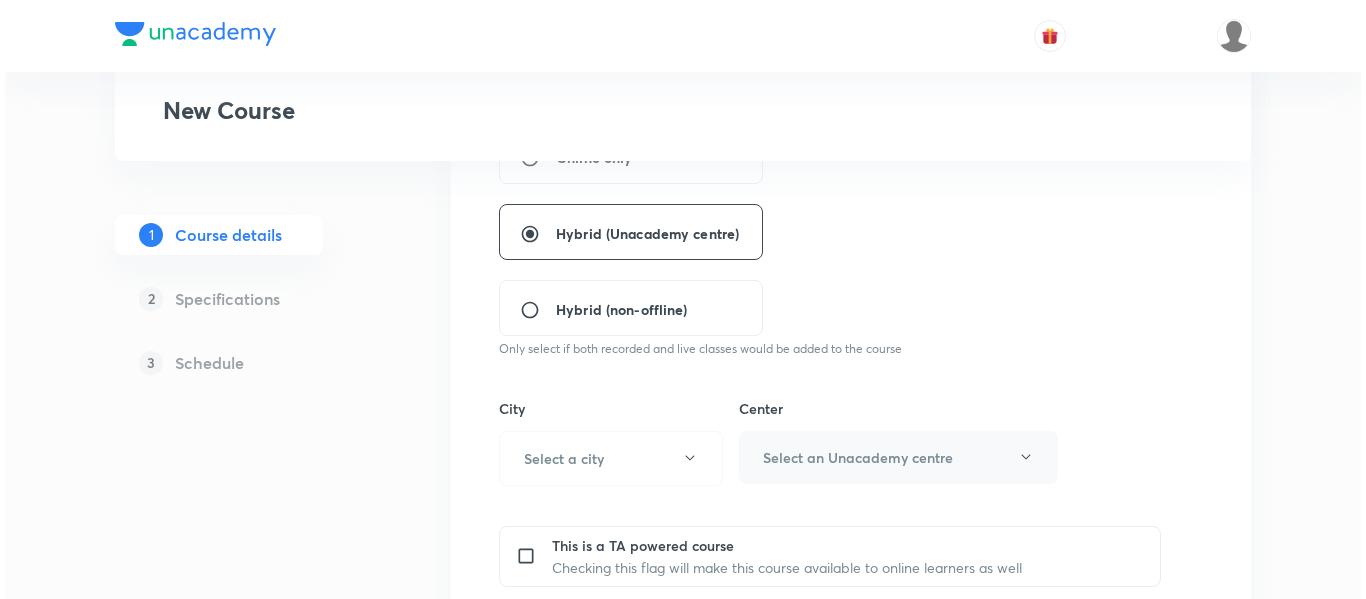 scroll, scrollTop: 600, scrollLeft: 0, axis: vertical 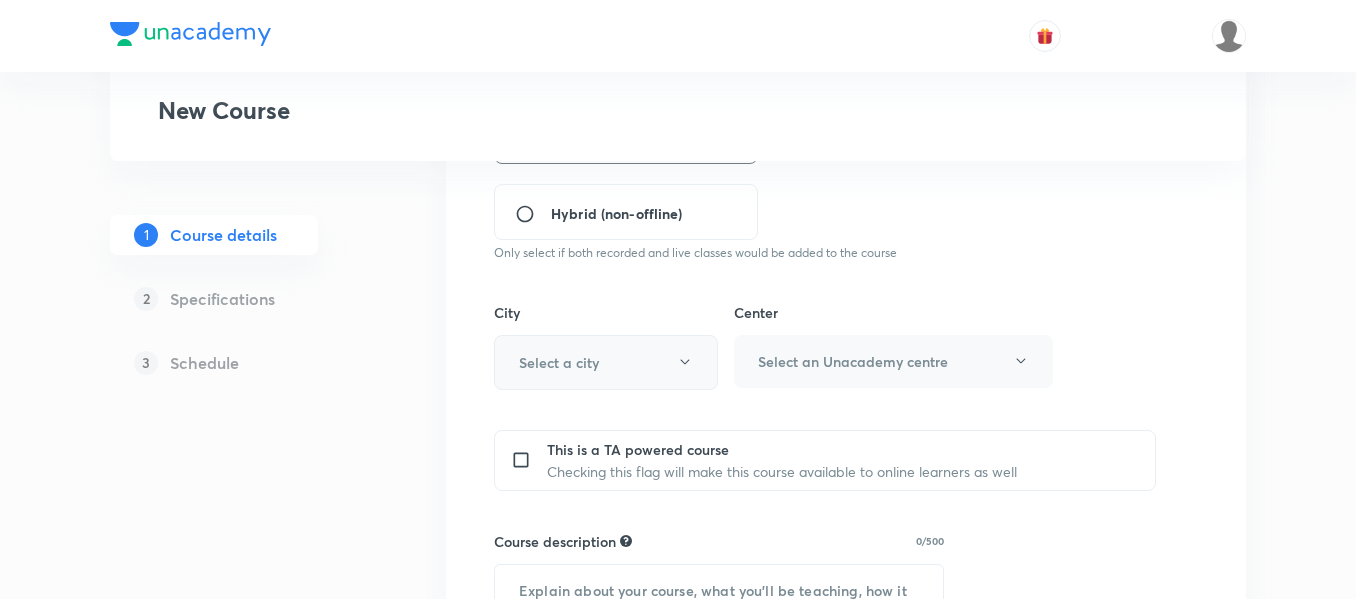 click on "Select a city" at bounding box center [606, 362] 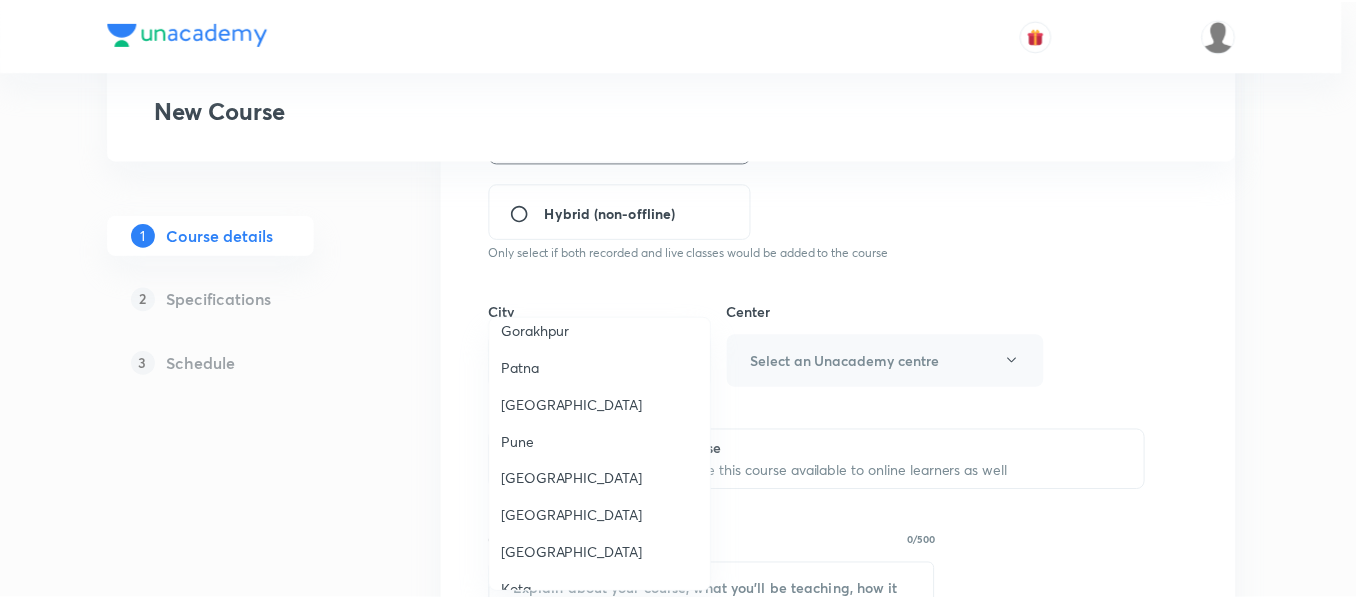 scroll, scrollTop: 1600, scrollLeft: 0, axis: vertical 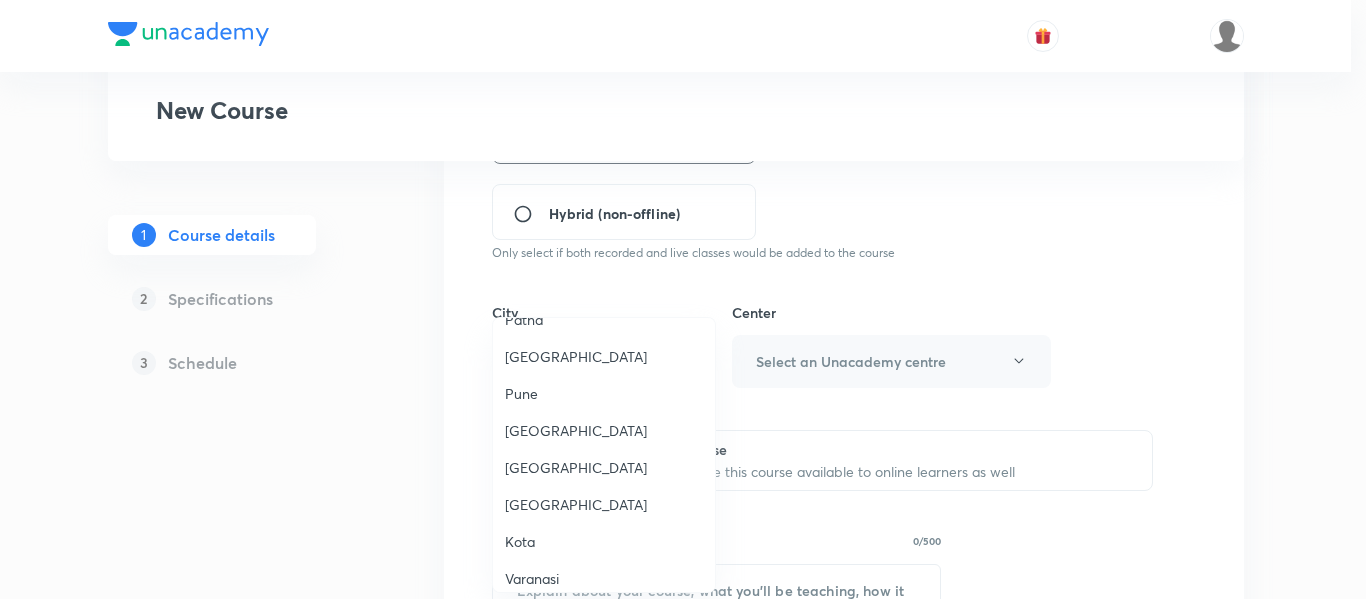 click on "Pune" at bounding box center (604, 393) 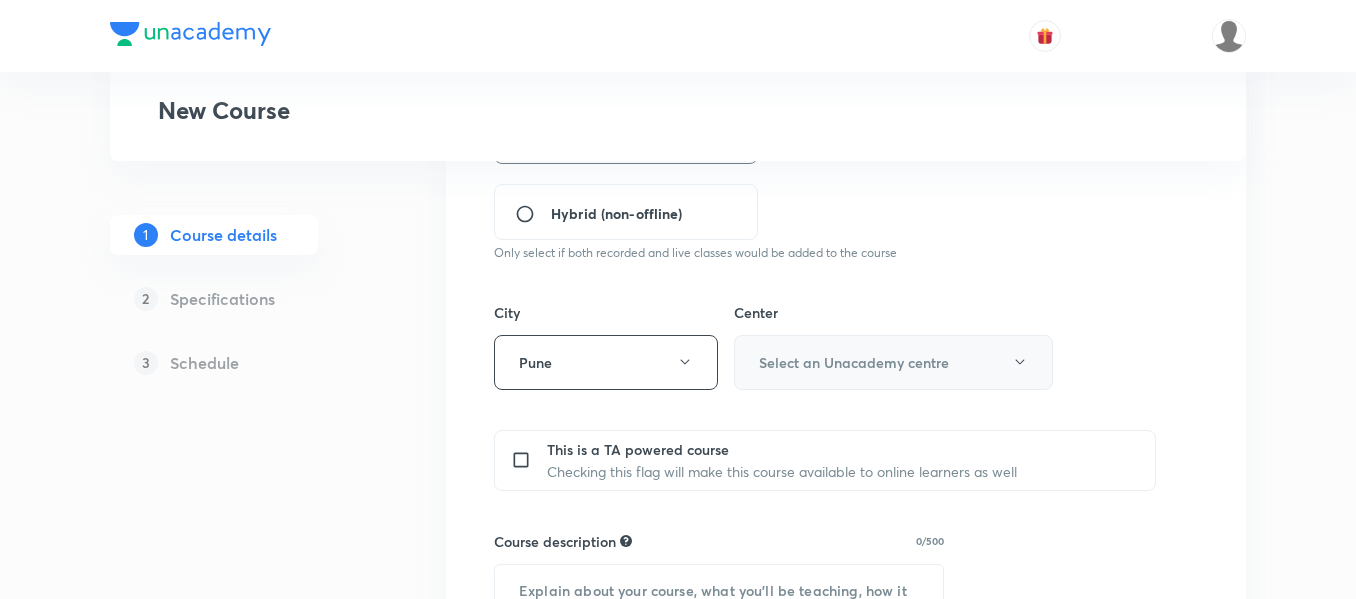 click on "Select an Unacademy centre" at bounding box center (854, 362) 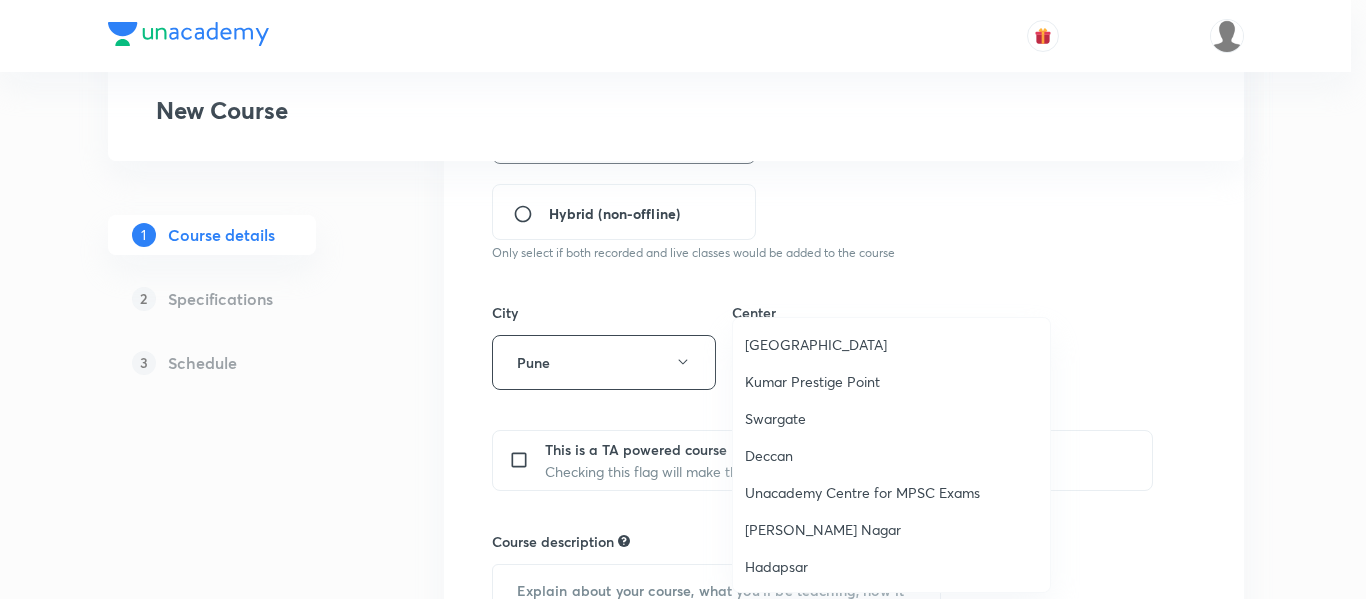 click on "[PERSON_NAME] Nagar" at bounding box center [891, 529] 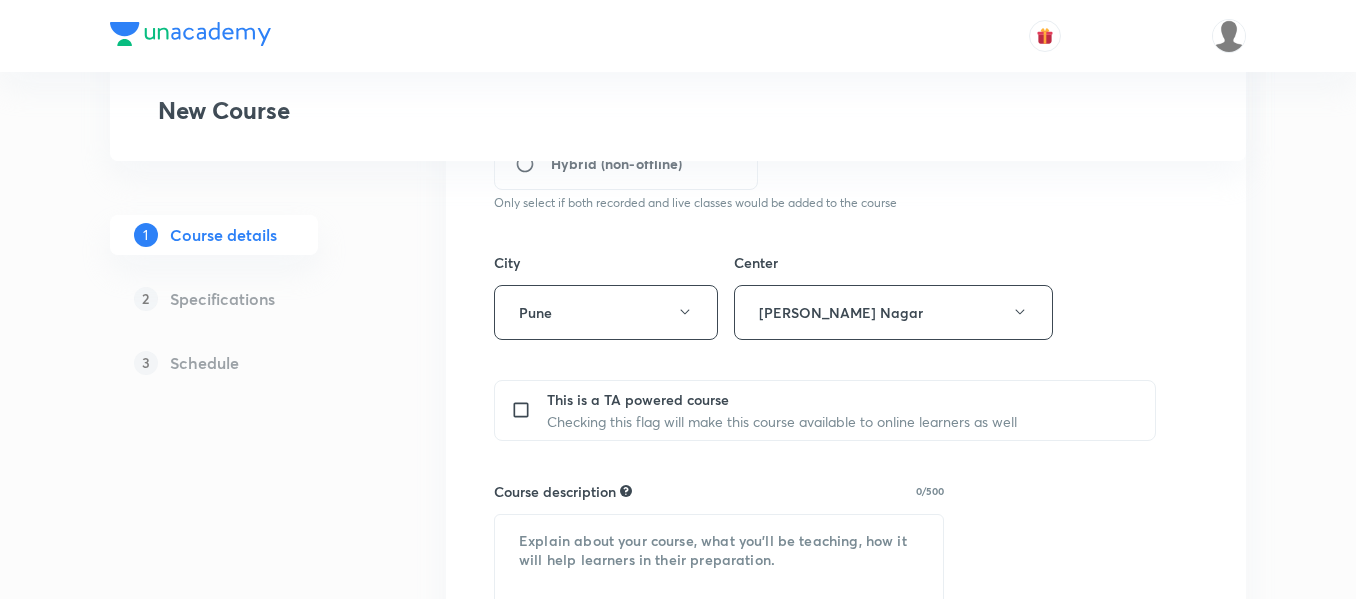 scroll, scrollTop: 700, scrollLeft: 0, axis: vertical 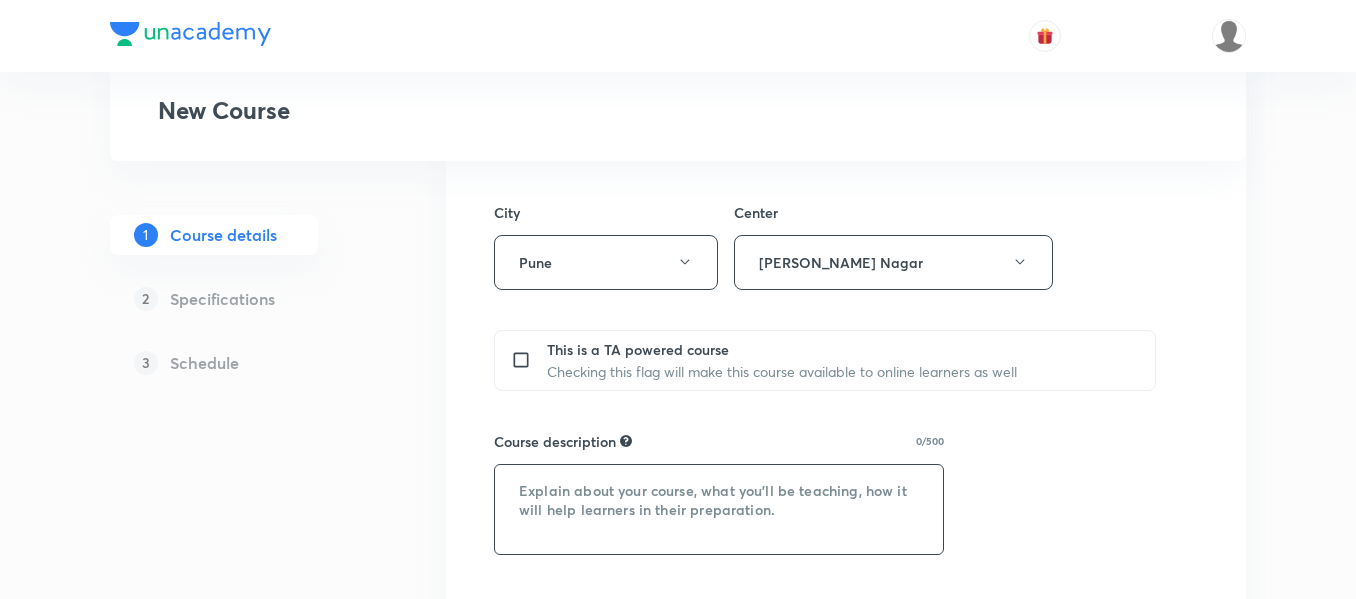 click at bounding box center (719, 509) 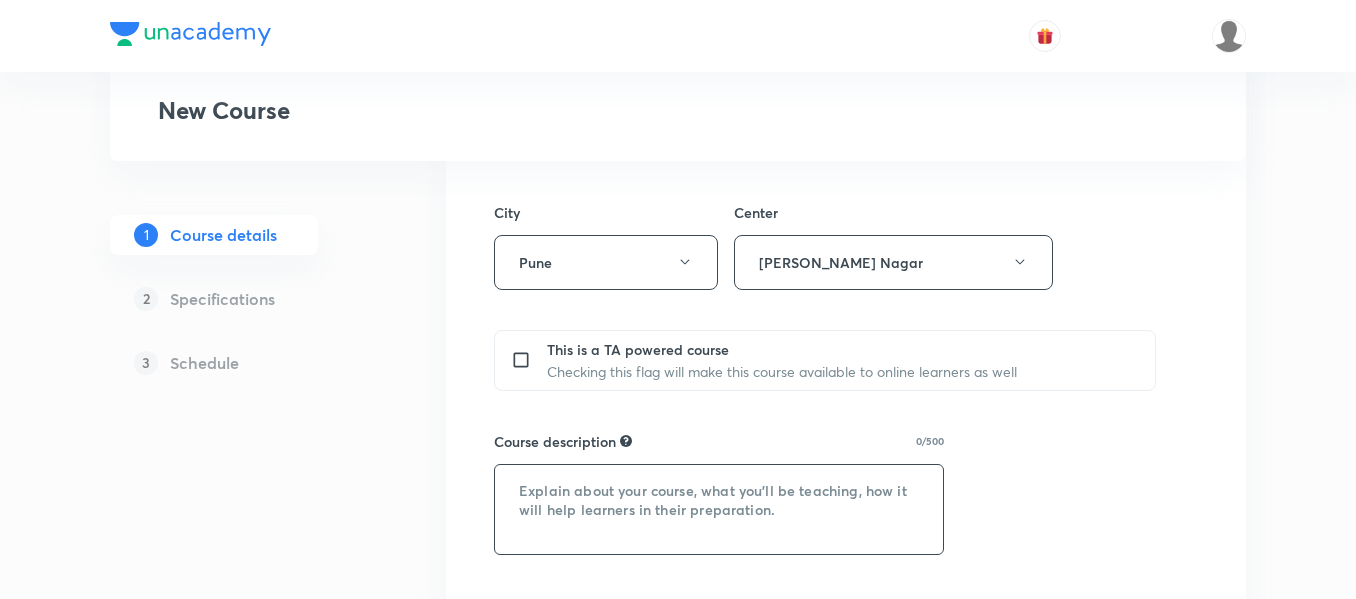 paste on ""In this course, nikhat  will provide in-depth knowledge of Biology. The course will
be helpful for aspirants preparing for Foundation. All doubts related to the topic will be
clarified during the doubt-clearing sessions in the course. The course will be covered in Hinglish and the notes will be provided in English"" 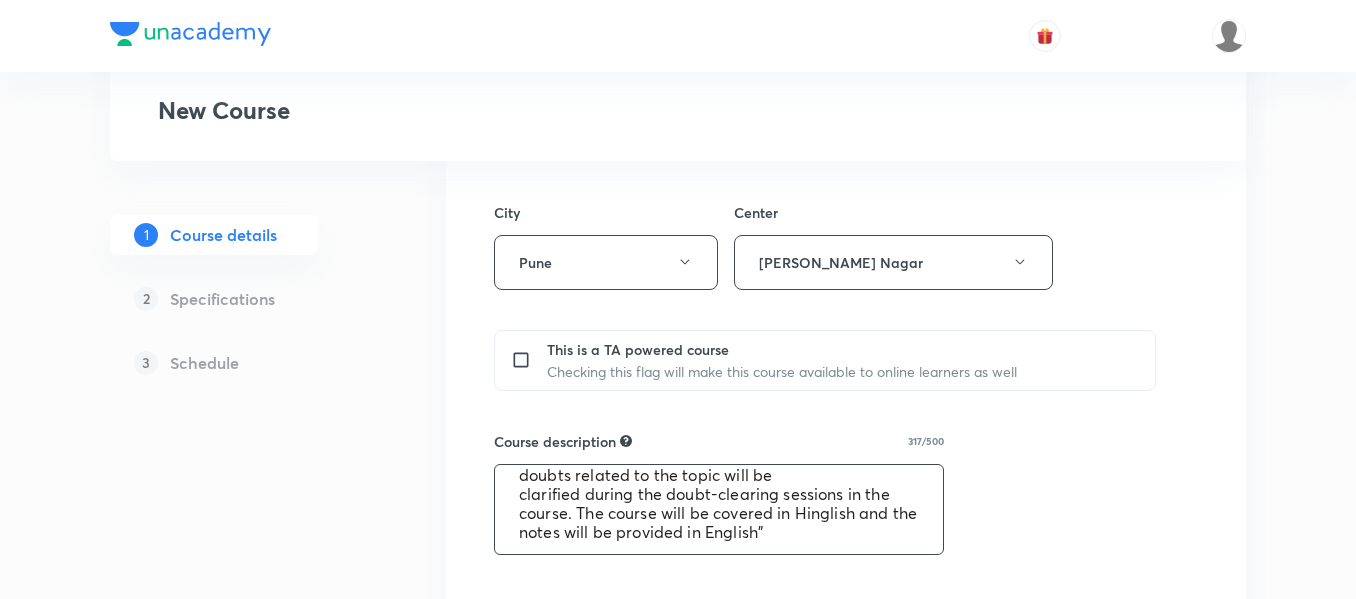 scroll, scrollTop: 76, scrollLeft: 0, axis: vertical 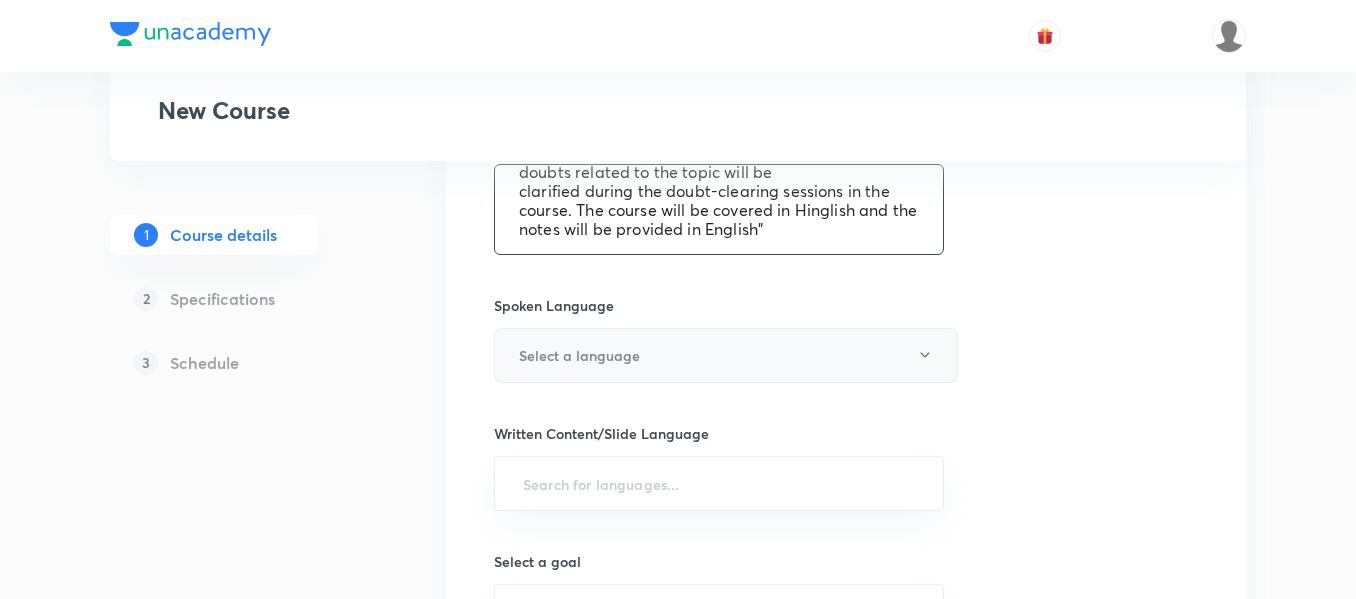type on ""In this course, nikhat  will provide in-depth knowledge of Biology. The course will
be helpful for aspirants preparing for Foundation. All doubts related to the topic will be
clarified during the doubt-clearing sessions in the course. The course will be covered in Hinglish and the notes will be provided in English"" 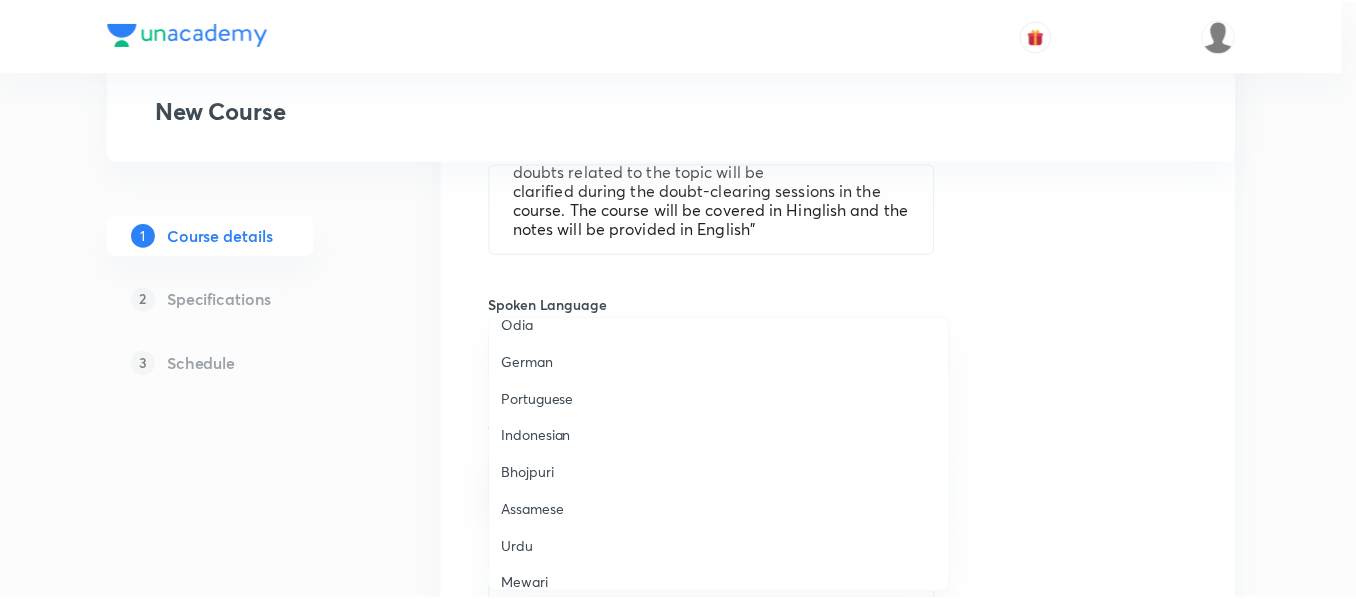 scroll, scrollTop: 593, scrollLeft: 0, axis: vertical 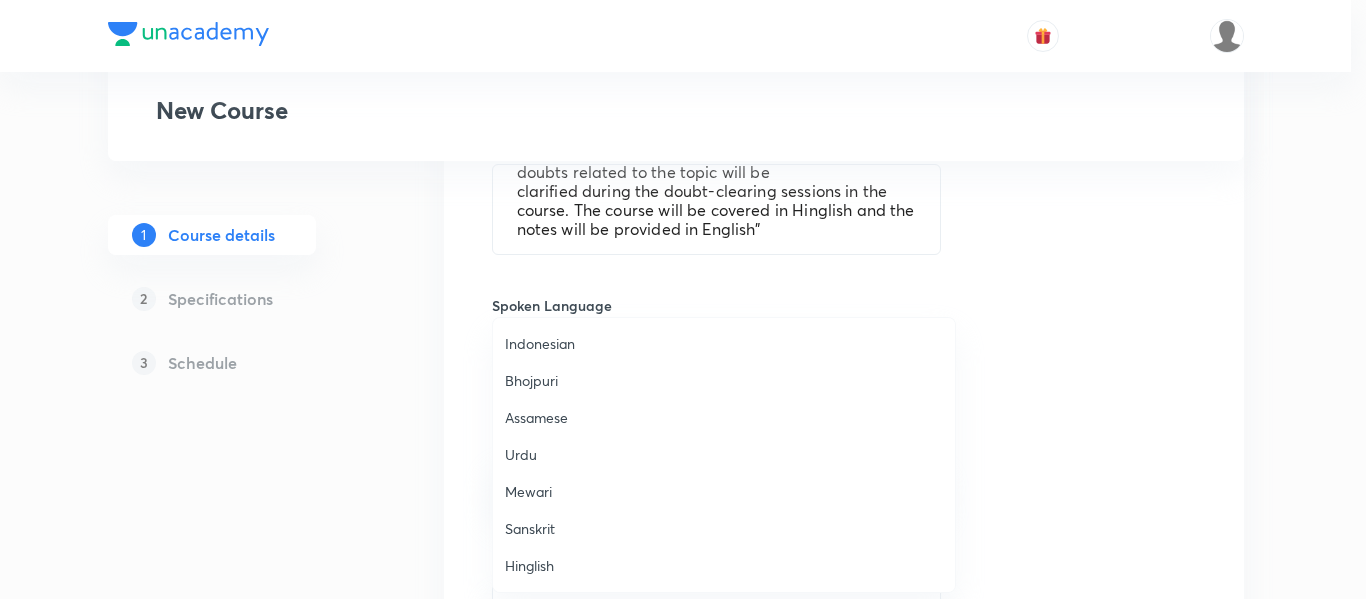 click on "Hinglish" at bounding box center (724, 565) 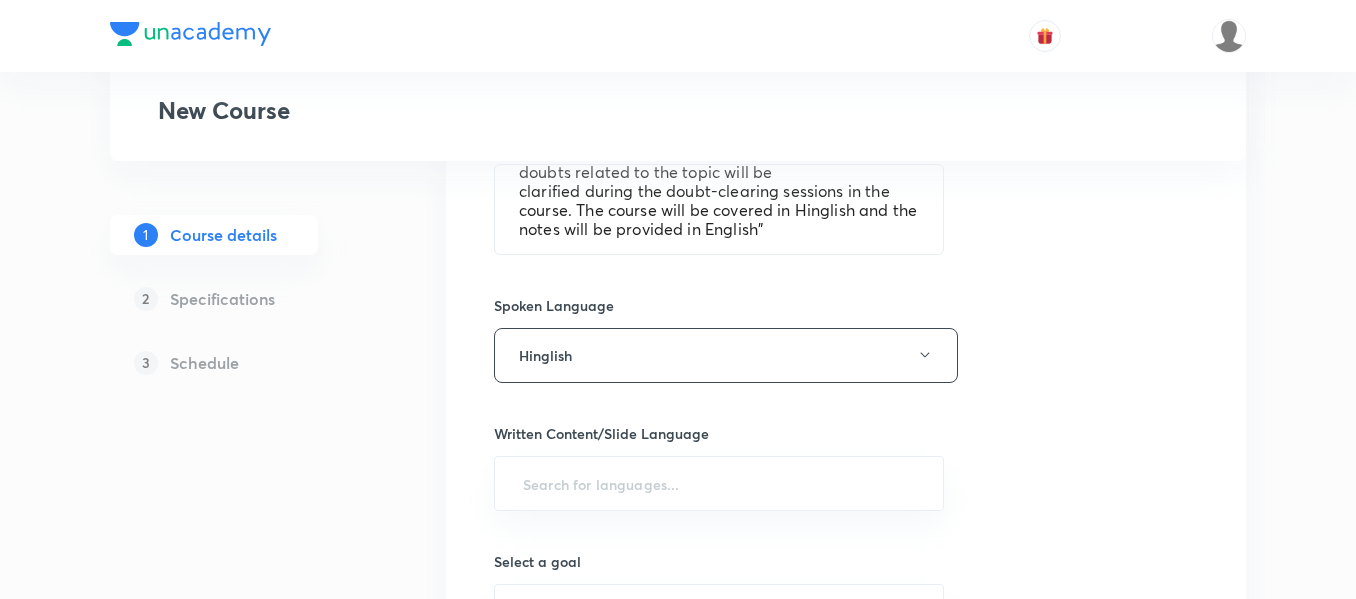 click on "Written Content/Slide Language" at bounding box center (719, 433) 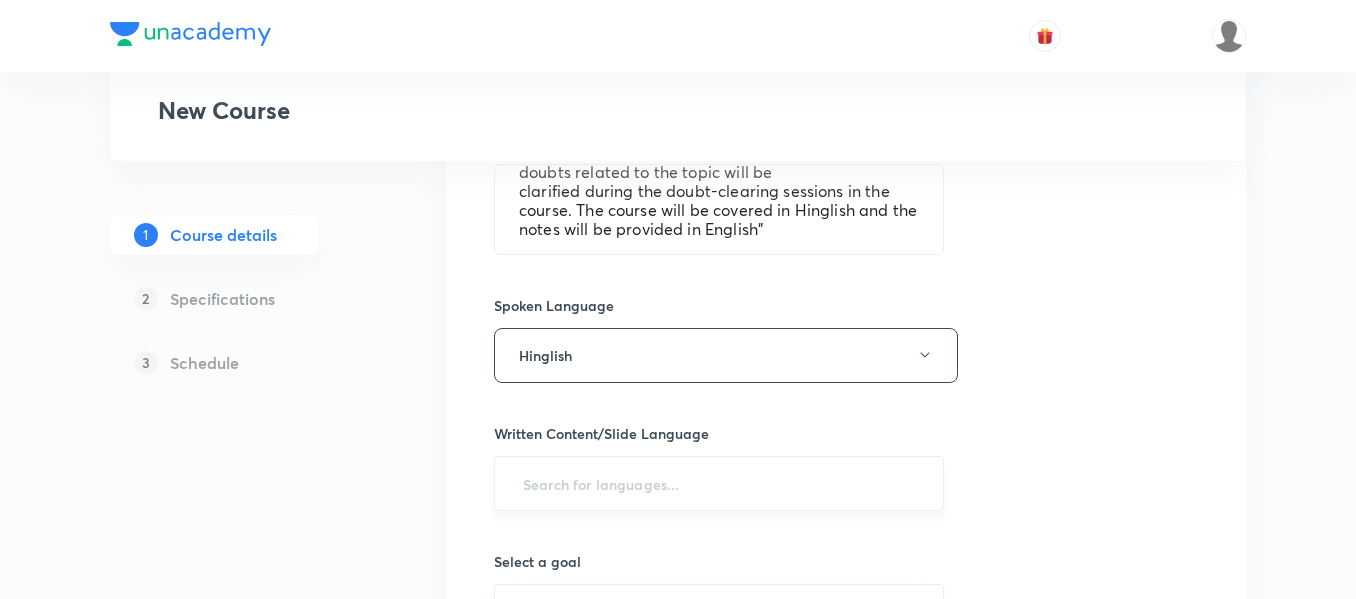 click at bounding box center [719, 483] 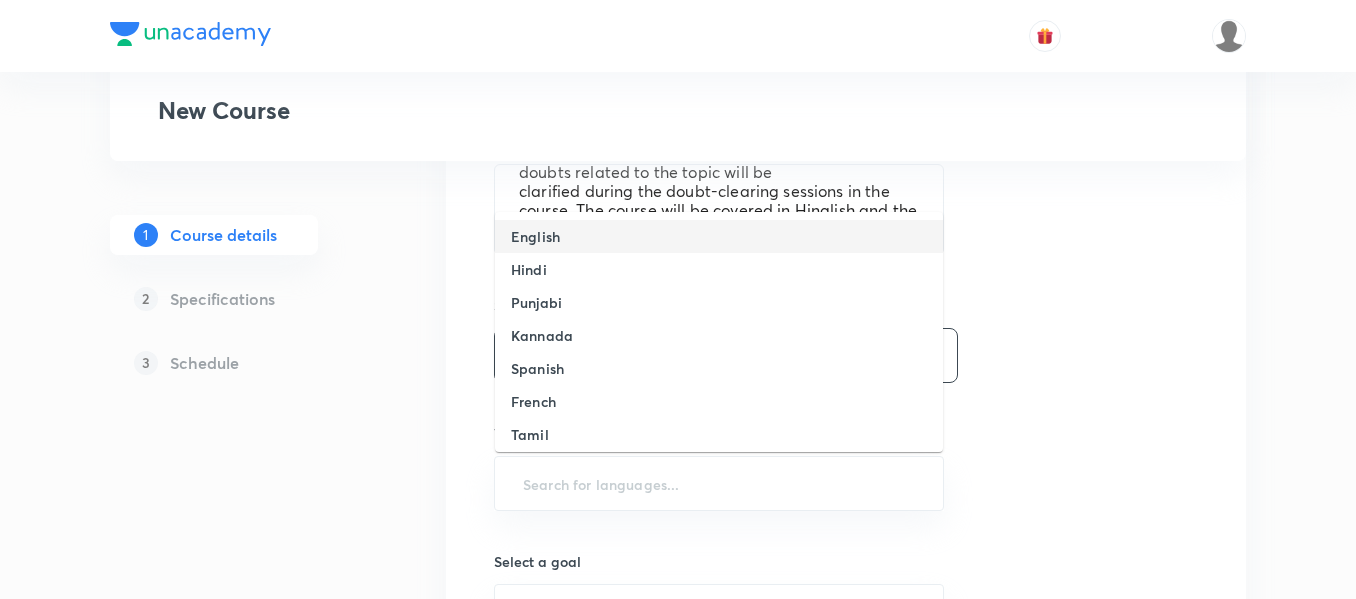 click on "English" at bounding box center (719, 236) 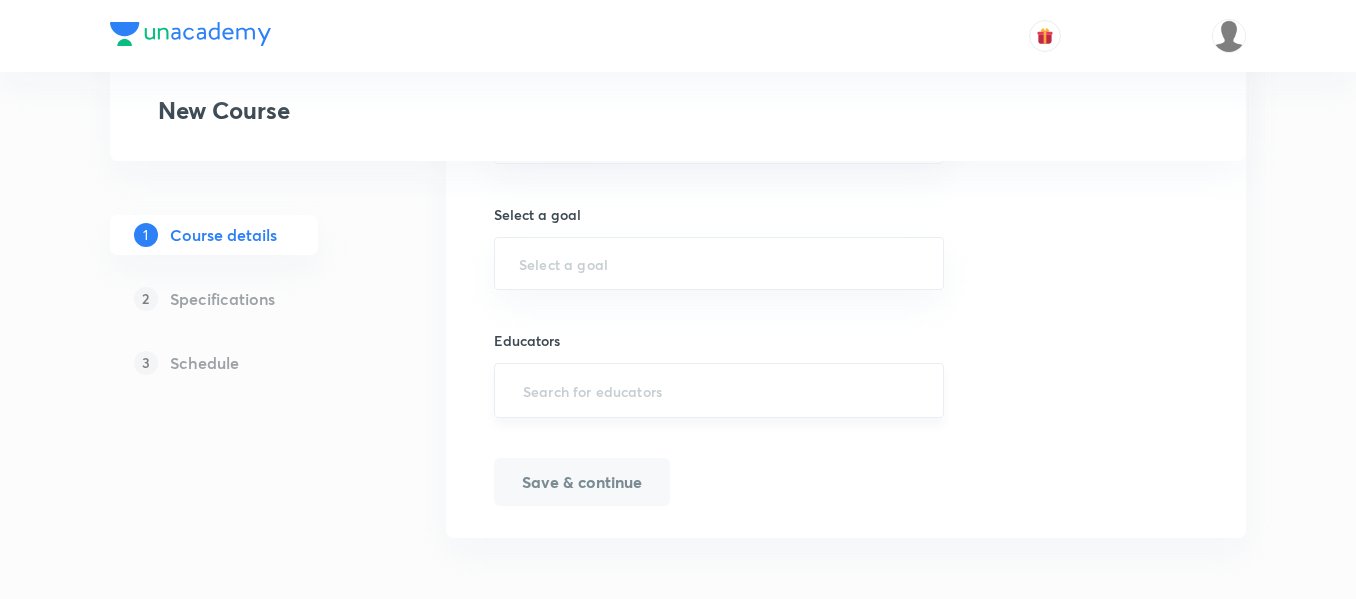 scroll, scrollTop: 1354, scrollLeft: 0, axis: vertical 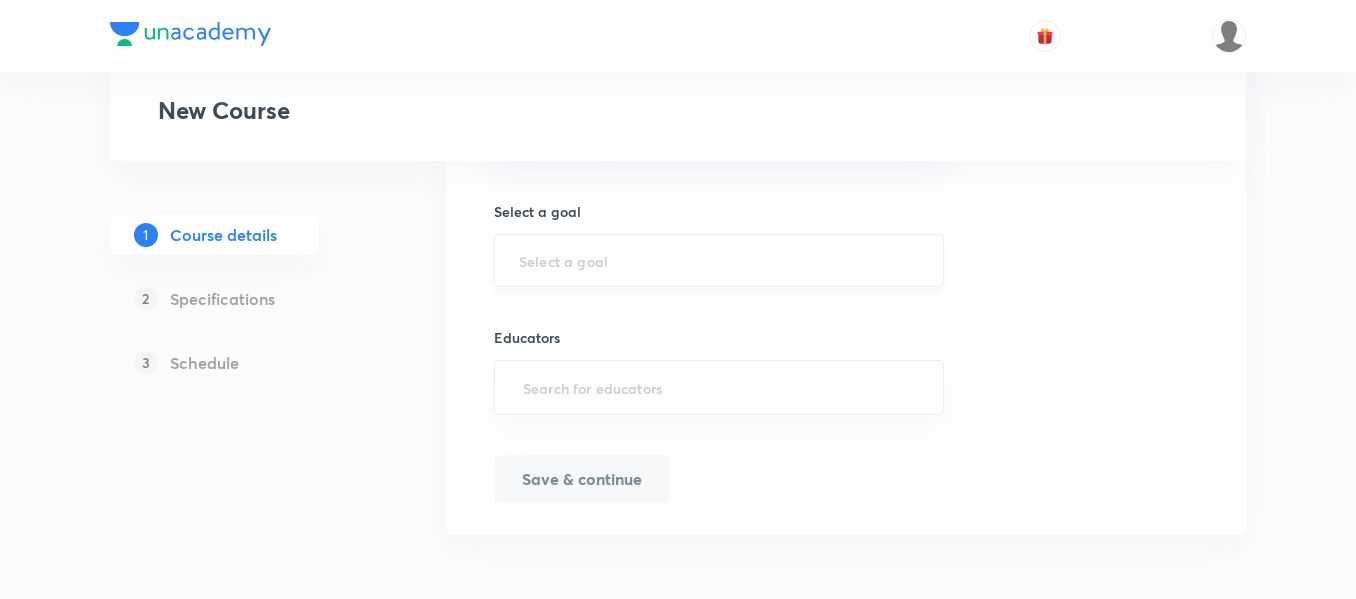 click at bounding box center (719, 260) 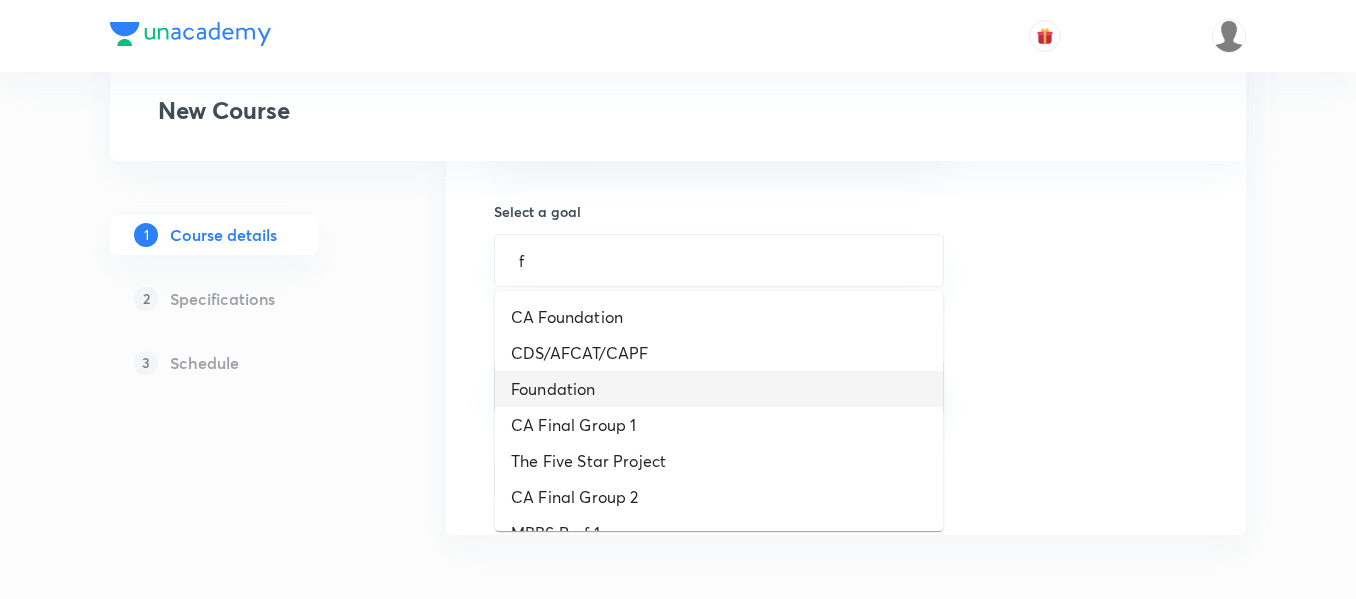 click on "Foundation" at bounding box center (719, 389) 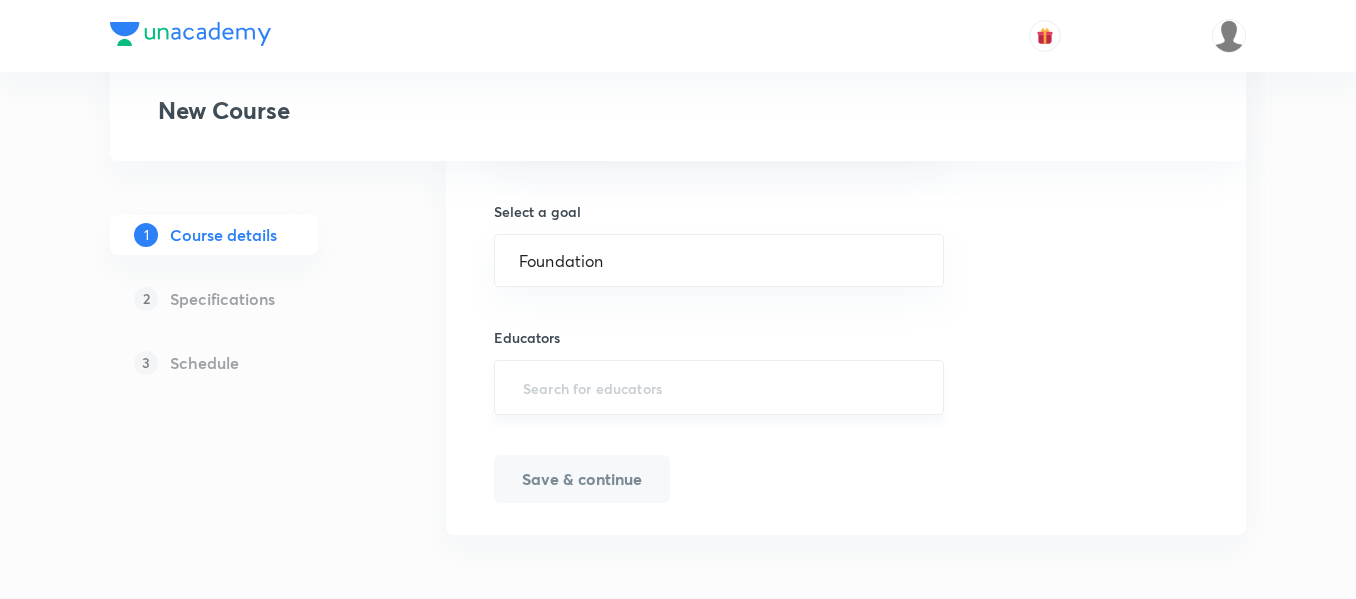 click at bounding box center (719, 387) 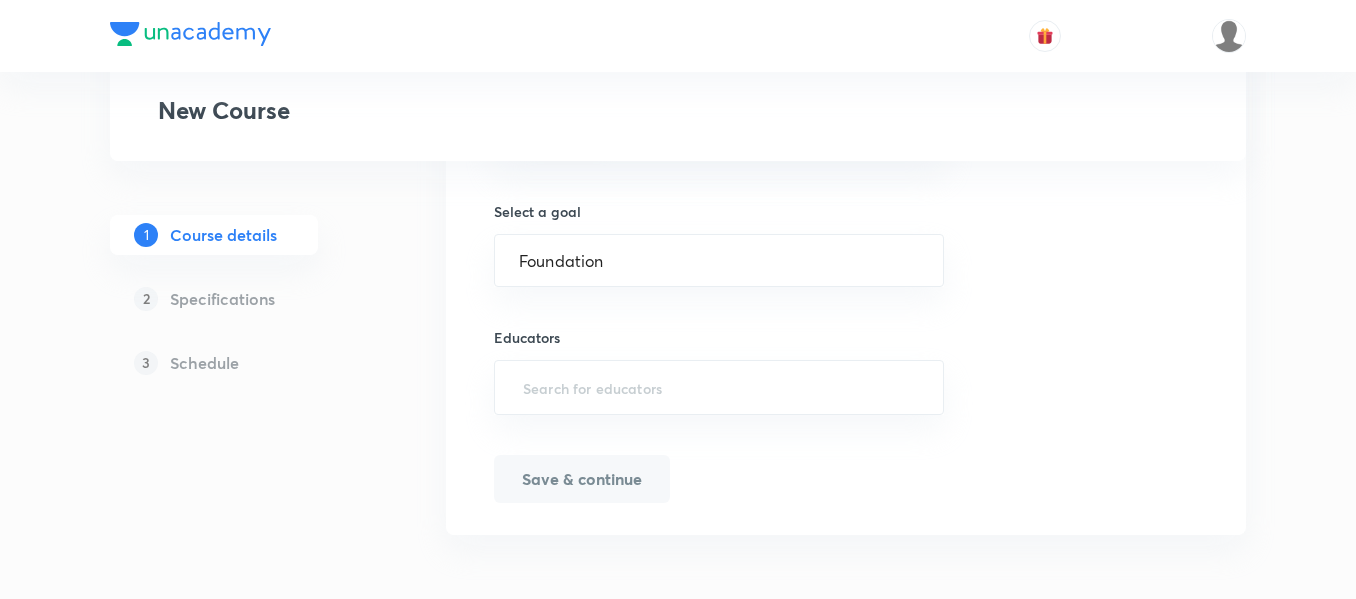 paste on "NikhatParveen-6480" 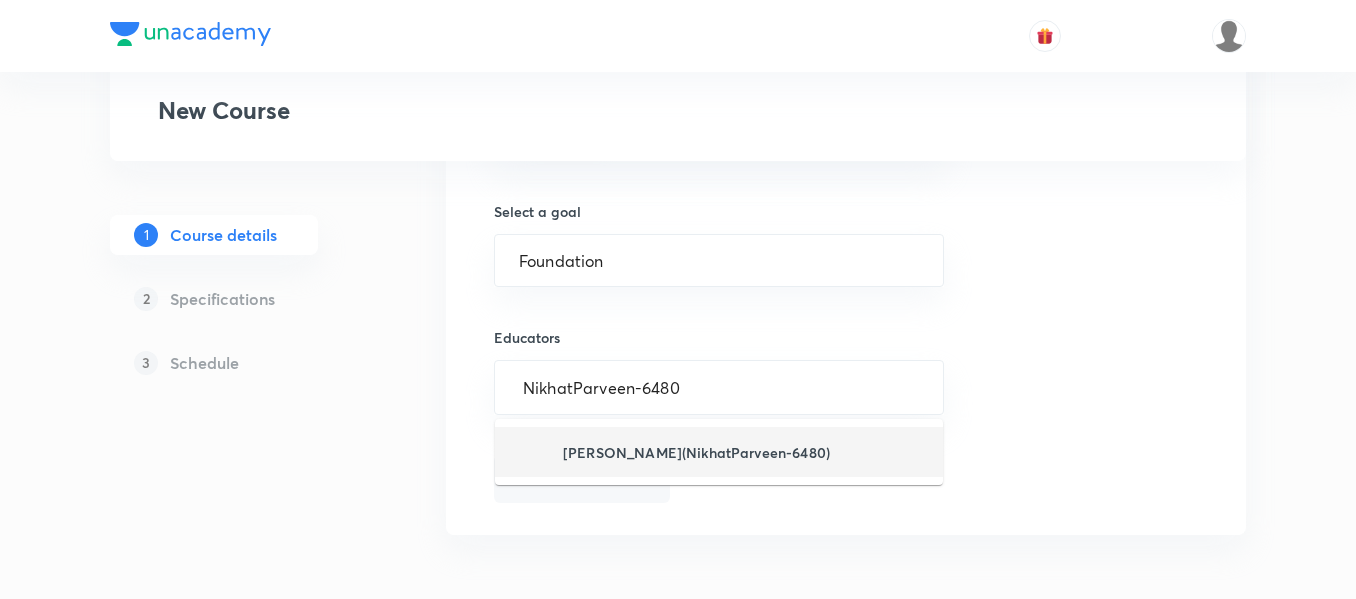 click on "Nikhat Parveen(NikhatParveen-6480)" at bounding box center [696, 452] 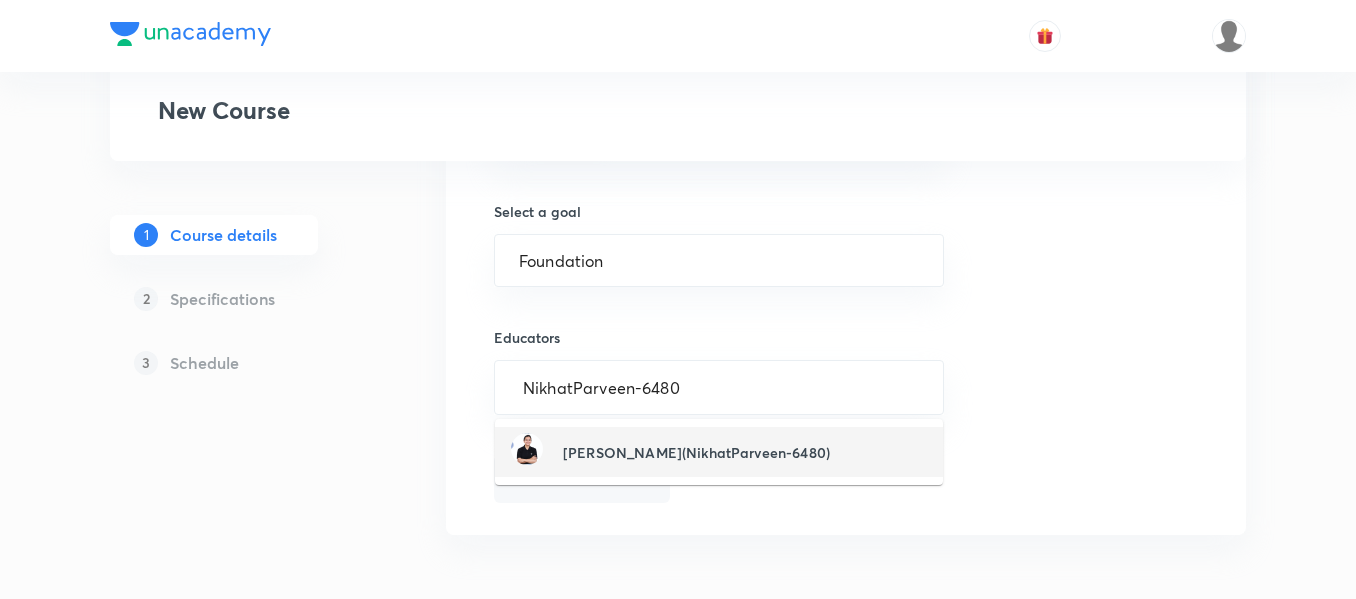 type 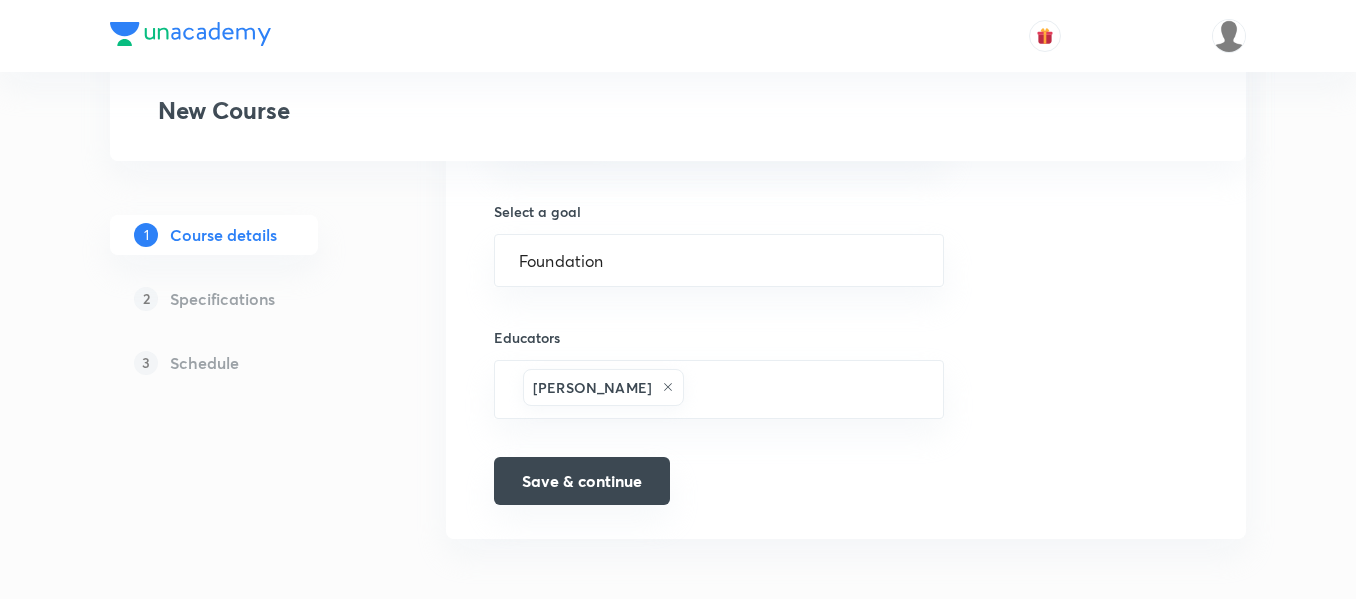 click on "Save & continue" at bounding box center [582, 481] 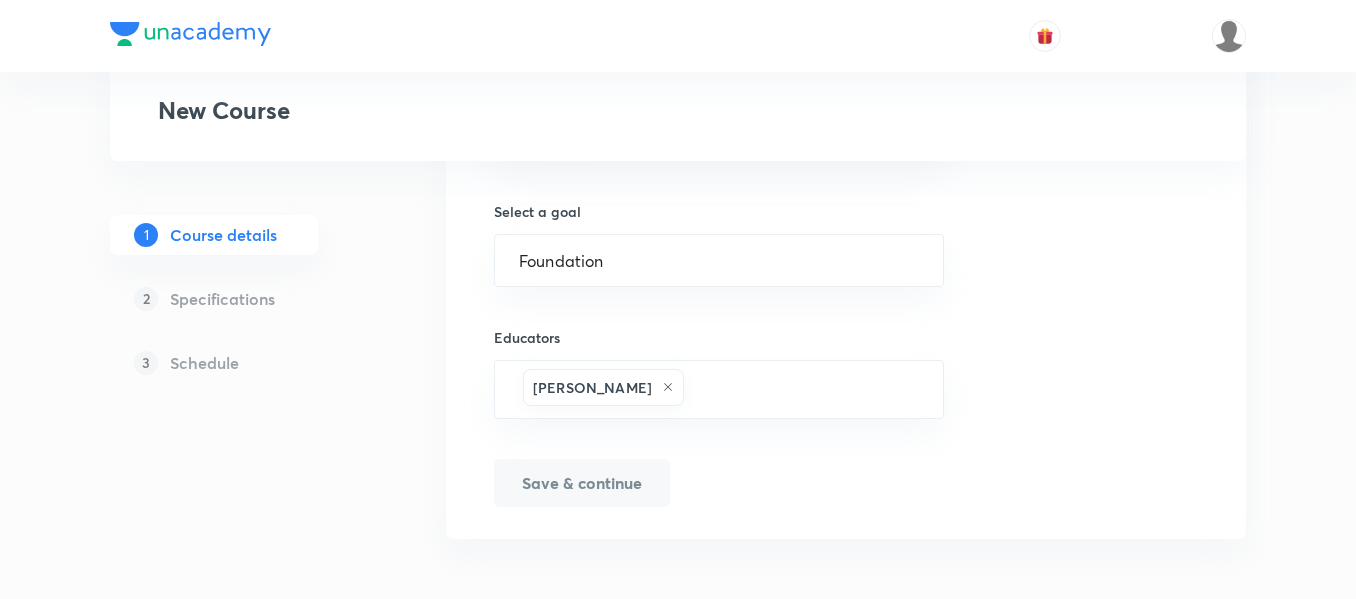 scroll, scrollTop: 1379, scrollLeft: 0, axis: vertical 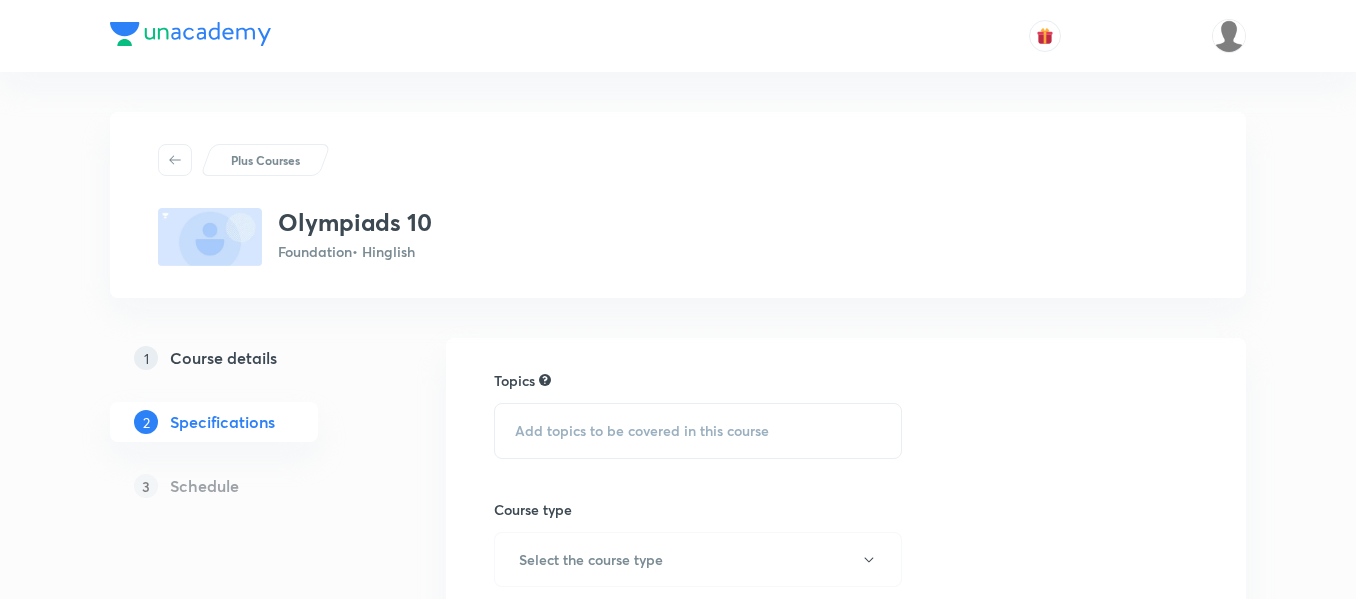 click on "Add topics to be covered in this course" at bounding box center (698, 431) 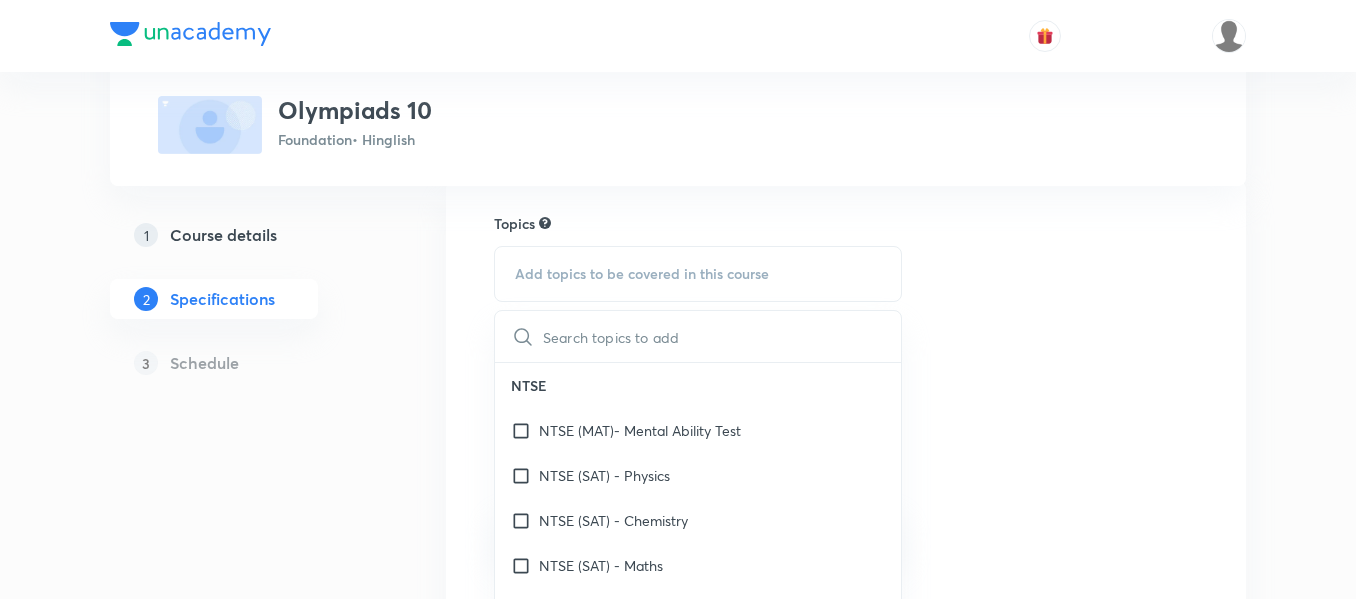 scroll, scrollTop: 200, scrollLeft: 0, axis: vertical 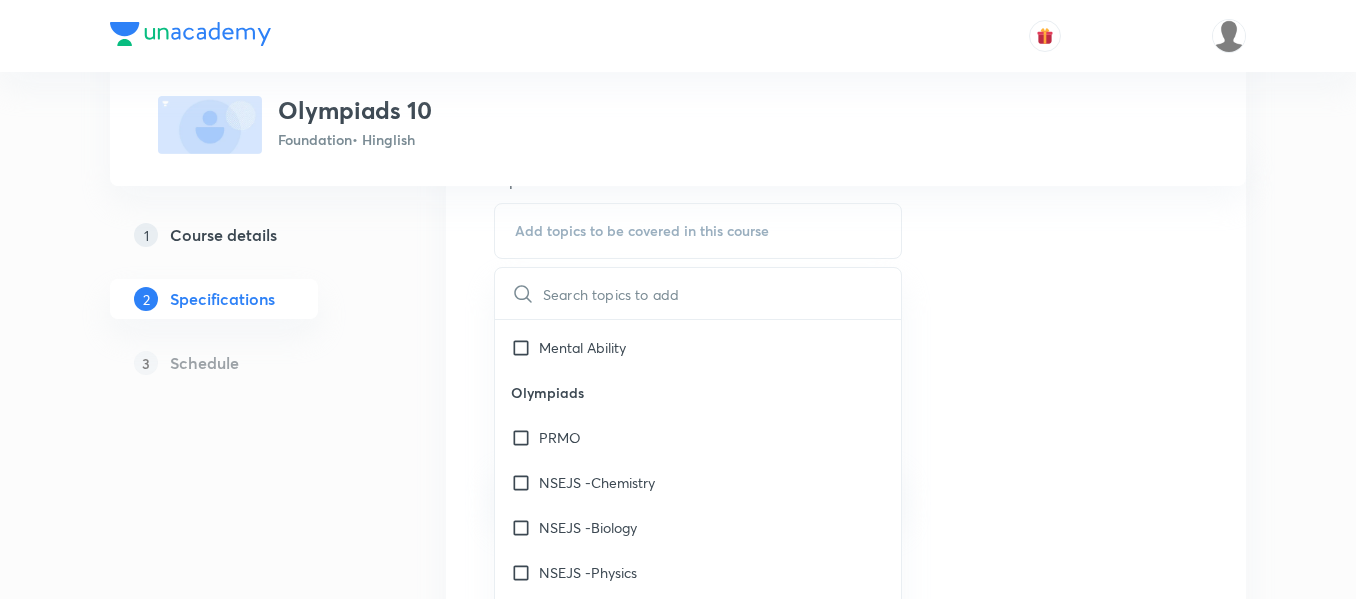 click on "PRMO" at bounding box center (698, 437) 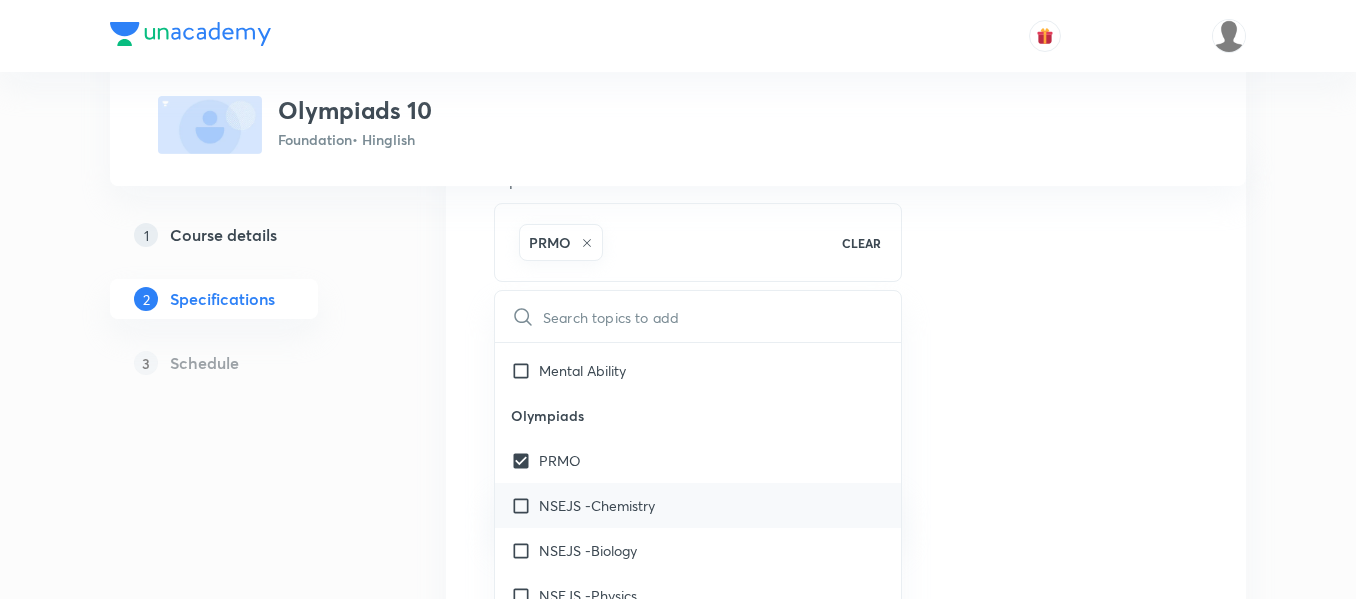 click on "NSEJS -Chemistry" at bounding box center [698, 505] 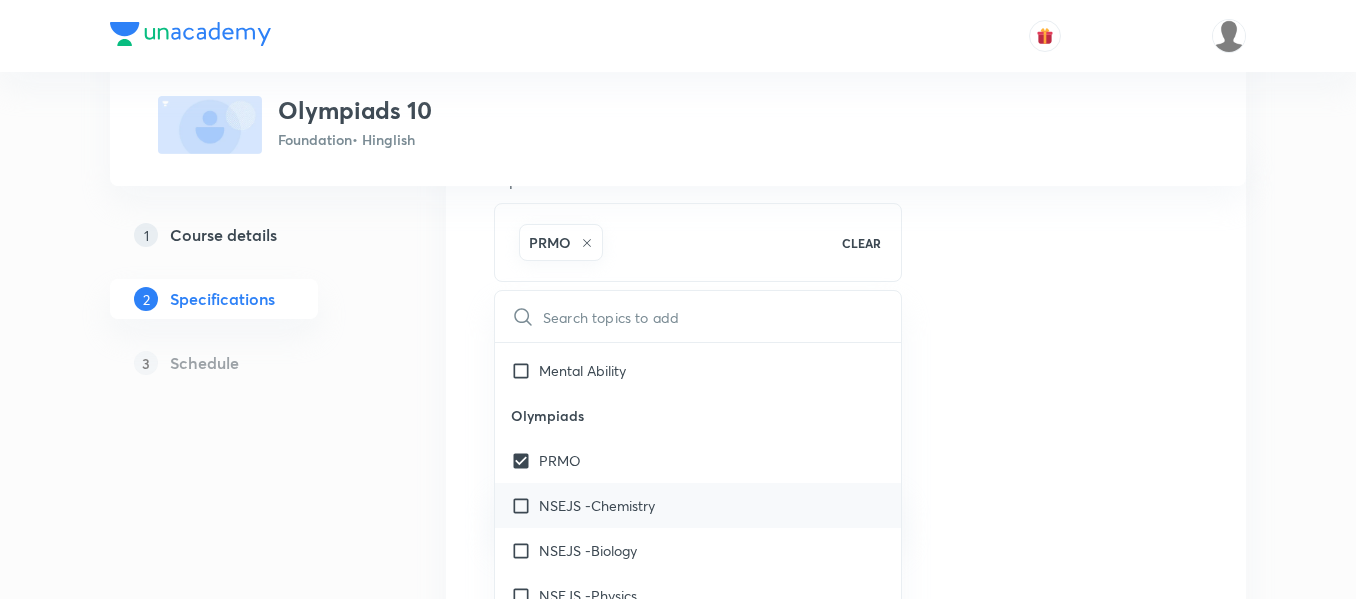 checkbox on "true" 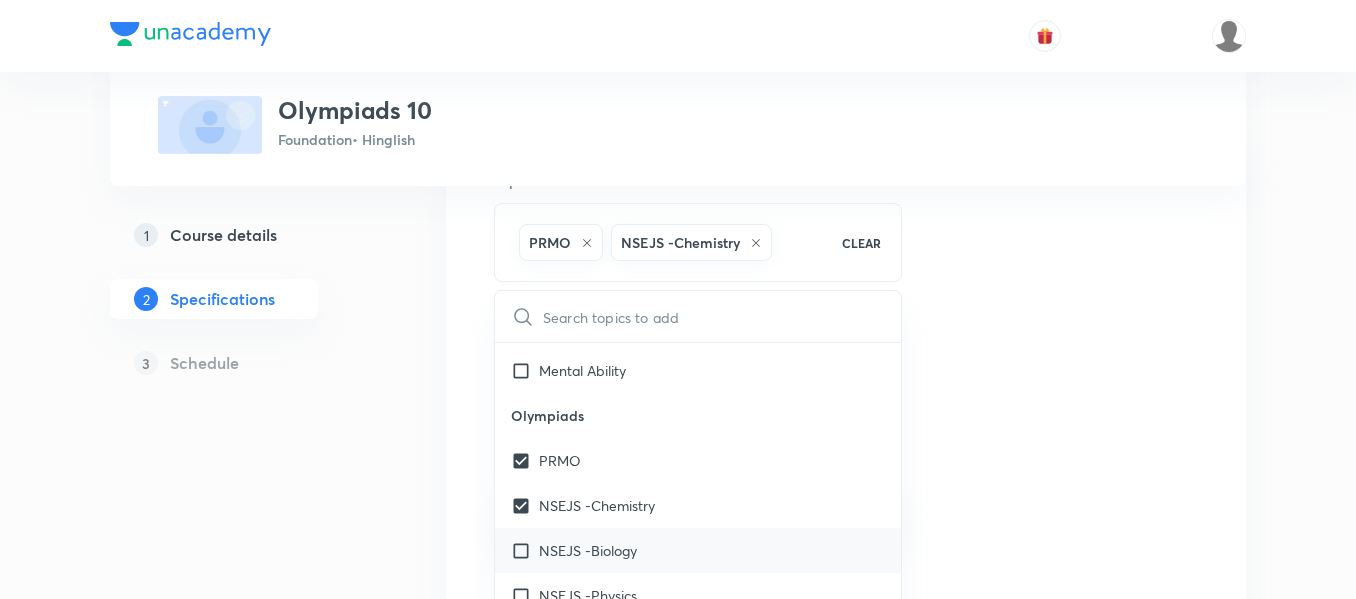 click on "NSEJS -Biology" at bounding box center [698, 550] 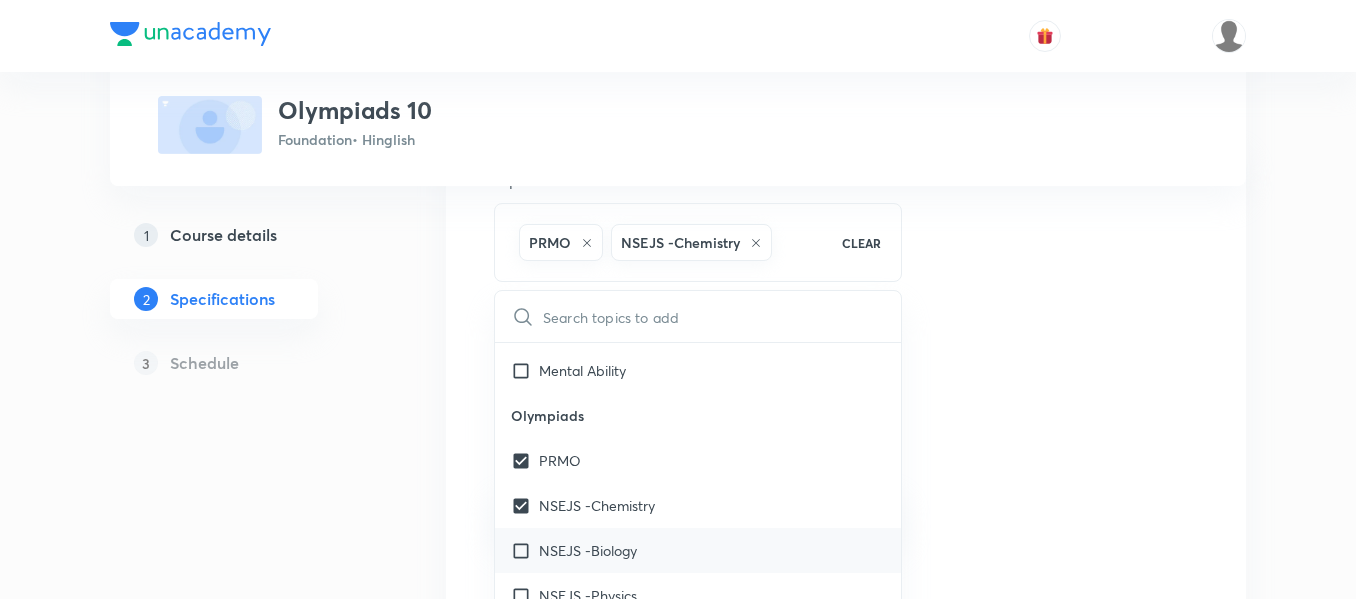 checkbox on "true" 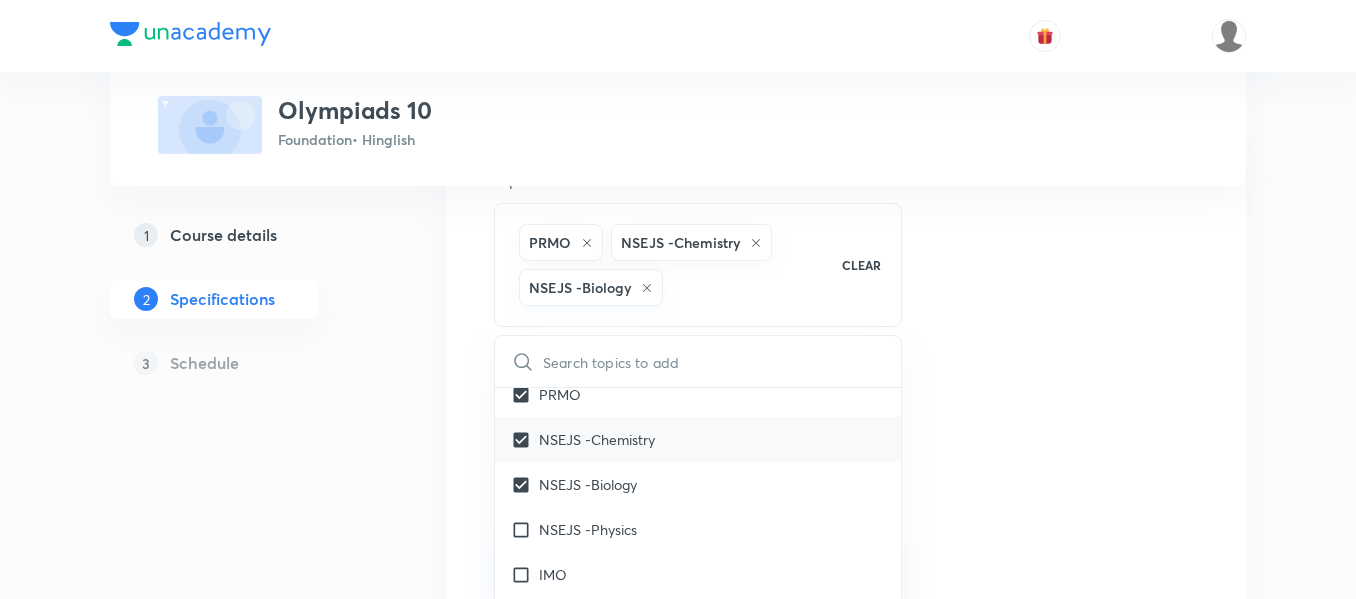 scroll, scrollTop: 1500, scrollLeft: 0, axis: vertical 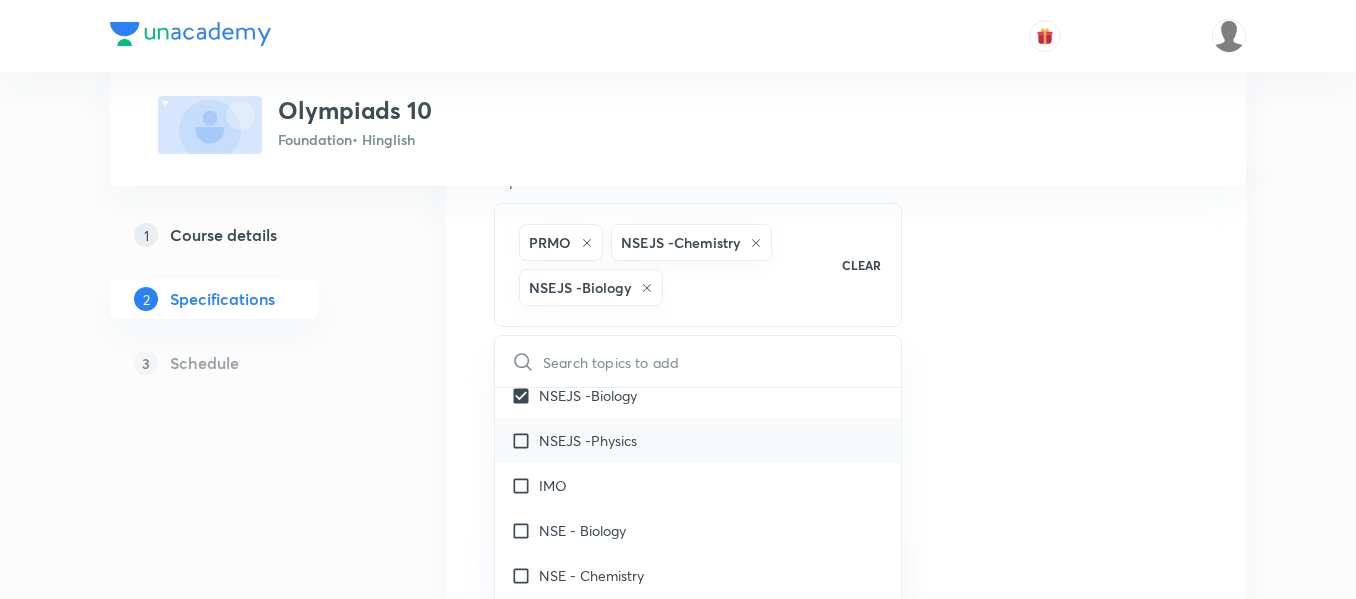click on "NSEJS -Physics" at bounding box center [698, 440] 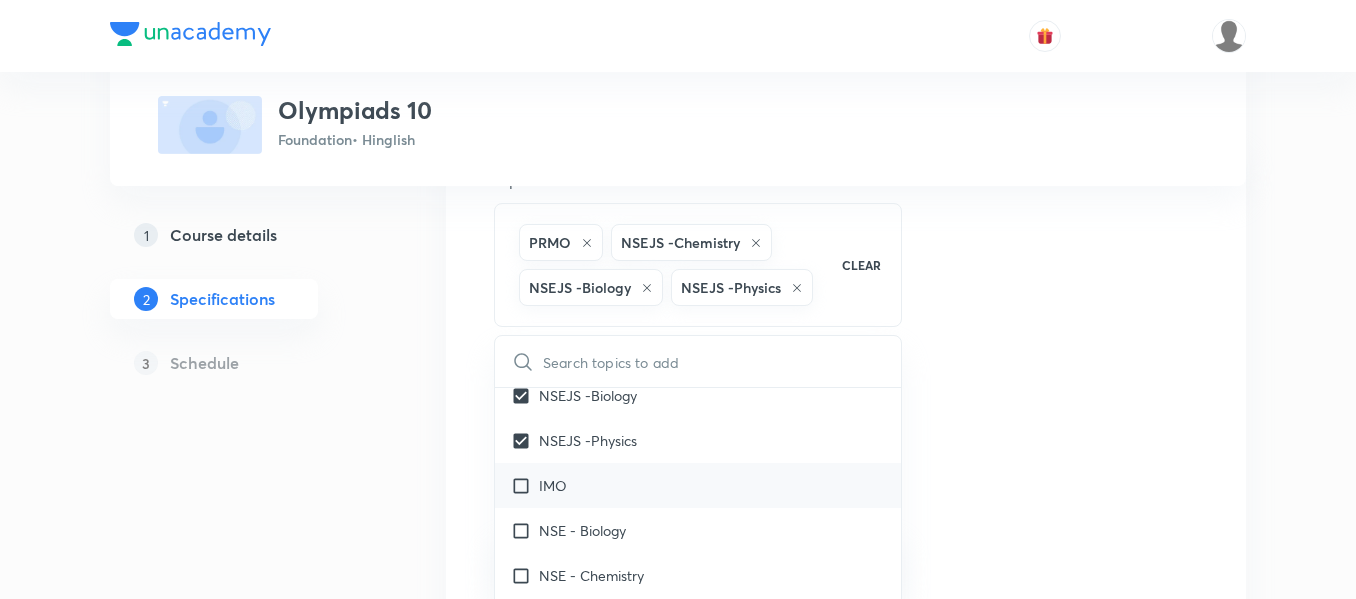 click on "IMO" at bounding box center [698, 485] 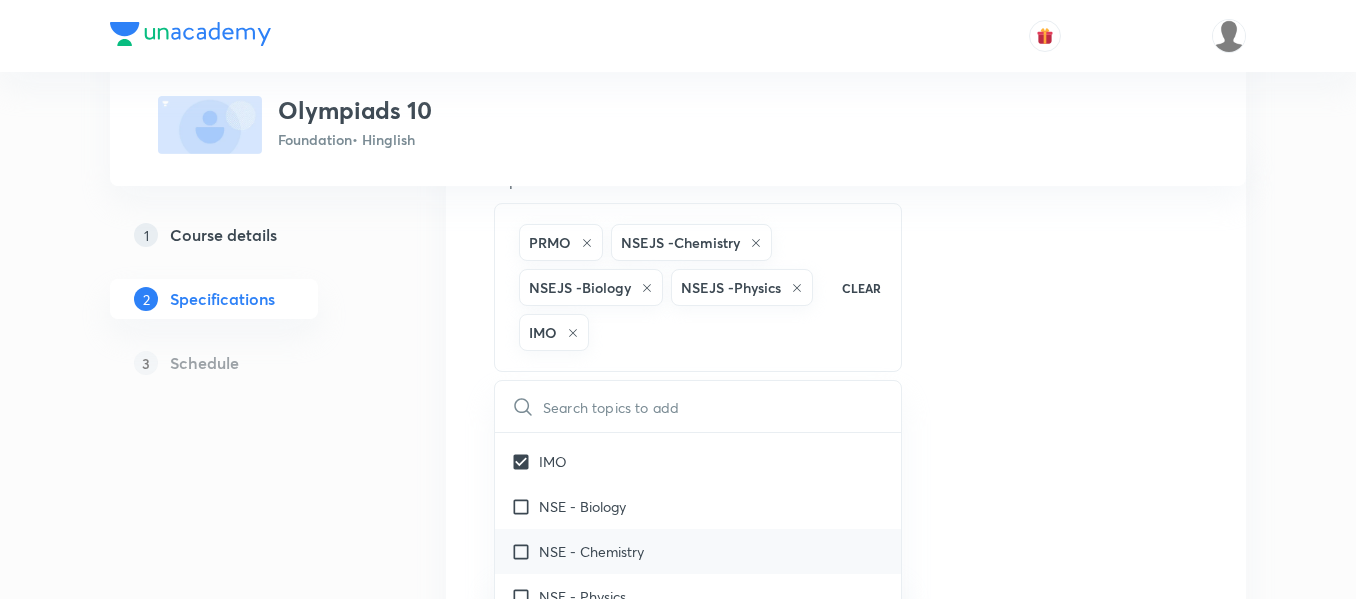 scroll, scrollTop: 1600, scrollLeft: 0, axis: vertical 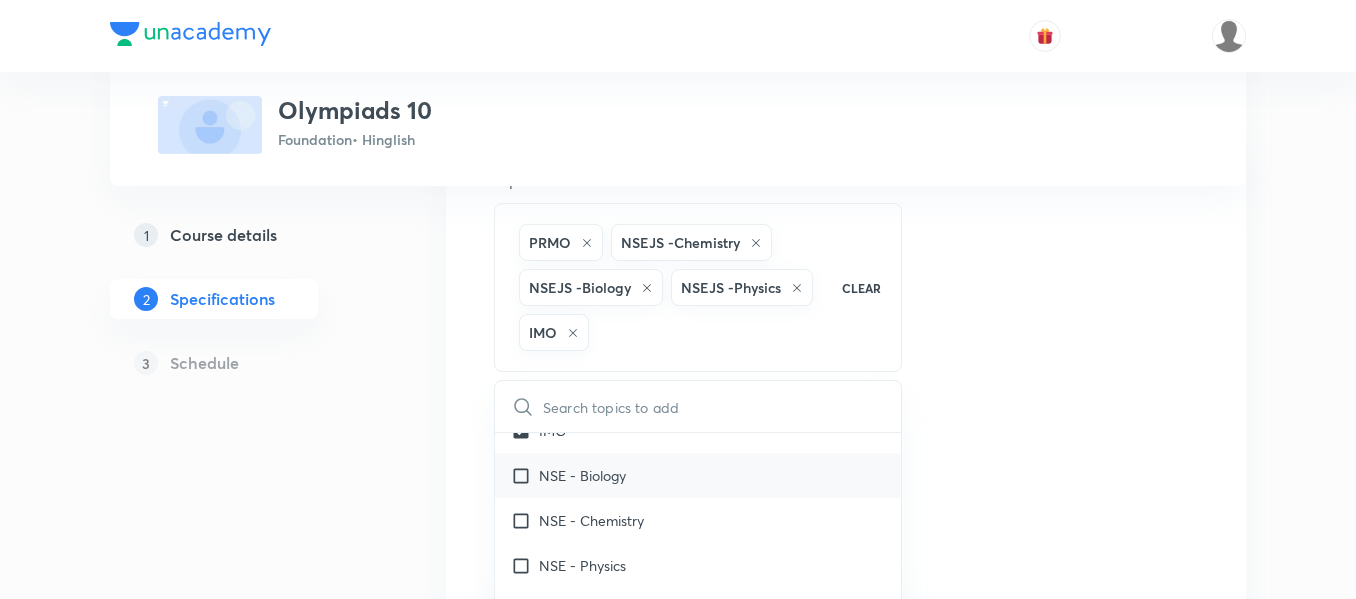 click on "NSE - Biology" at bounding box center [698, 475] 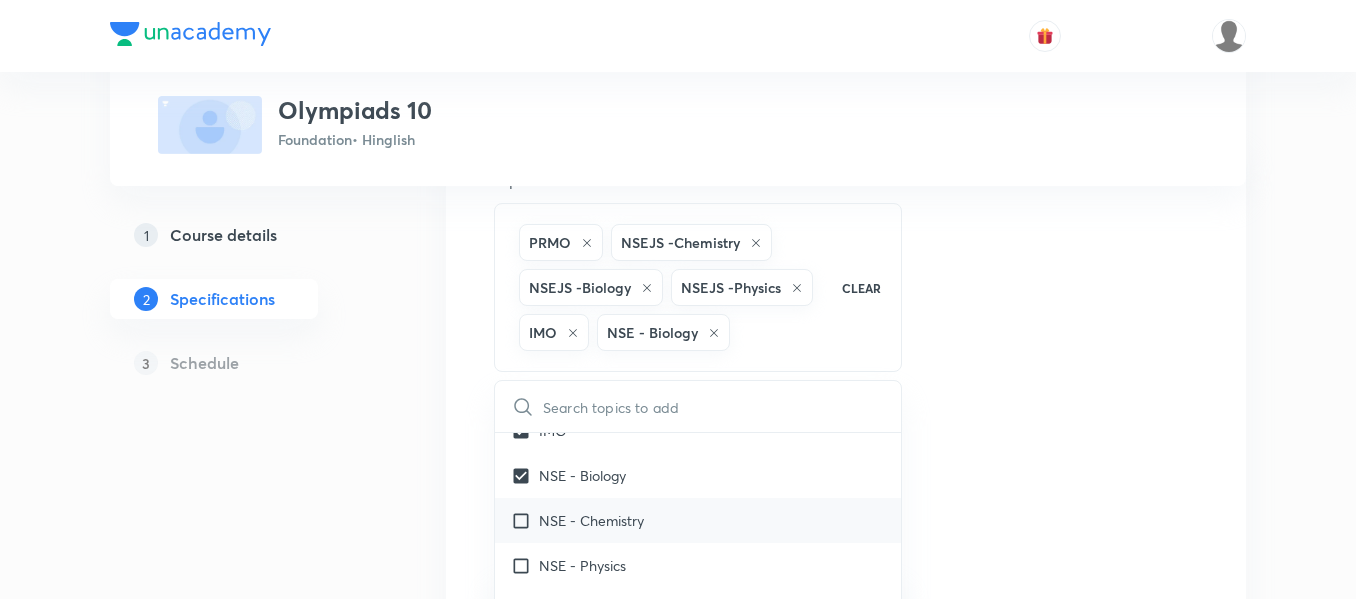 click on "NSE - Chemistry" at bounding box center (698, 520) 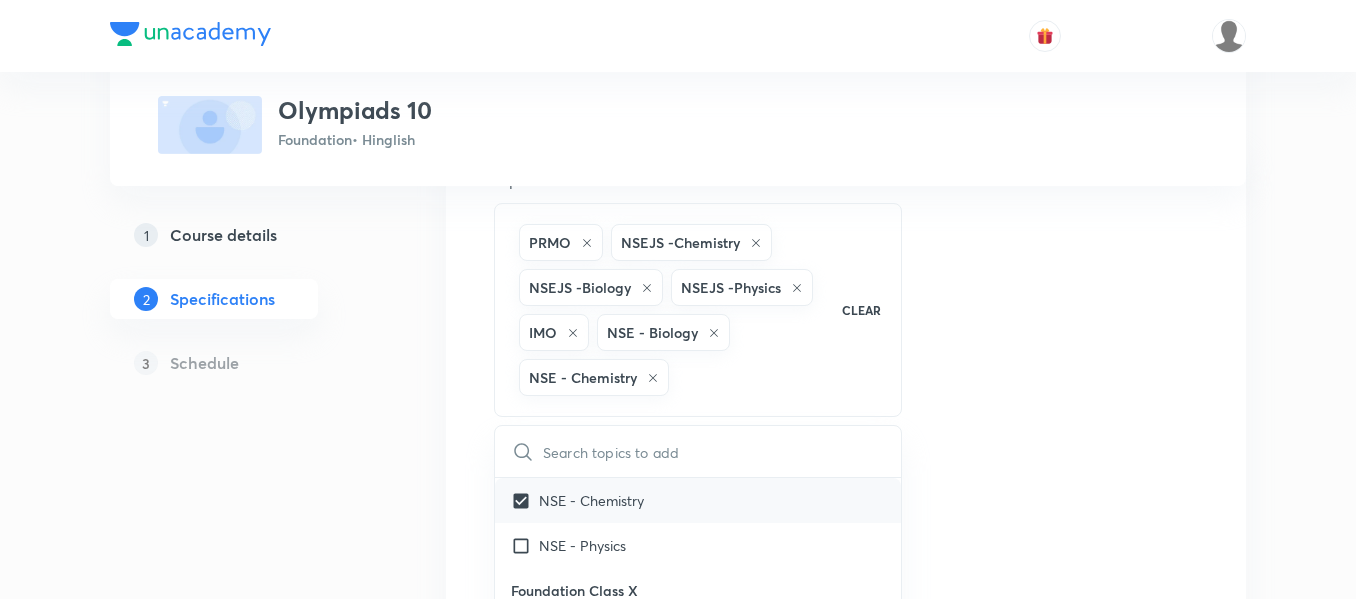 scroll, scrollTop: 1700, scrollLeft: 0, axis: vertical 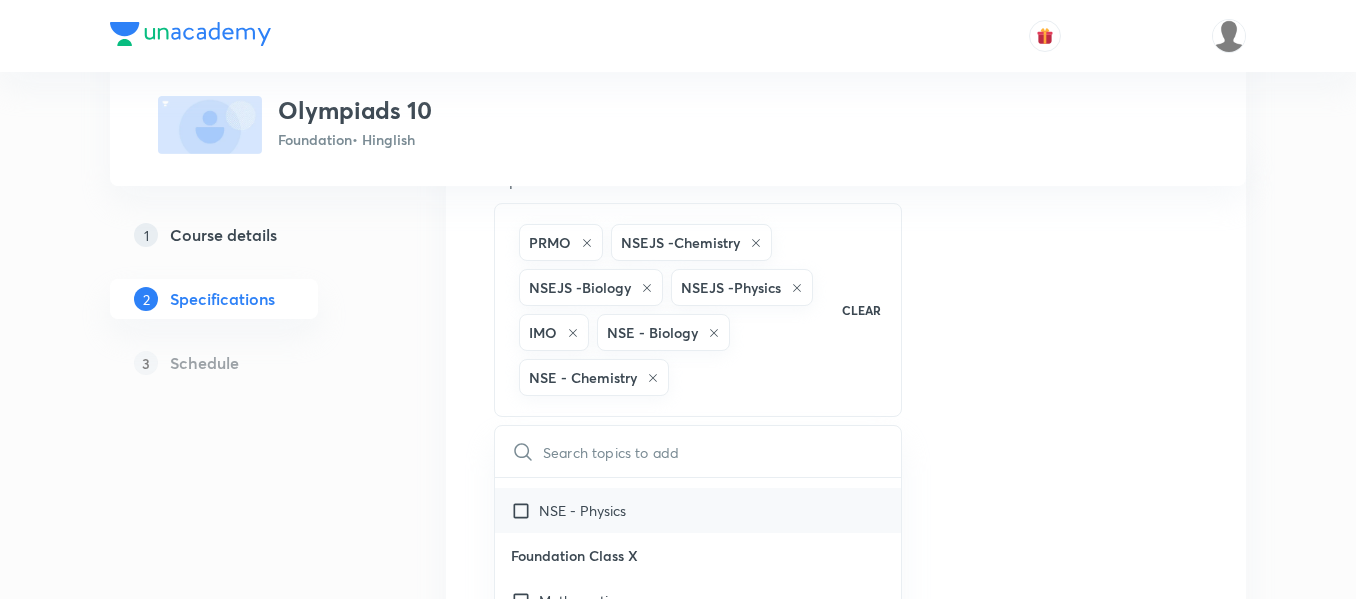 click on "NSE - Physics" at bounding box center [582, 510] 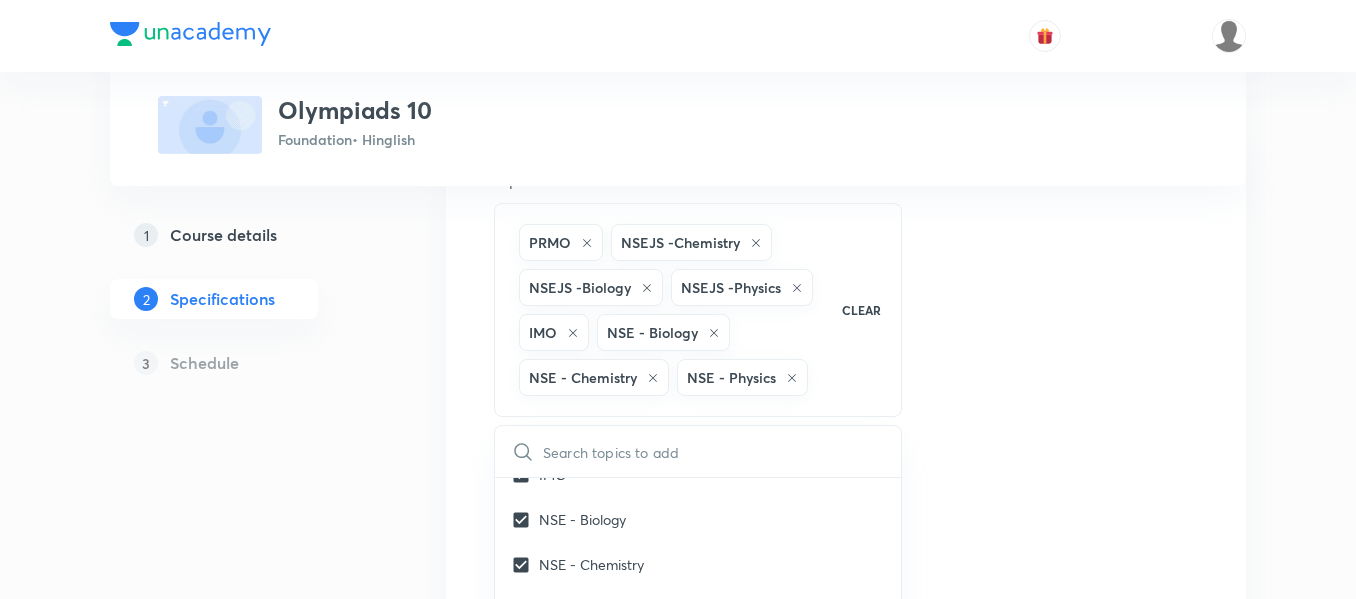 scroll, scrollTop: 1600, scrollLeft: 0, axis: vertical 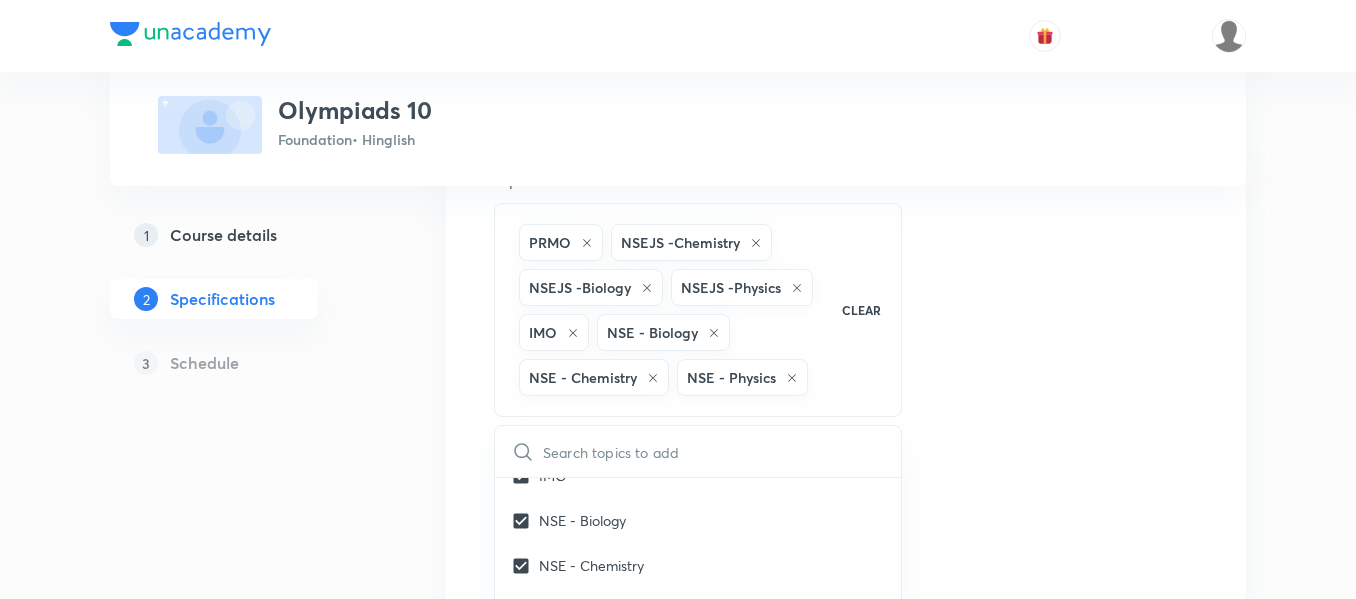 click on "Topics PRMO NSEJS -Chemistry NSEJS -Biology NSEJS -Physics IMO NSE - Biology NSE - Chemistry NSE - Physics CLEAR ​ NTSE NTSE (MAT)- Mental Ability Test NTSE (SAT) - Physics NTSE (SAT) - Chemistry NTSE (SAT) - Maths NTSE (SAT) - Biology PRMO NTSE (SAT)- Social Studies Science - NTSE Maths - NTSE MAT - NTSE Language Test (LT) English - NTSE SAT - History SAT - Geography Verbal and Non Verbal Analogy Arithmetic Aptitude SAT - Civics Foundation Class 8 Mathematics Geography Civics Physics English Biology Chemistry History Hindi Sanskrit Mental Ability Olympiads PRMO NSEJS -Chemistry NSEJS -Biology NSEJS -Physics IMO NSE - Biology NSE - Chemistry NSE - Physics Foundation Class X Mathematics Social Sciences English Biology Chemistry Physics Science Science - Class X Hindi Mathematics all chapter Mathematics - Class X Aptitude Foundation Class IX Mathematics Chemistry Physics English Social Sciences Biology Science - Class IX Science Hindi Mathematics - Class IX Mental Ability MH-Board Class X Physics Mathematics" at bounding box center [846, 580] 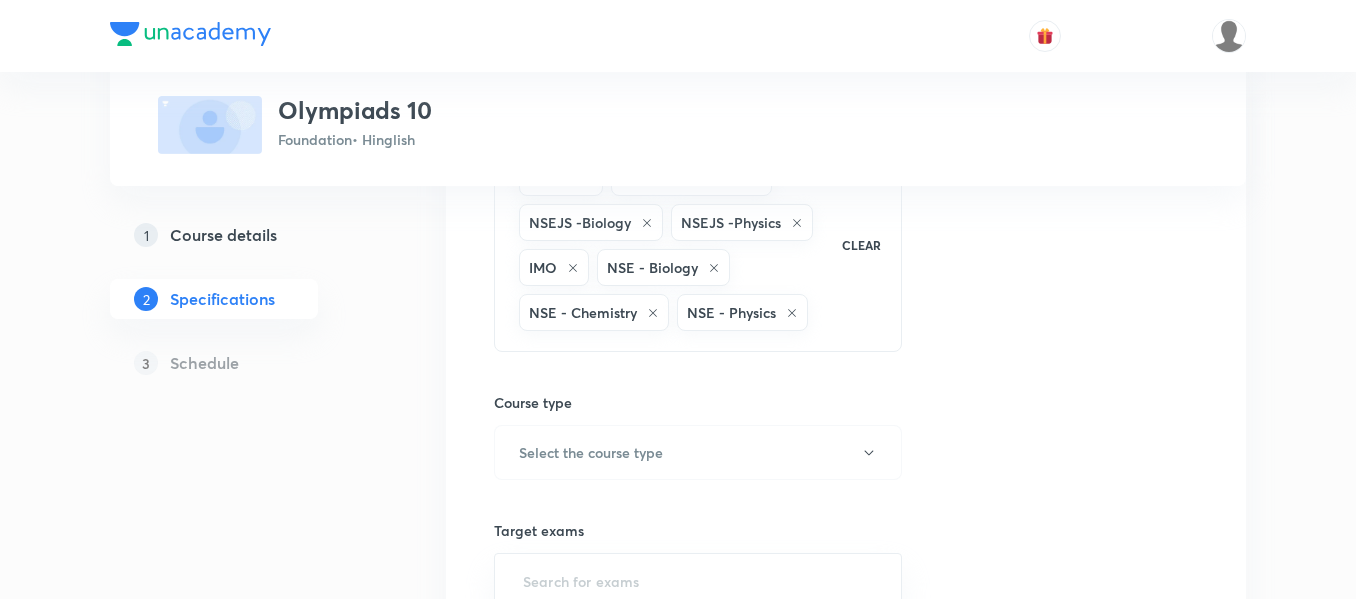 scroll, scrollTop: 300, scrollLeft: 0, axis: vertical 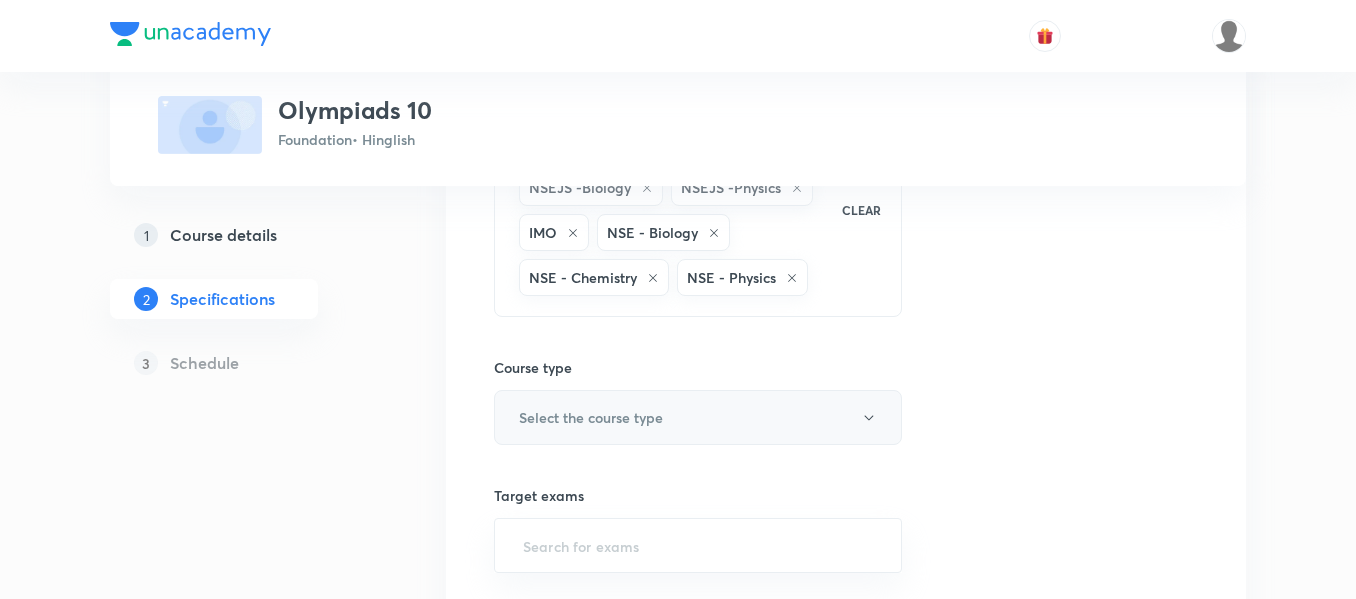 click on "Select the course type" at bounding box center [698, 417] 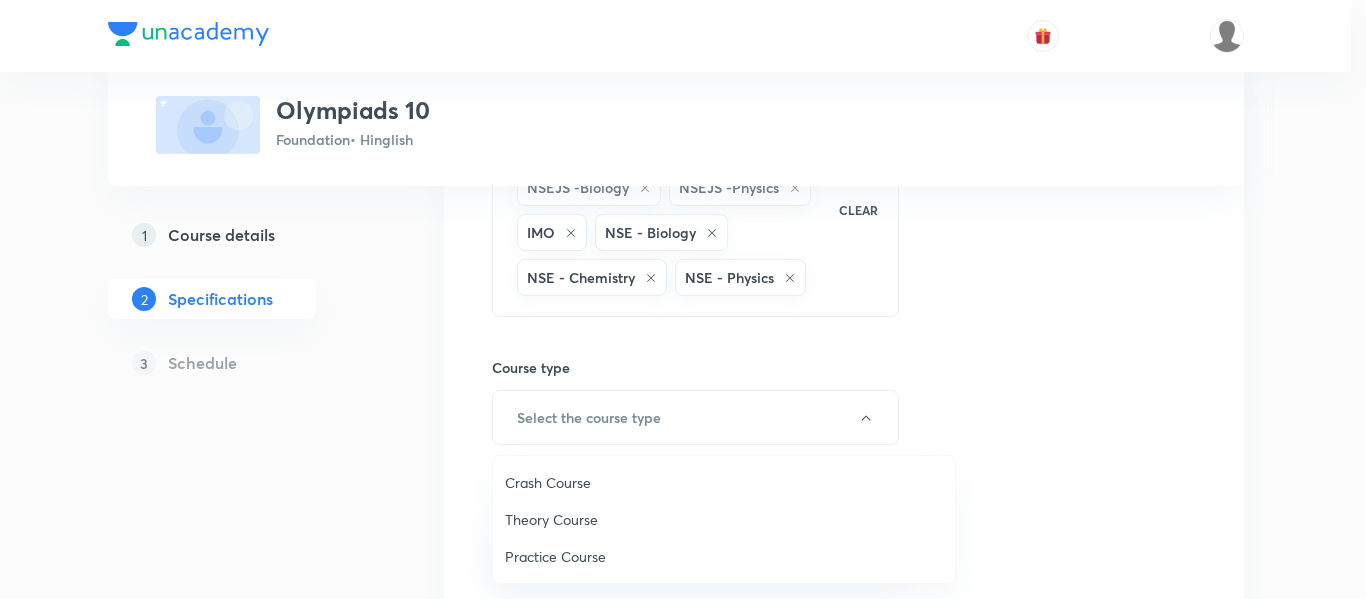 click on "Theory Course" at bounding box center (724, 519) 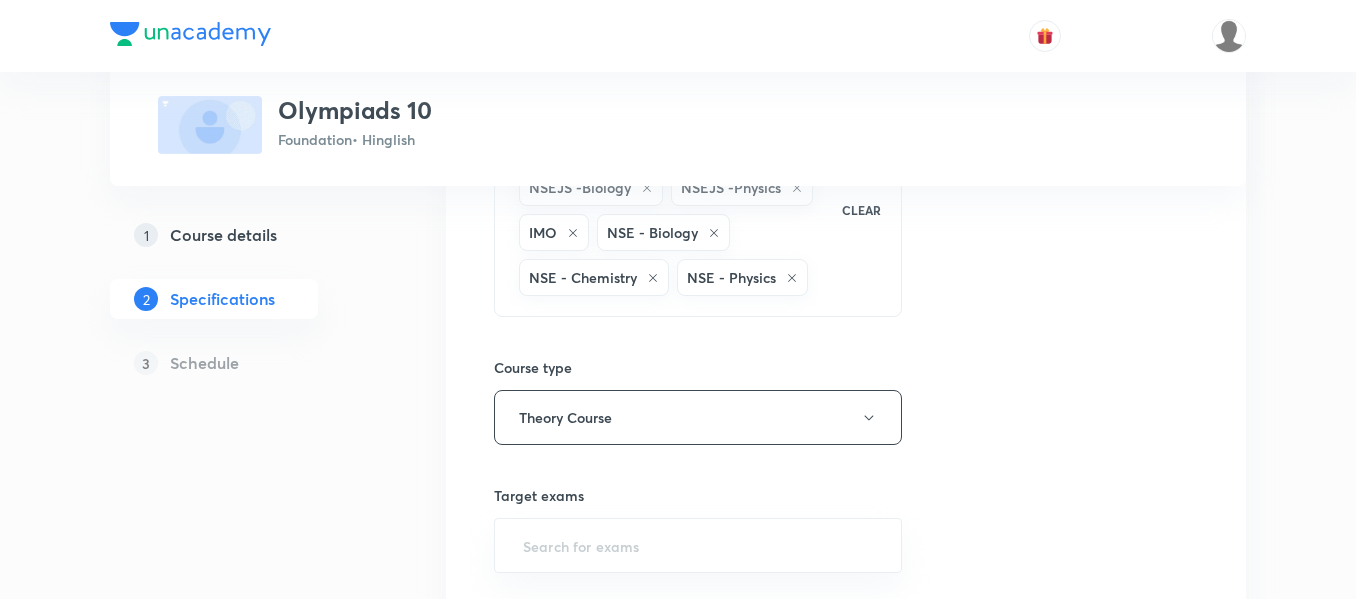 scroll, scrollTop: 400, scrollLeft: 0, axis: vertical 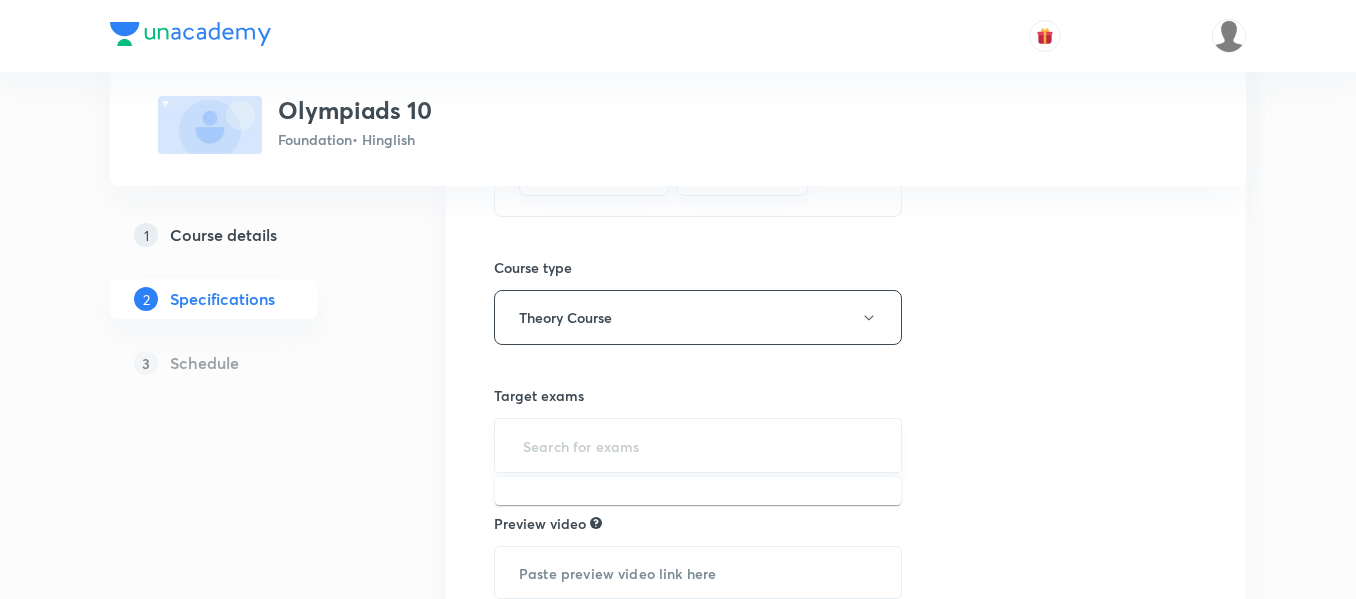 click at bounding box center [698, 445] 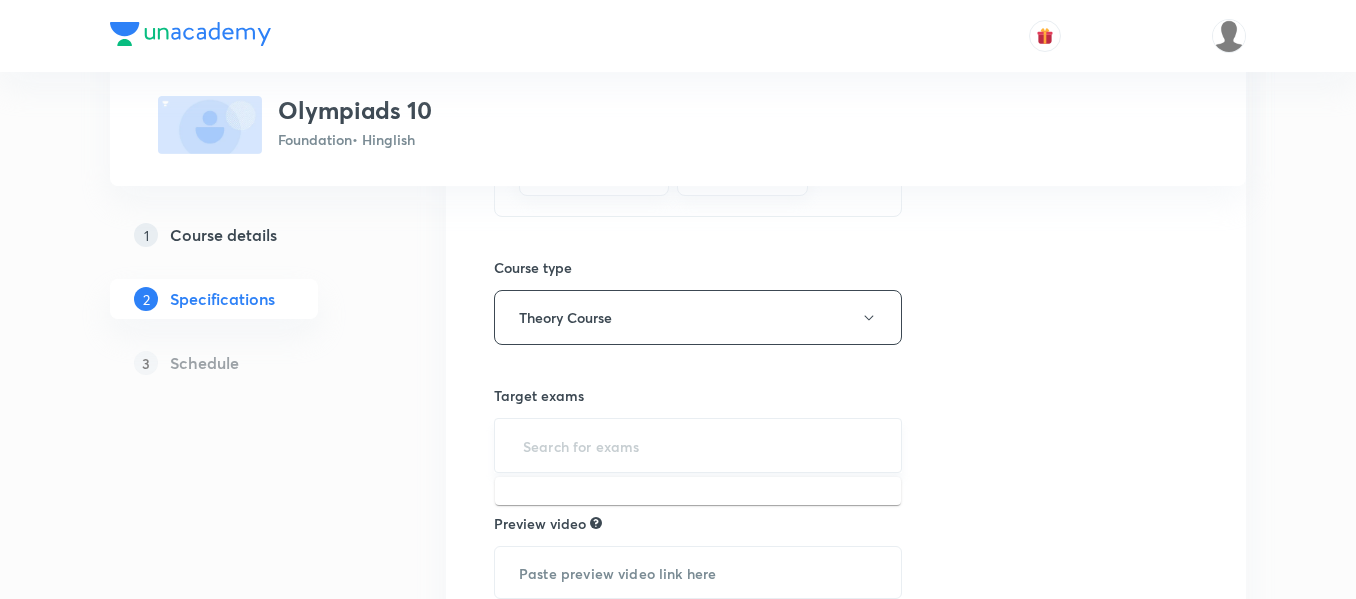 type on "f" 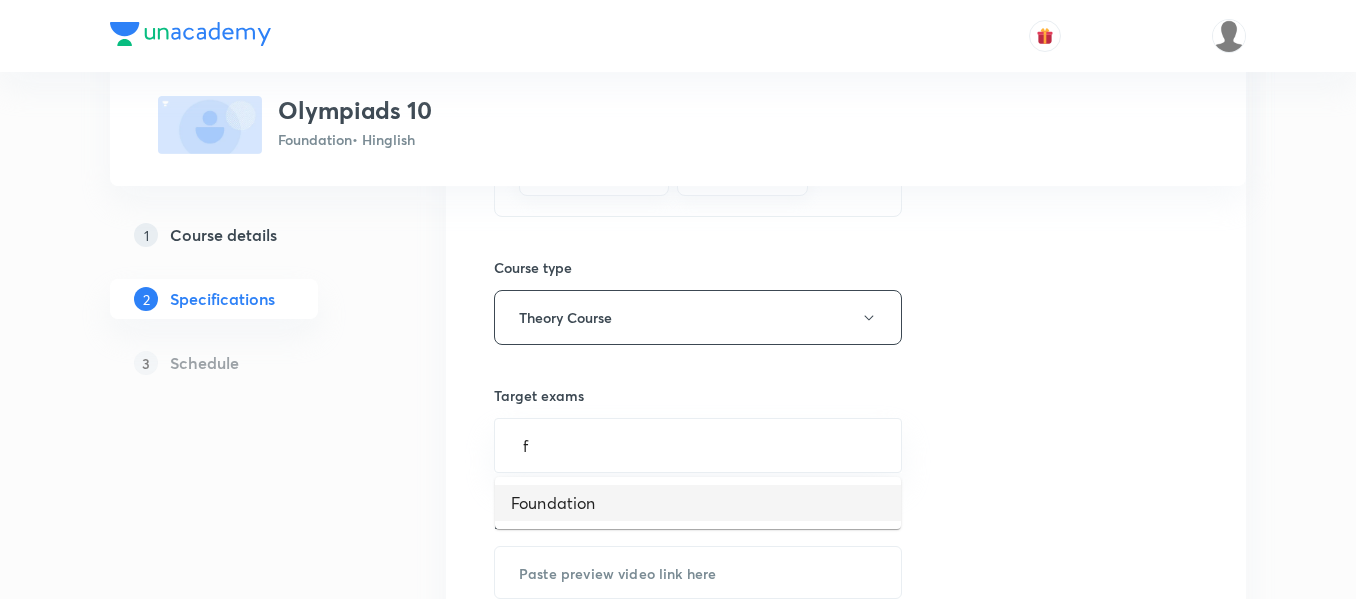click on "Foundation" at bounding box center [698, 503] 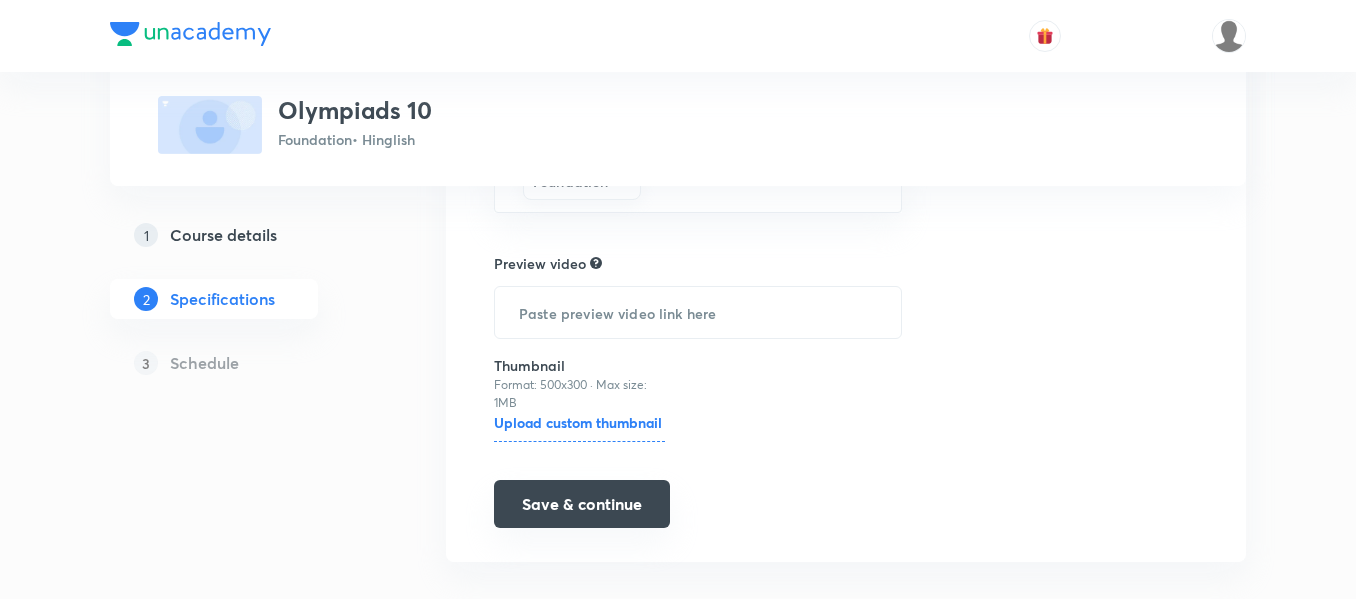 scroll, scrollTop: 691, scrollLeft: 0, axis: vertical 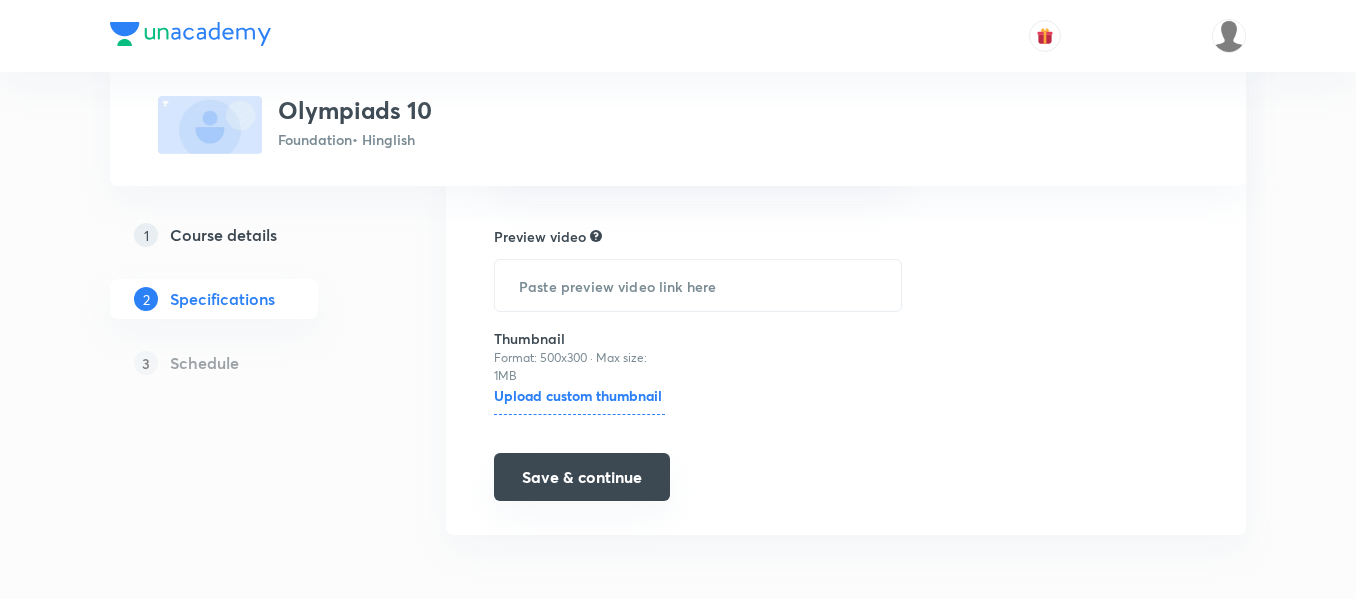 click on "Save & continue" at bounding box center [582, 477] 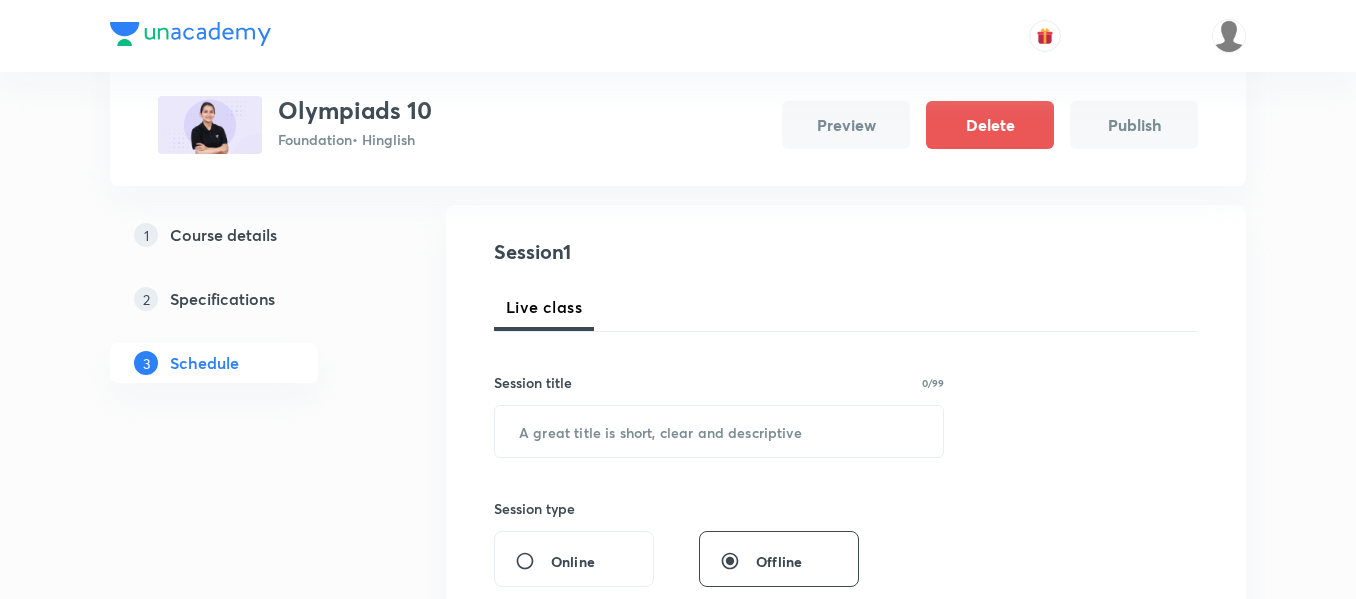 scroll, scrollTop: 200, scrollLeft: 0, axis: vertical 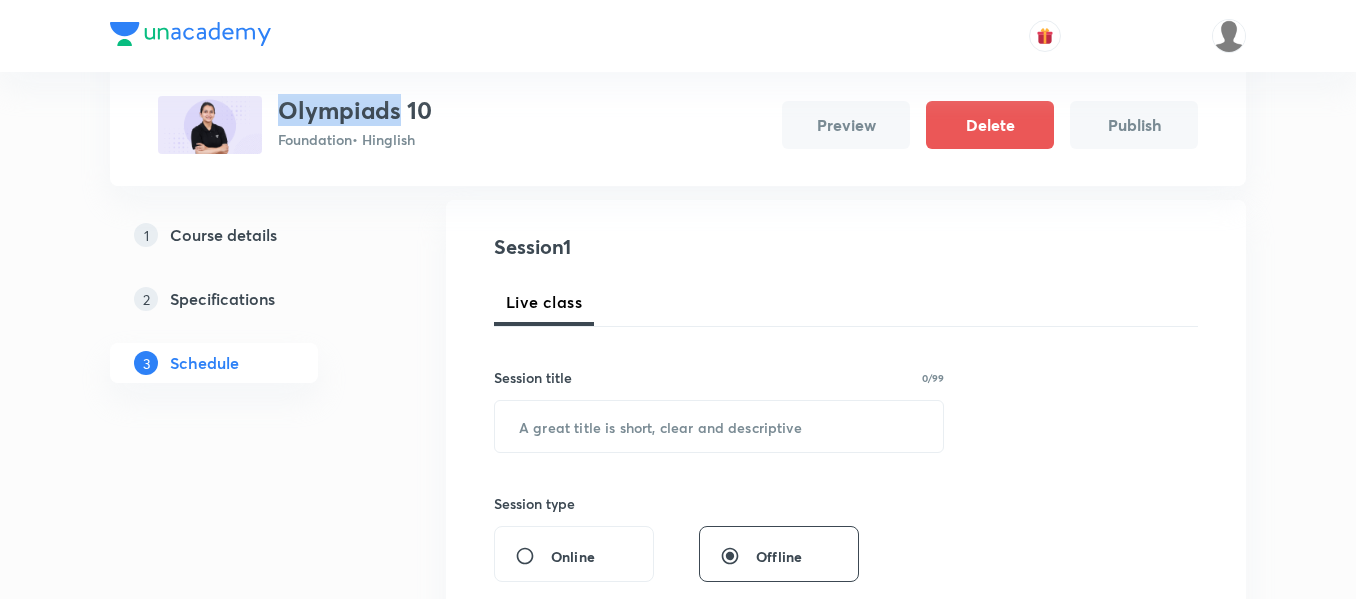 drag, startPoint x: 397, startPoint y: 108, endPoint x: 273, endPoint y: 113, distance: 124.10077 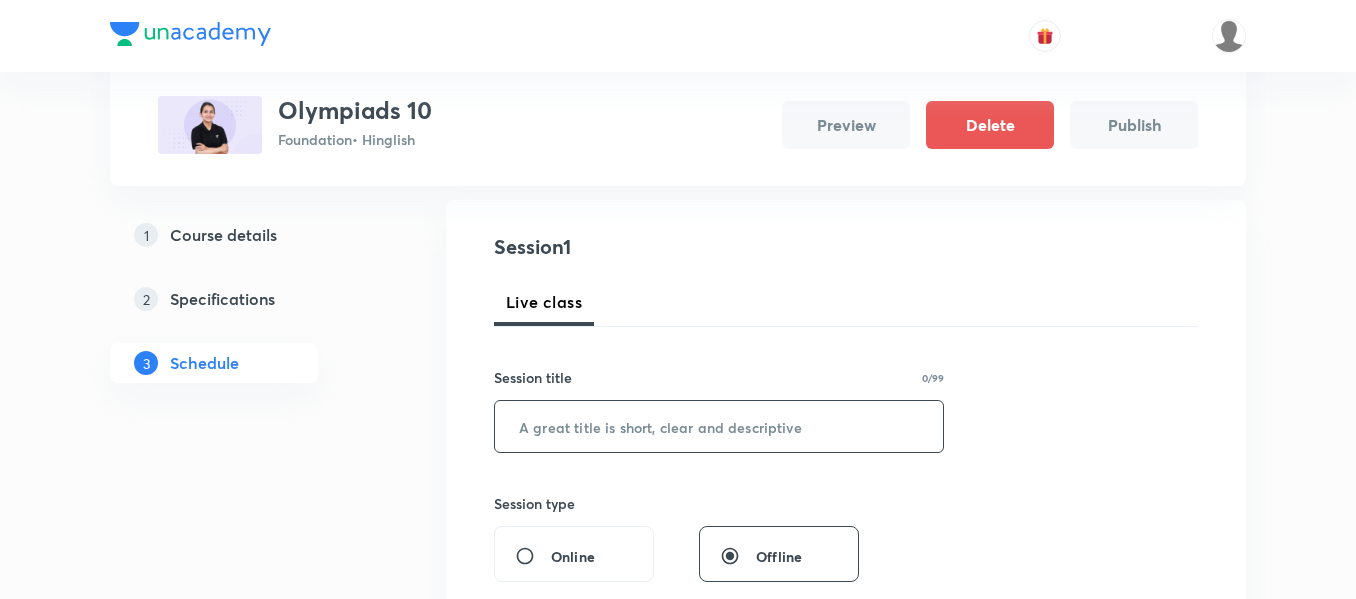 click at bounding box center (719, 426) 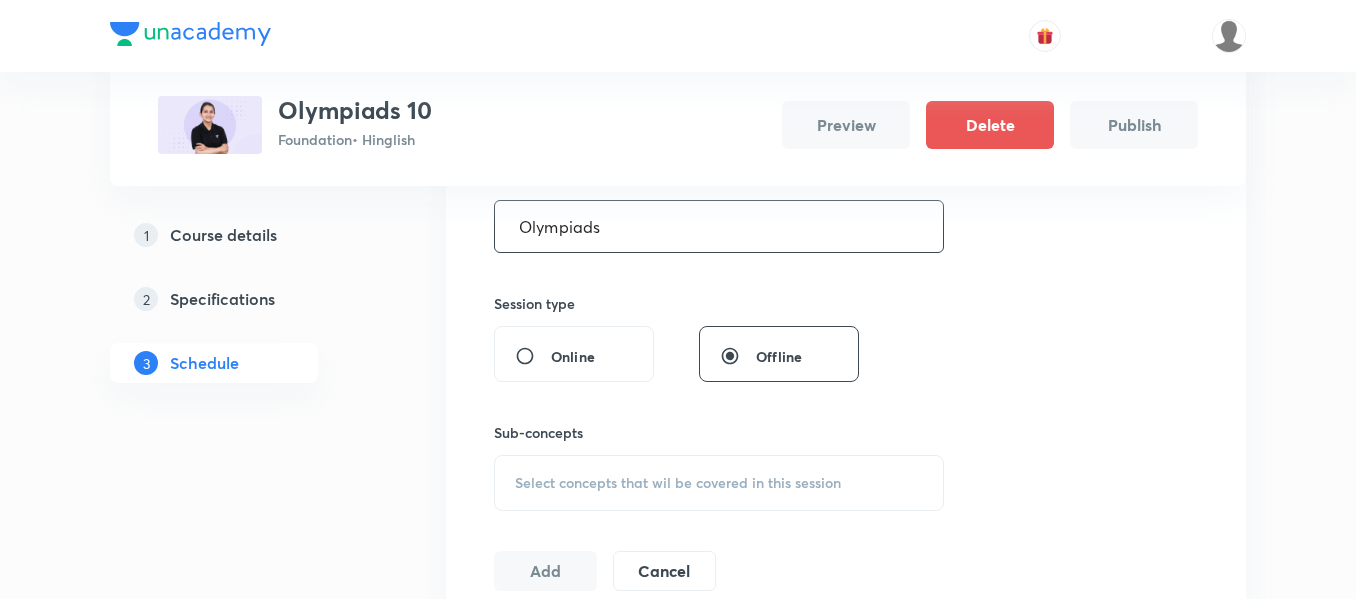 scroll, scrollTop: 500, scrollLeft: 0, axis: vertical 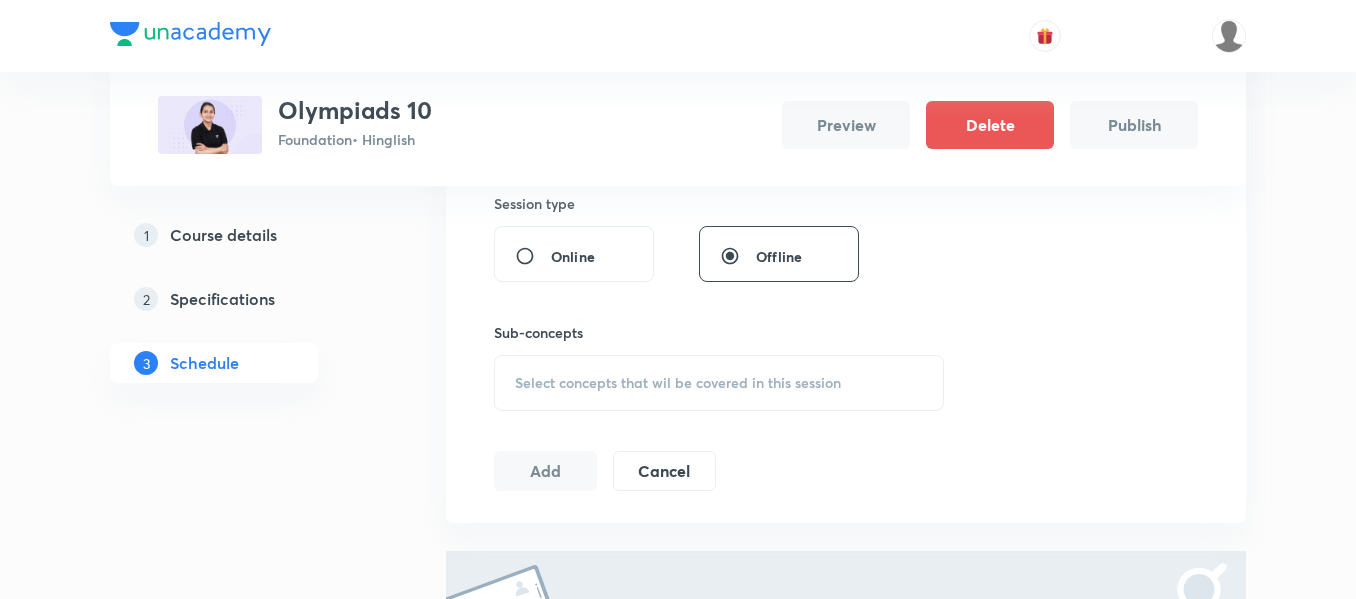 type on "Olympiads" 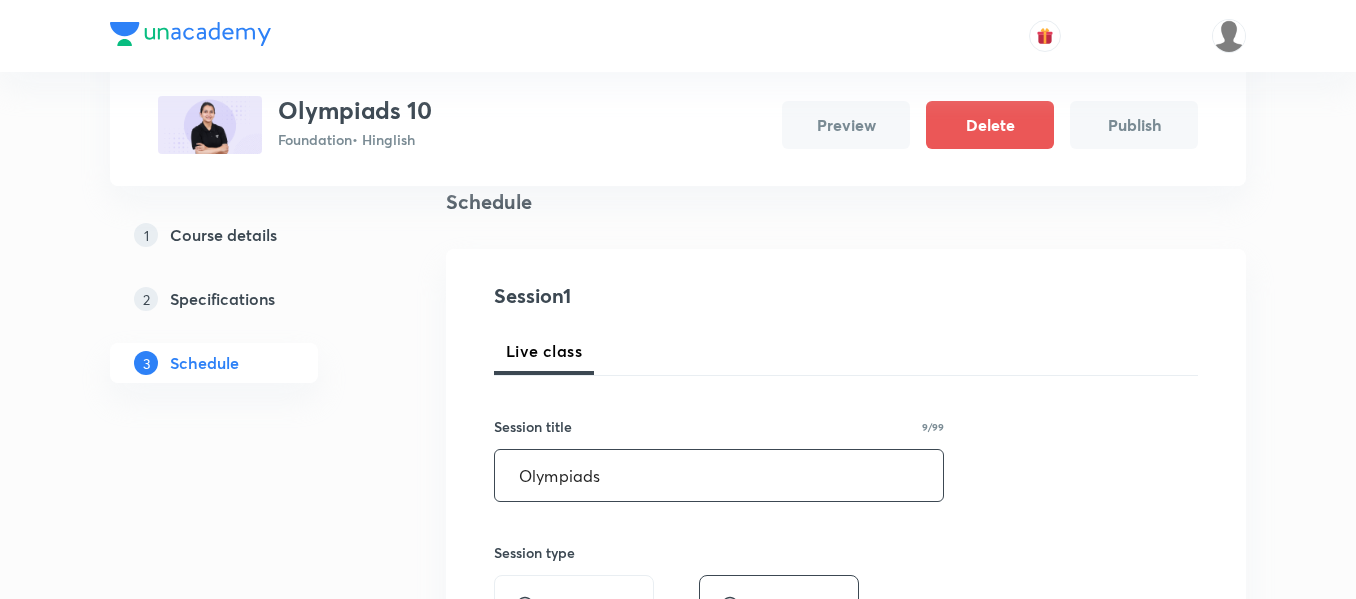 scroll, scrollTop: 100, scrollLeft: 0, axis: vertical 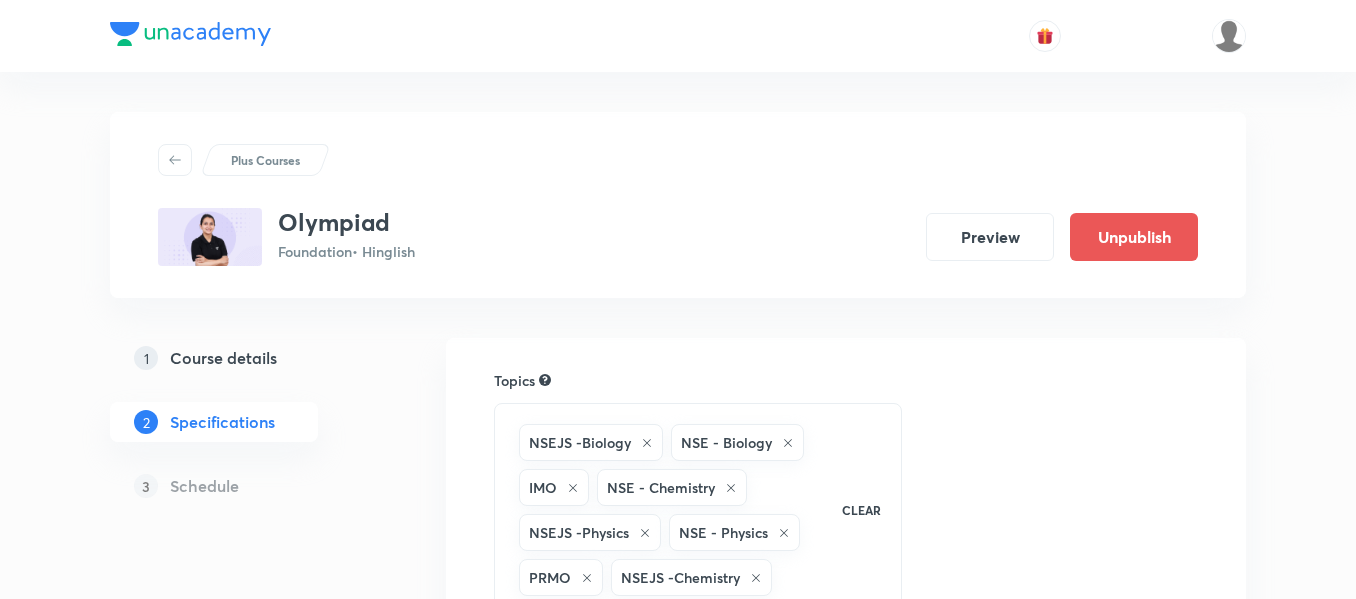 click on "Course details" at bounding box center (223, 358) 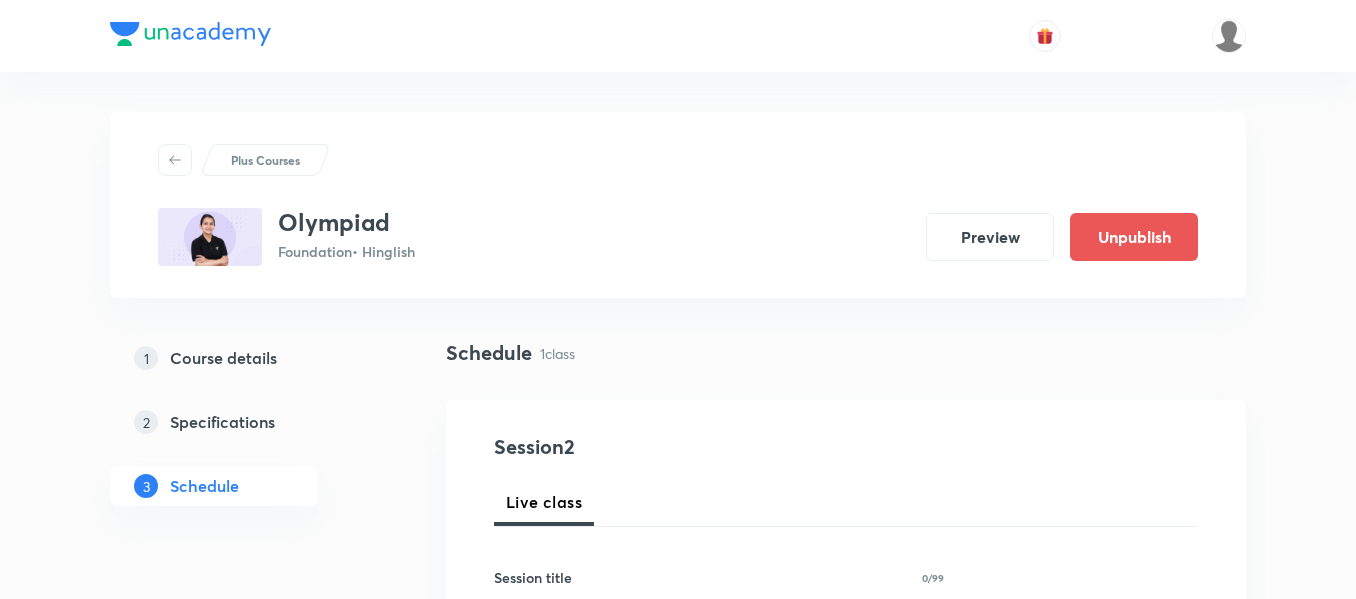 scroll, scrollTop: 1159, scrollLeft: 0, axis: vertical 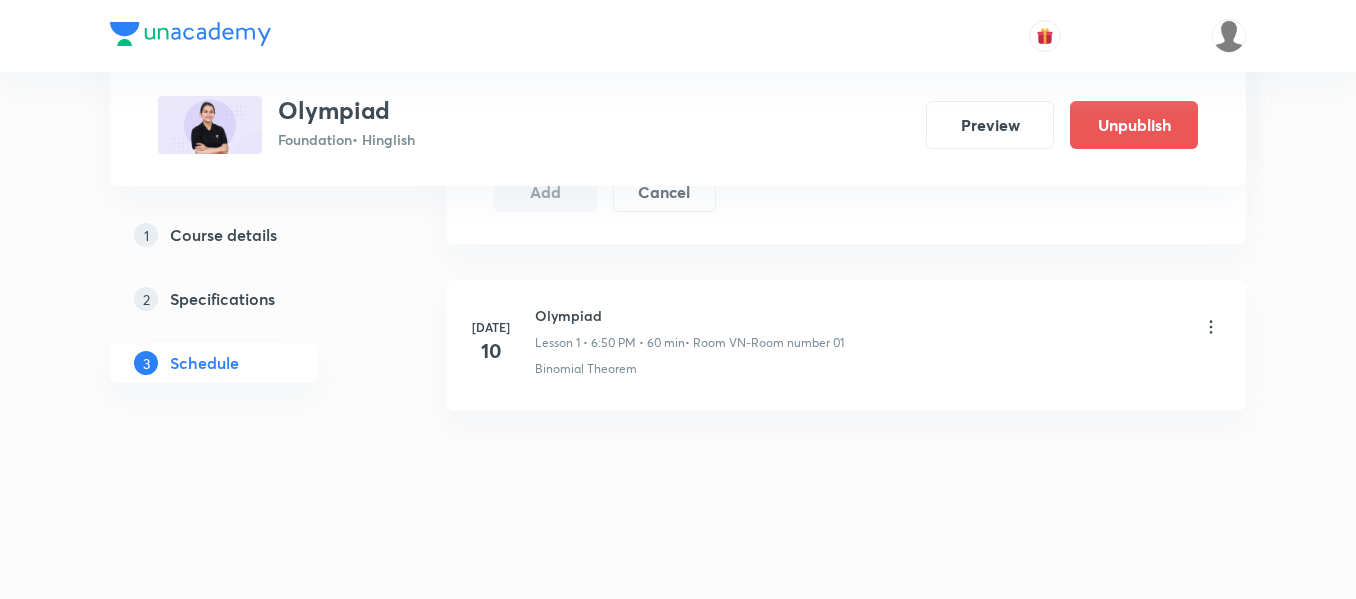 click 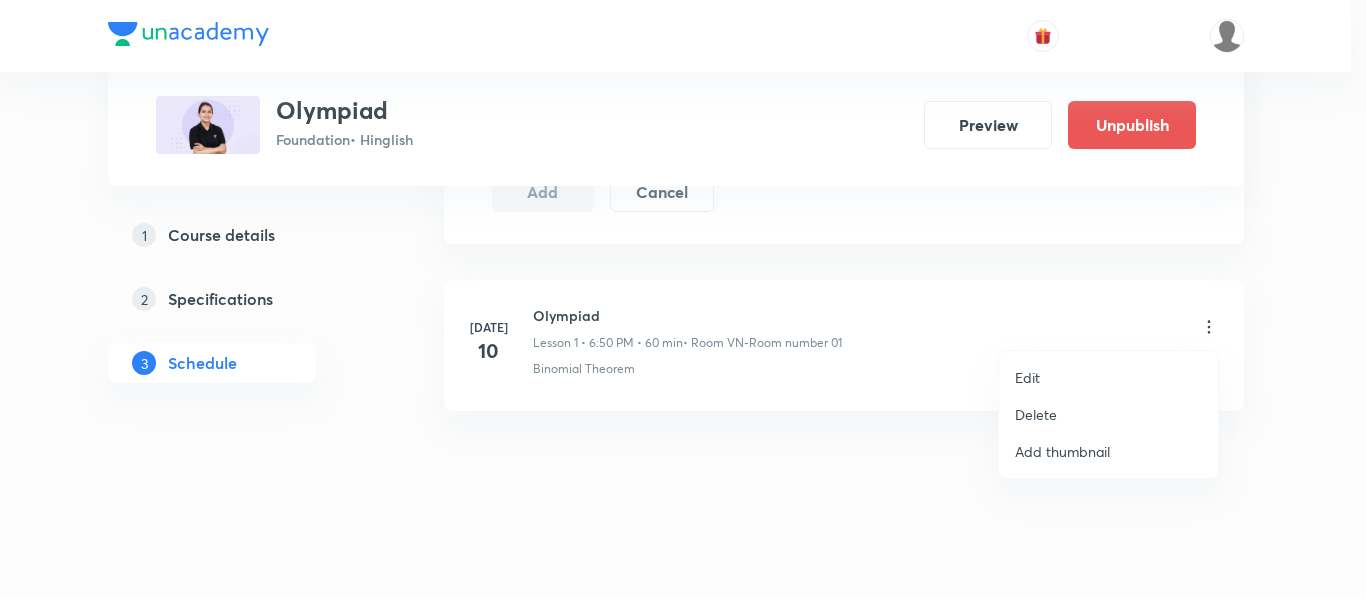 click on "Edit" at bounding box center [1108, 377] 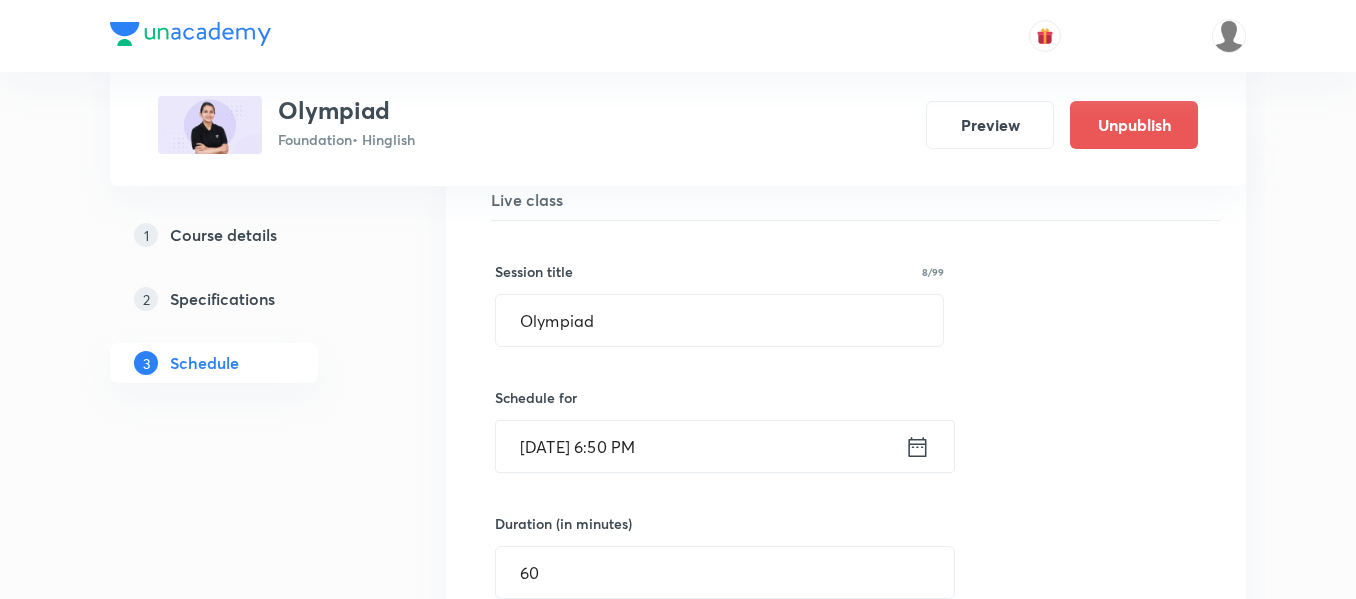 scroll, scrollTop: 309, scrollLeft: 0, axis: vertical 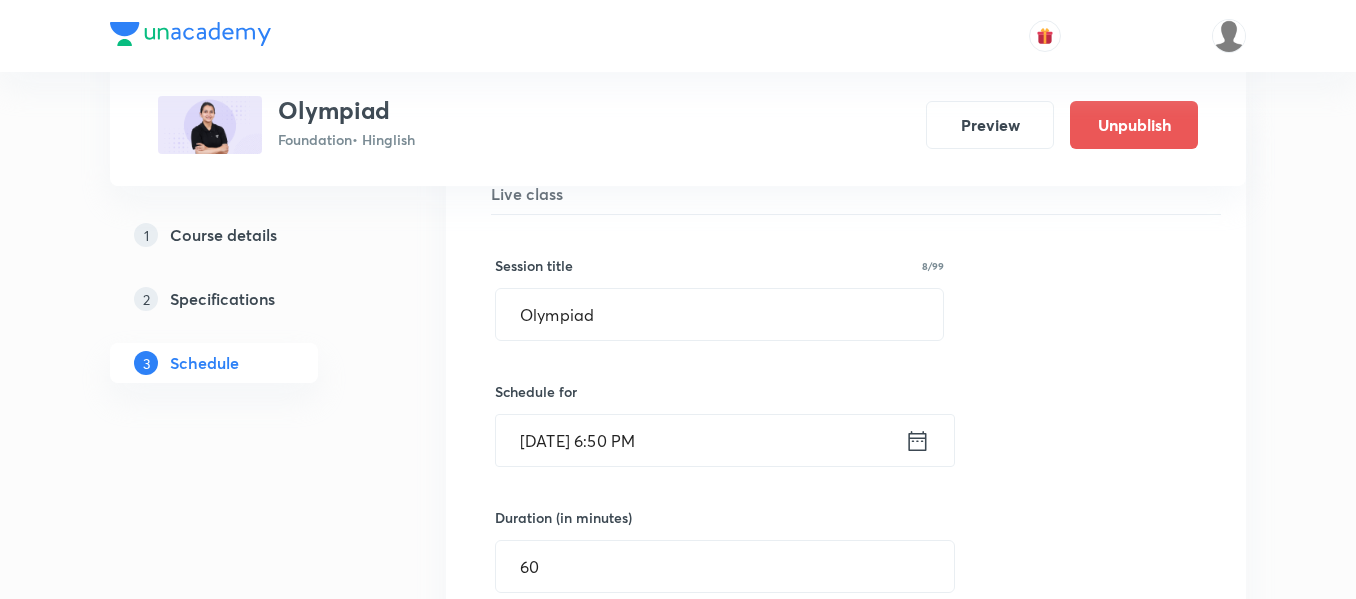 click 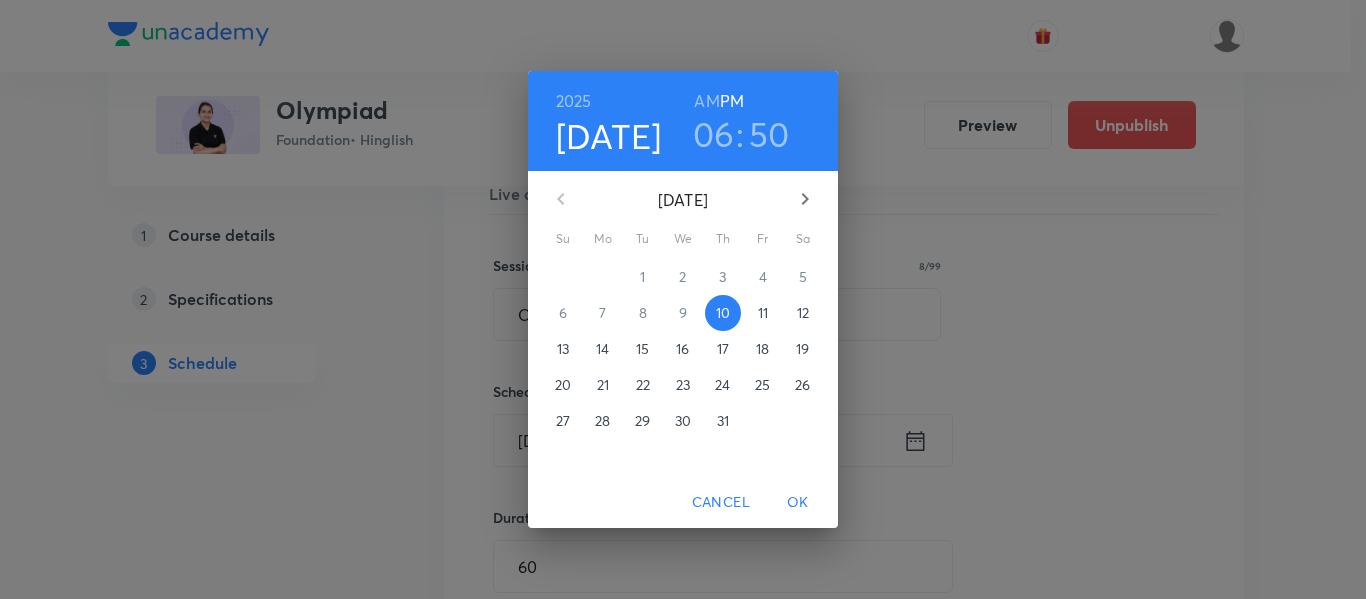 click on "06" at bounding box center [714, 134] 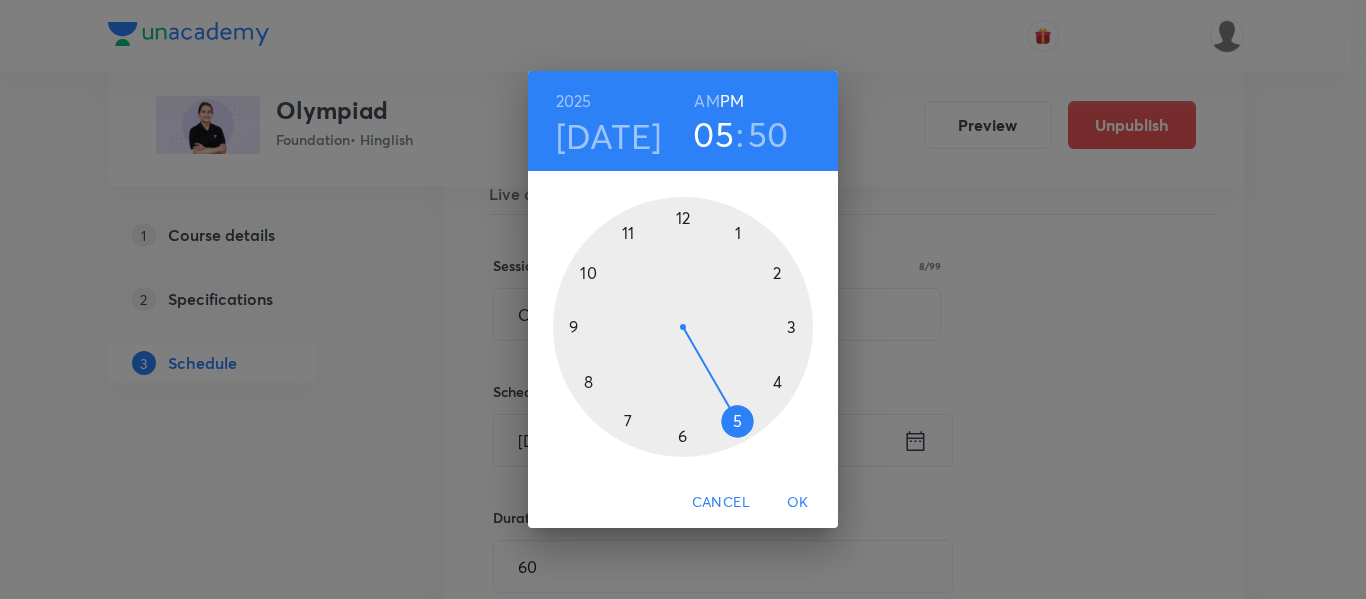 click at bounding box center (683, 327) 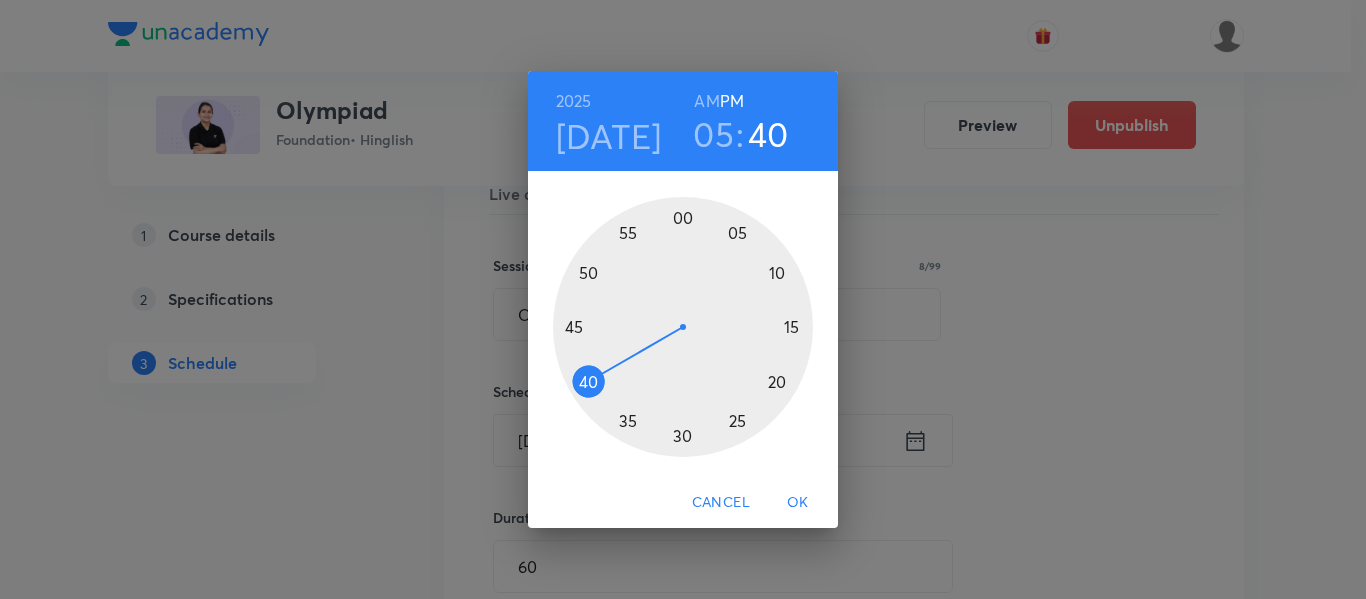 drag, startPoint x: 583, startPoint y: 287, endPoint x: 578, endPoint y: 383, distance: 96.13012 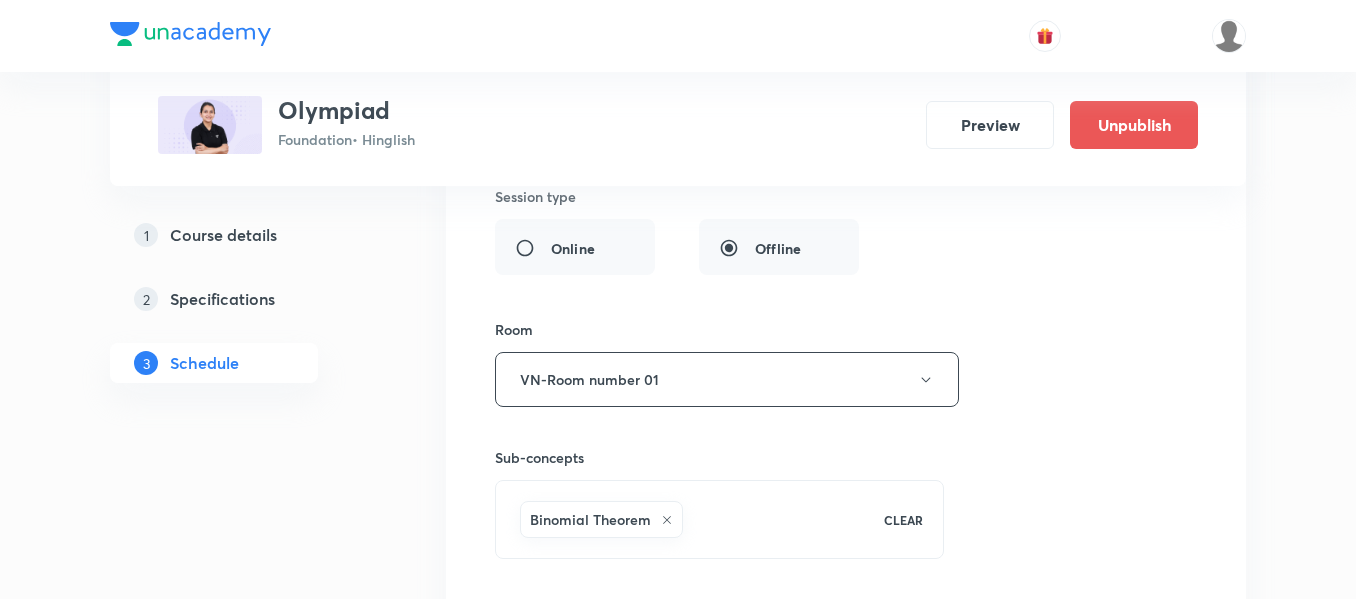 scroll, scrollTop: 809, scrollLeft: 0, axis: vertical 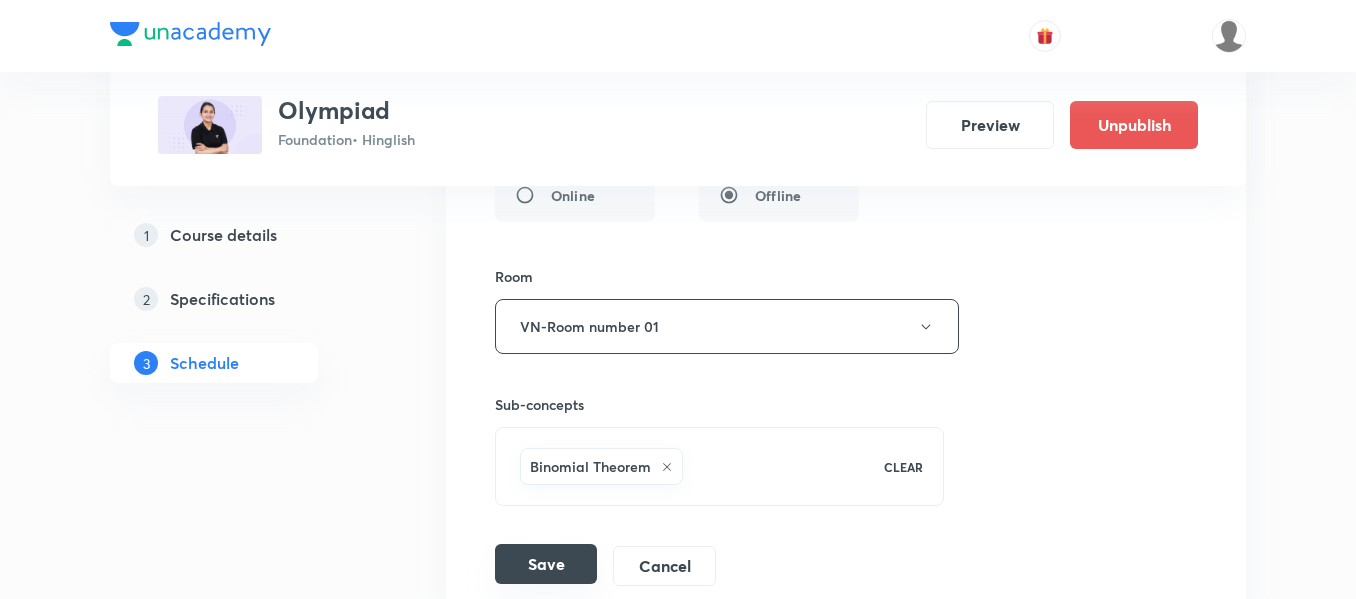 click on "Save" at bounding box center (546, 564) 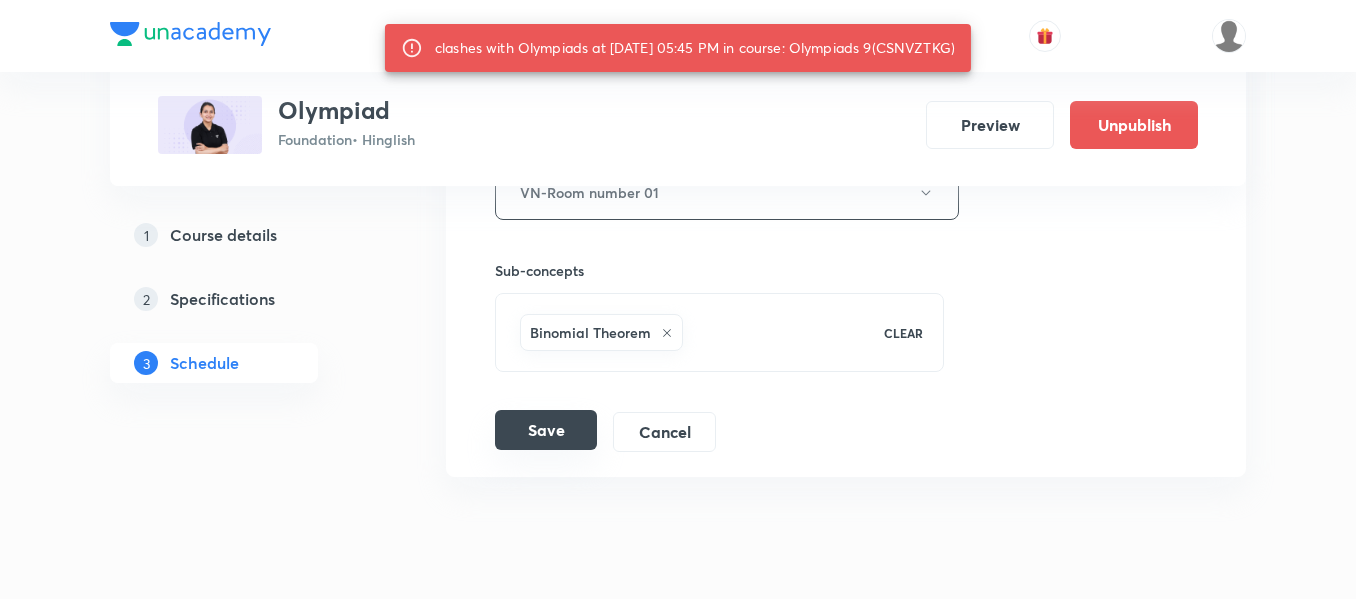 scroll, scrollTop: 1009, scrollLeft: 0, axis: vertical 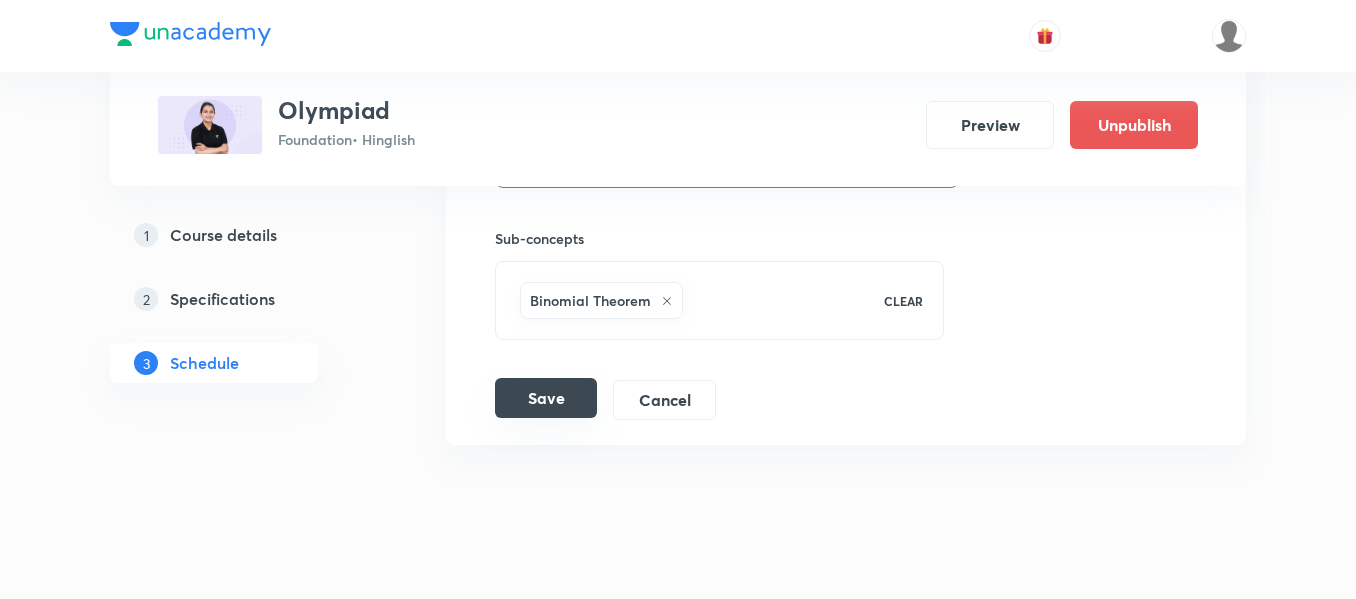click on "Save" at bounding box center (546, 398) 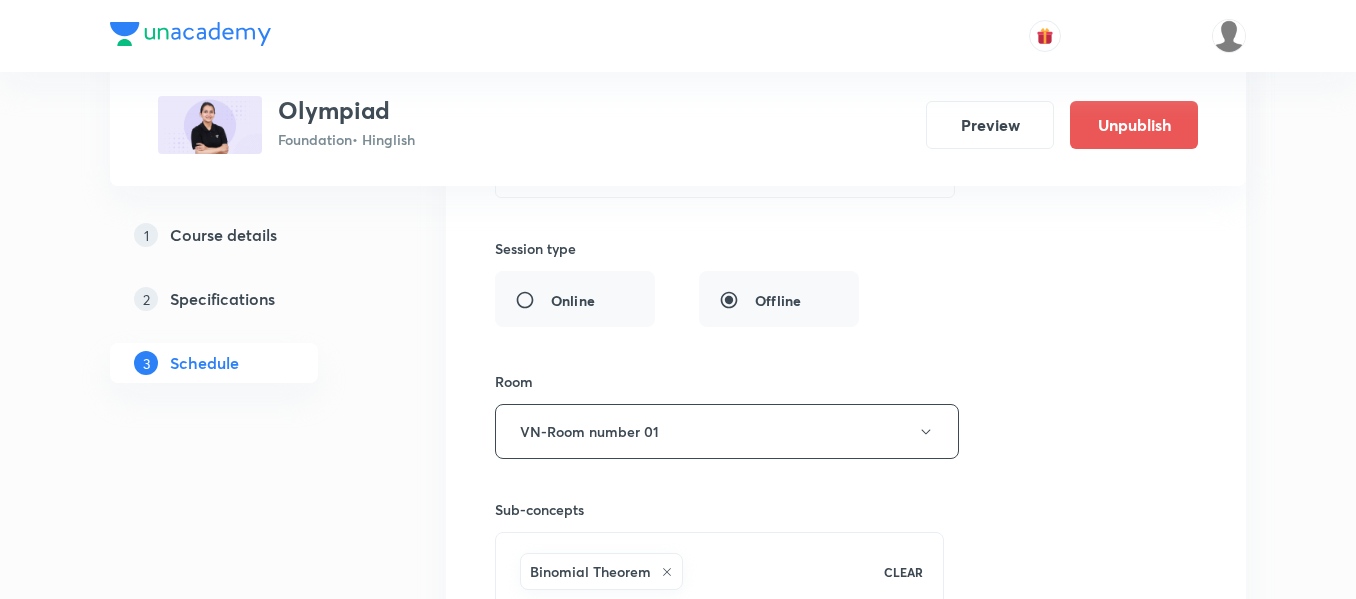 scroll, scrollTop: 543, scrollLeft: 0, axis: vertical 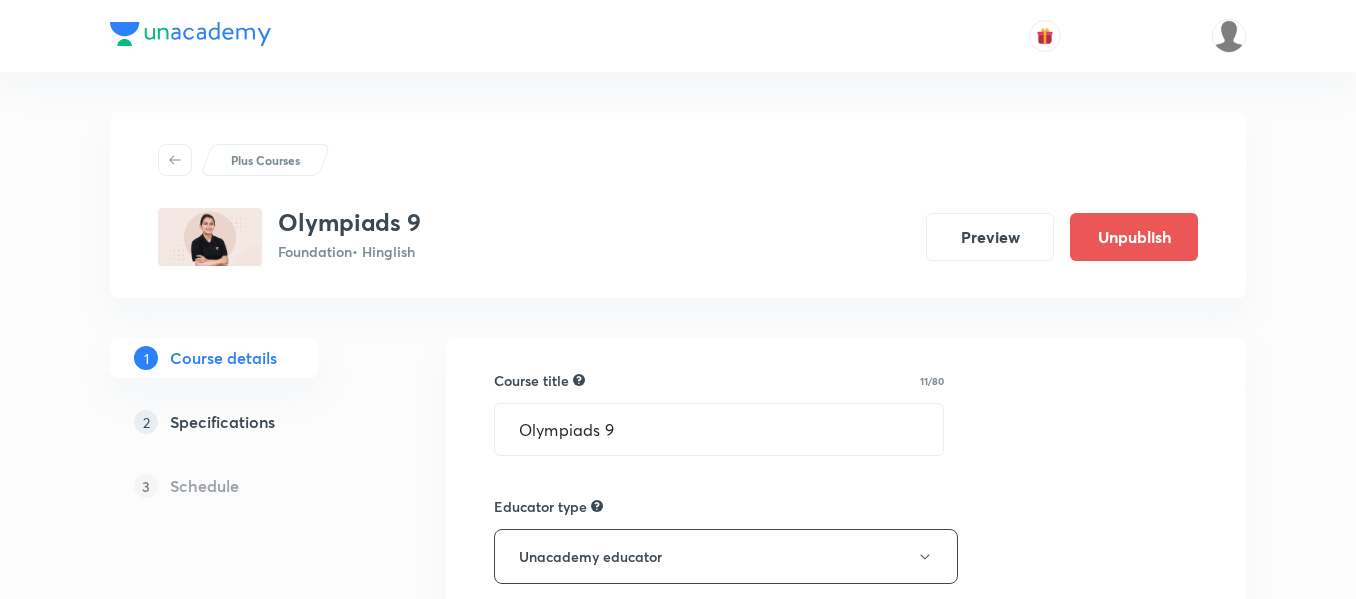 type on "Foundation" 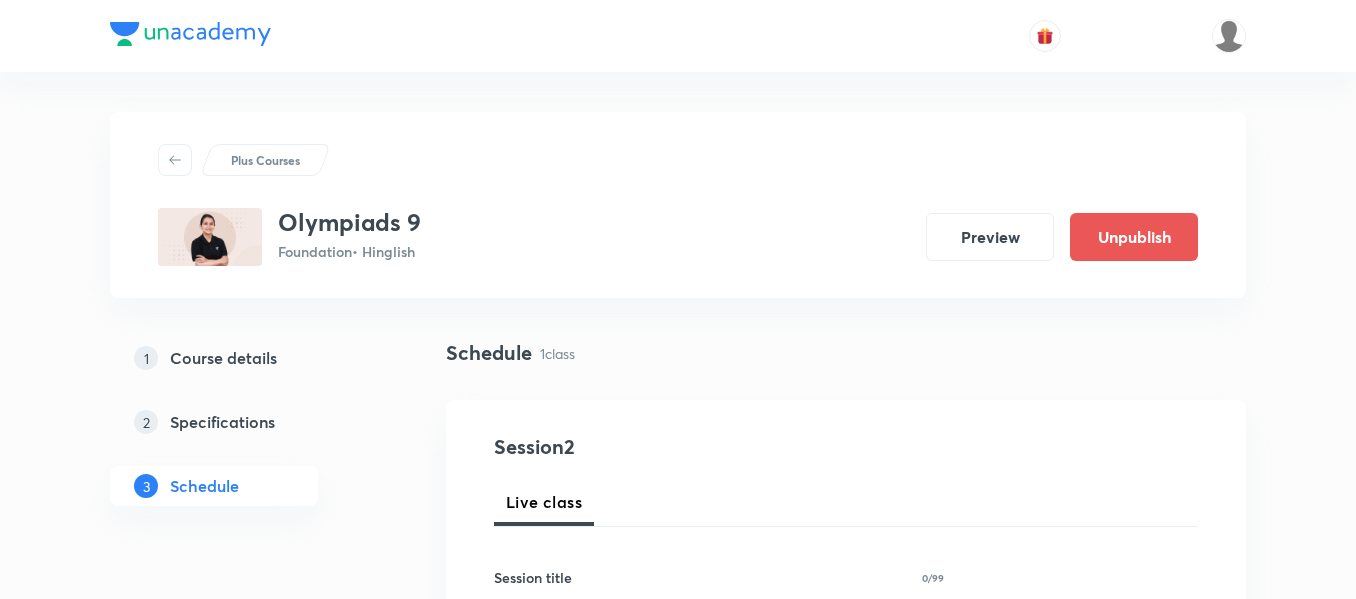 scroll, scrollTop: 700, scrollLeft: 0, axis: vertical 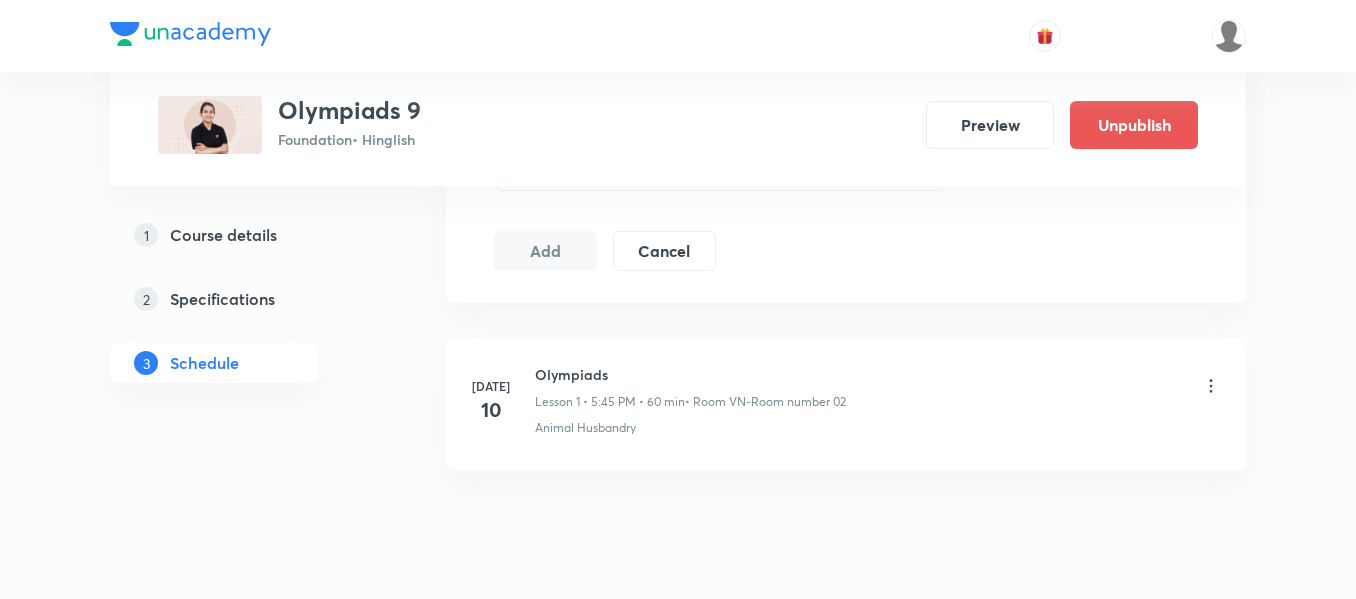 click 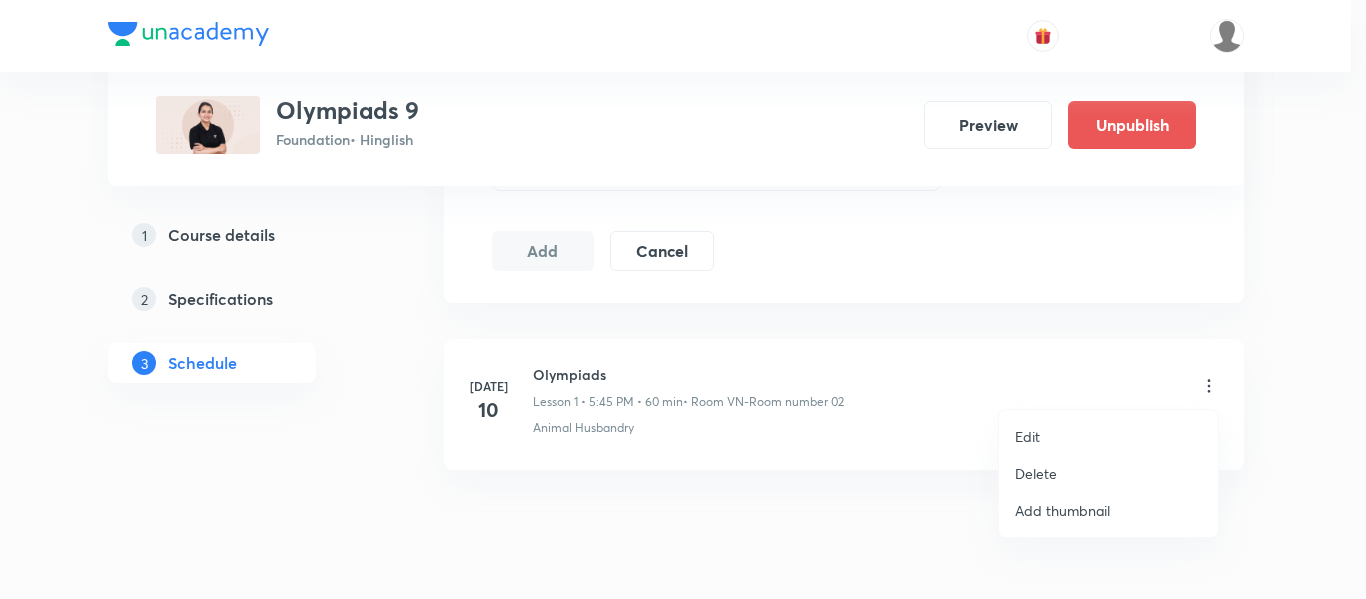 click on "Delete" at bounding box center (1108, 473) 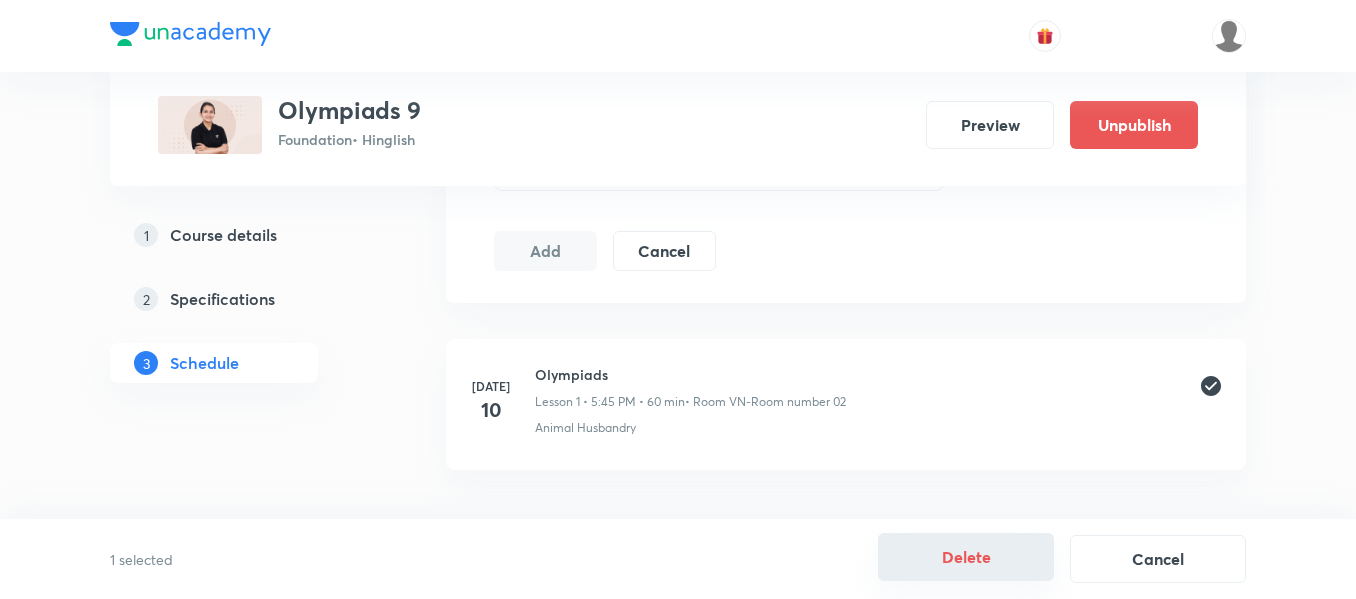 click on "Delete" at bounding box center [966, 557] 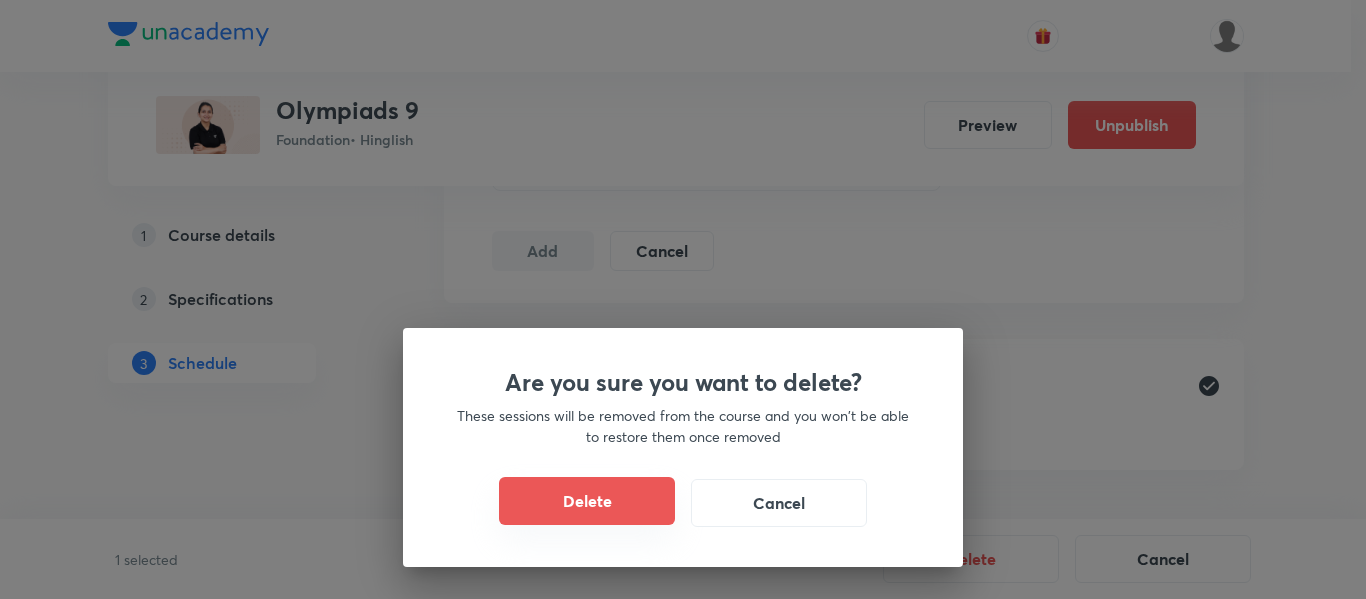 click on "Delete" at bounding box center [587, 501] 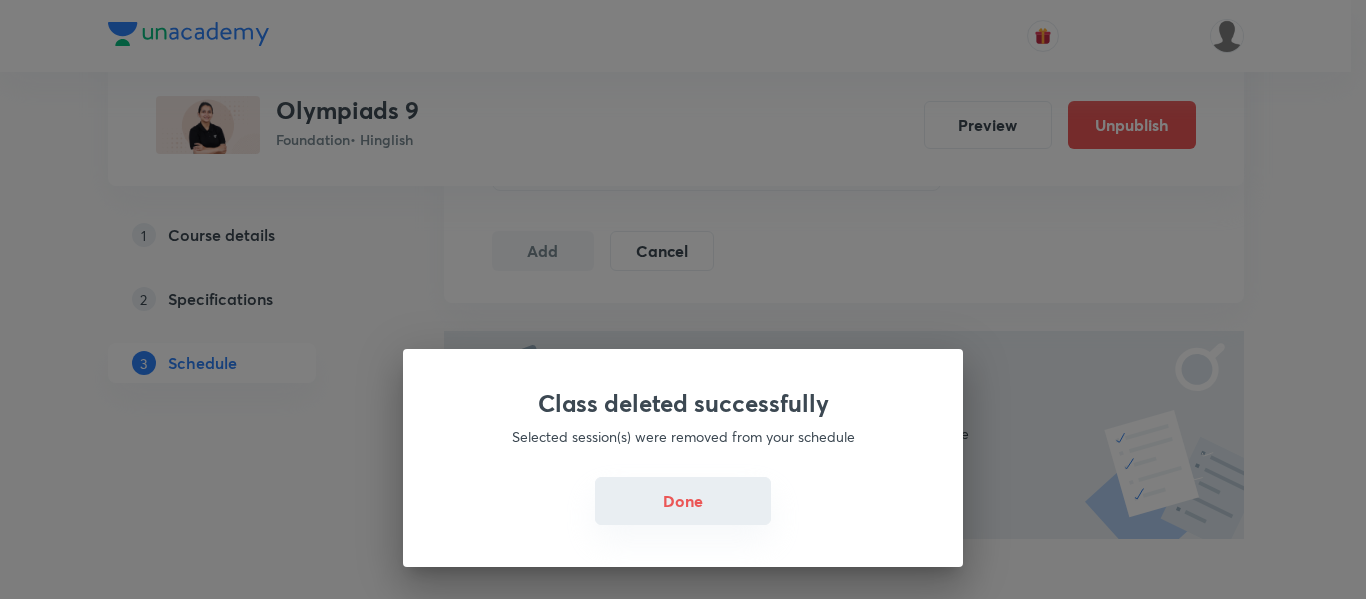 click on "Done" at bounding box center (683, 501) 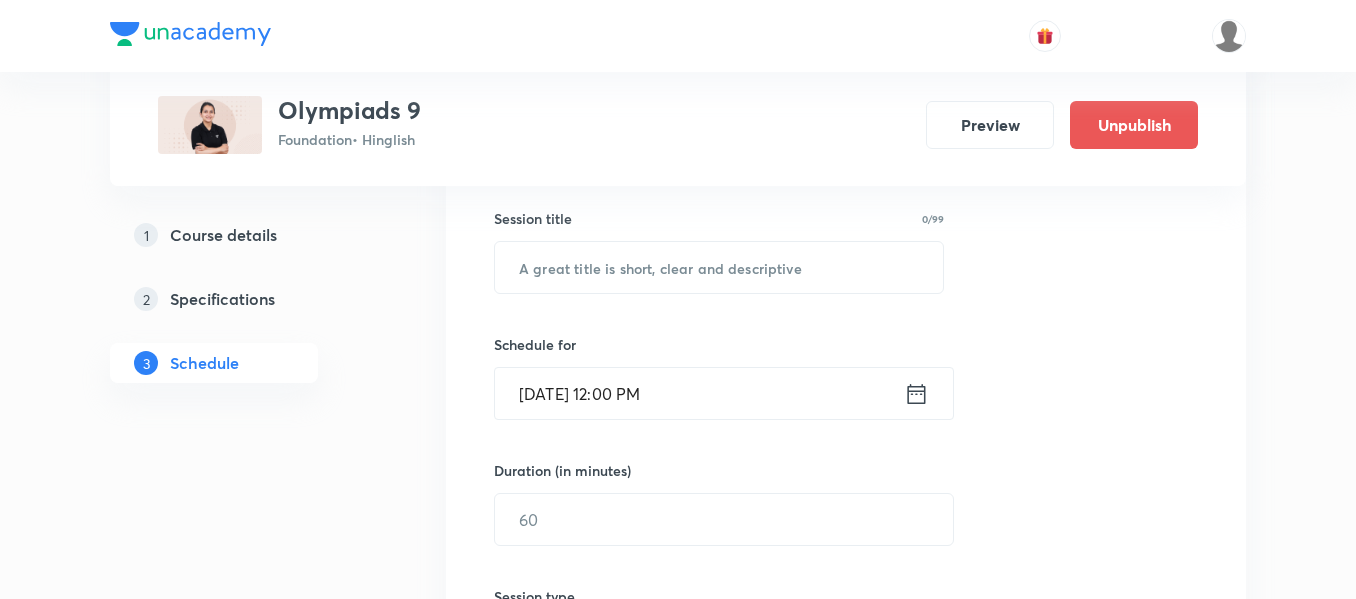 scroll, scrollTop: 200, scrollLeft: 0, axis: vertical 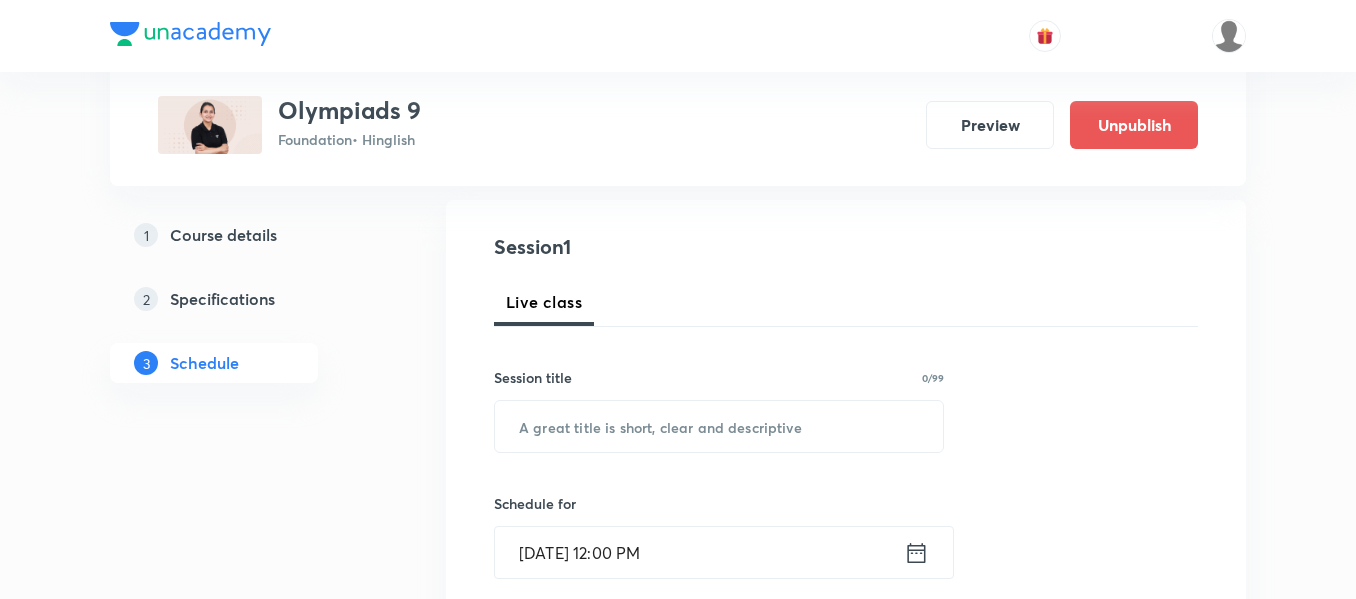 drag, startPoint x: 803, startPoint y: 425, endPoint x: 806, endPoint y: 455, distance: 30.149628 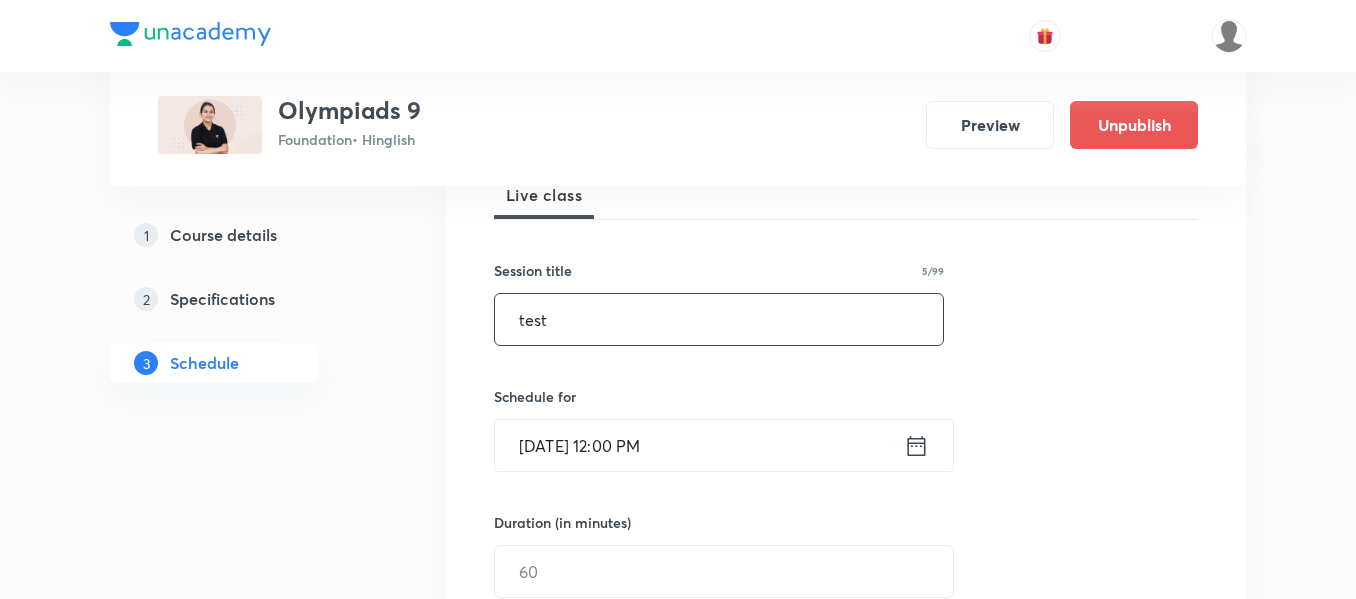 scroll, scrollTop: 500, scrollLeft: 0, axis: vertical 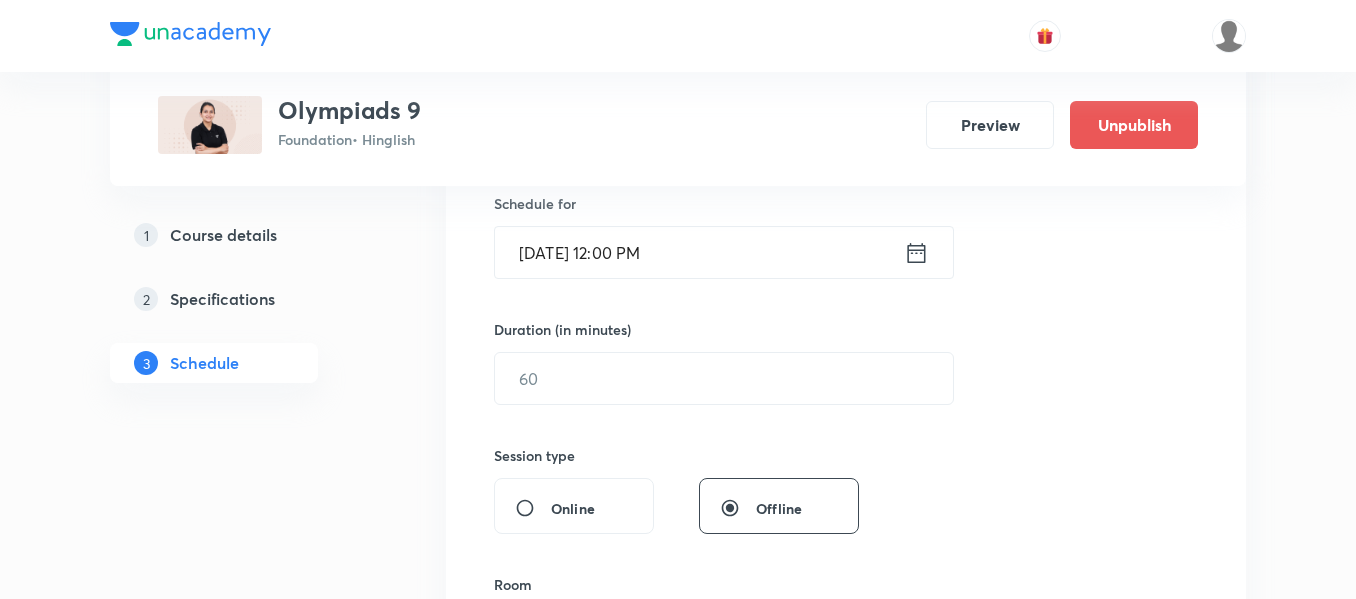 type on "test" 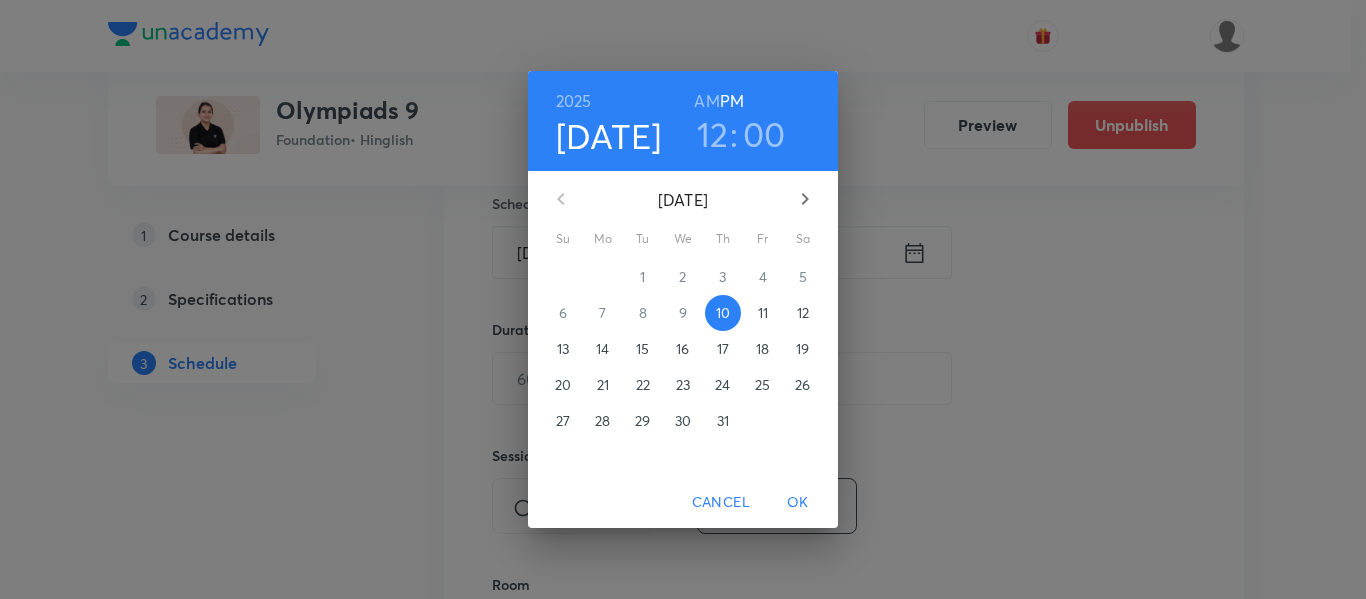 click on "26" at bounding box center [802, 385] 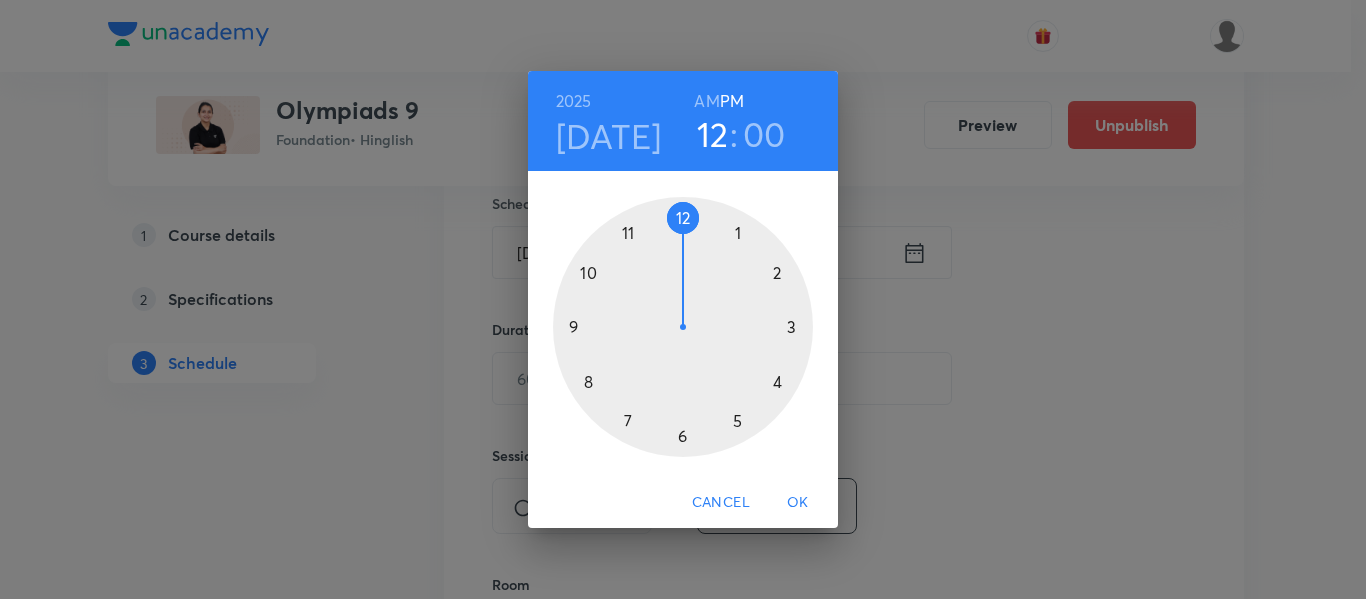 click on "OK" at bounding box center (798, 502) 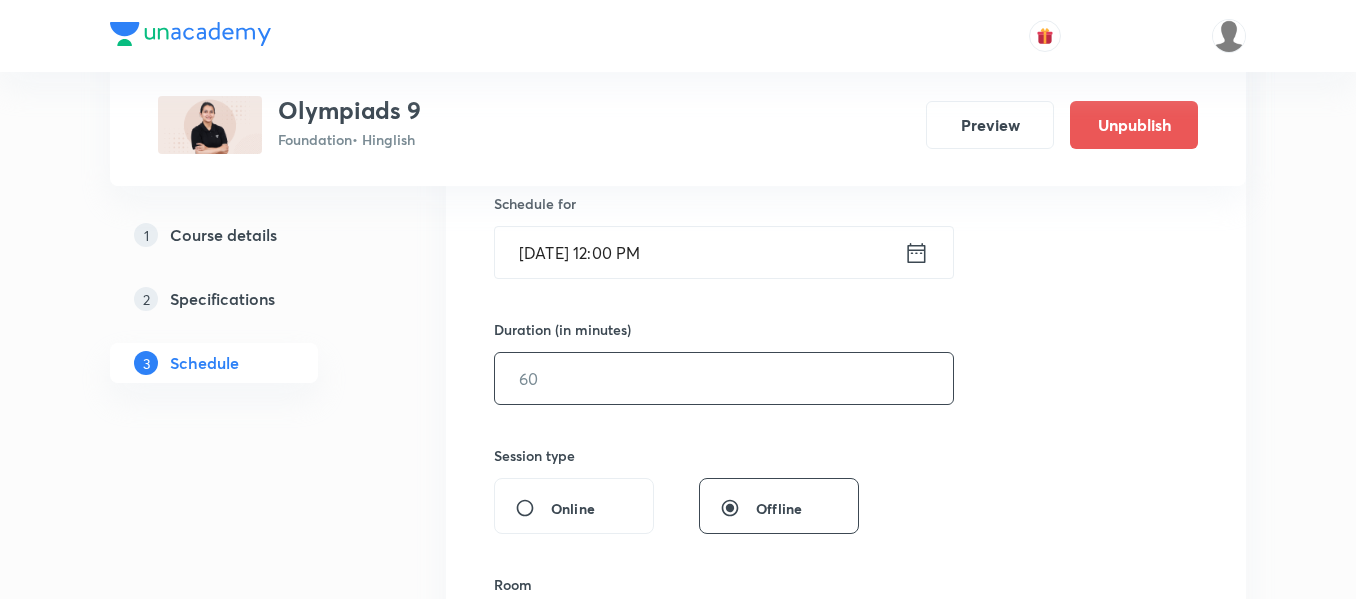 click at bounding box center (724, 378) 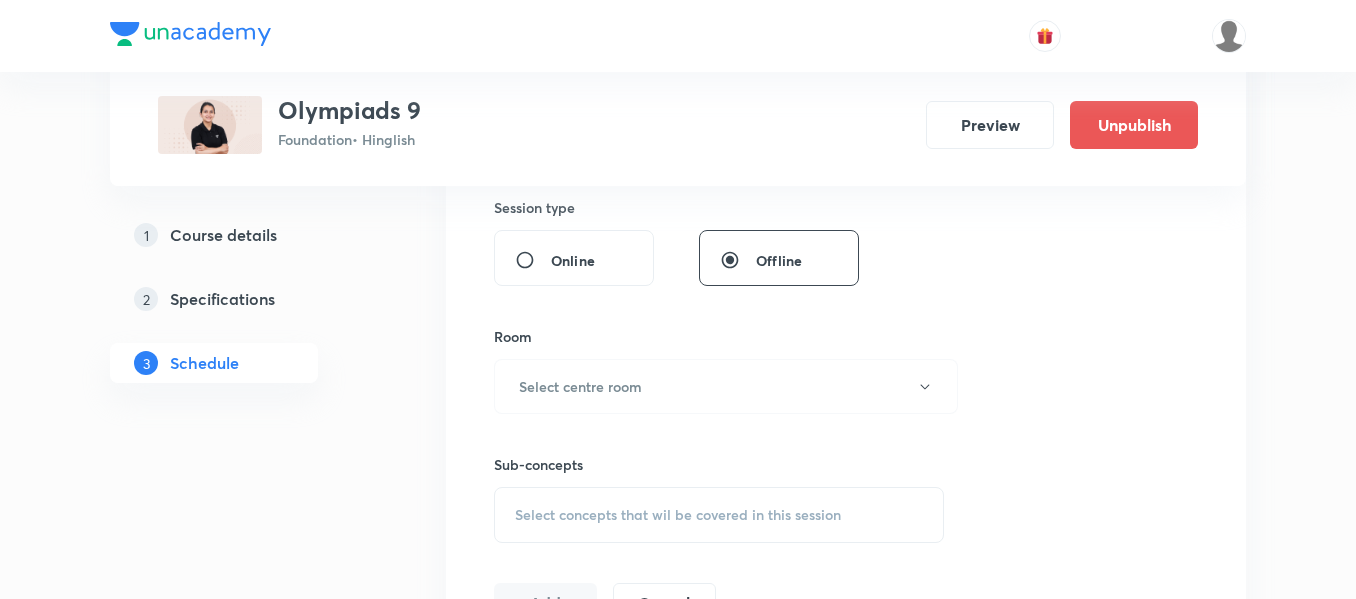 scroll, scrollTop: 800, scrollLeft: 0, axis: vertical 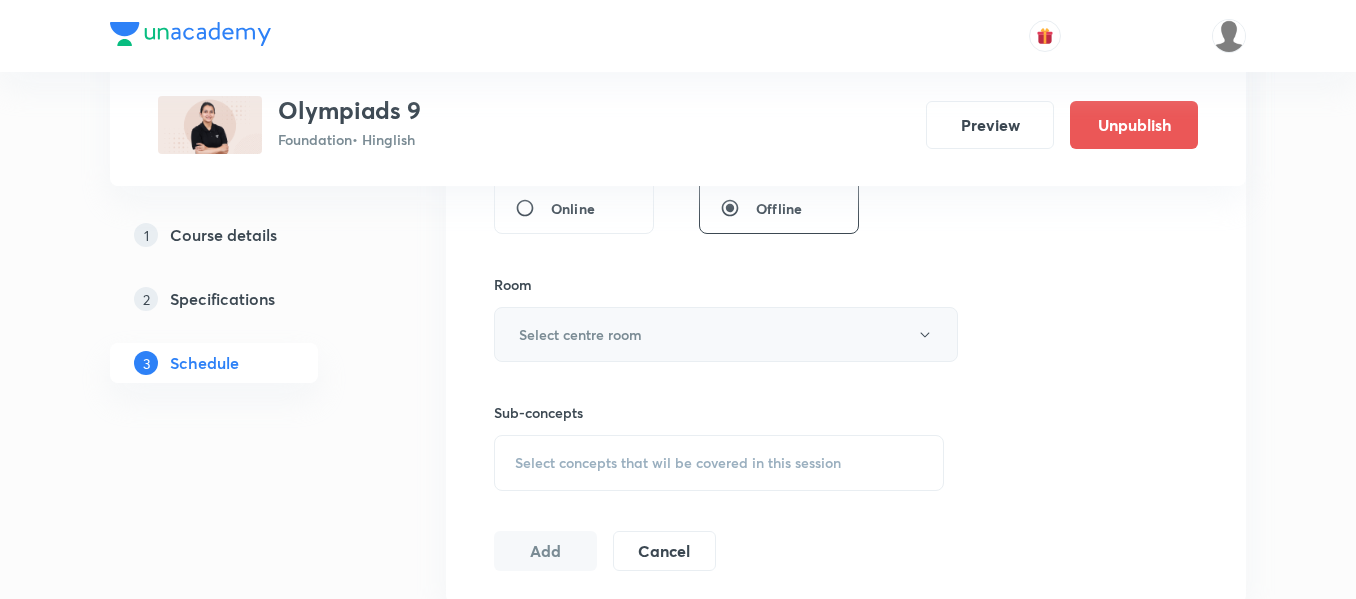 type on "12" 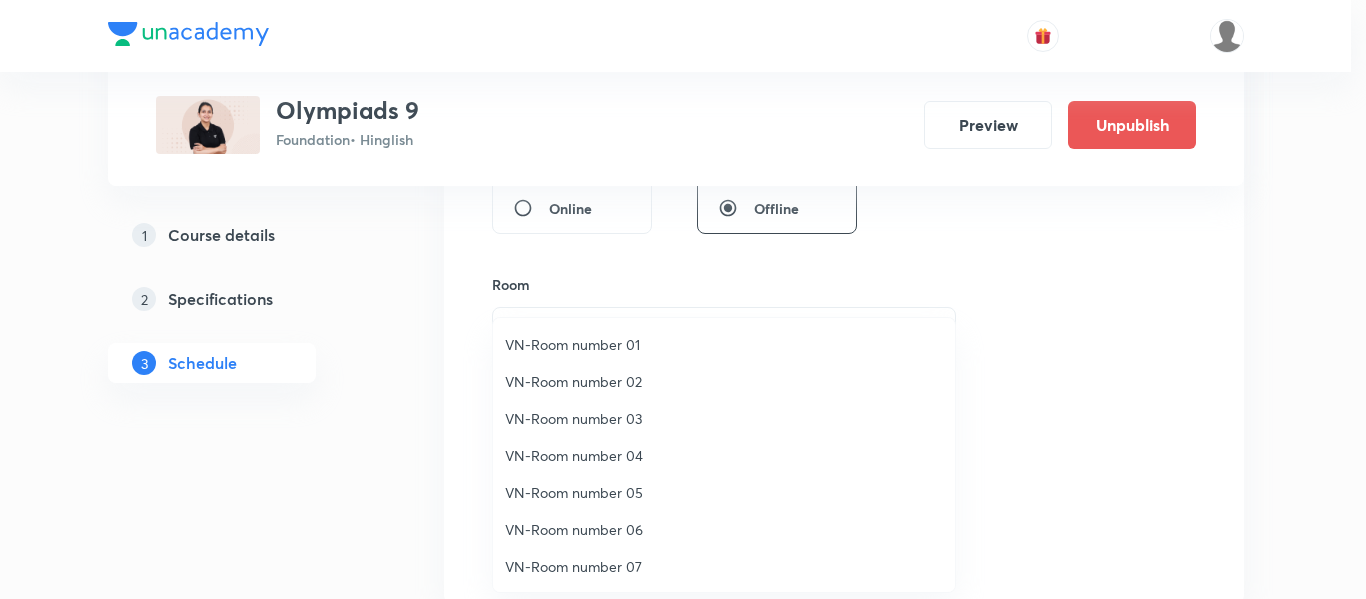 click on "VN-Room number 03" at bounding box center (724, 418) 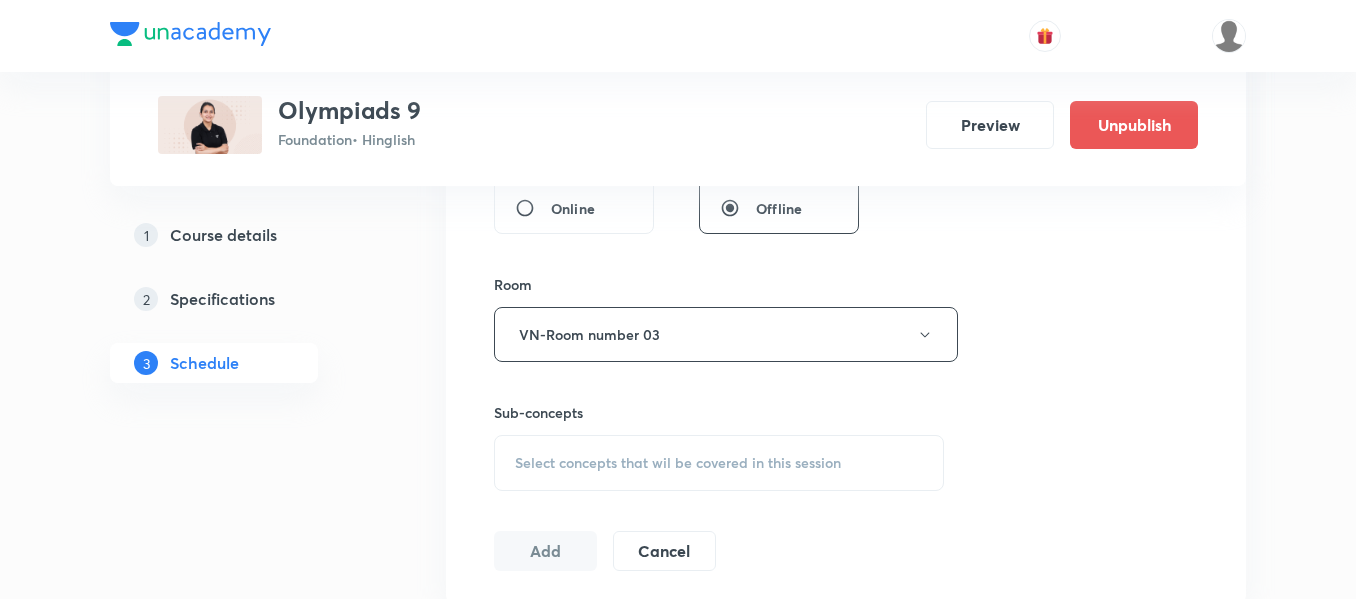click on "Select concepts that wil be covered in this session" at bounding box center (678, 463) 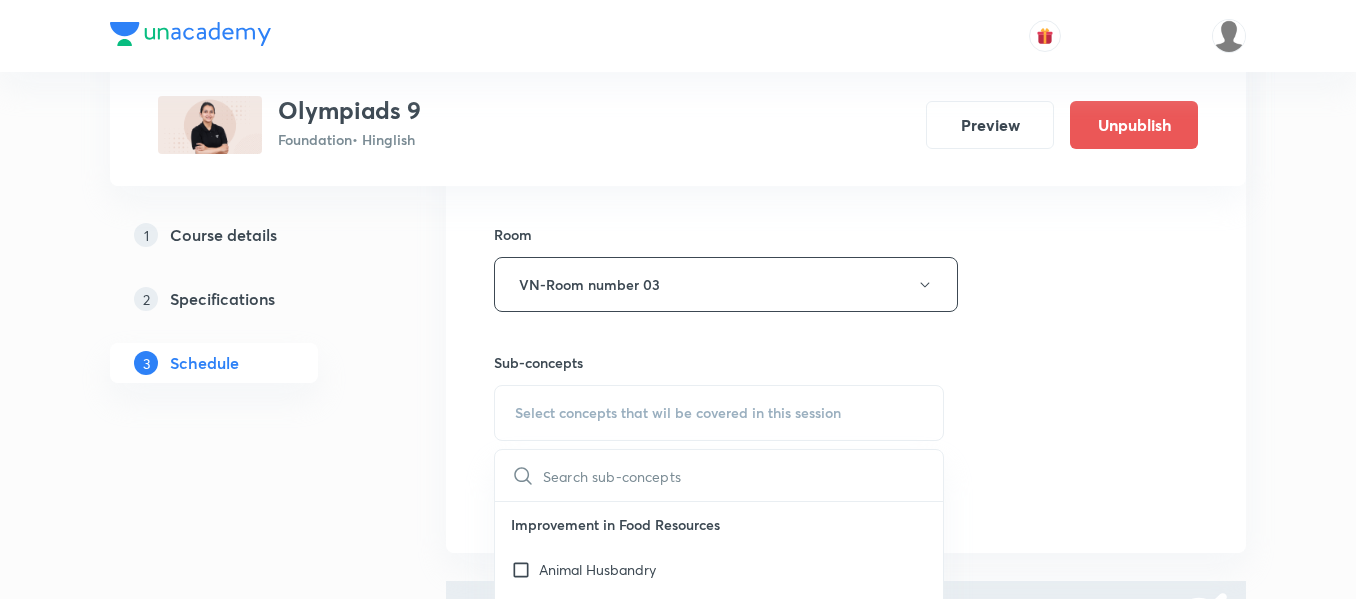 scroll, scrollTop: 900, scrollLeft: 0, axis: vertical 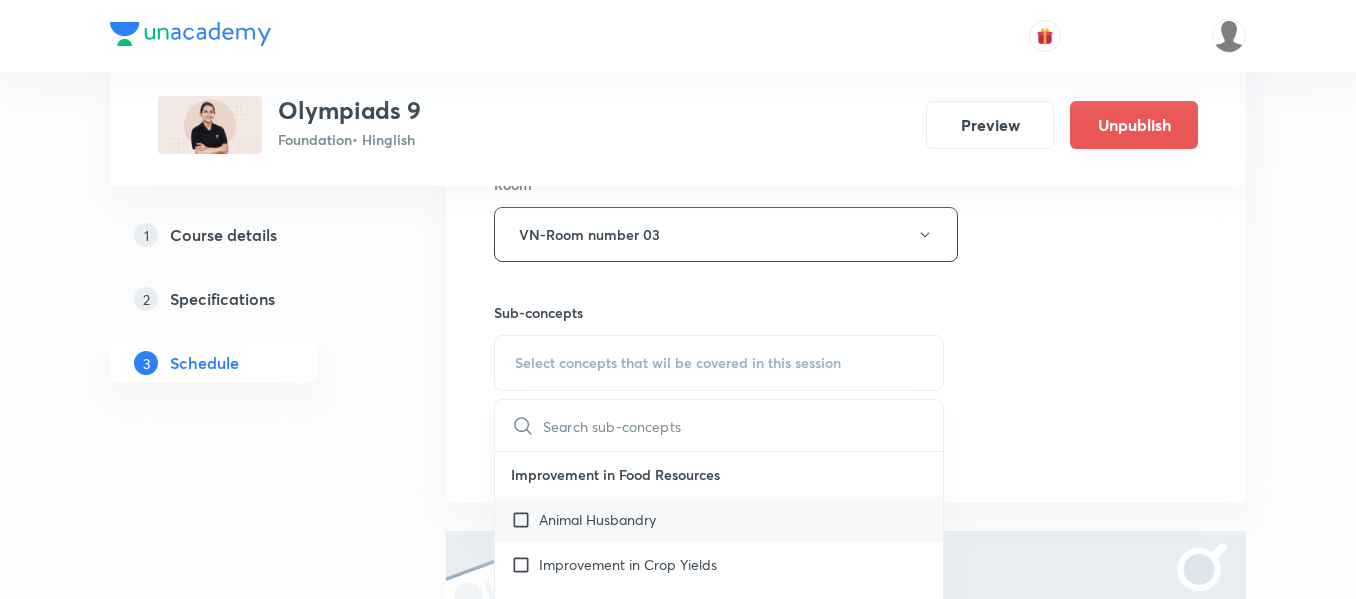 click on "Animal Husbandry" at bounding box center [597, 519] 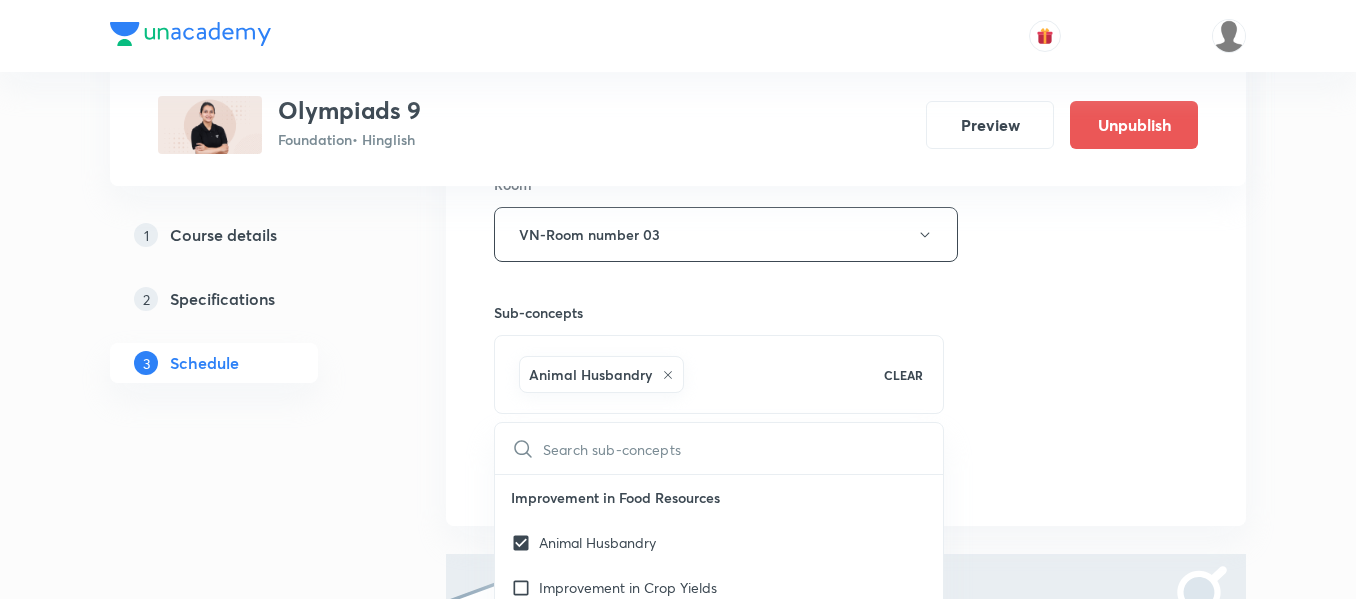 click on "Session  1 Live class Session title 5/99 test ​ Schedule for Jul 26, 2025, 12:00 PM ​ Duration (in minutes) 12 ​   Session type Online Offline Room VN-Room number 03 Sub-concepts Animal Husbandry CLEAR ​ Improvement in Food Resources Animal Husbandry Improvement in Crop Yields Green Revolution Natural Resources Exhaustible Resources Inexhaustible Resources Biogeochemical Cycles Greenhouse Effect Why do we Fall ill Health & Its Failure Causes of Diseases Types of Diseases Acquired Diseases Spread of Infectious Diseases Principles of Treatment & its Prevention Diversity in Living Organisms Biodiversity & Classification Five Kingdom Kingdom Animalia Kingdom Plantae Tissues Animal Tissues Plant Tissues The Fundamental Unit of Life-Cell Discovery of Cell Types of Cell Structure of Cell Cell Organelles Introduction Prokaryotic Cell Eukaryotic Cell Endomembrane System Microbodies Reproduction Introduction Asexual Reproduction Asexual Reproduction In Plants Sexual Reproduction in Plants Introduction Biosphere" at bounding box center [846, 13] 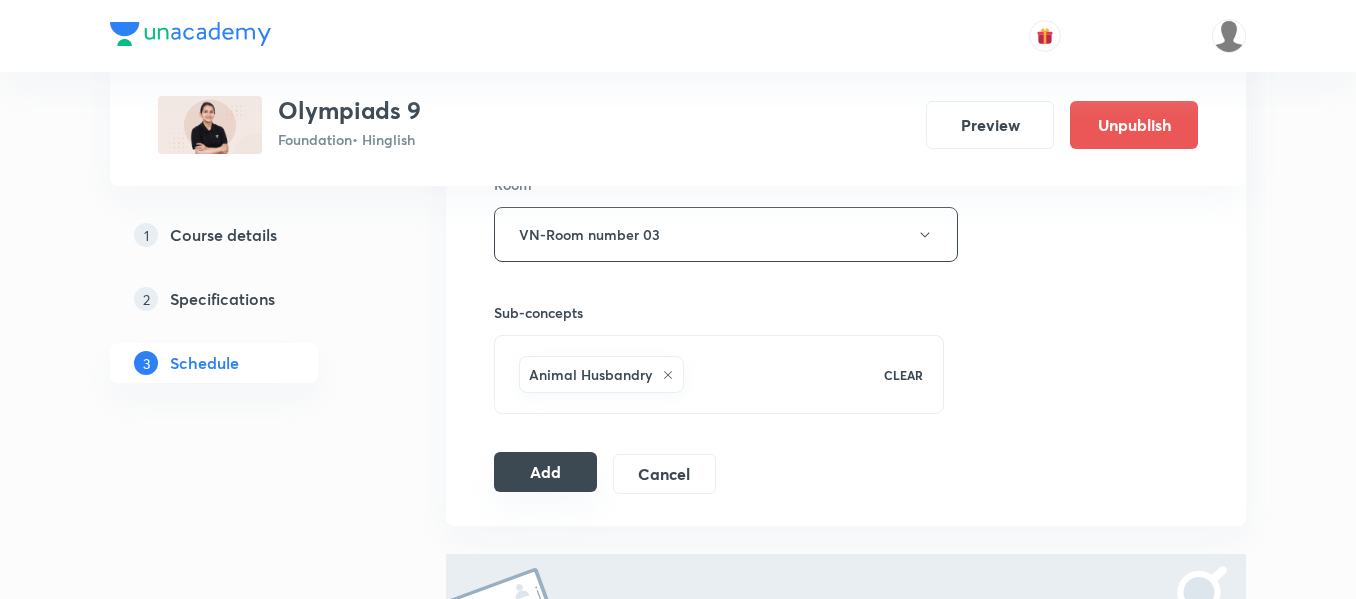 click on "Add" at bounding box center [545, 472] 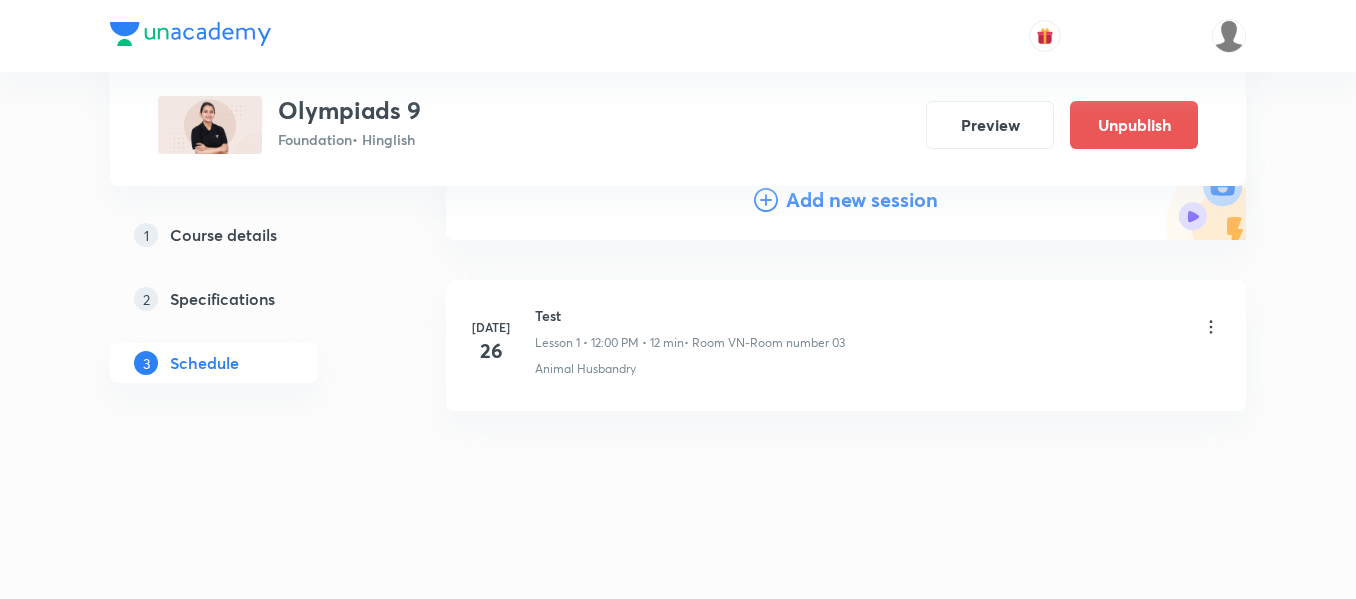 scroll, scrollTop: 240, scrollLeft: 0, axis: vertical 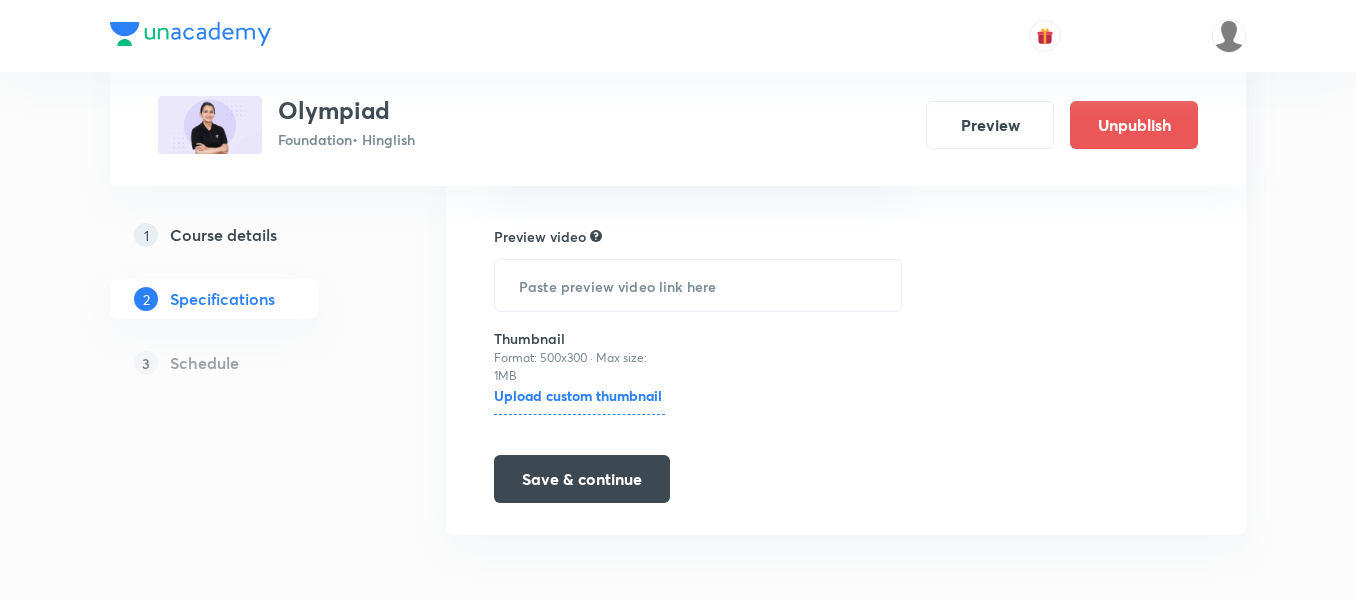 click on "Course details" at bounding box center [223, 235] 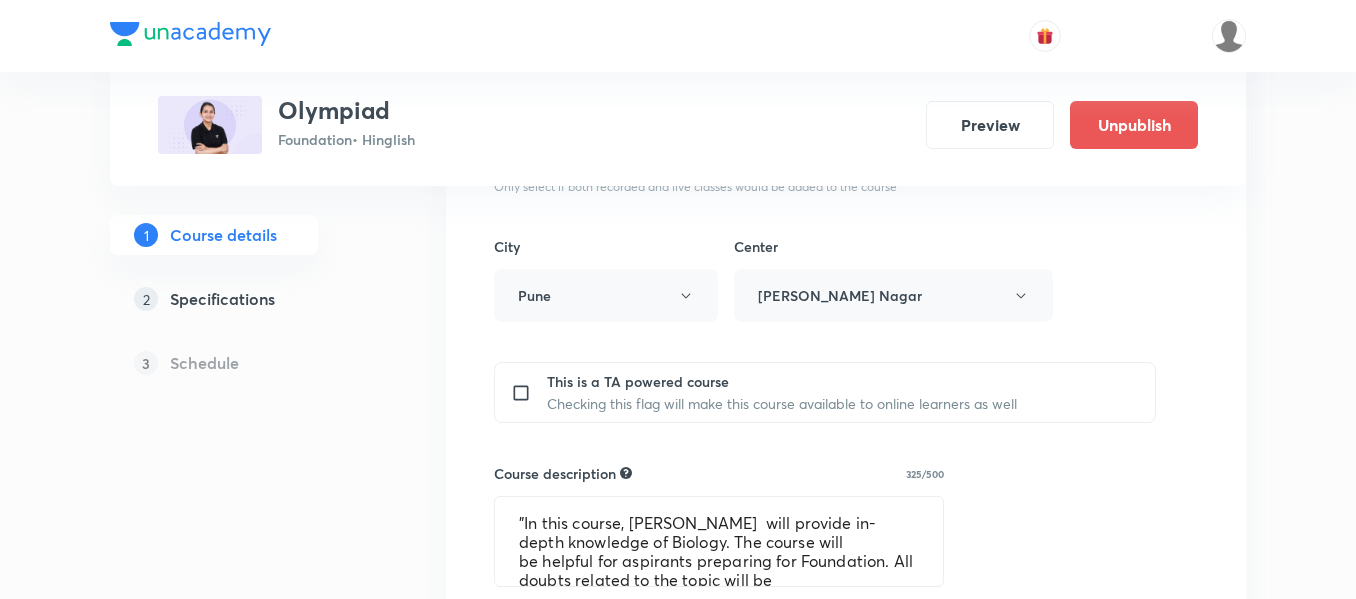 scroll, scrollTop: 0, scrollLeft: 0, axis: both 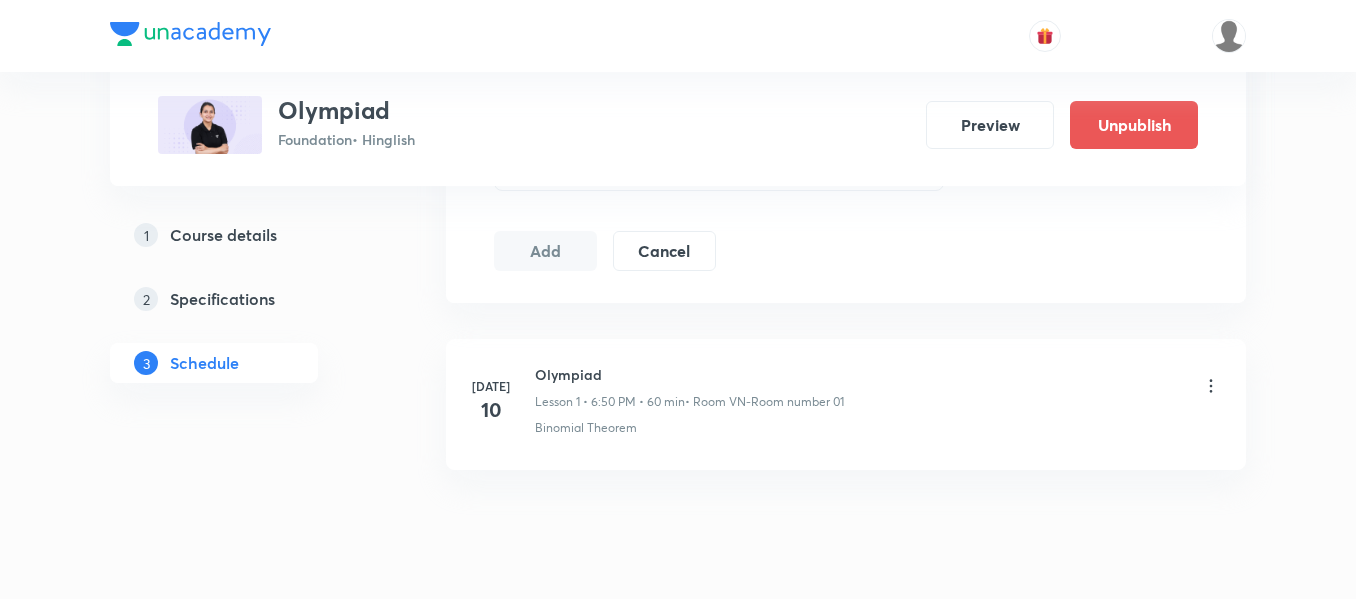 click 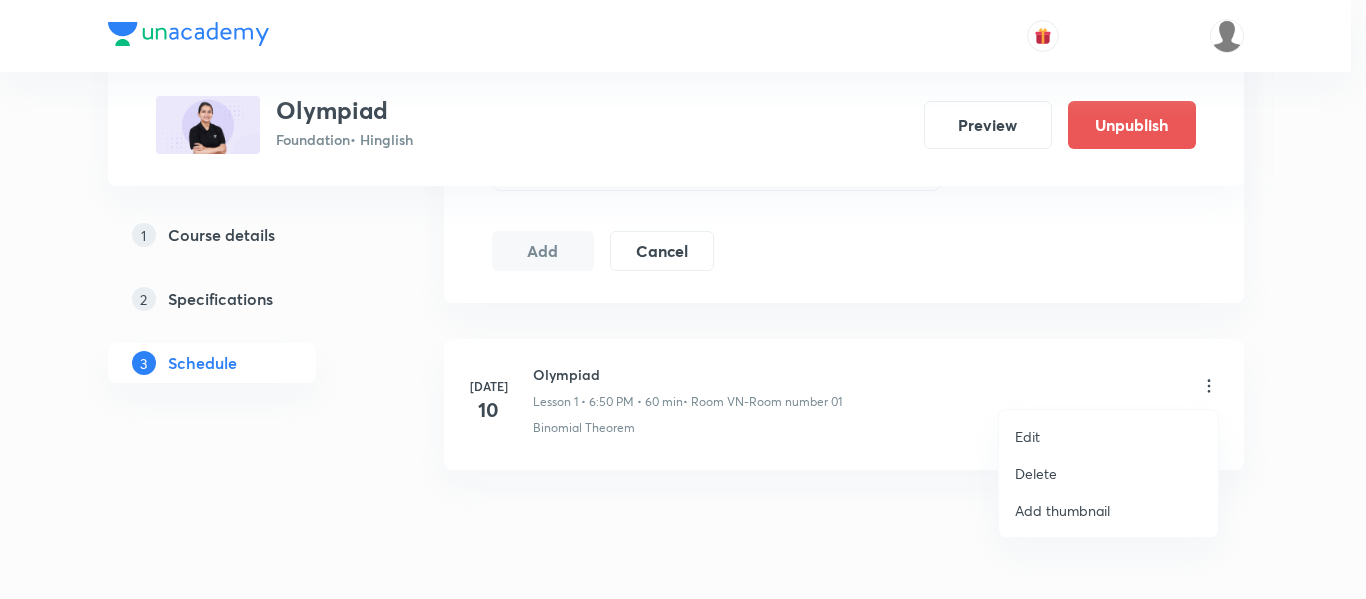 click on "Edit" at bounding box center [1108, 436] 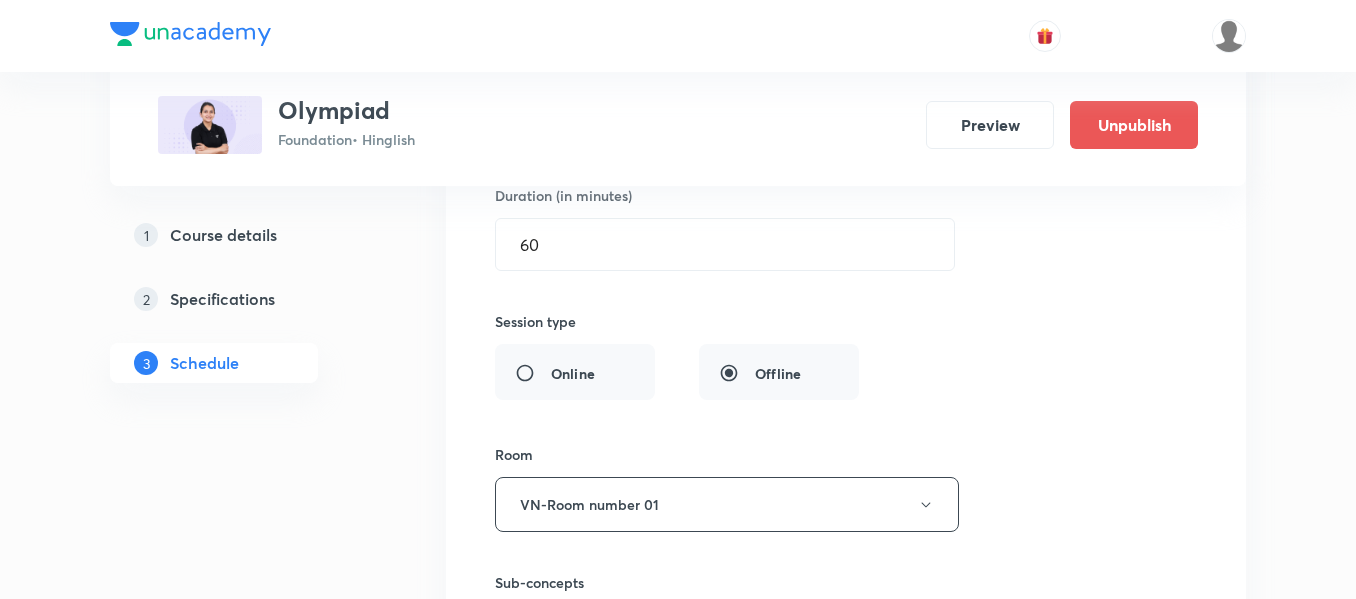 scroll, scrollTop: 409, scrollLeft: 0, axis: vertical 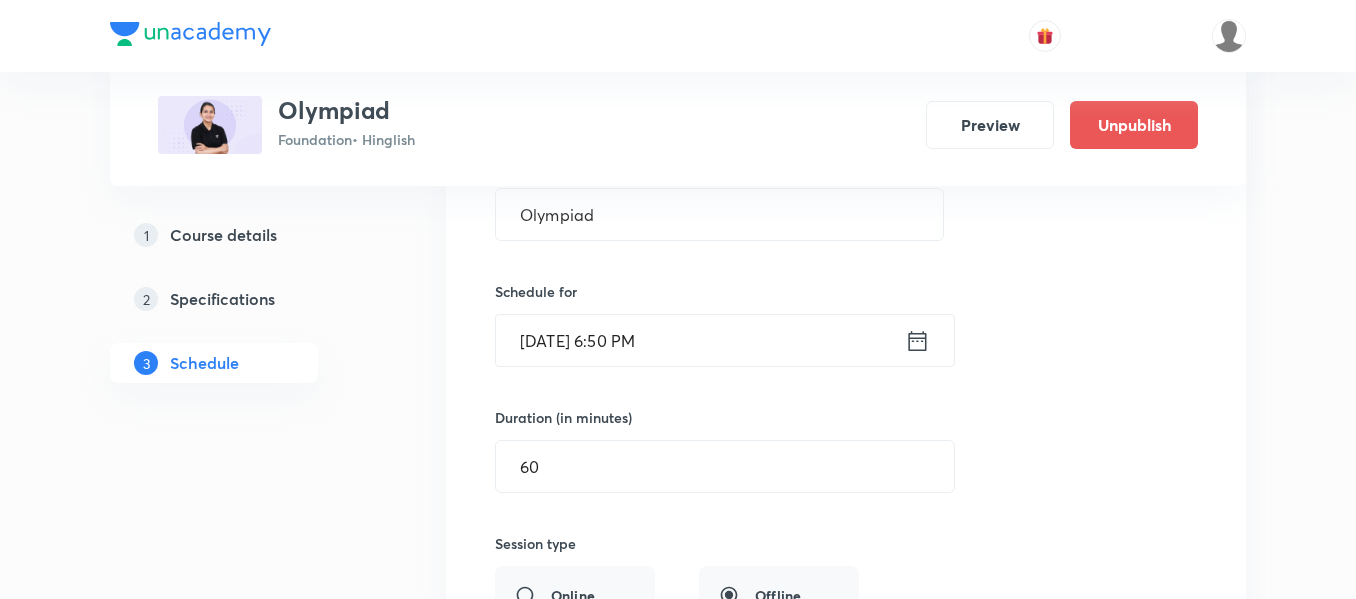 click 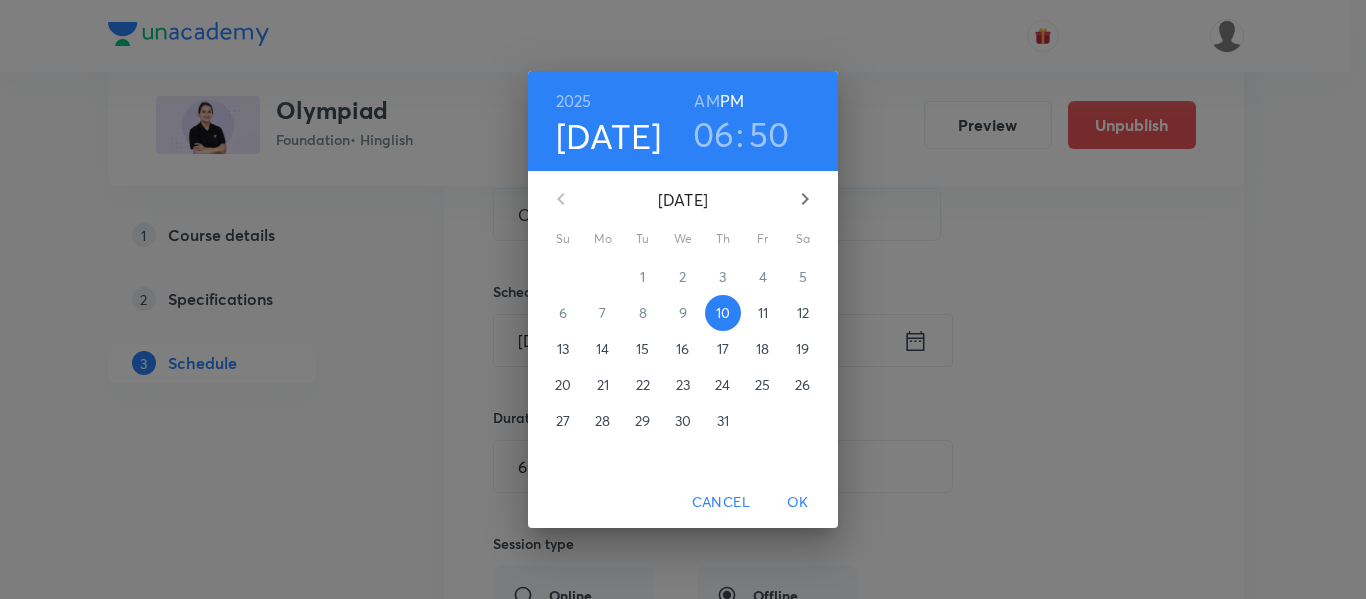 click on "06" at bounding box center [714, 134] 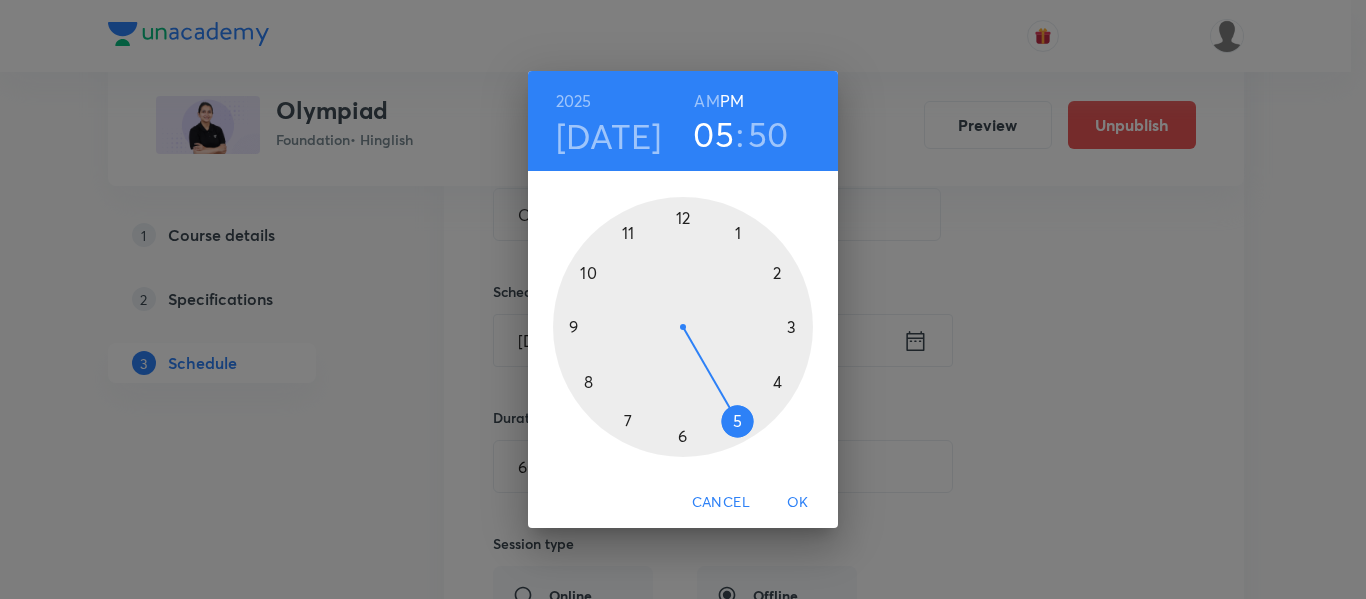 drag, startPoint x: 691, startPoint y: 428, endPoint x: 737, endPoint y: 441, distance: 47.801674 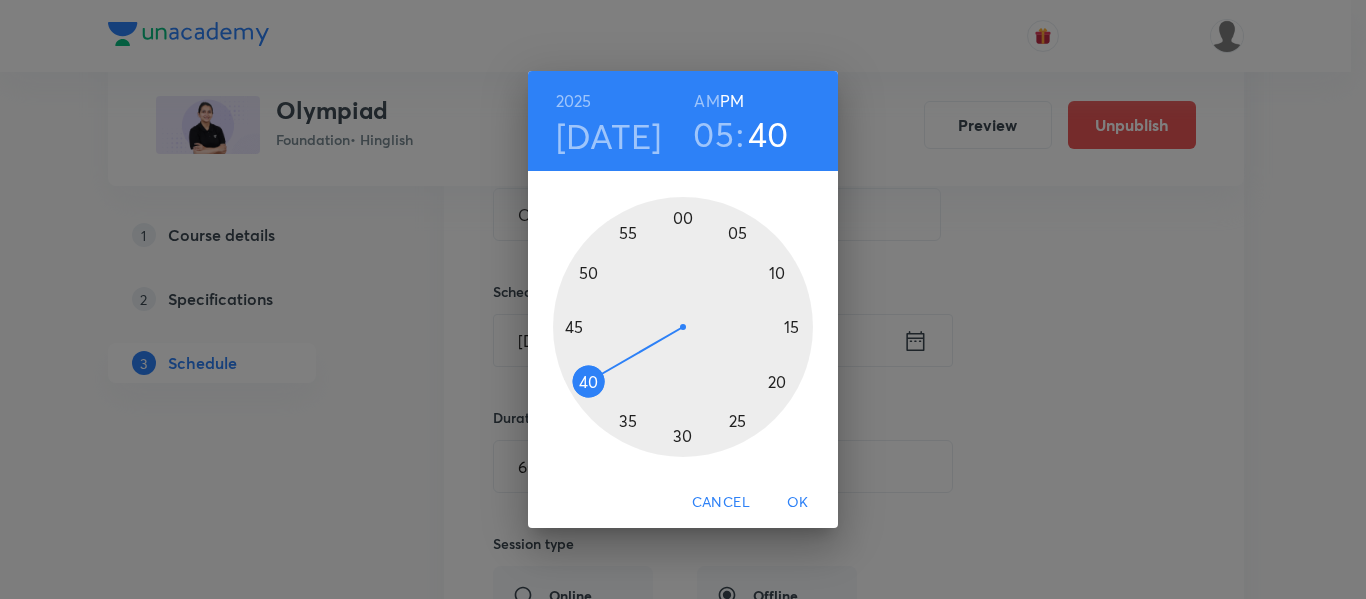 drag, startPoint x: 594, startPoint y: 273, endPoint x: 588, endPoint y: 382, distance: 109.165016 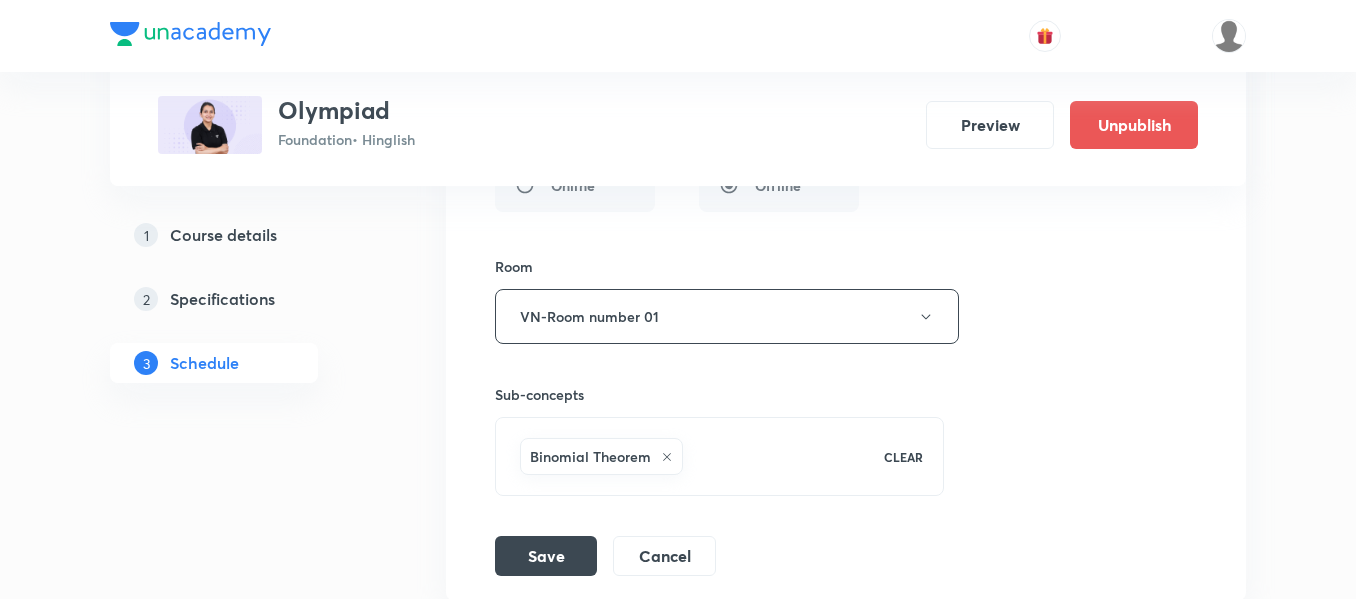 scroll, scrollTop: 1009, scrollLeft: 0, axis: vertical 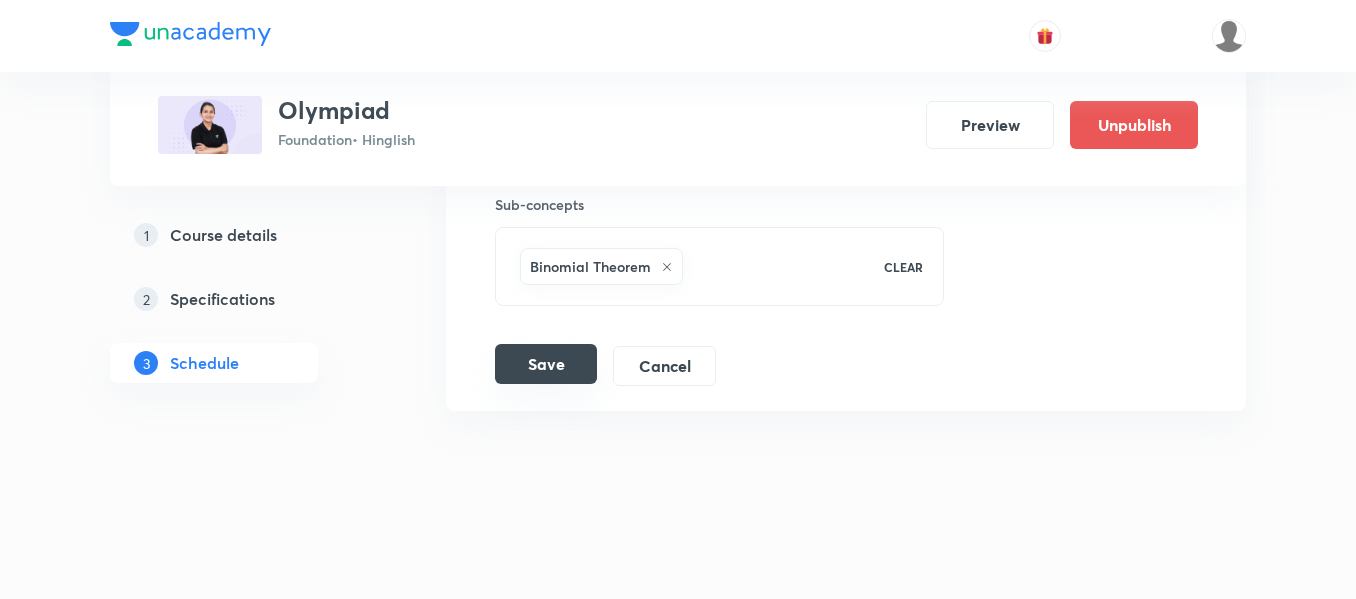 click on "Save" at bounding box center [546, 364] 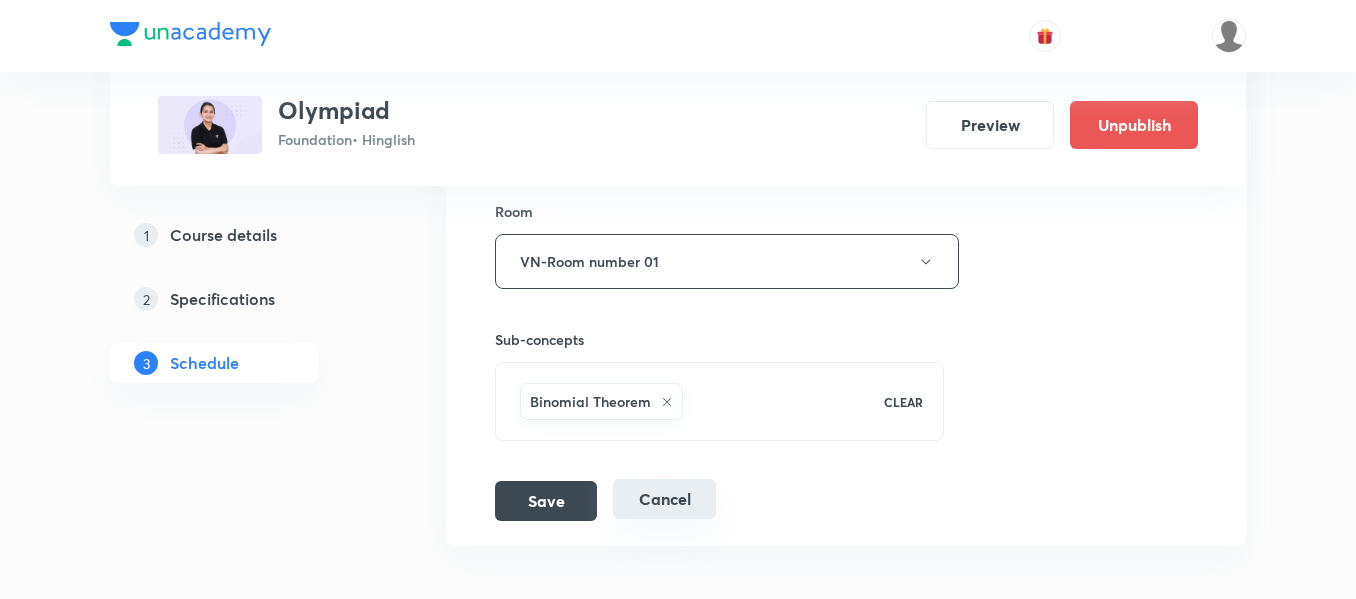 scroll, scrollTop: 909, scrollLeft: 0, axis: vertical 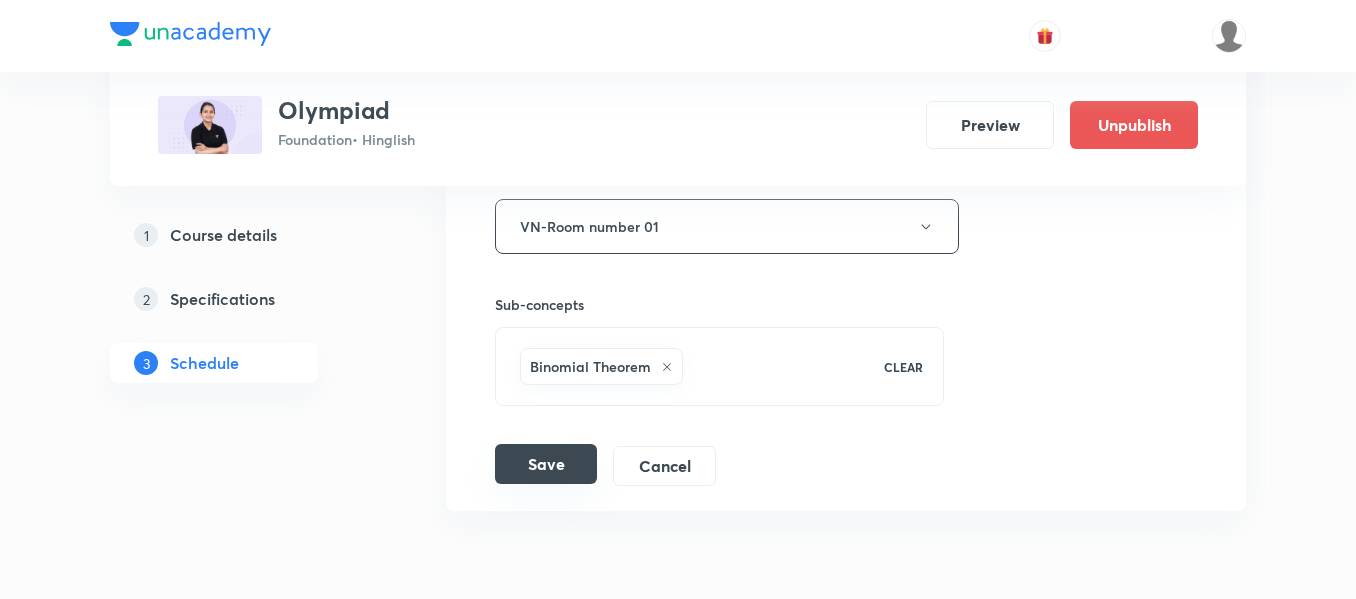 click on "Save" at bounding box center (546, 464) 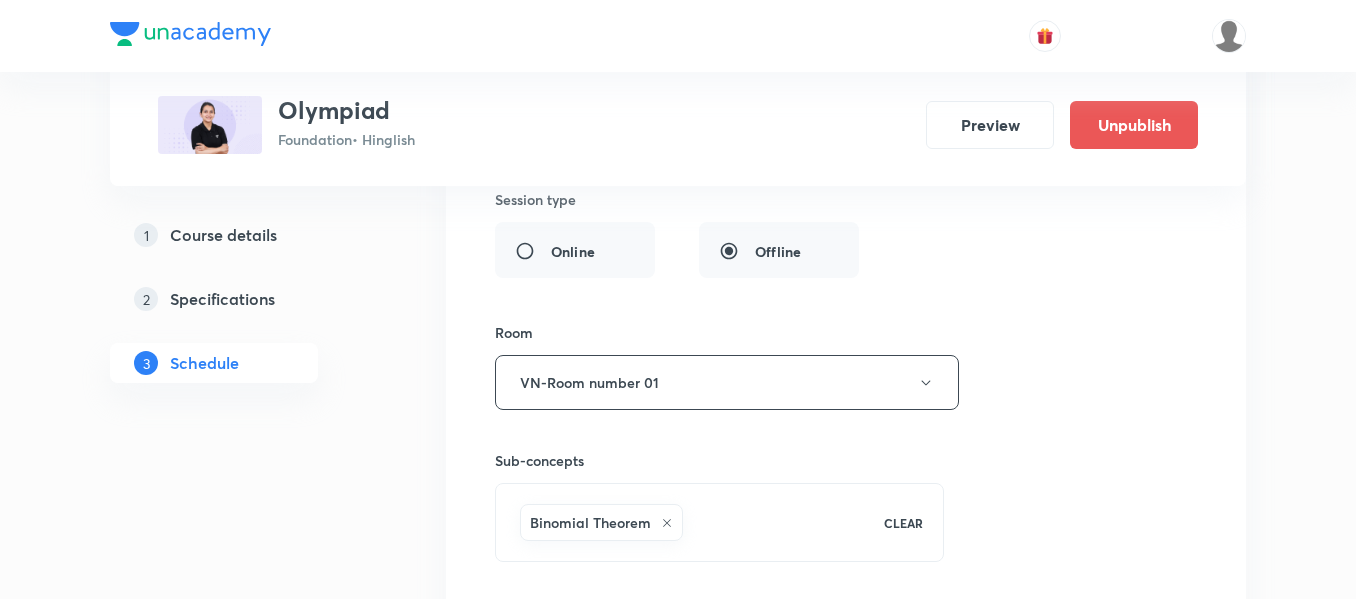 scroll, scrollTop: 1009, scrollLeft: 0, axis: vertical 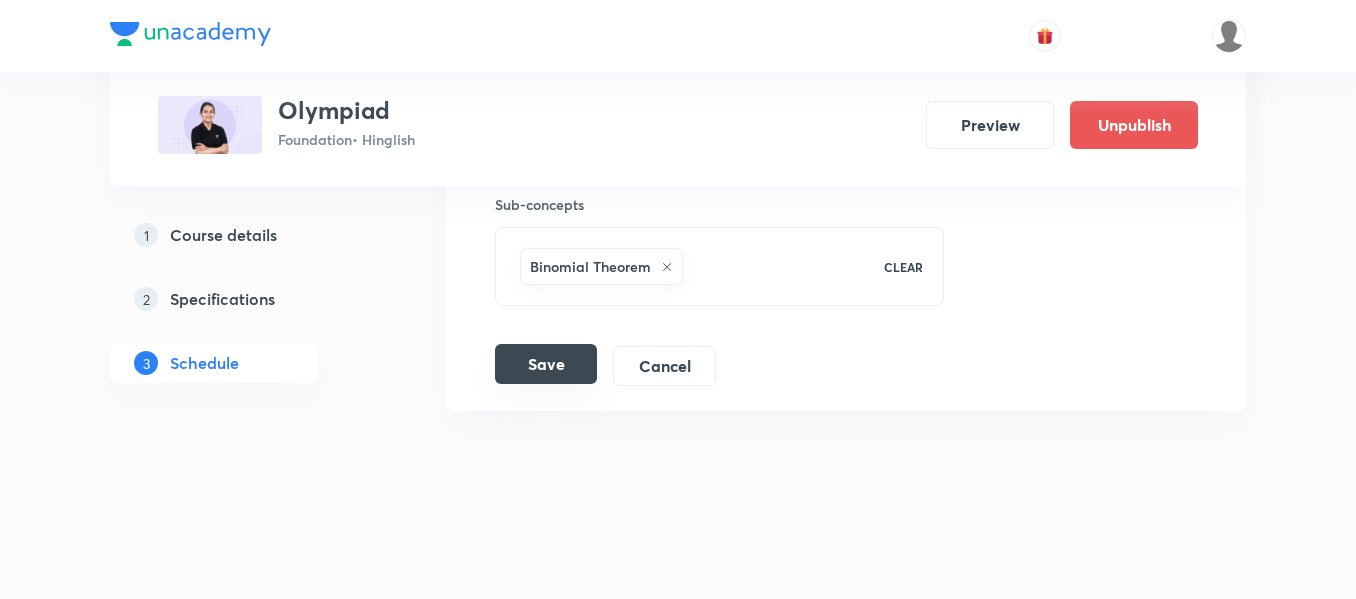 click on "Save" at bounding box center (546, 364) 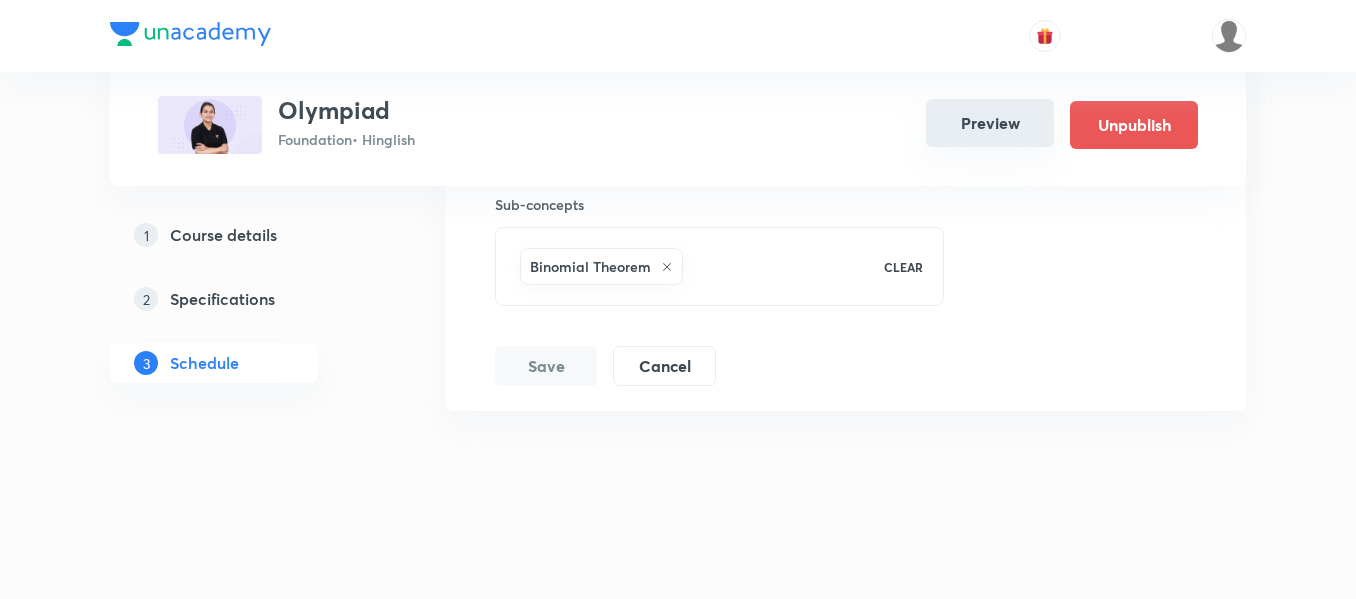 click on "Preview" at bounding box center (990, 123) 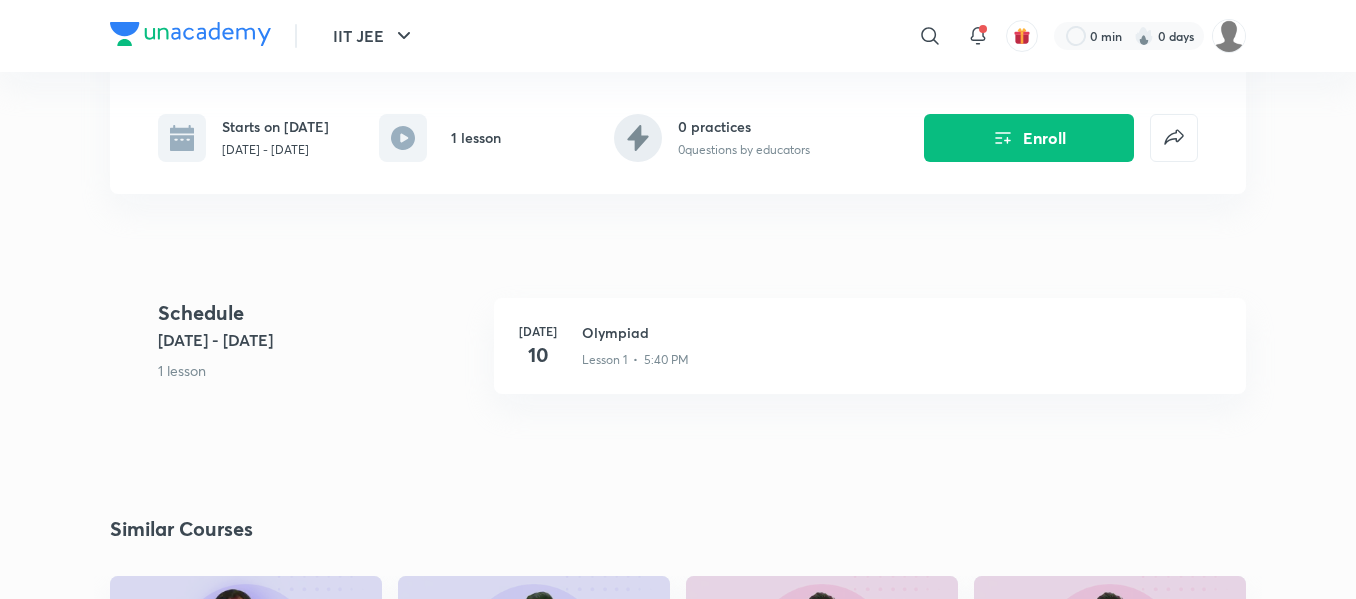 scroll, scrollTop: 300, scrollLeft: 0, axis: vertical 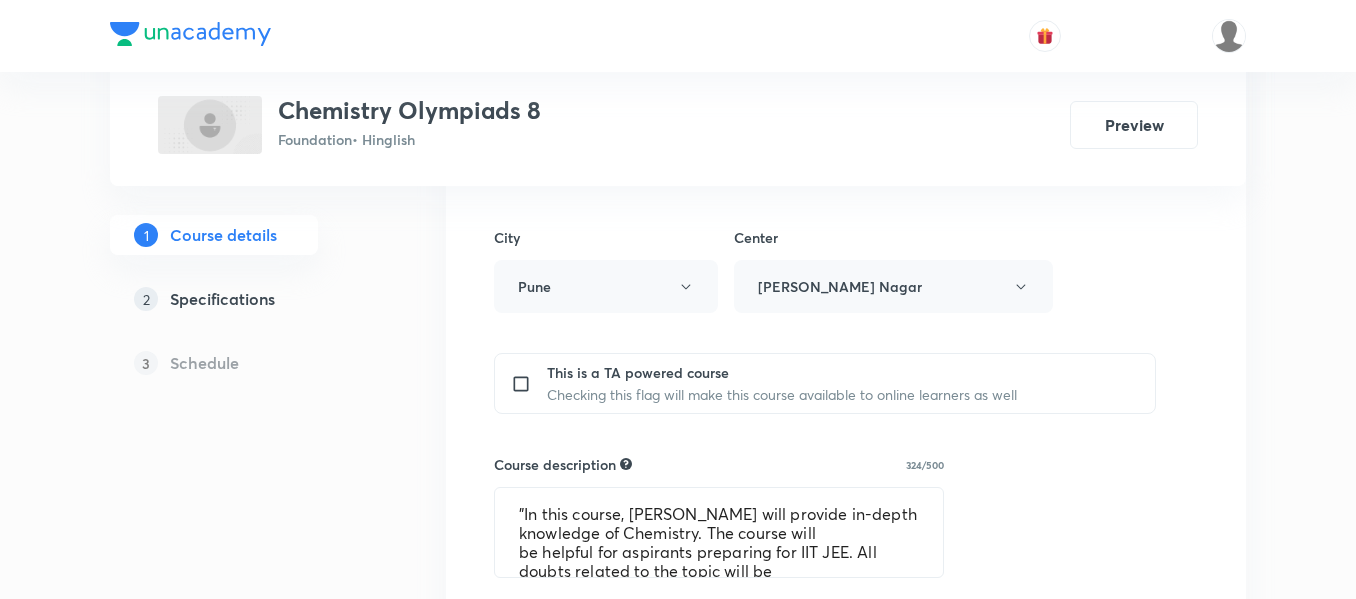 click on "Specifications" at bounding box center (222, 299) 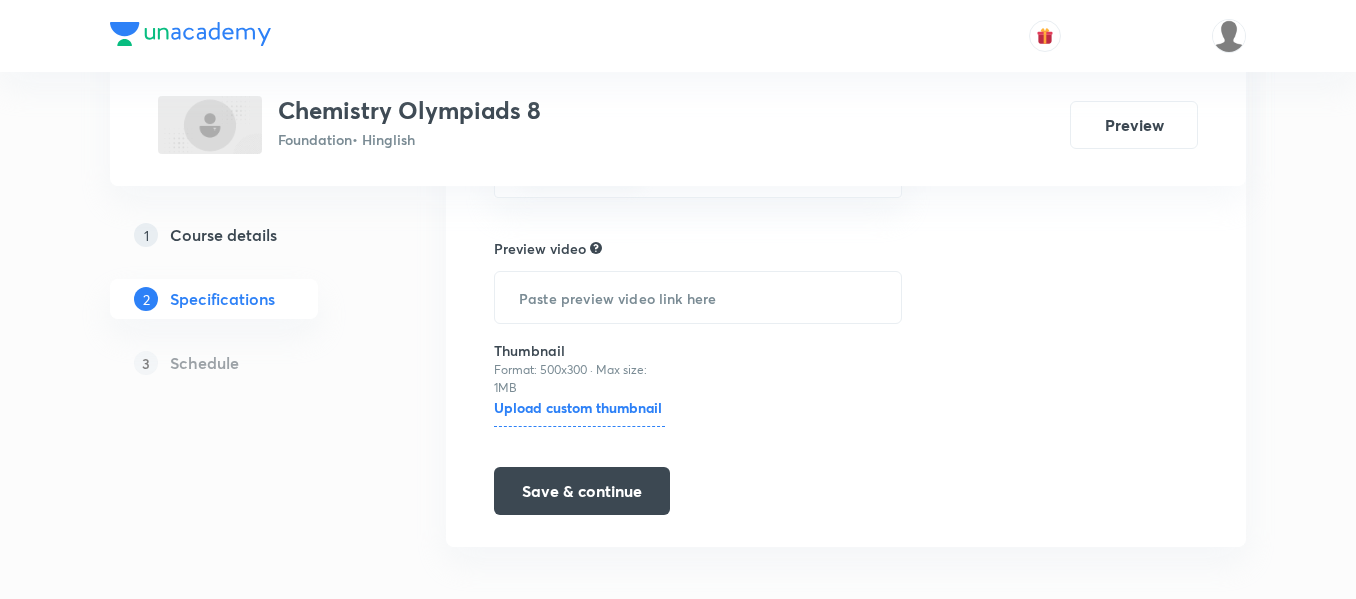scroll, scrollTop: 556, scrollLeft: 0, axis: vertical 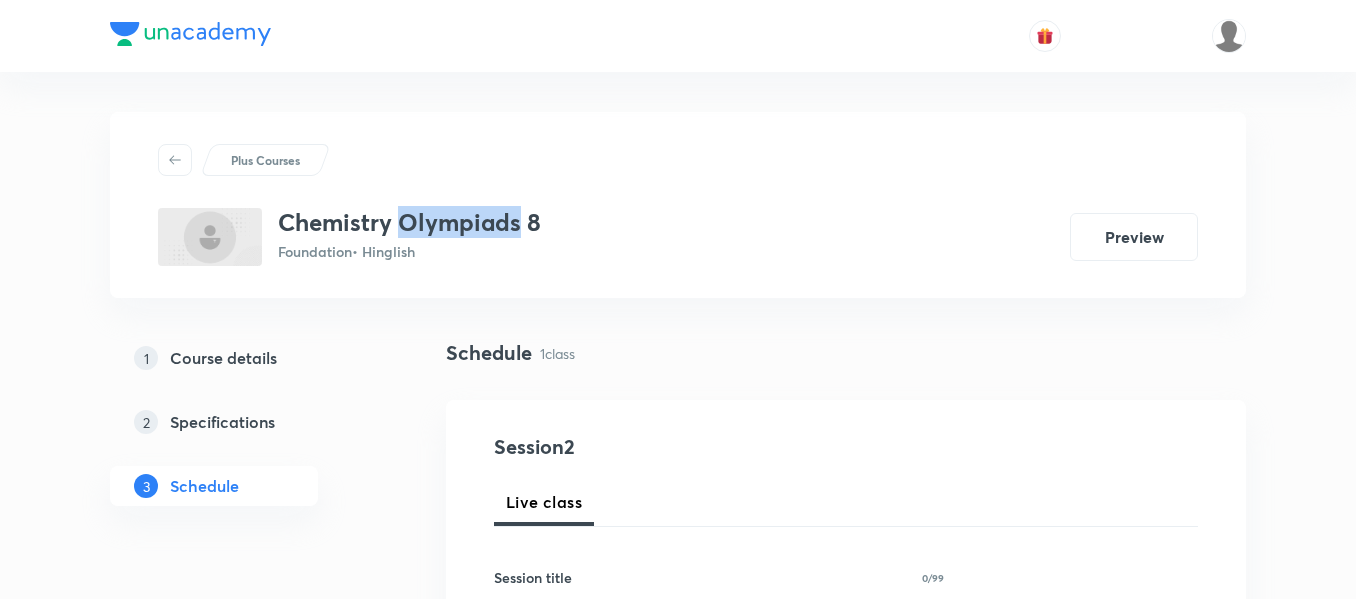 drag, startPoint x: 0, startPoint y: 0, endPoint x: 516, endPoint y: 221, distance: 561.335 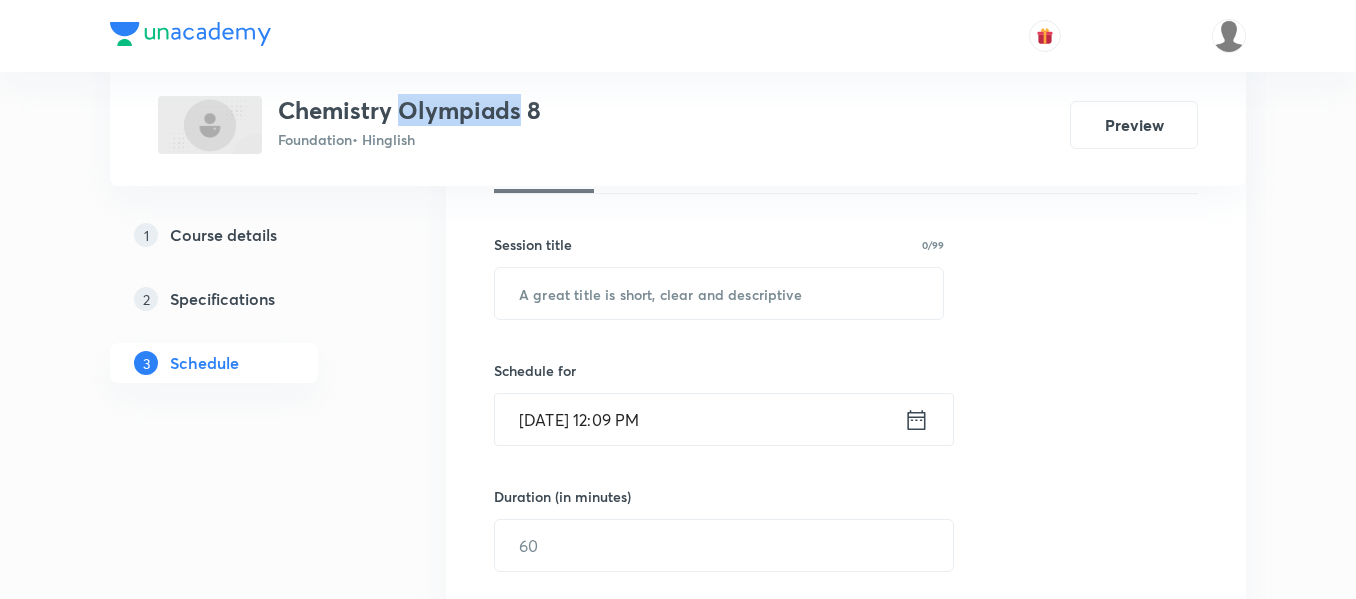 scroll, scrollTop: 400, scrollLeft: 0, axis: vertical 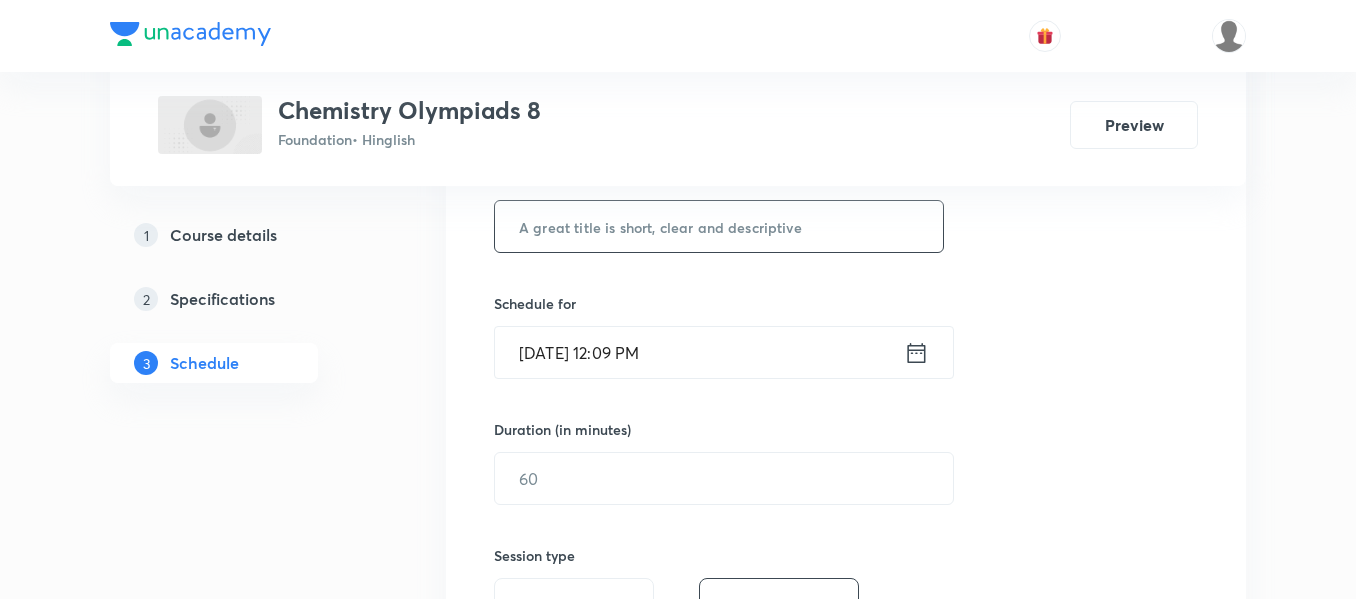 click at bounding box center (719, 226) 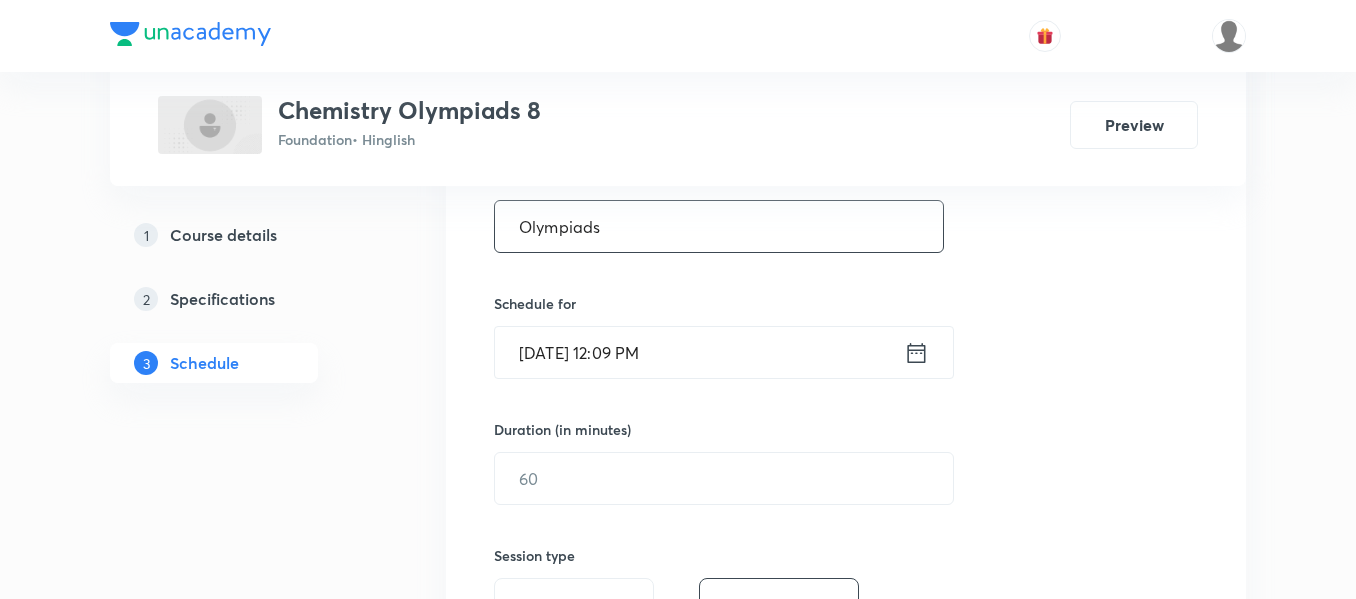 type on "Olympiads" 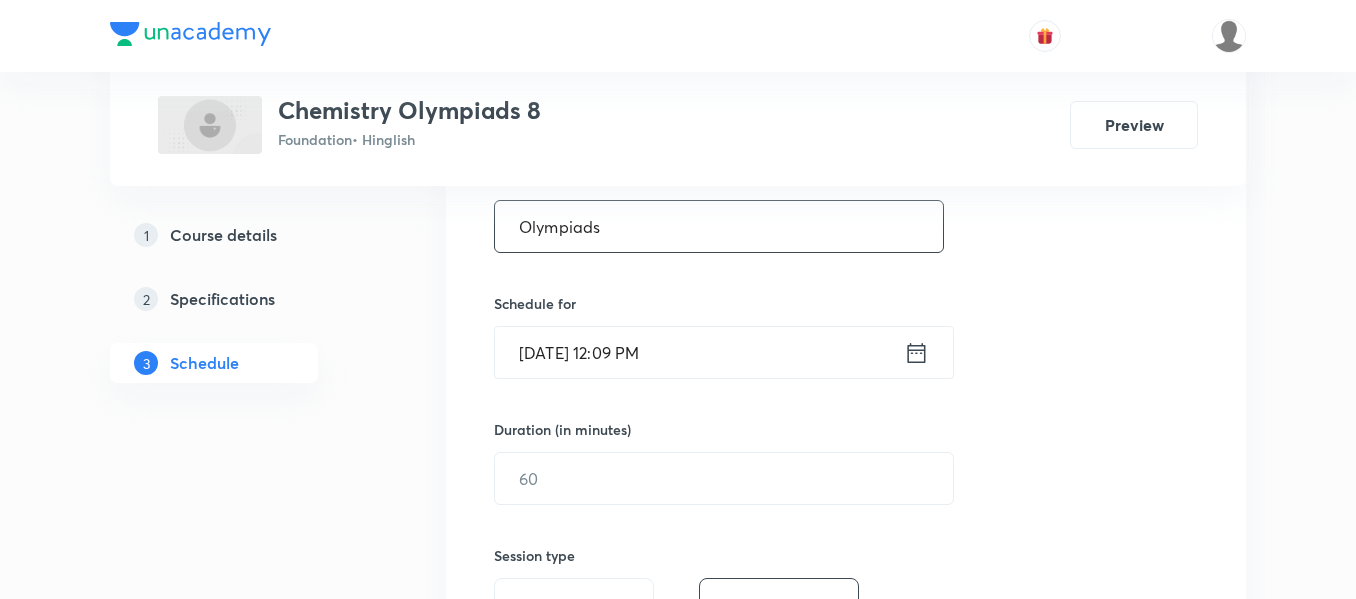 click 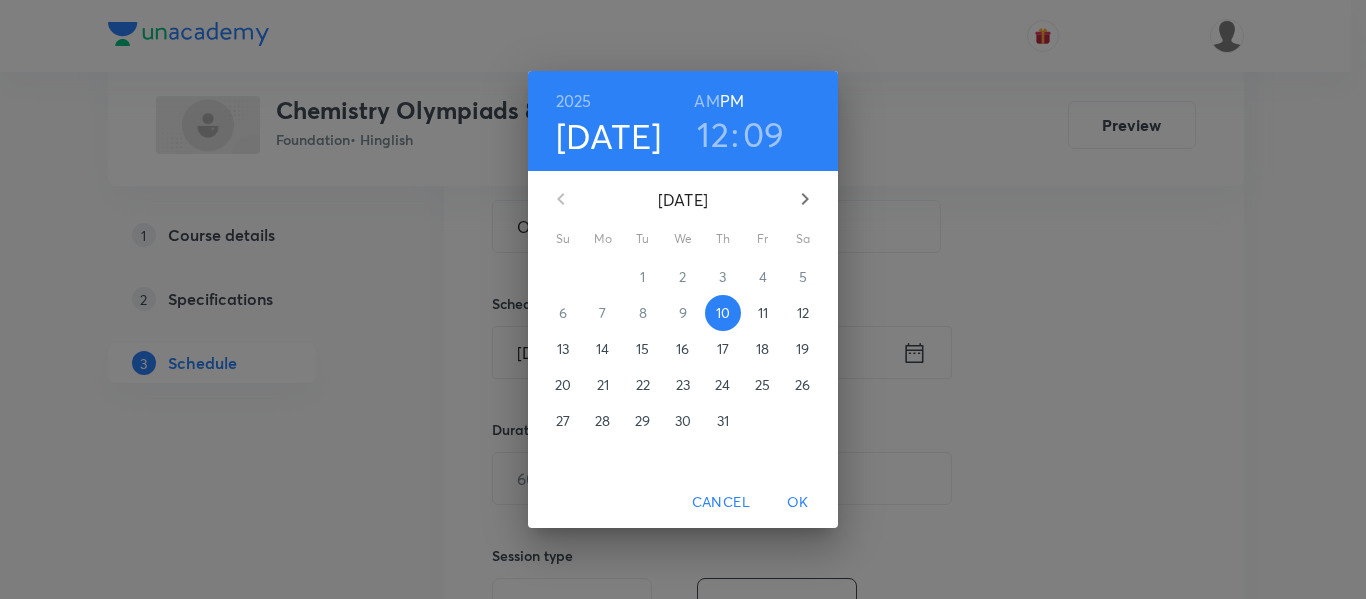click on ":" at bounding box center [735, 134] 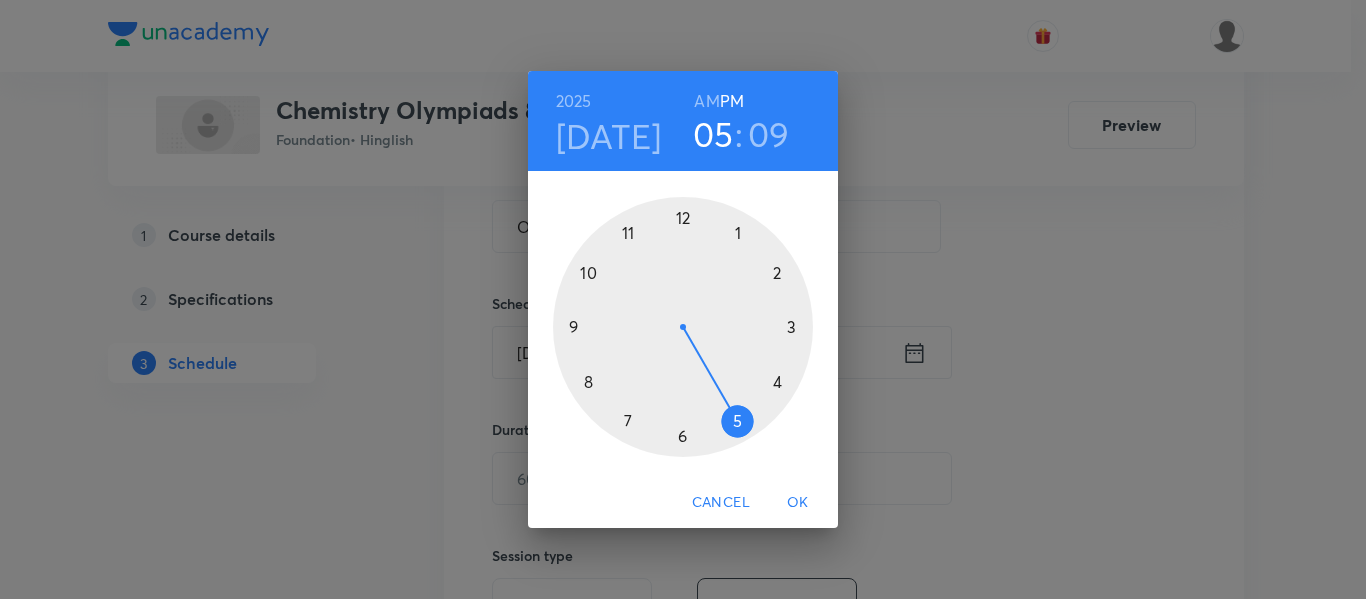 drag, startPoint x: 694, startPoint y: 210, endPoint x: 752, endPoint y: 437, distance: 234.29256 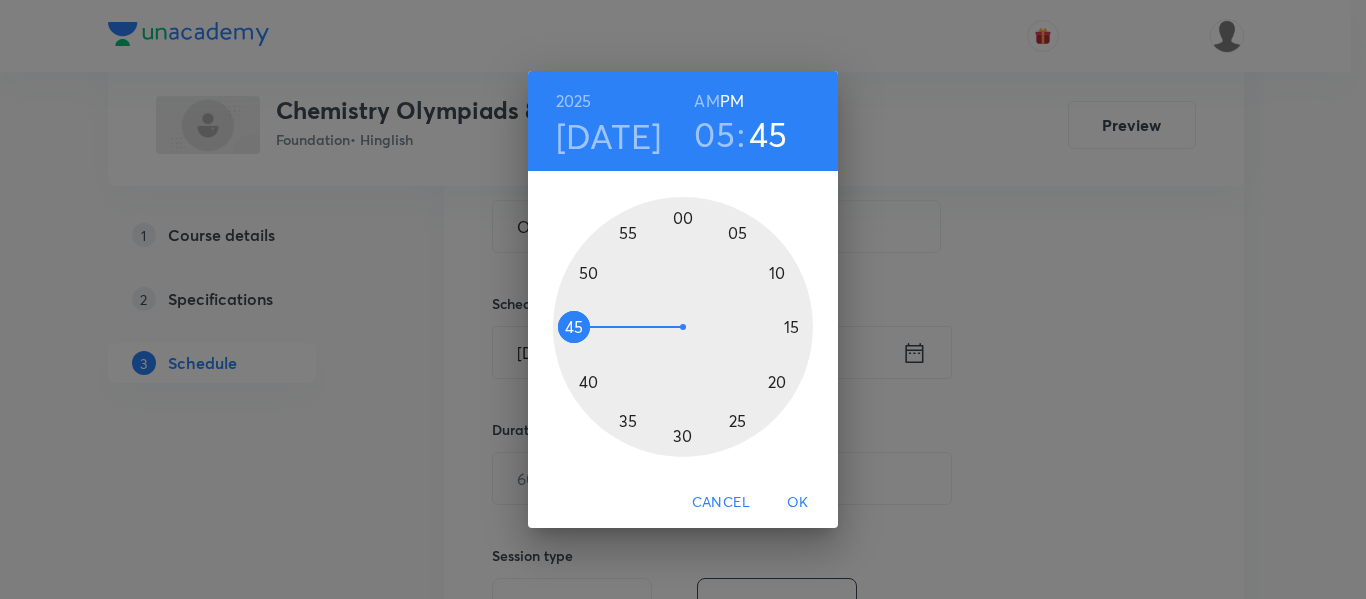 drag, startPoint x: 765, startPoint y: 261, endPoint x: 589, endPoint y: 328, distance: 188.32153 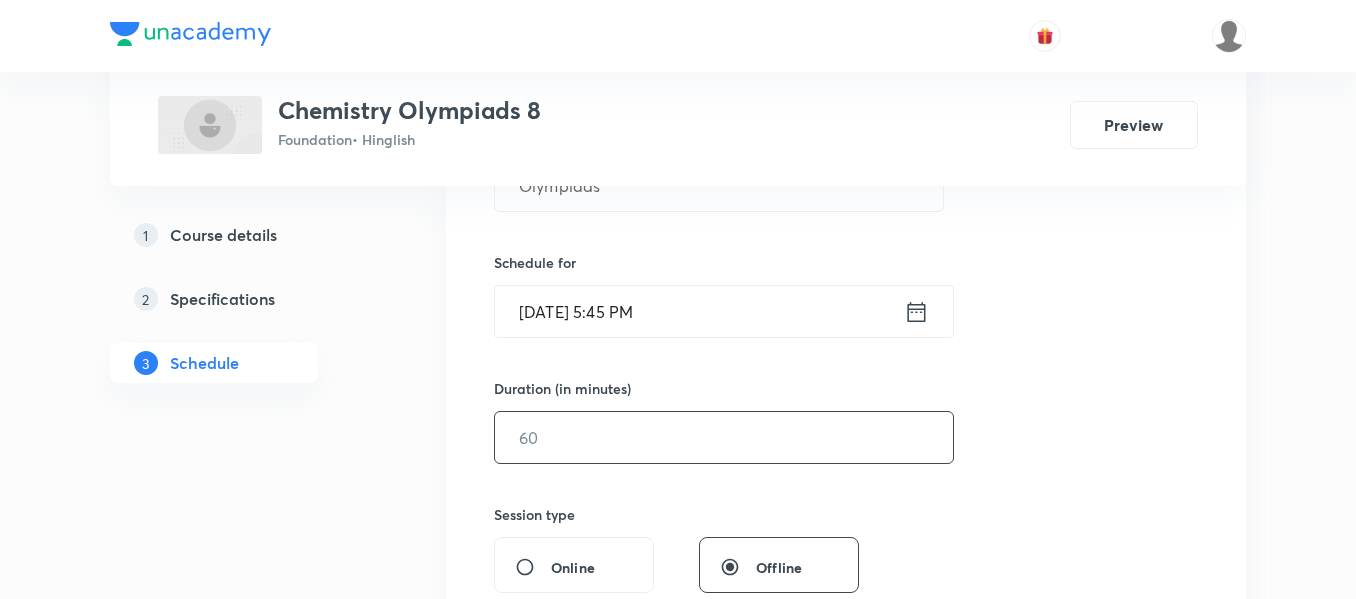 scroll, scrollTop: 500, scrollLeft: 0, axis: vertical 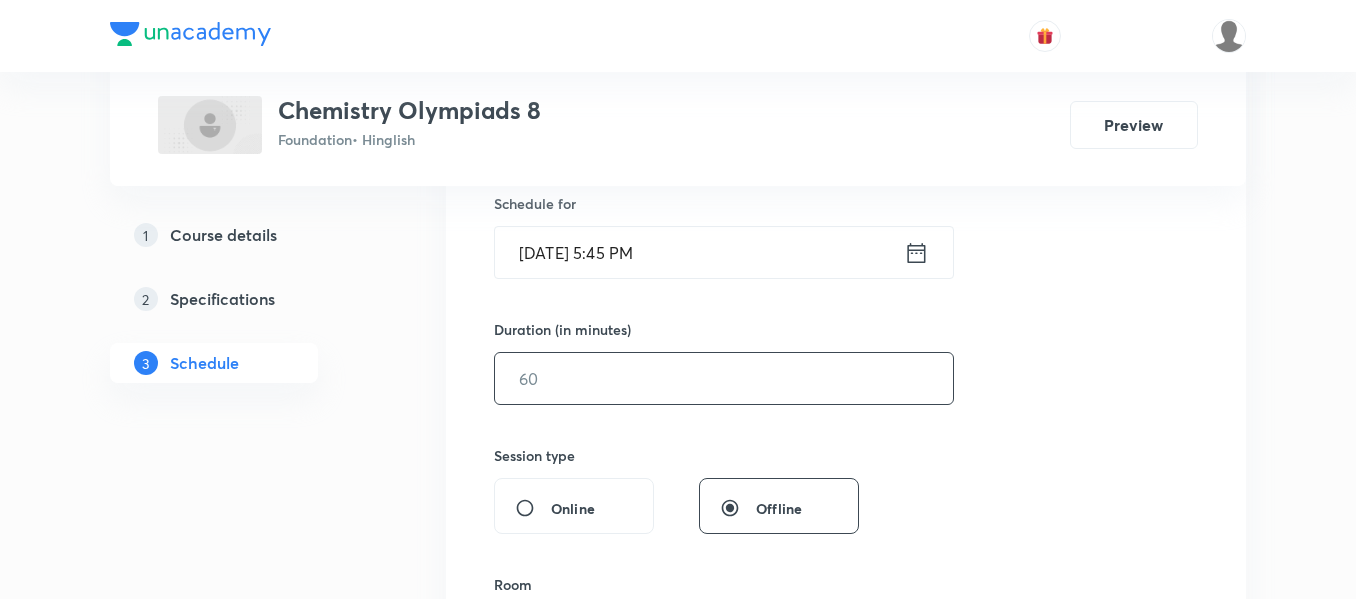 click at bounding box center [724, 378] 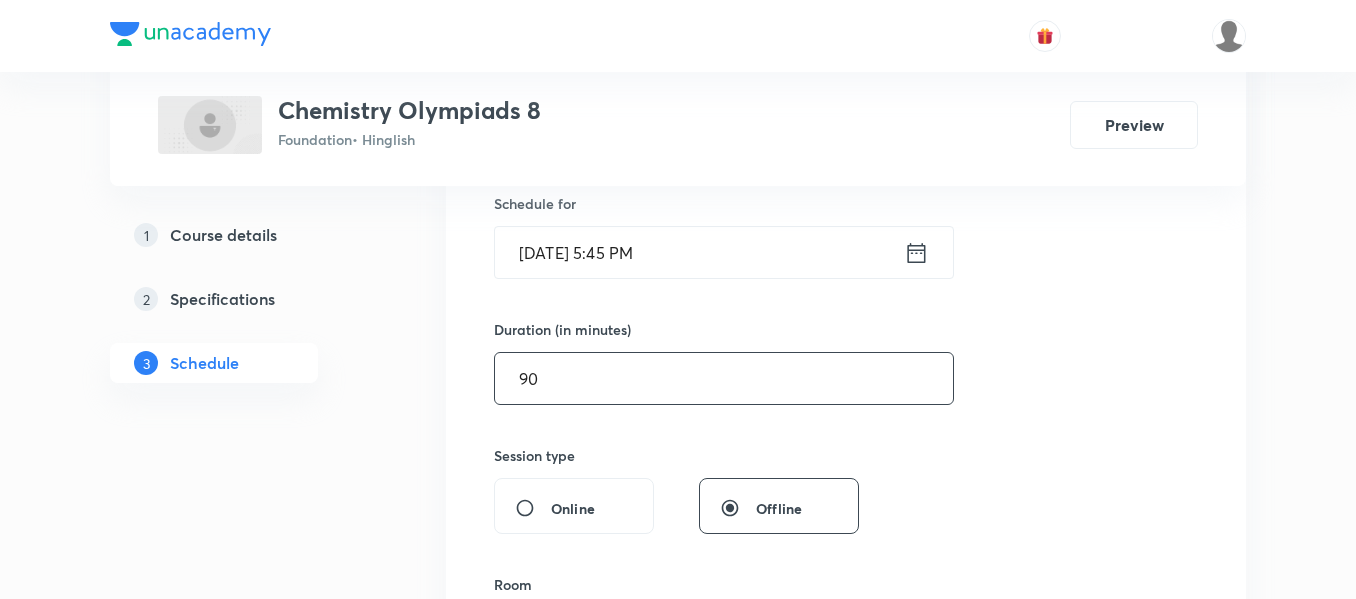 type on "9" 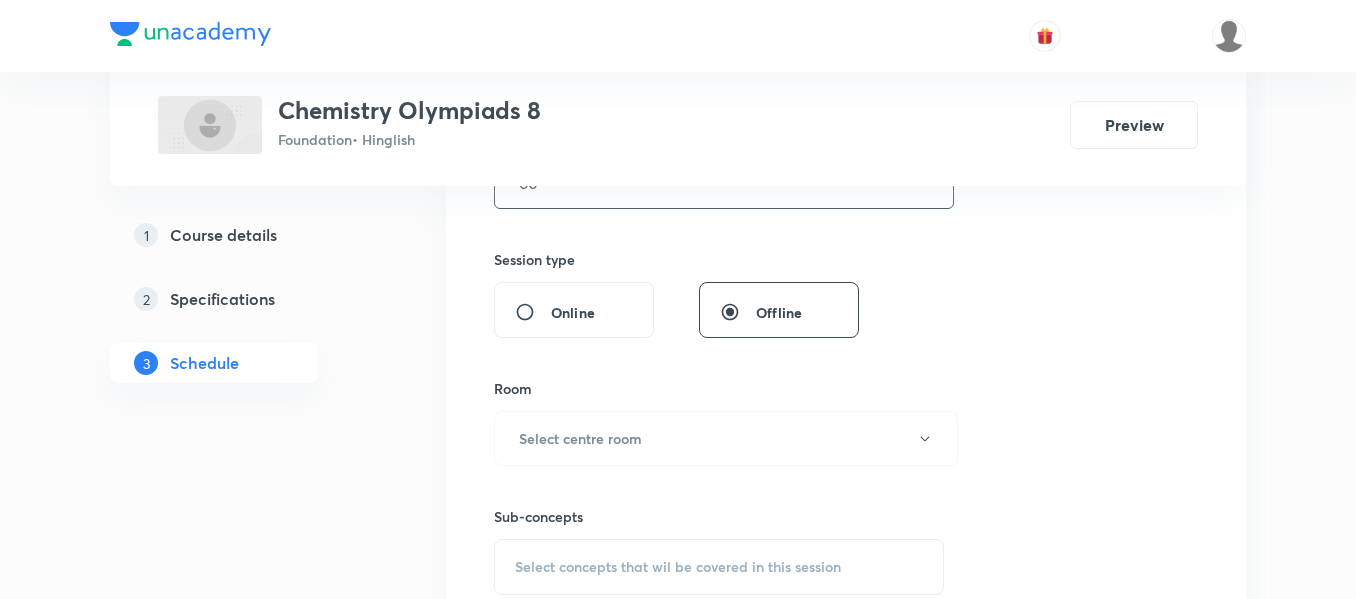scroll, scrollTop: 800, scrollLeft: 0, axis: vertical 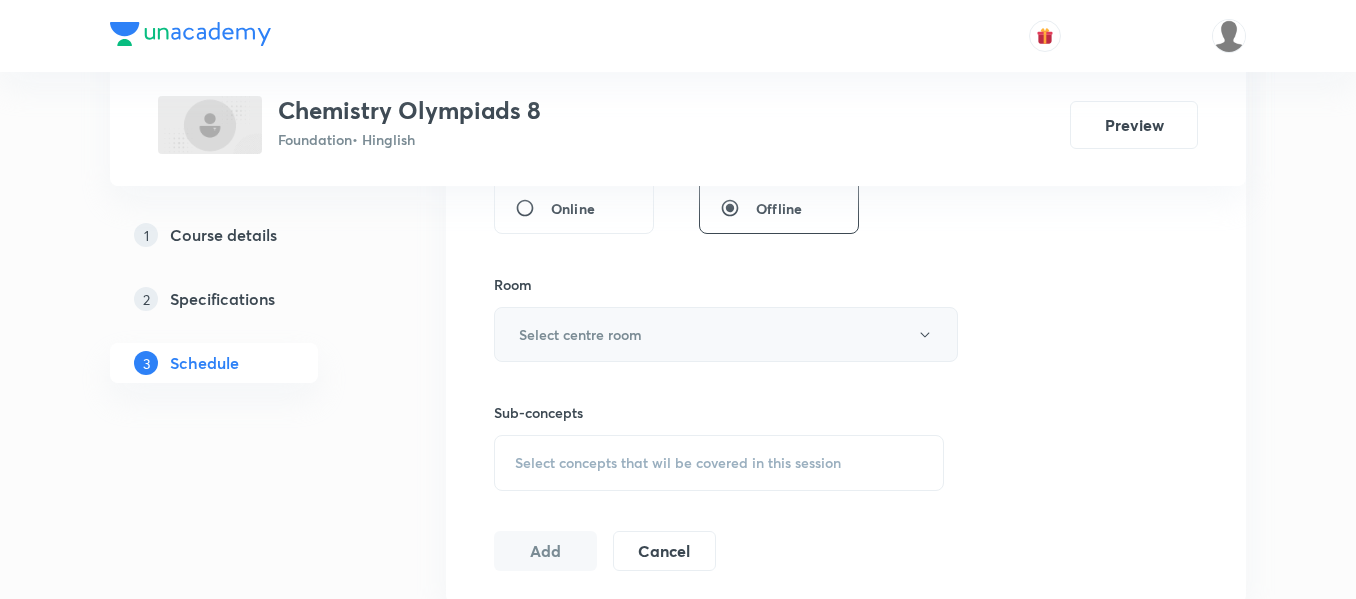 type on "60" 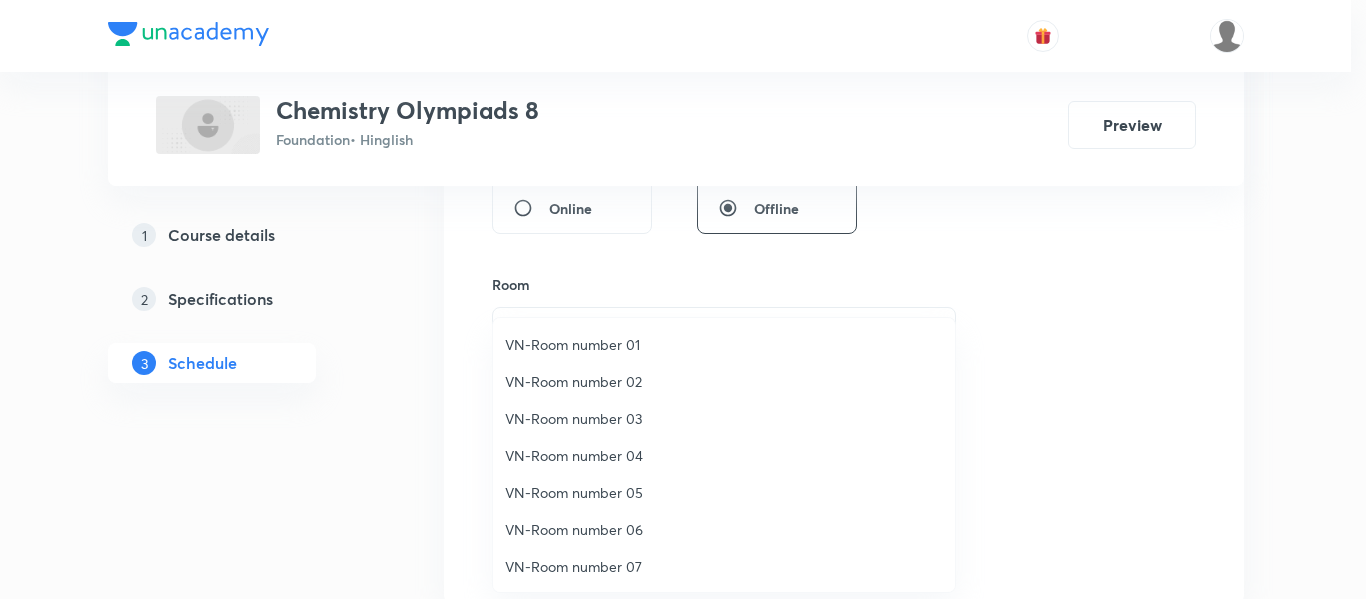 click on "VN-Room number 02" at bounding box center [724, 381] 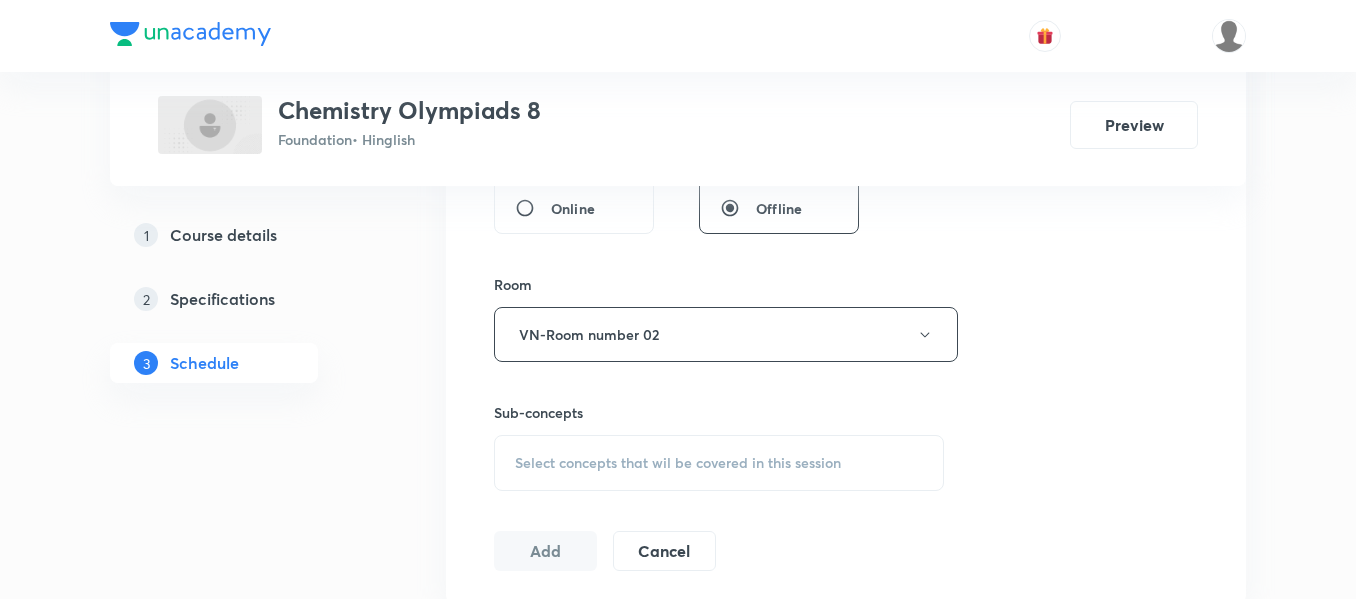 click on "Select concepts that wil be covered in this session" at bounding box center (719, 463) 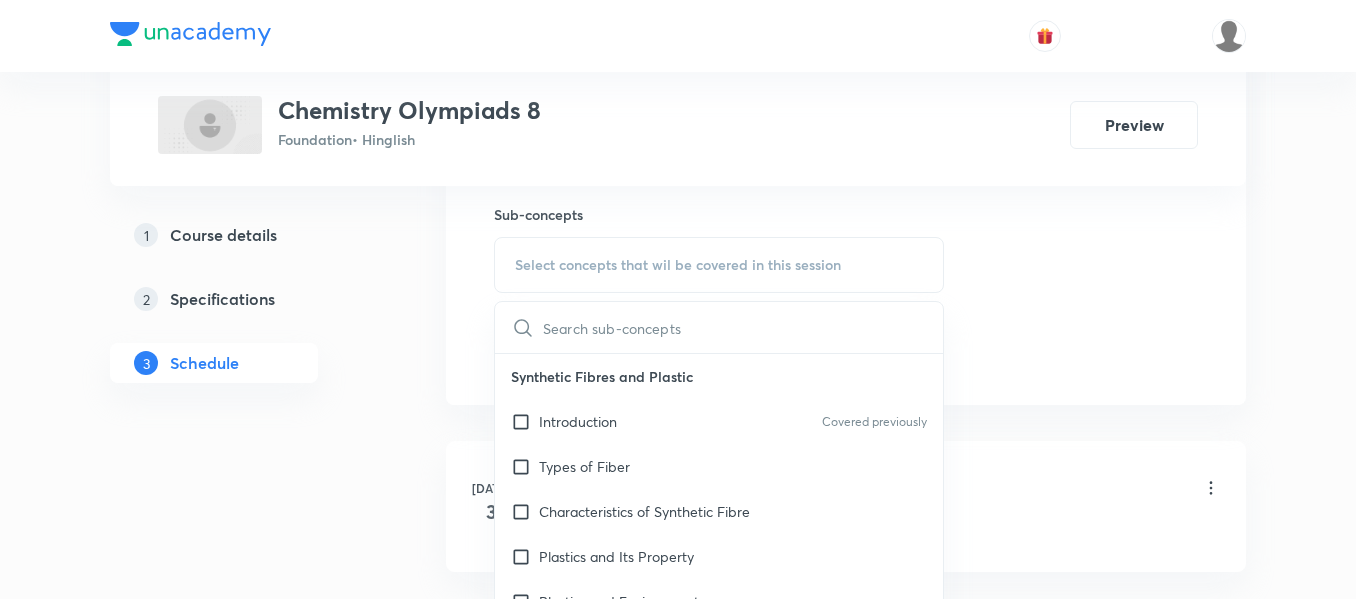 scroll, scrollTop: 1000, scrollLeft: 0, axis: vertical 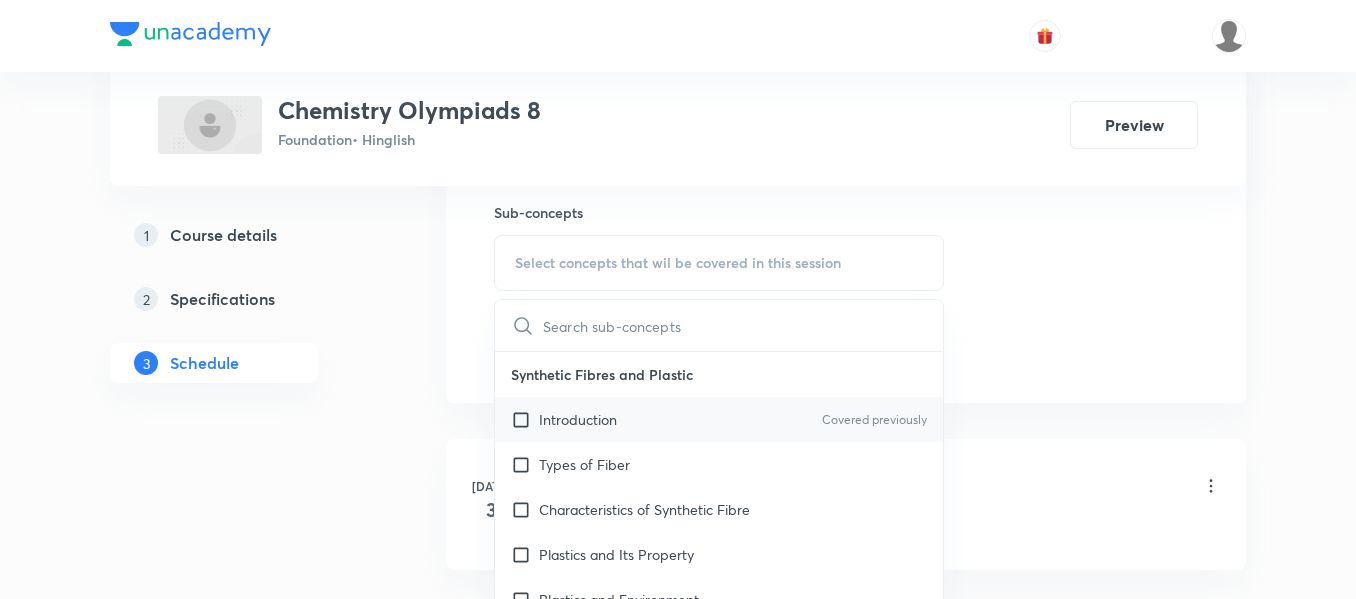click on "Introduction Covered previously" at bounding box center [719, 419] 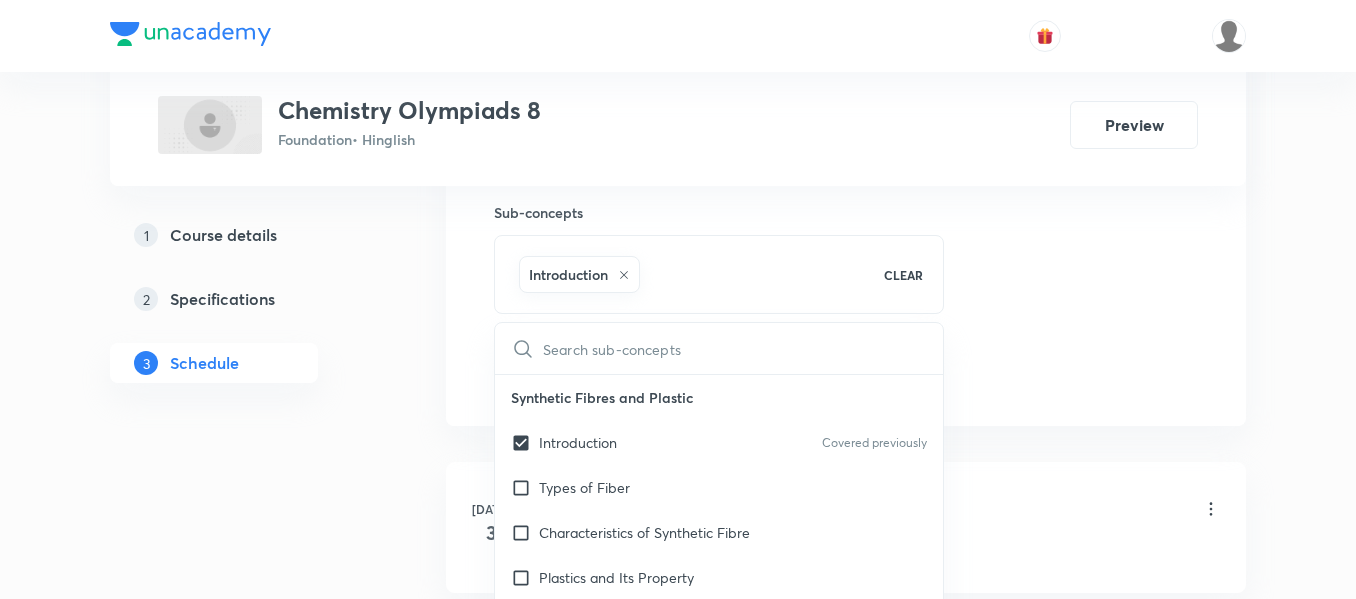 click on "Session  2 Live class Session title 9/99 Olympiads ​ Schedule for Jul 10, 2025, 5:45 PM ​ Duration (in minutes) 60 ​   Session type Online Offline Room VN-Room number 02 Sub-concepts Introduction CLEAR ​ Synthetic Fibres and Plastic Introduction Covered previously Types of Fiber Characteristics of Synthetic Fibre Plastics and Its Property Plastics and Environment Materials Metals and Non Metals Physical Properties Chemical Properties Uses of Metal and Non Metals Coal and Petroleum Exhaustible Resources Inexhaustible Resources Combustion and Flame Introduction Types of Combustion Flame Fuel Effects of Electric Current Introduction Conductivity in Liquids Electrolysis Electroplating Coal and Petroleum Class 8 Coal and Petroleum Class 8 Add Cancel" at bounding box center (846, -87) 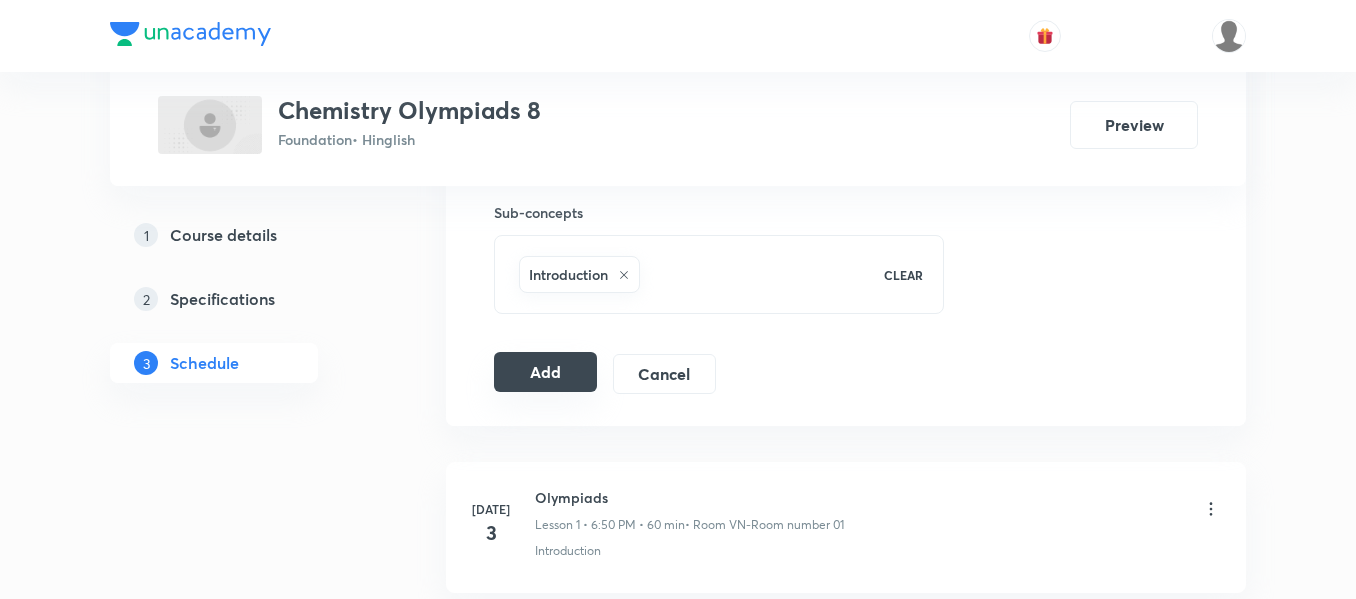 click on "Add" at bounding box center [545, 372] 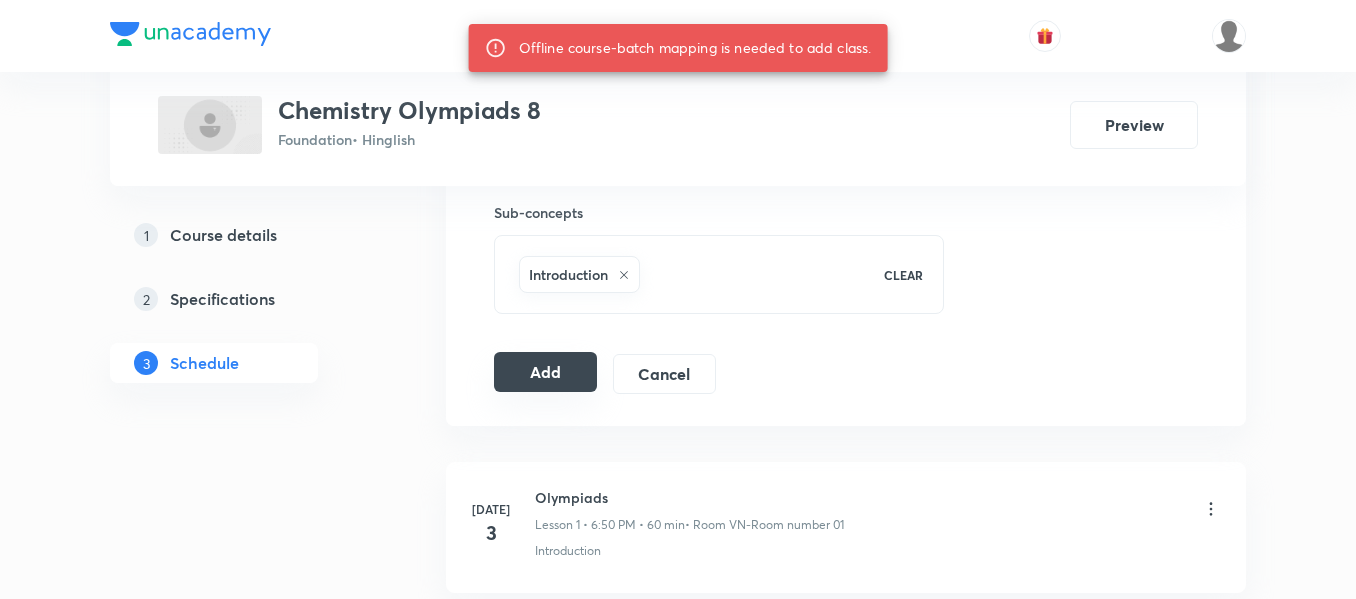 click on "Add" at bounding box center [545, 372] 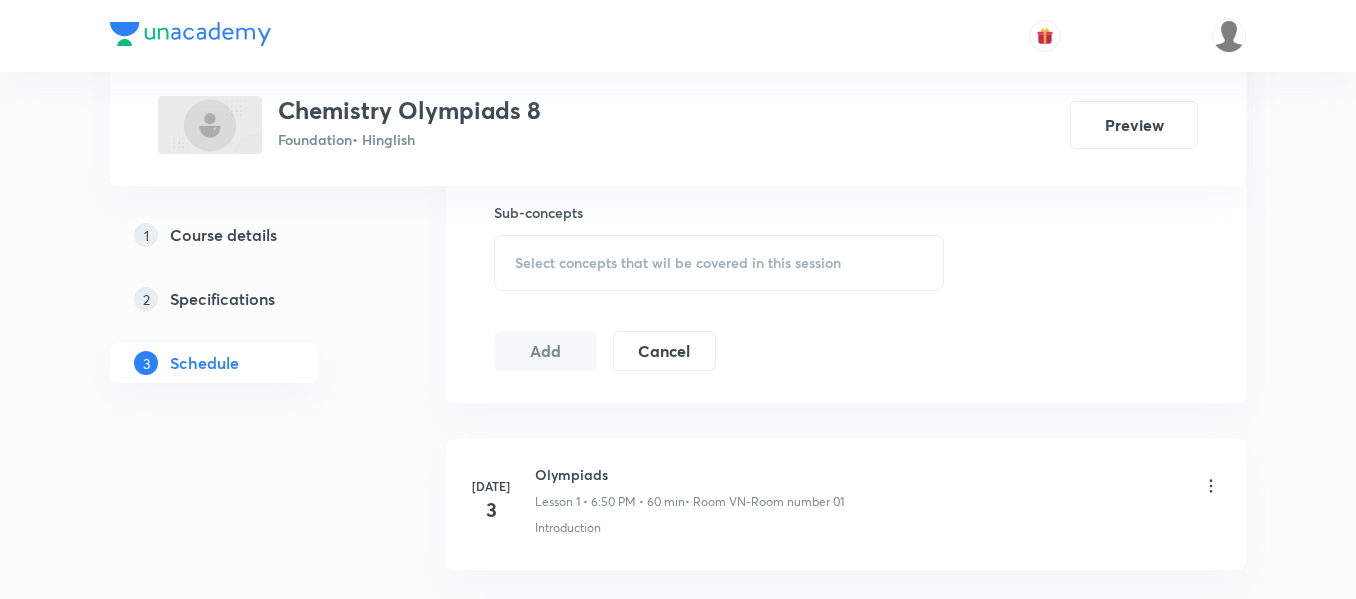 scroll, scrollTop: 240, scrollLeft: 0, axis: vertical 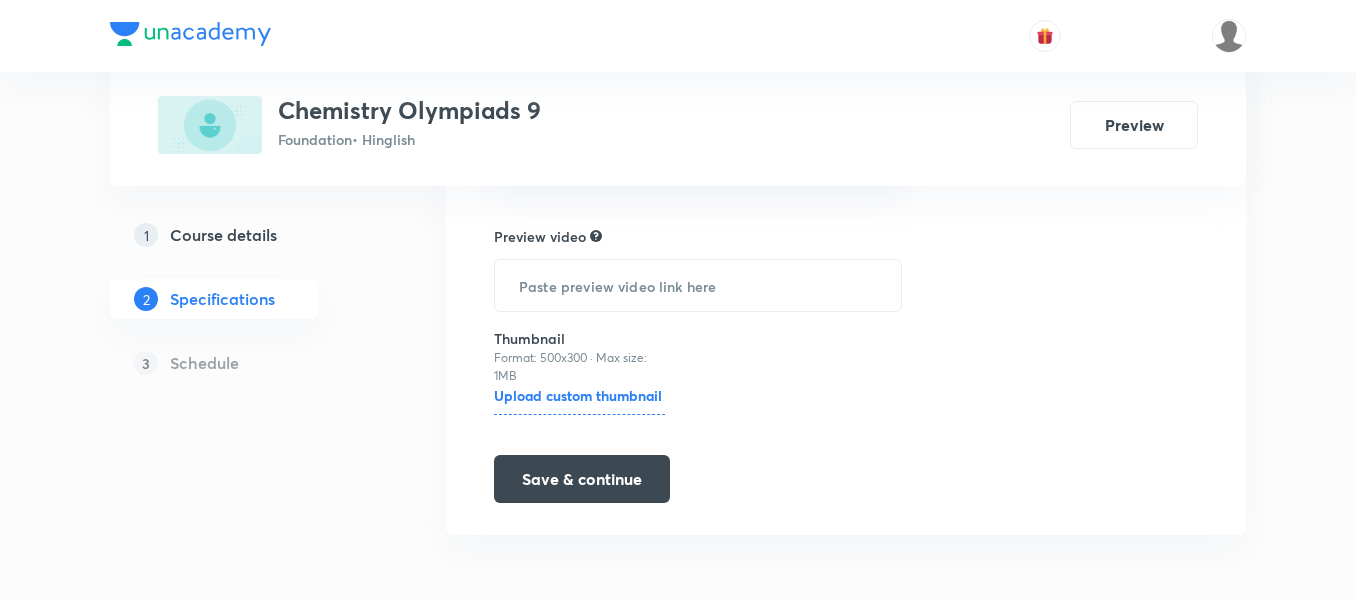 click on "Course details" at bounding box center [223, 235] 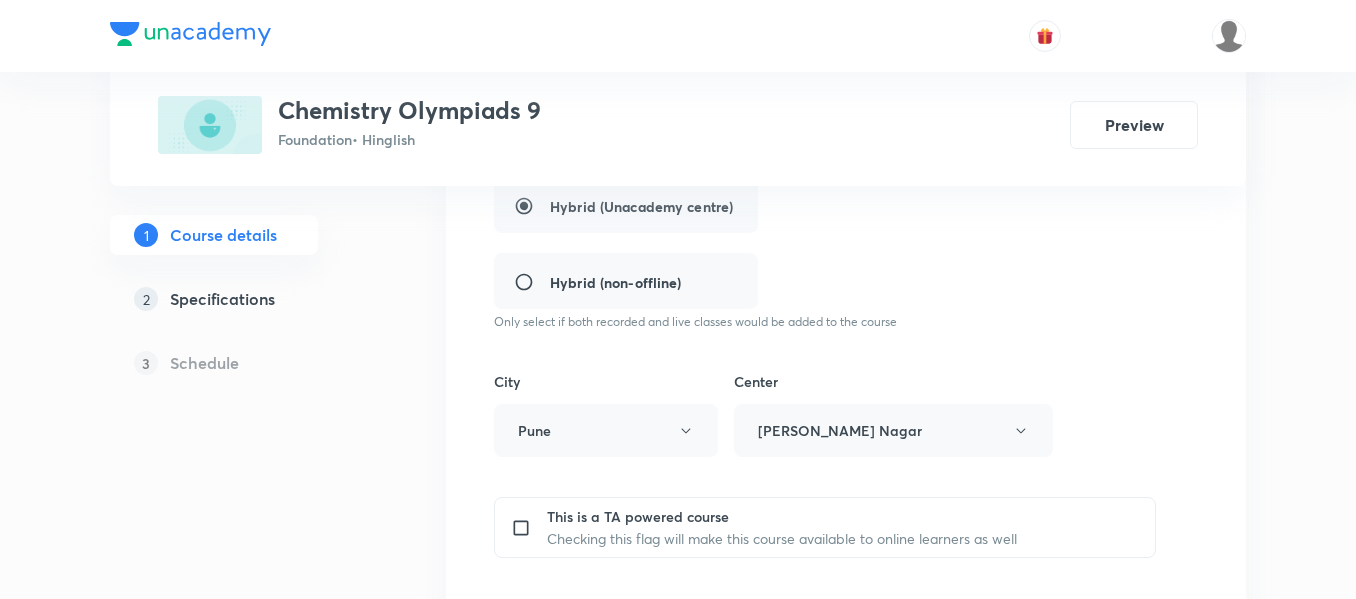 scroll, scrollTop: 0, scrollLeft: 0, axis: both 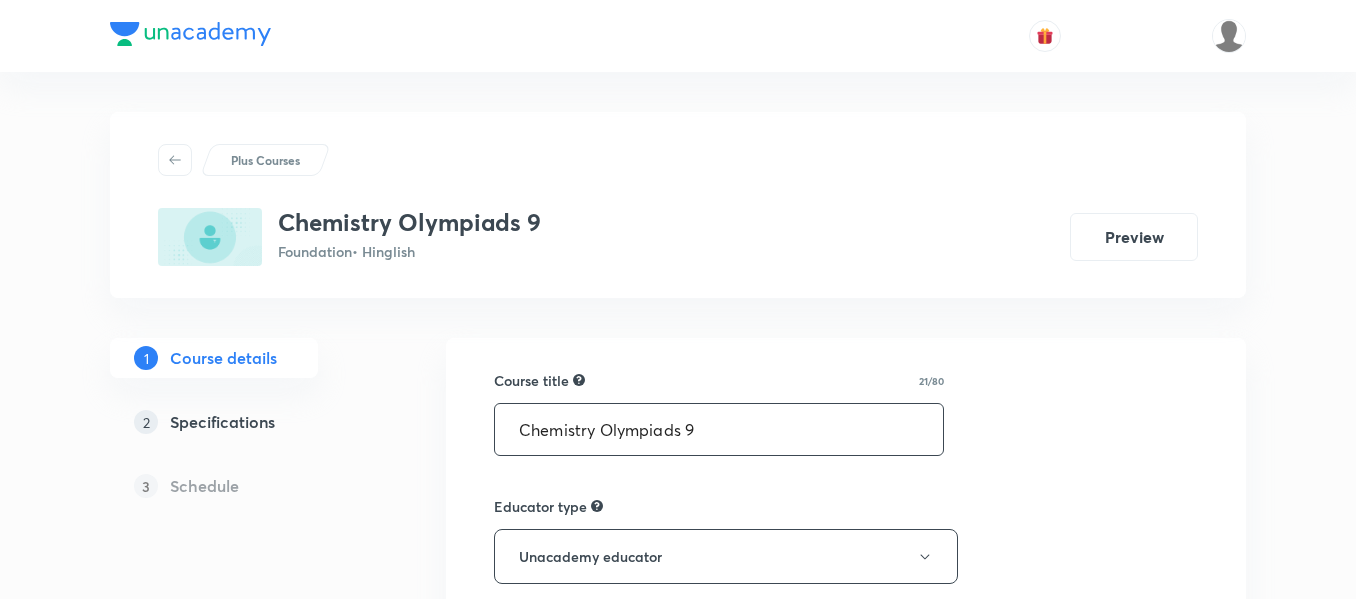 click on "Chemistry Olympiads 9" at bounding box center (719, 429) 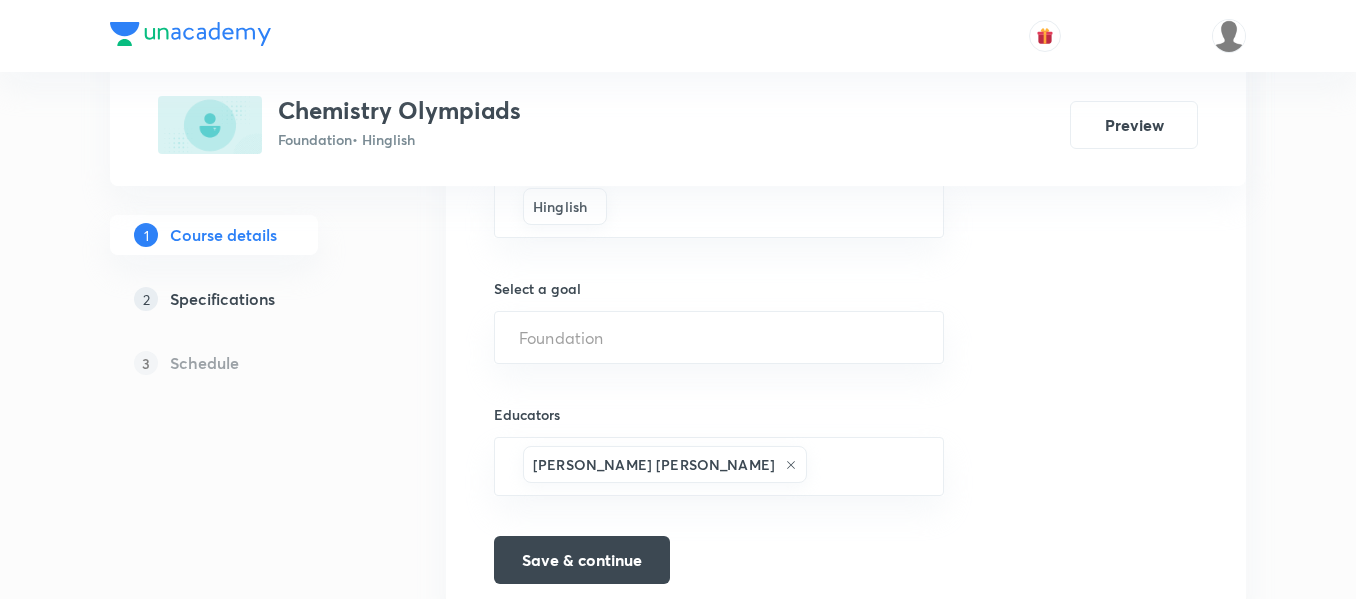 scroll, scrollTop: 1381, scrollLeft: 0, axis: vertical 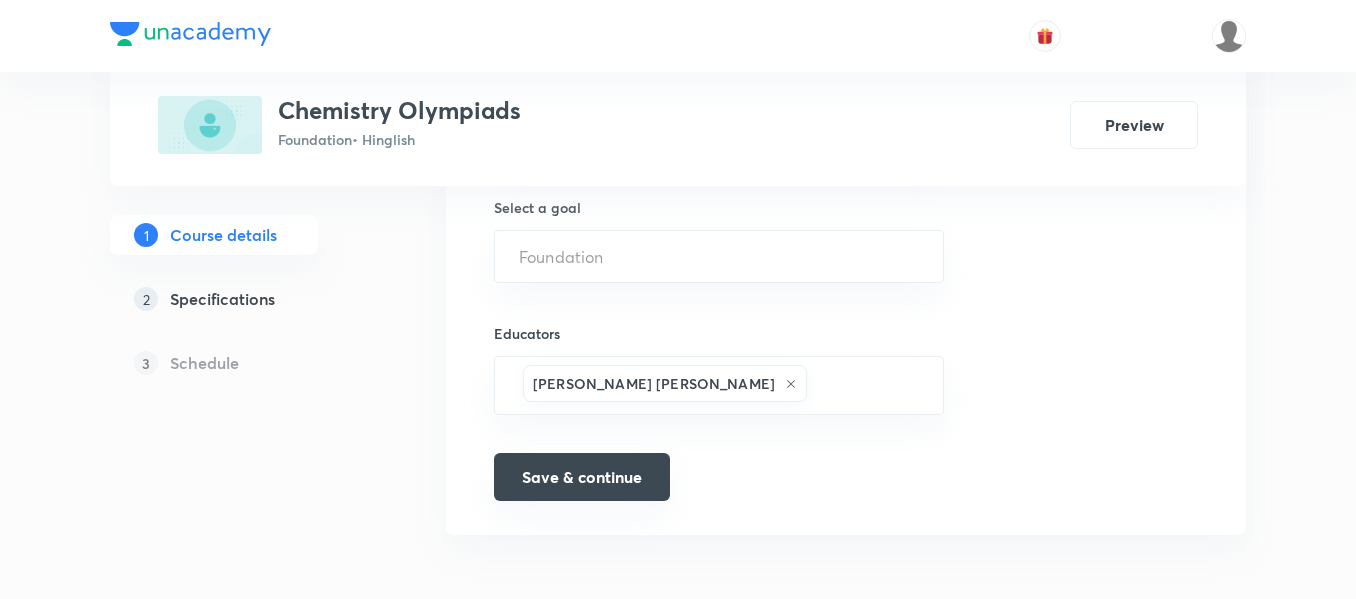 type on "Chemistry Olympiads" 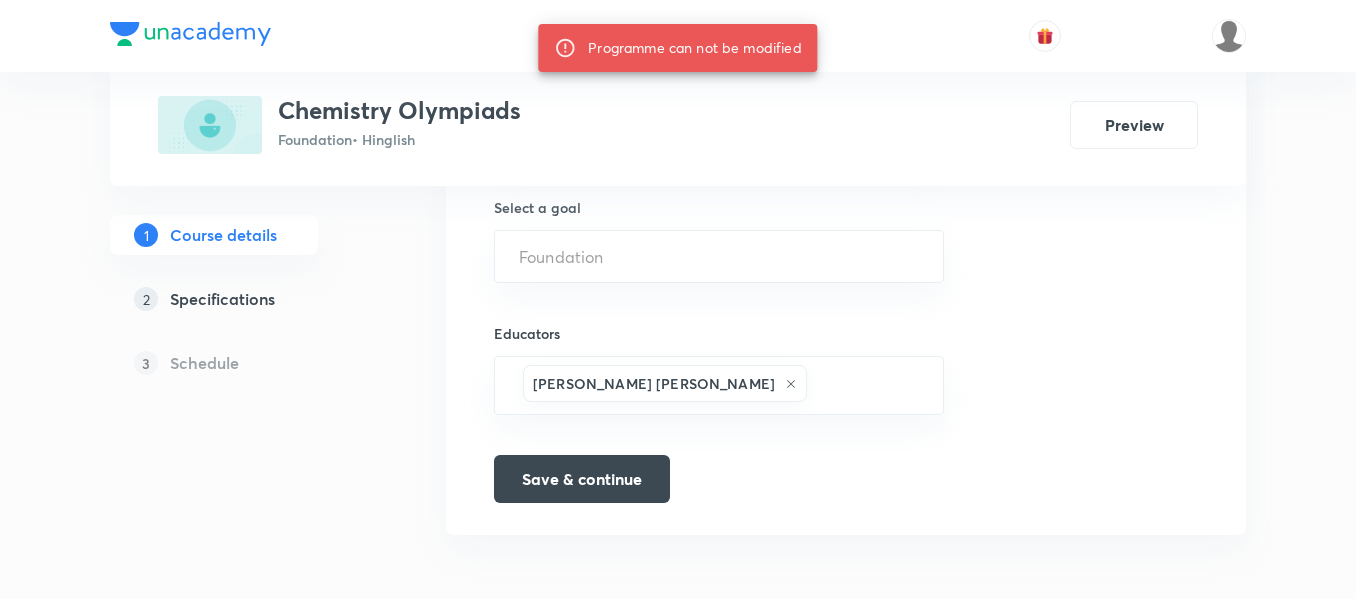 click on "Specifications" at bounding box center [222, 299] 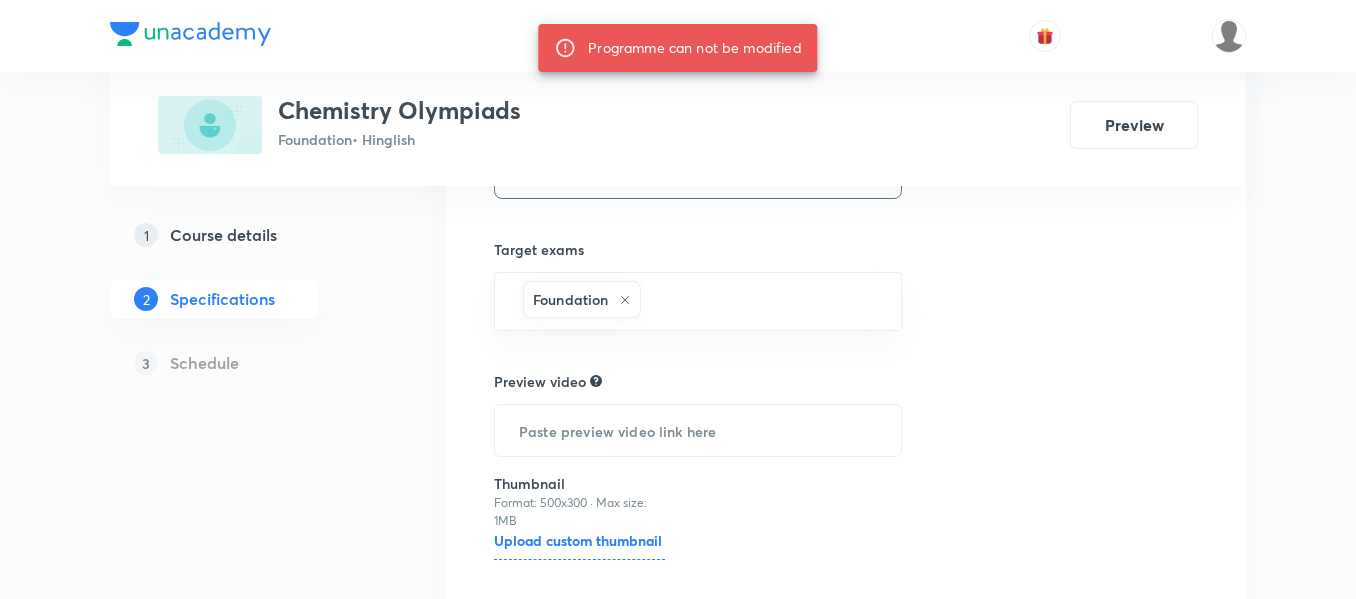 scroll, scrollTop: 556, scrollLeft: 0, axis: vertical 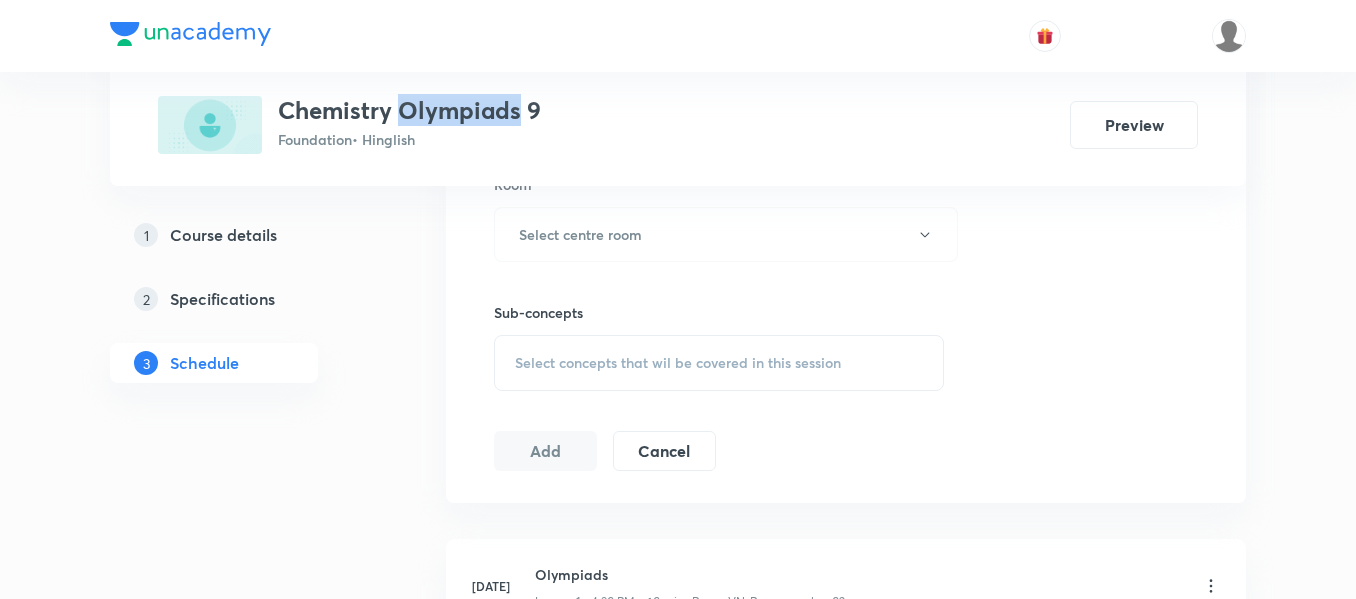 drag, startPoint x: 401, startPoint y: 112, endPoint x: 515, endPoint y: 117, distance: 114.1096 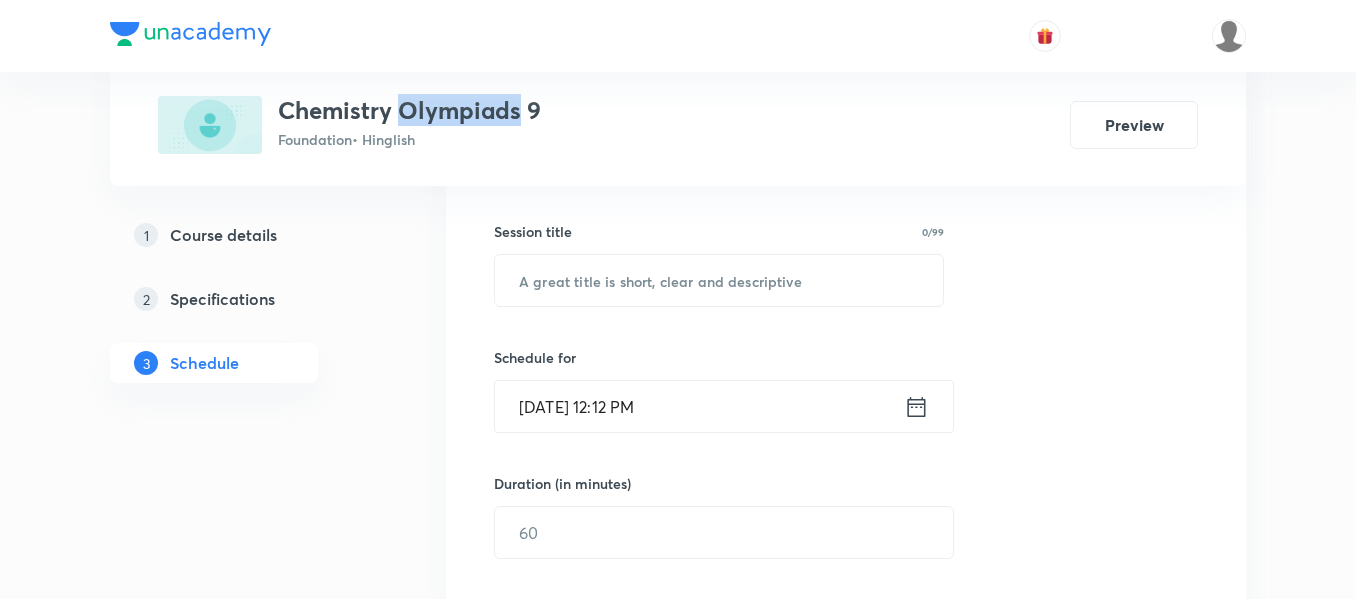 scroll, scrollTop: 300, scrollLeft: 0, axis: vertical 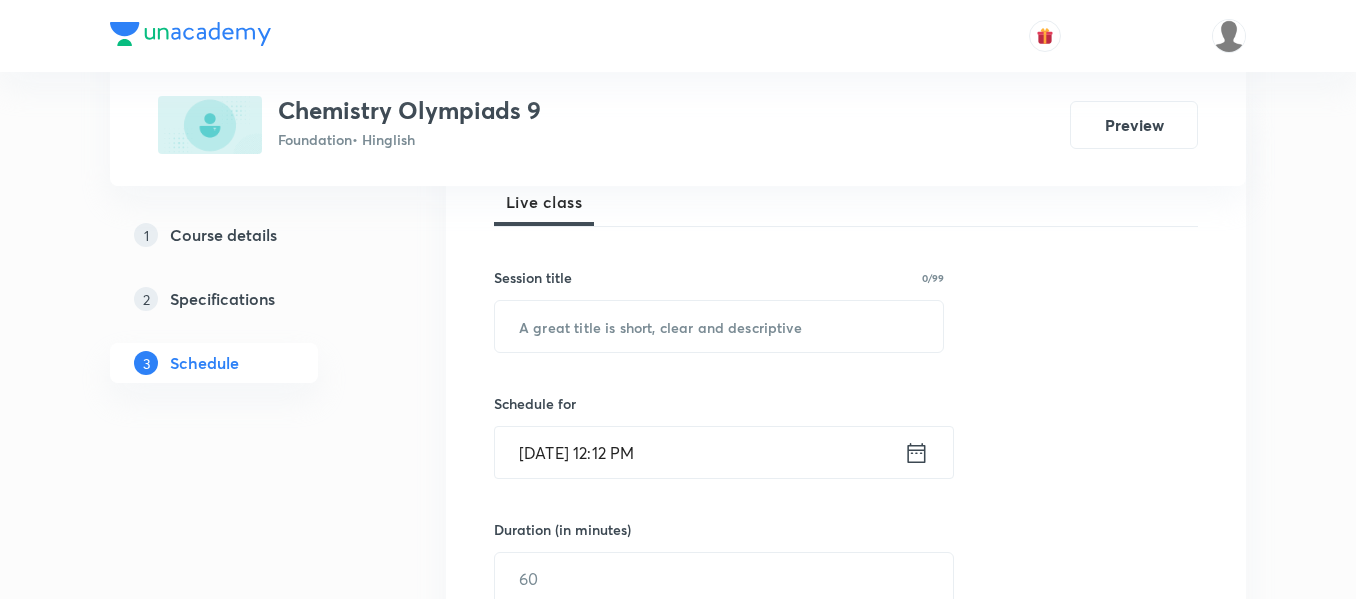 click at bounding box center (719, 326) 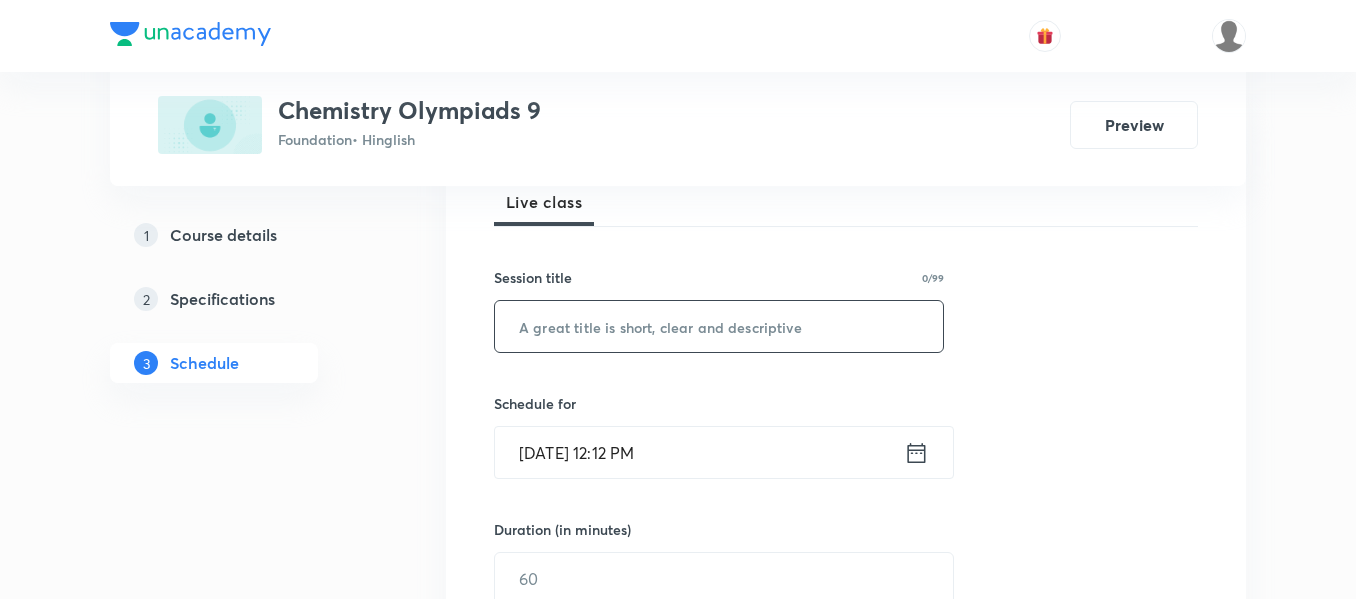 paste on "Olympiads" 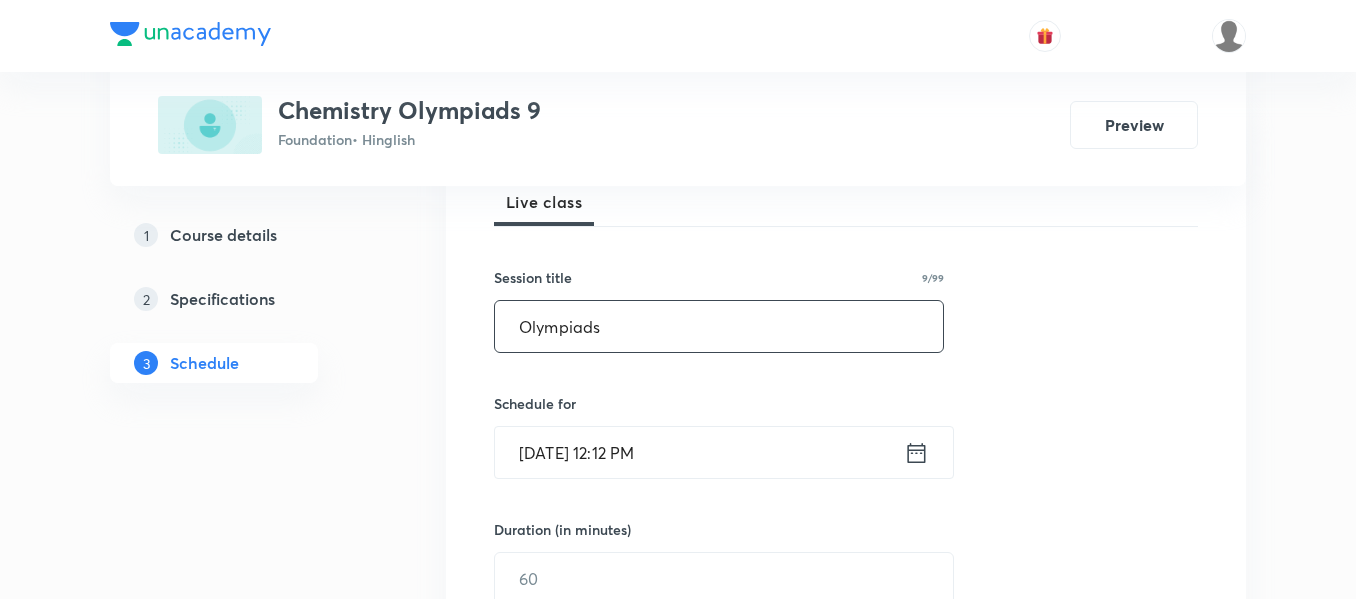 type on "Olympiads" 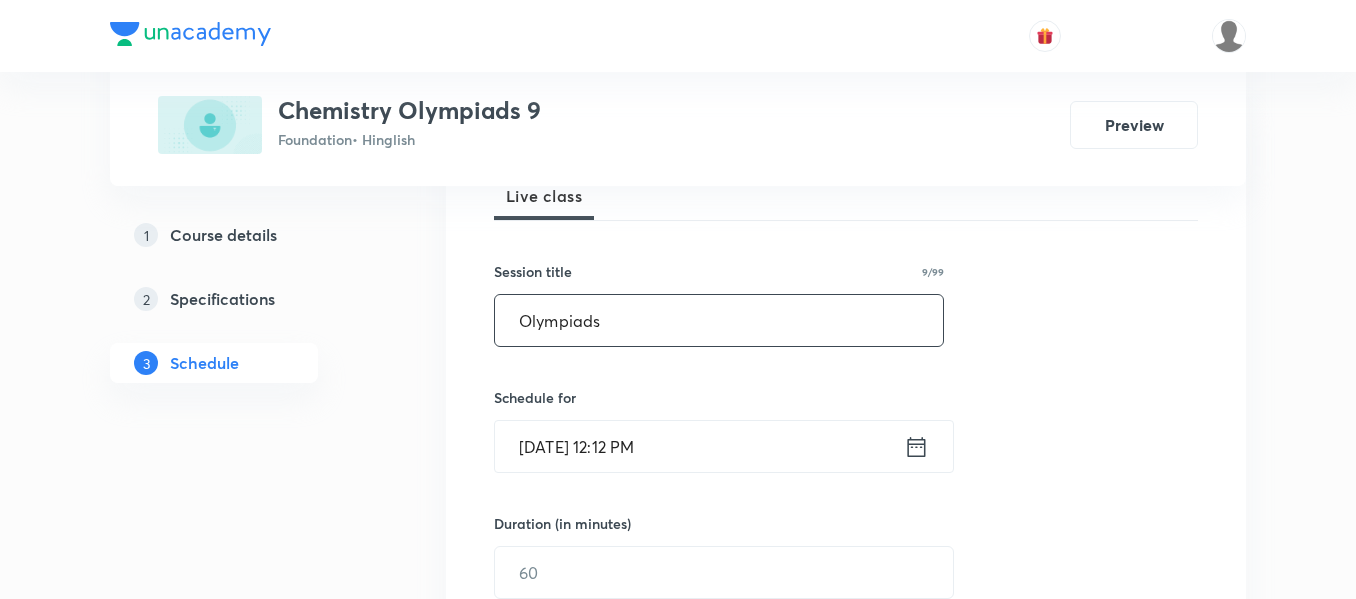 scroll, scrollTop: 400, scrollLeft: 0, axis: vertical 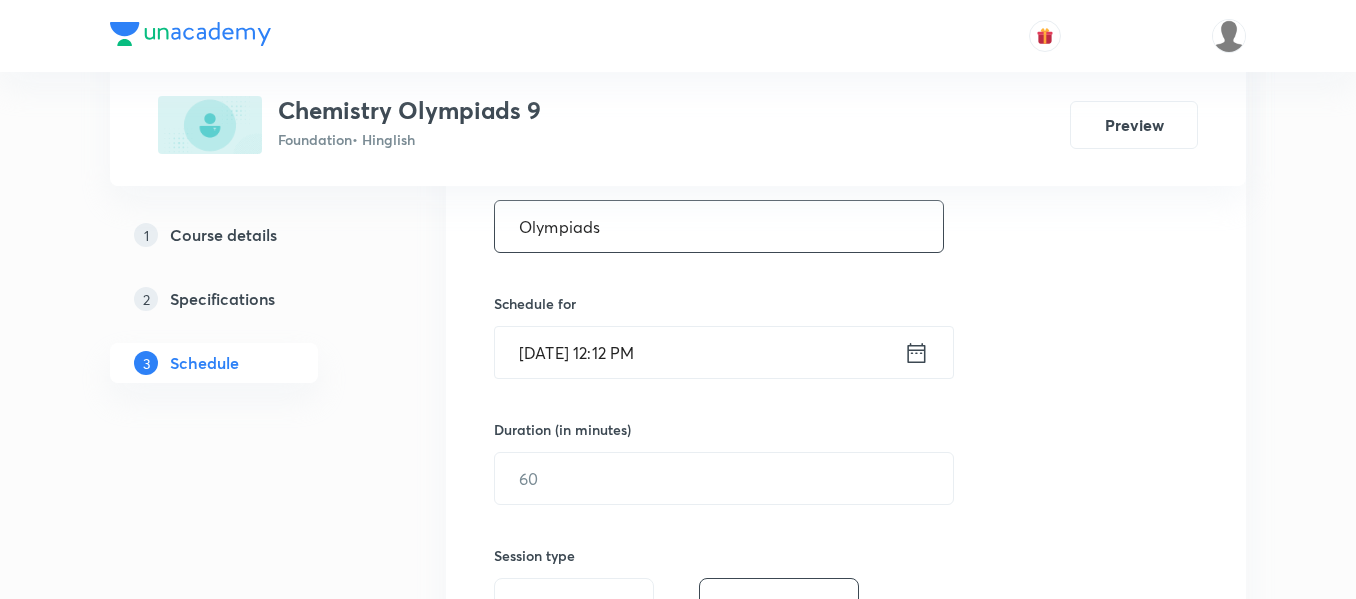 click 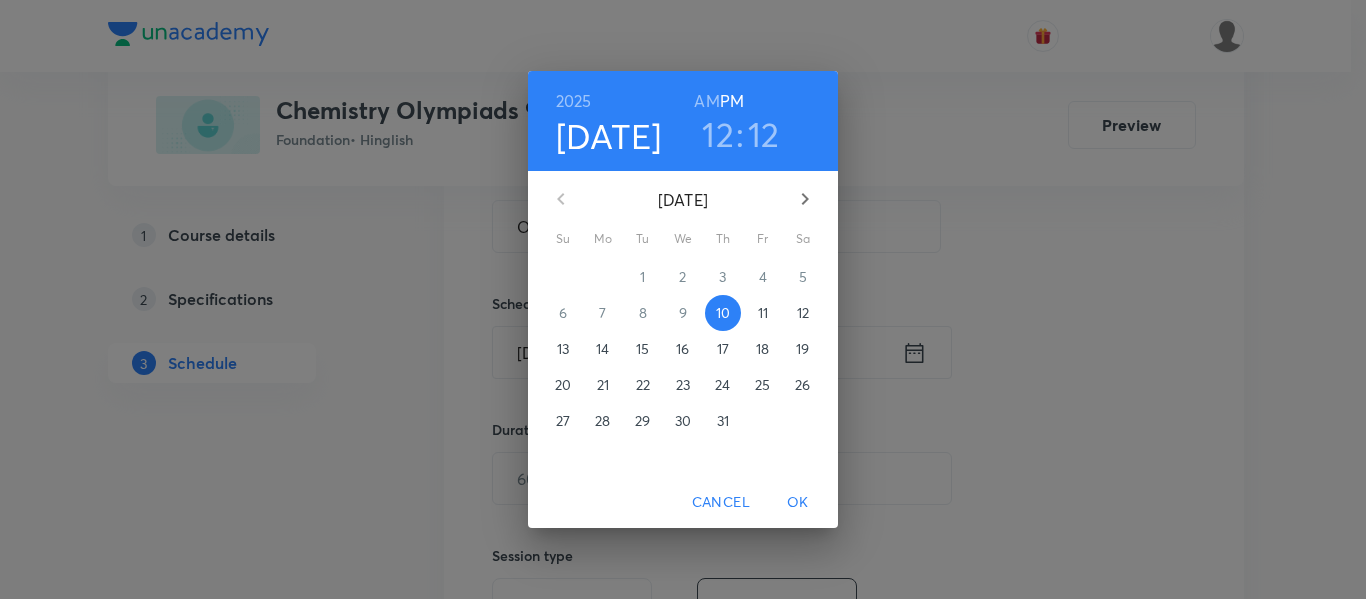 click on "12" at bounding box center [718, 134] 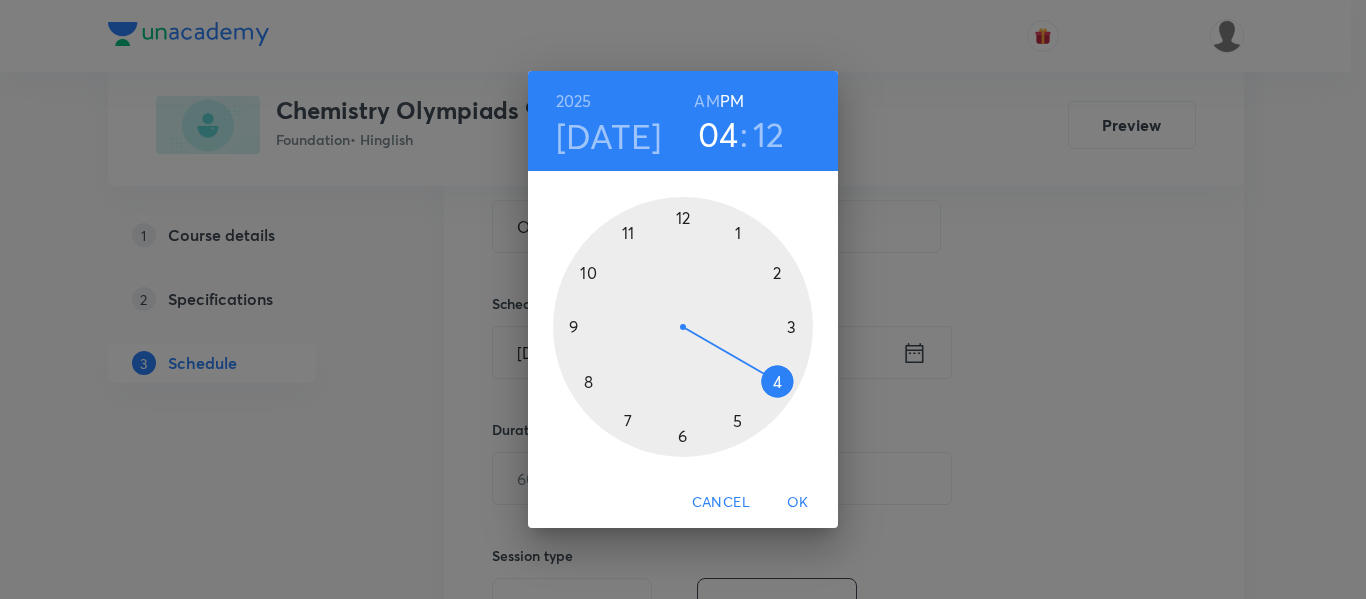 drag, startPoint x: 682, startPoint y: 205, endPoint x: 778, endPoint y: 378, distance: 197.85095 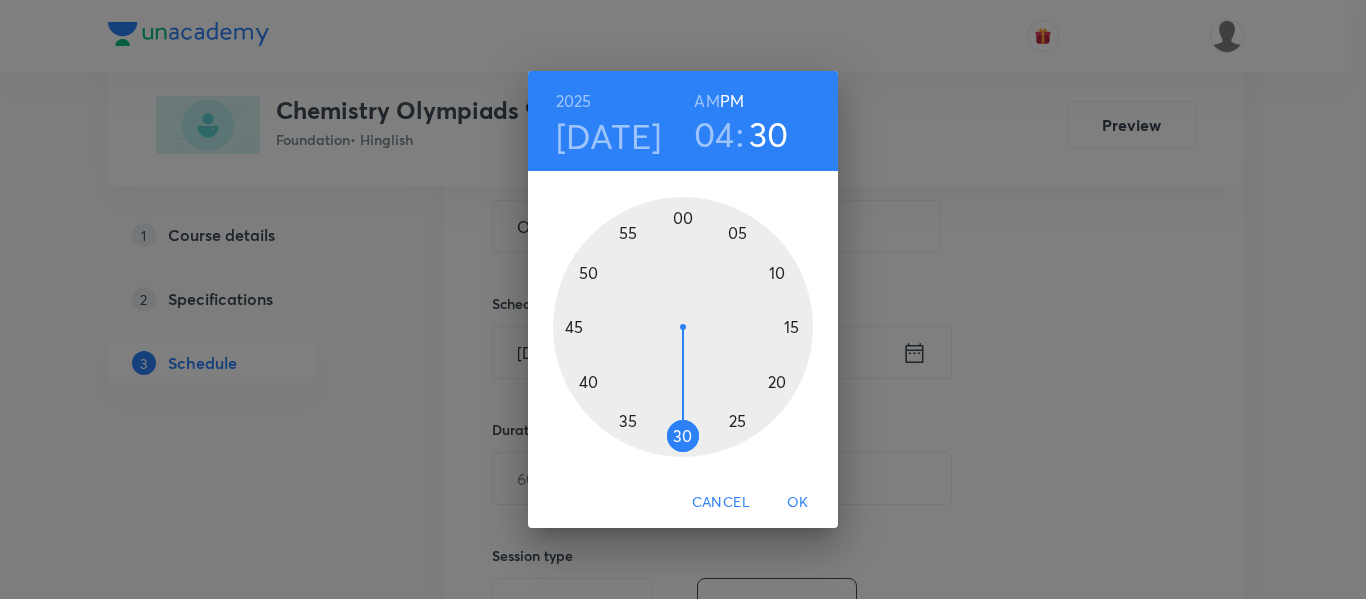 drag, startPoint x: 799, startPoint y: 296, endPoint x: 681, endPoint y: 413, distance: 166.1716 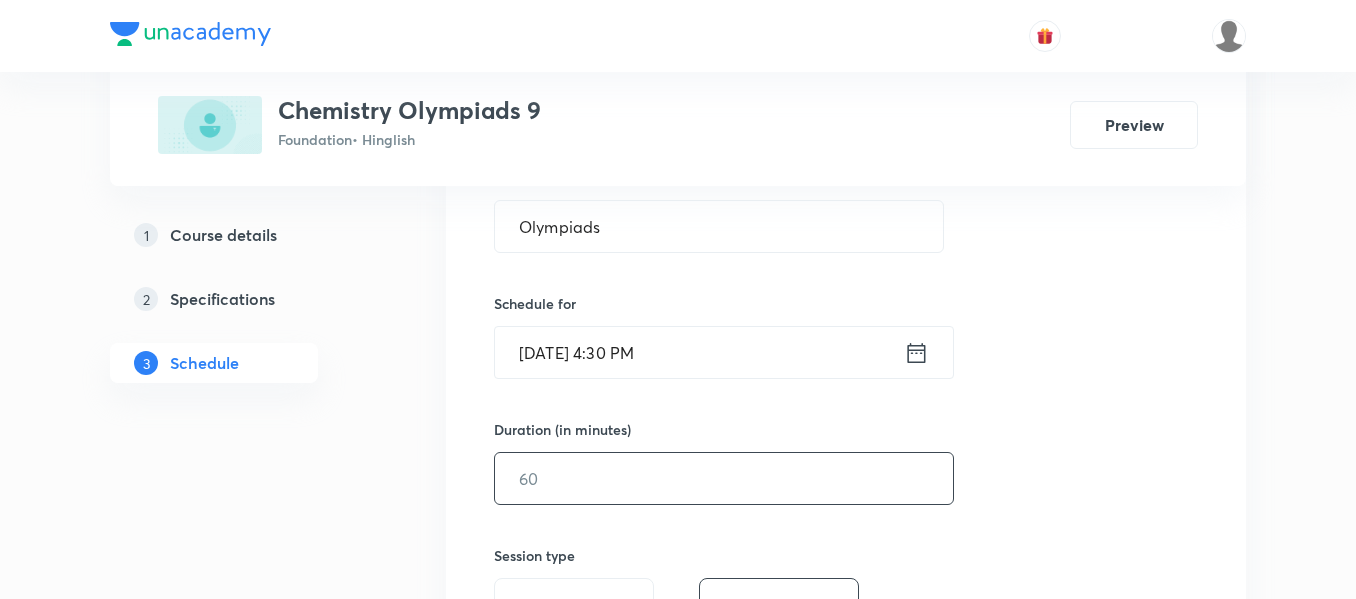 click at bounding box center (724, 478) 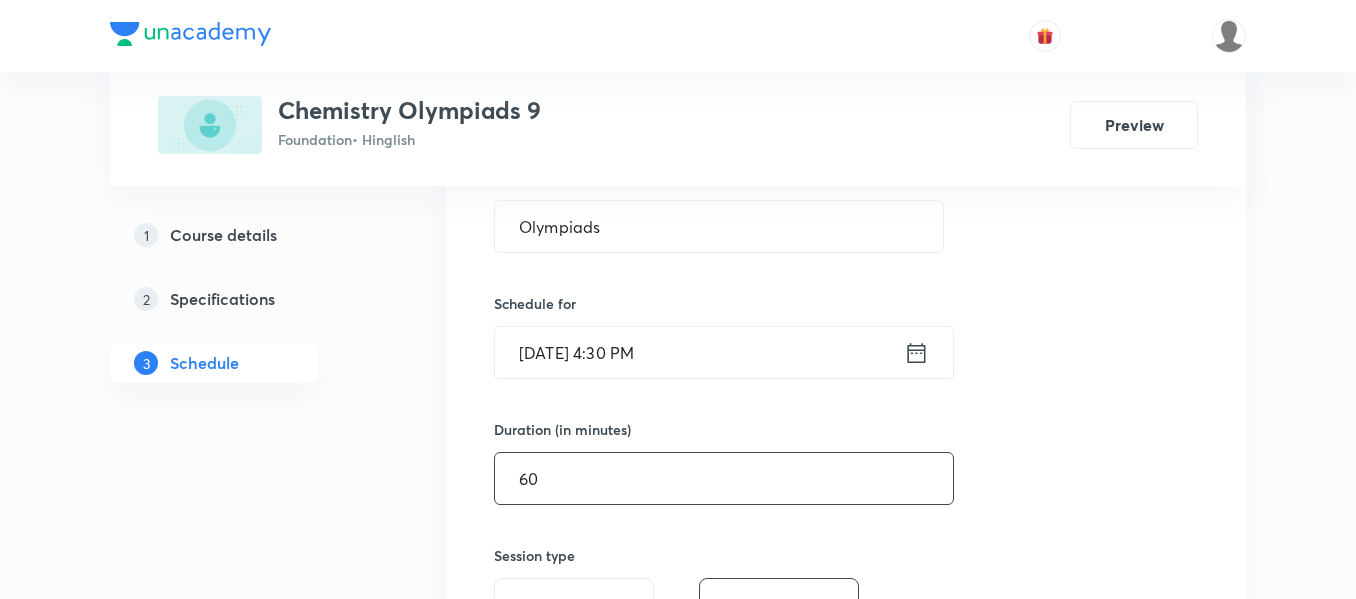 type on "60" 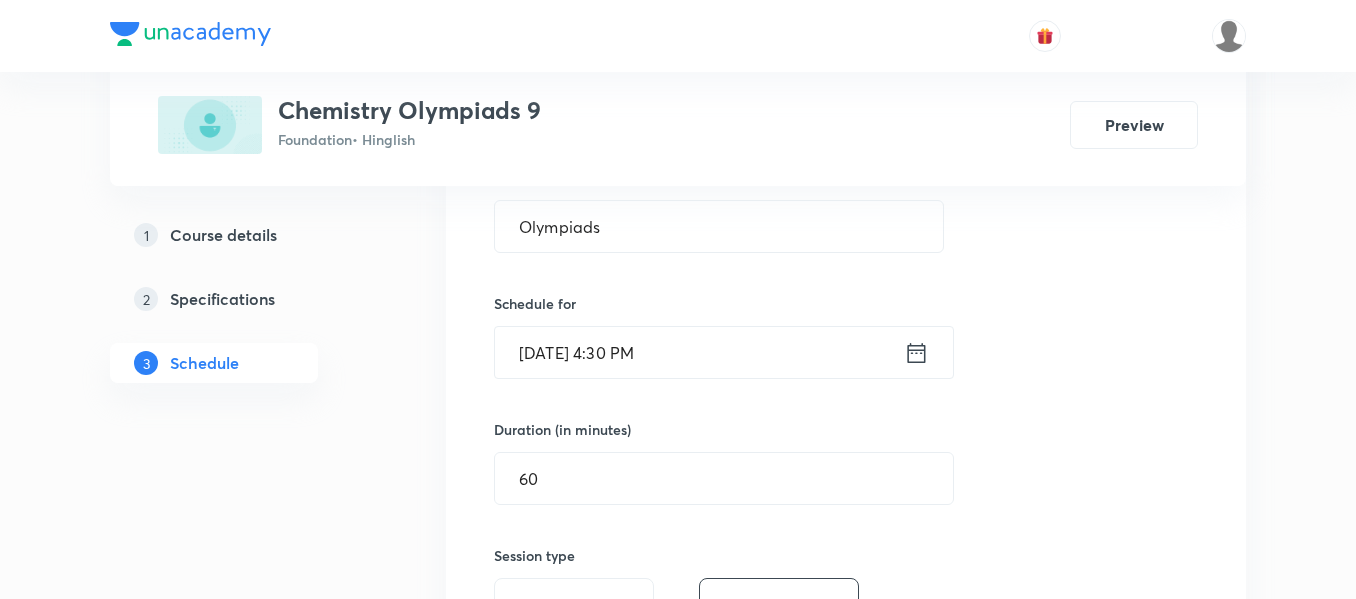 scroll, scrollTop: 0, scrollLeft: 0, axis: both 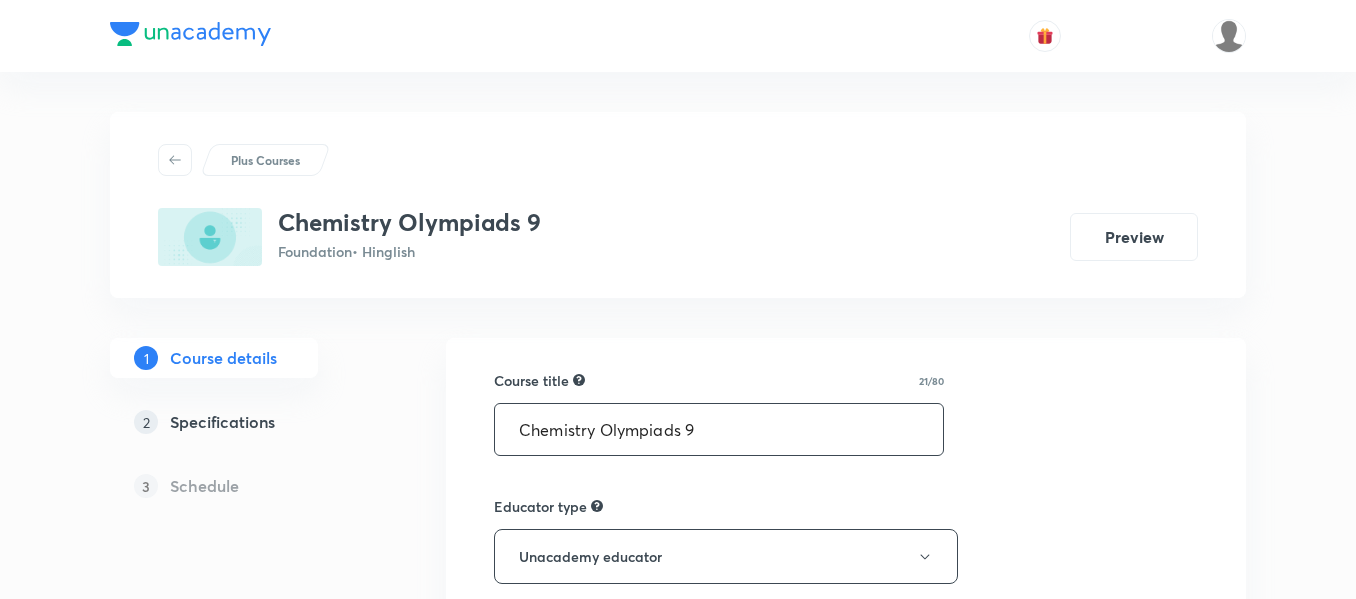 click on "Chemistry Olympiads 9" at bounding box center [719, 429] 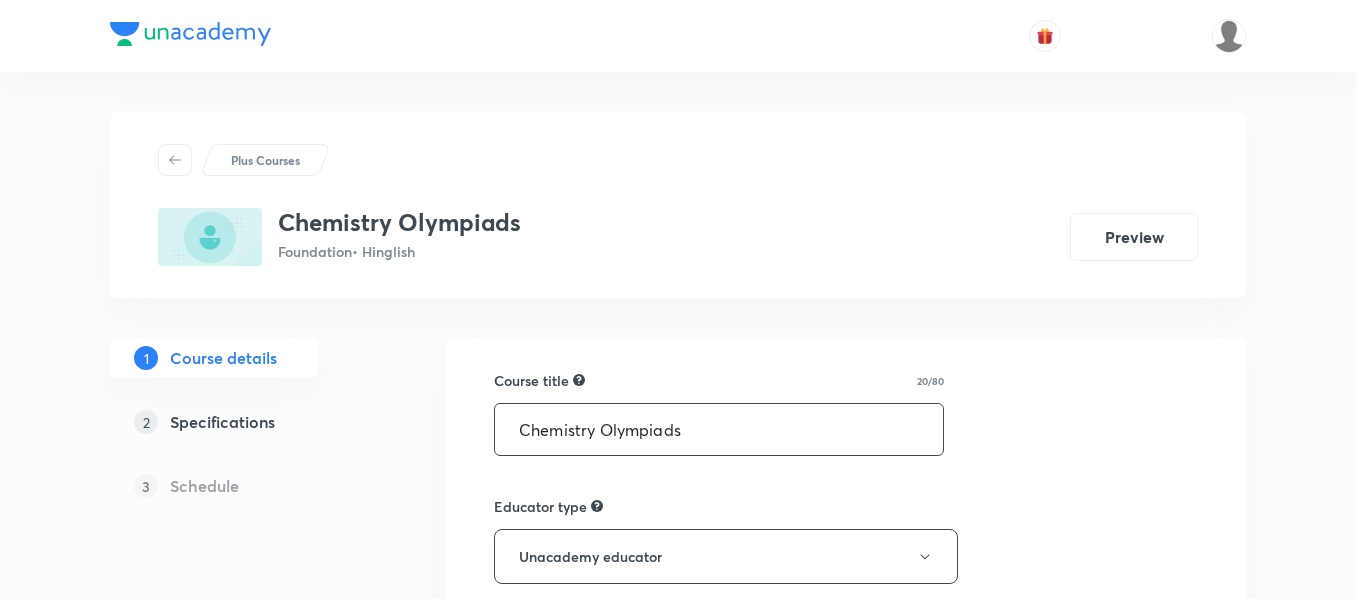 type on "Chemistry Olympiads" 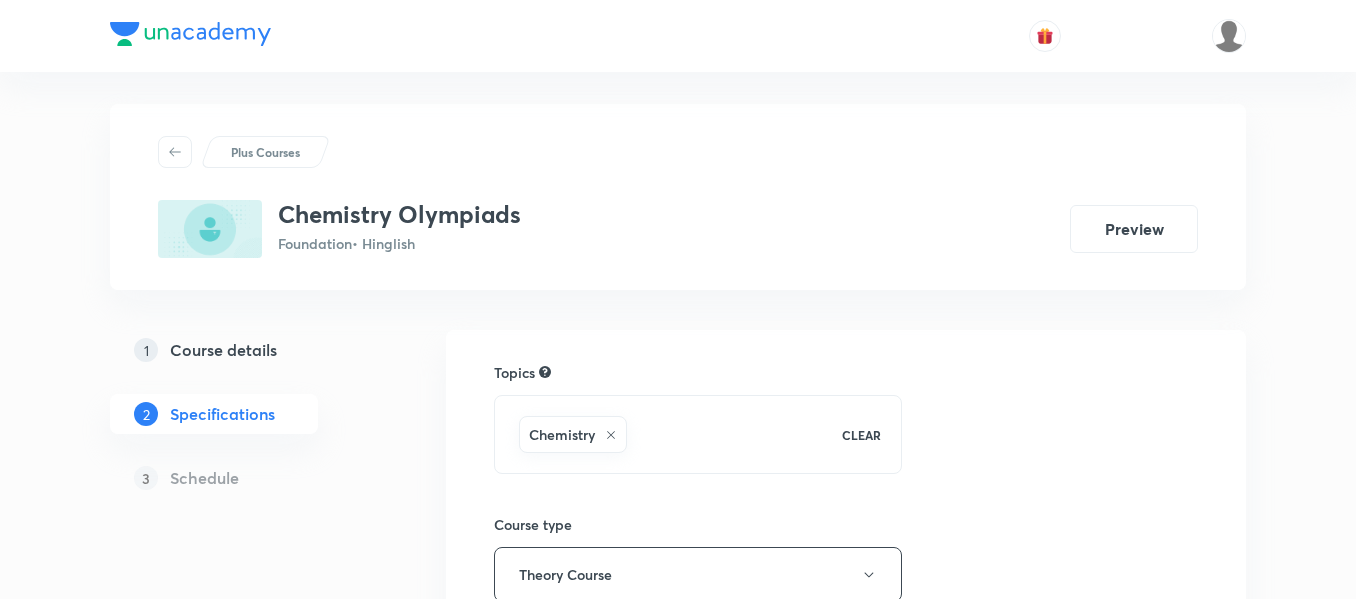 scroll, scrollTop: 0, scrollLeft: 0, axis: both 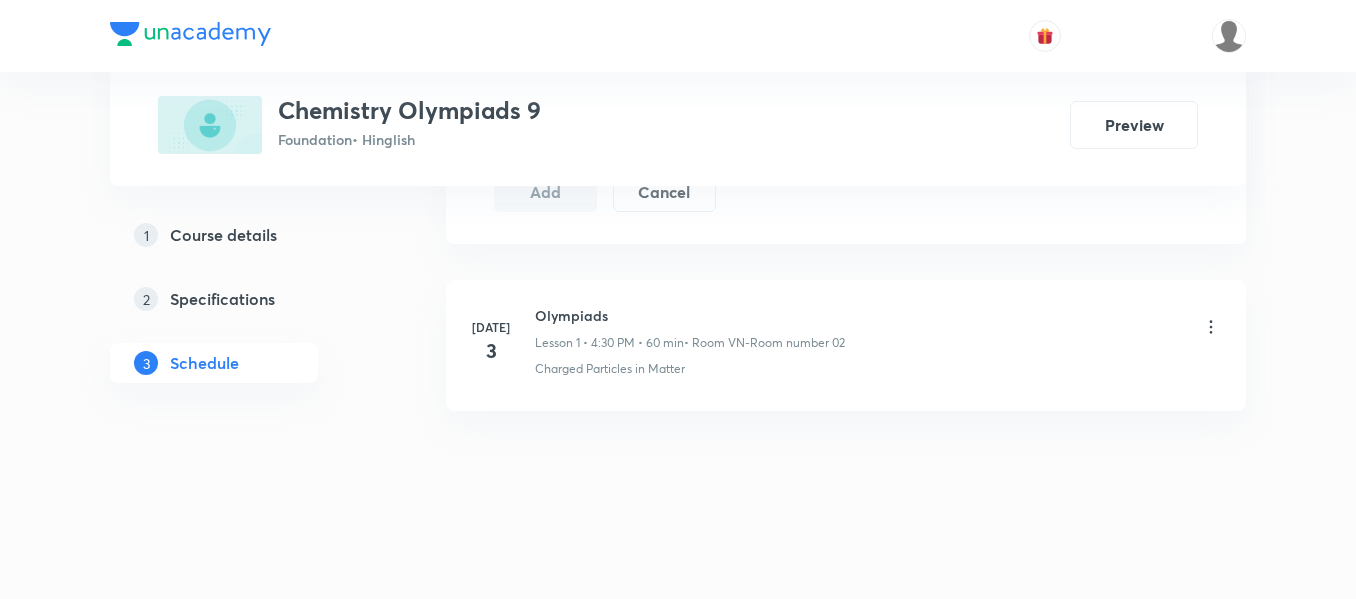 click on "Course details" at bounding box center (223, 235) 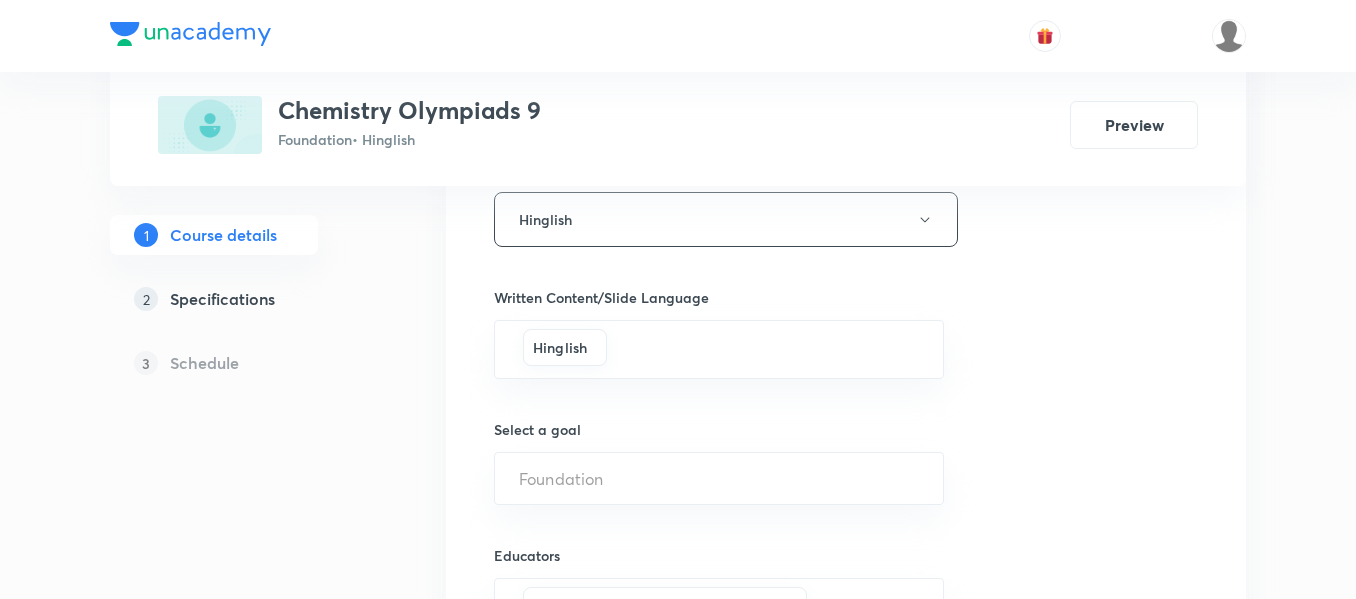 scroll, scrollTop: 0, scrollLeft: 0, axis: both 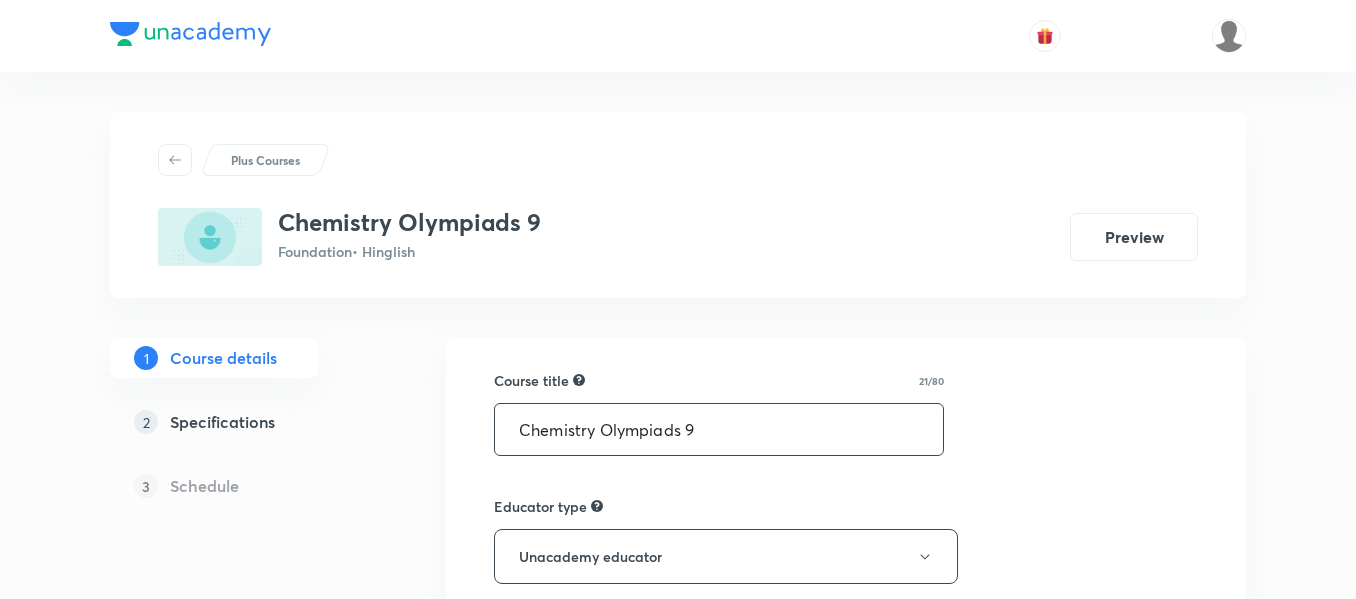 click on "Chemistry Olympiads 9" at bounding box center [719, 429] 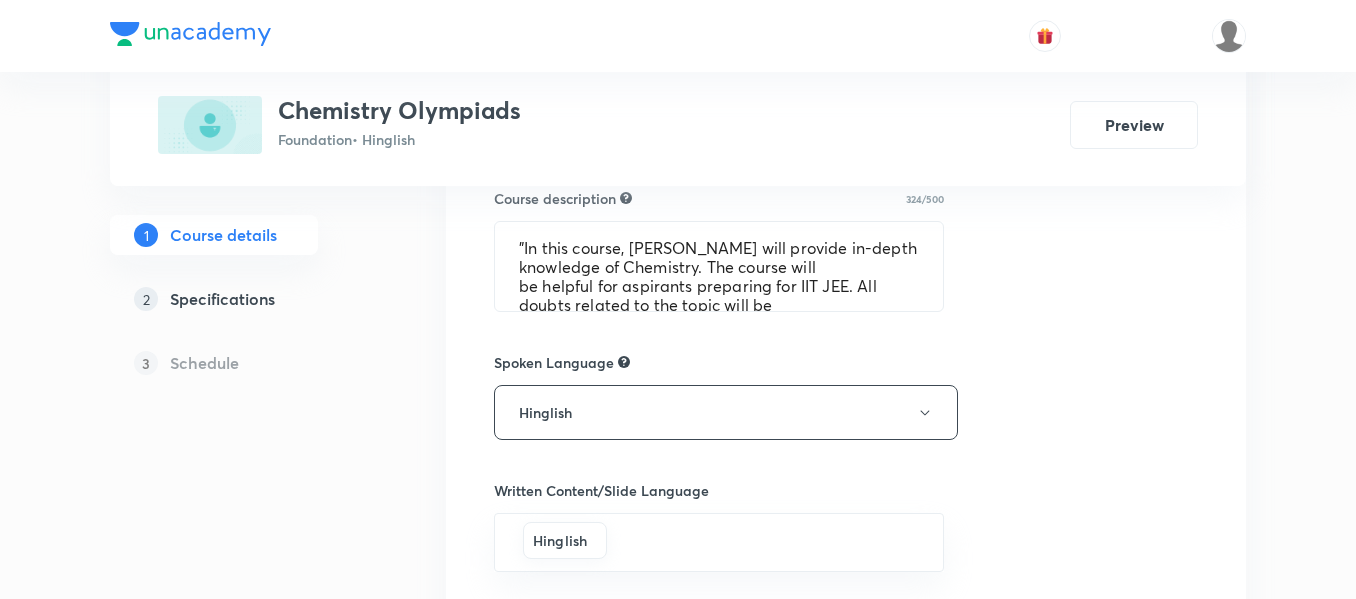scroll, scrollTop: 1000, scrollLeft: 0, axis: vertical 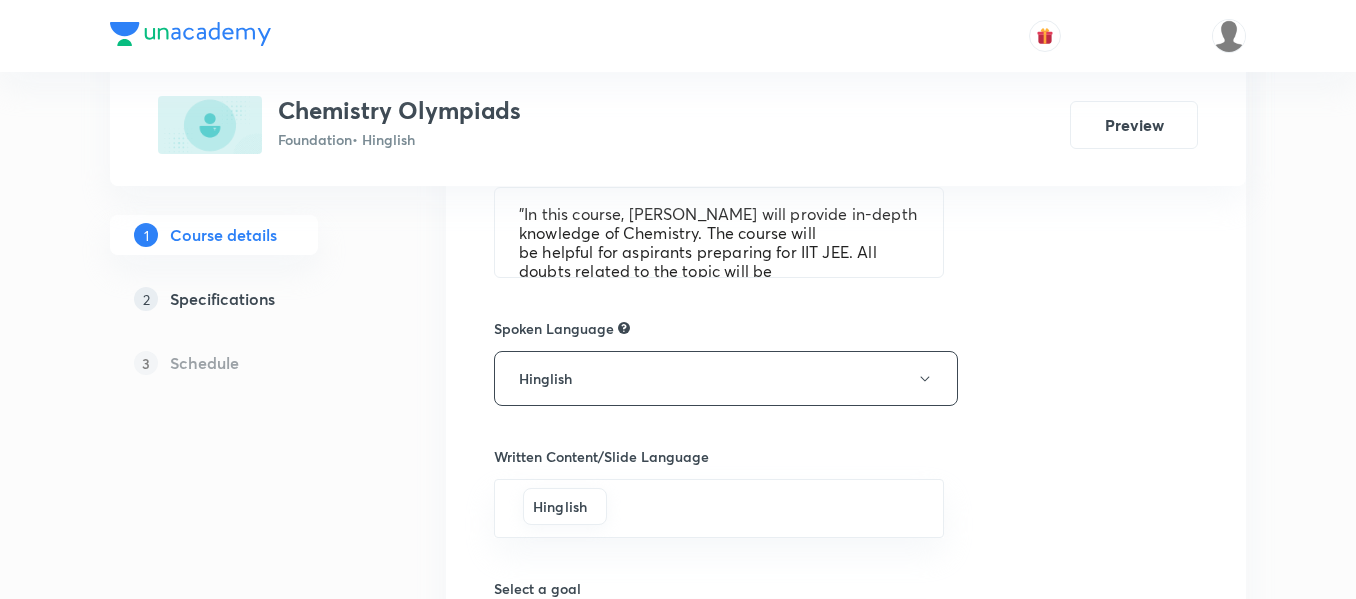 type on "Chemistry Olympiads" 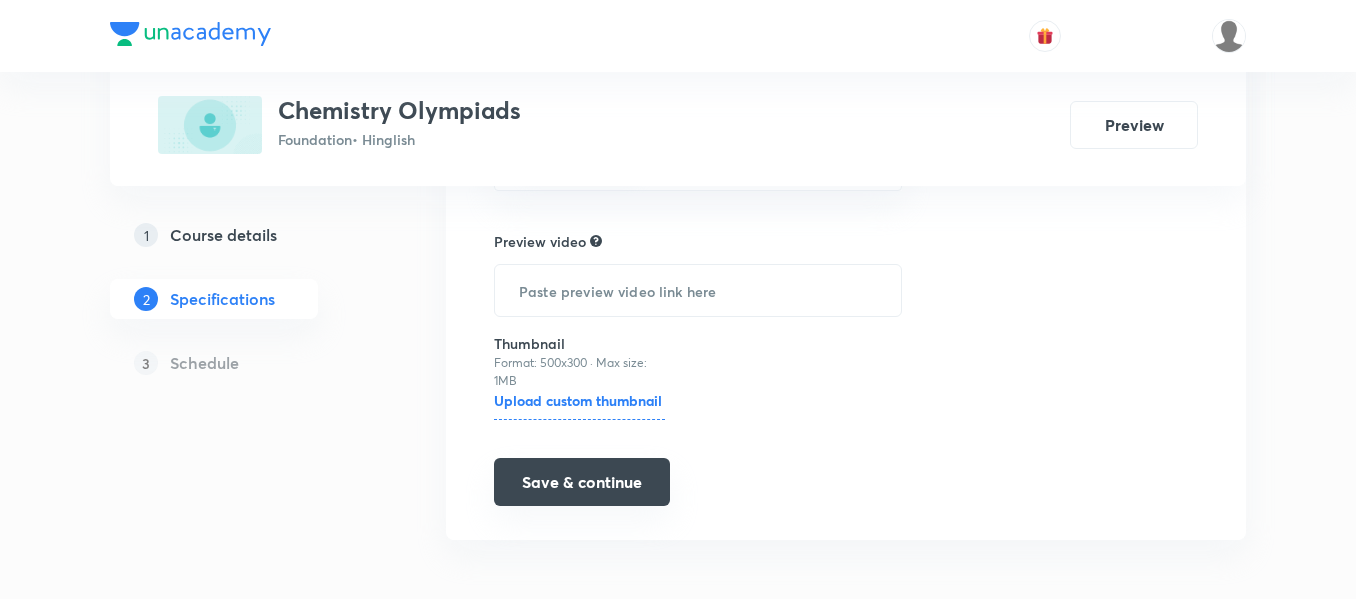 scroll, scrollTop: 556, scrollLeft: 0, axis: vertical 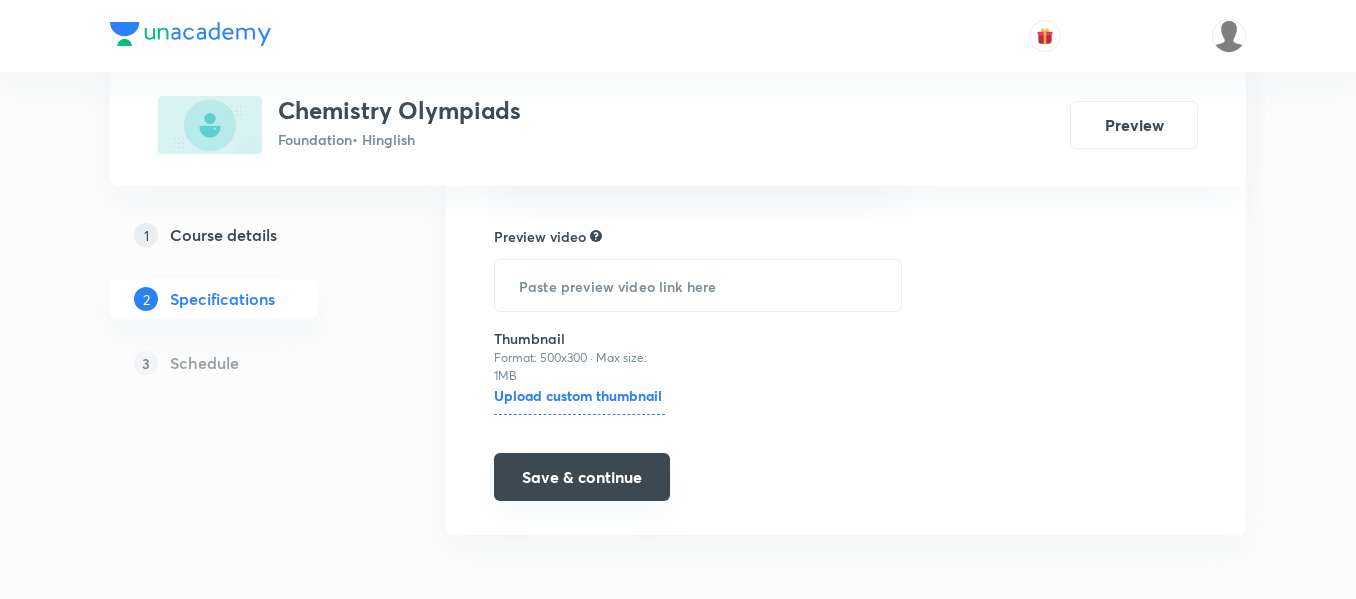 click on "Save & continue" at bounding box center [582, 477] 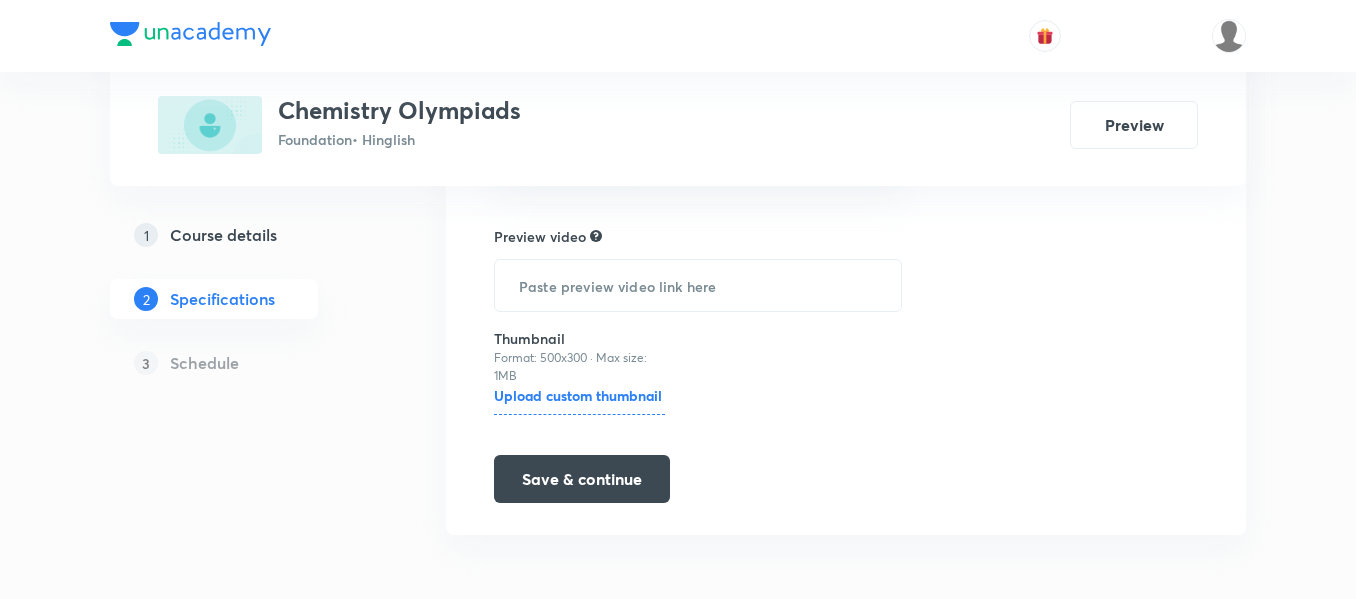 click on "Course details" at bounding box center [223, 235] 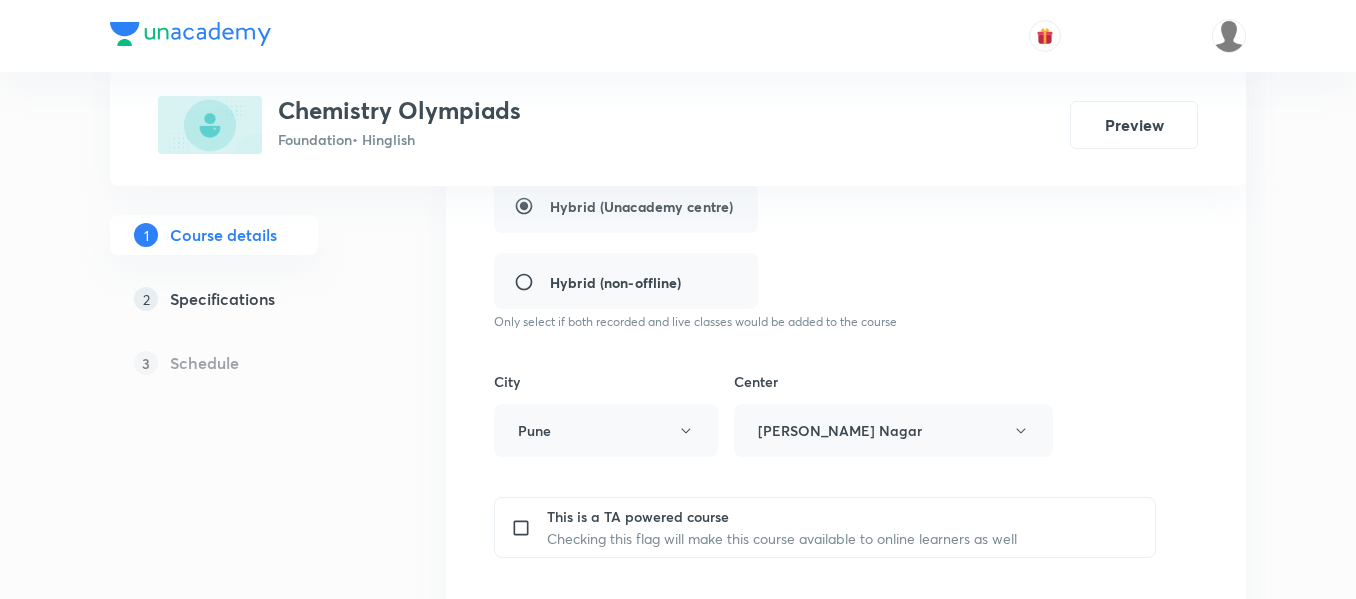 scroll, scrollTop: 0, scrollLeft: 0, axis: both 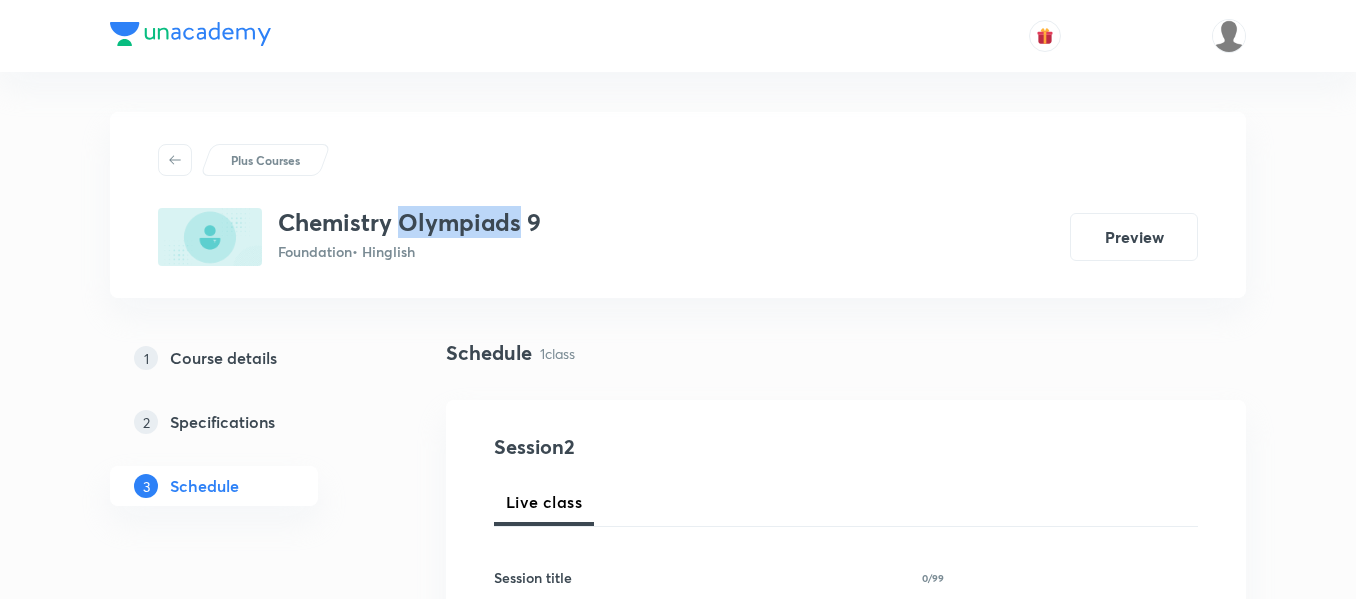 click on "Chemistry Olympiads 9" at bounding box center (409, 222) 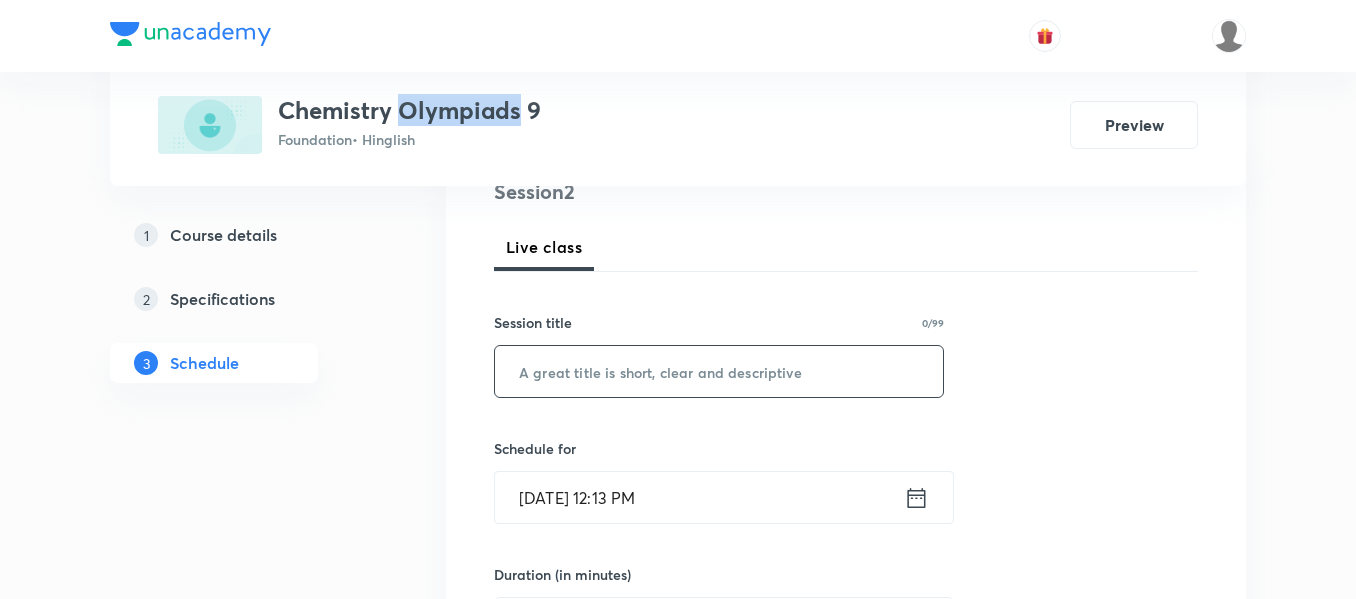 scroll, scrollTop: 300, scrollLeft: 0, axis: vertical 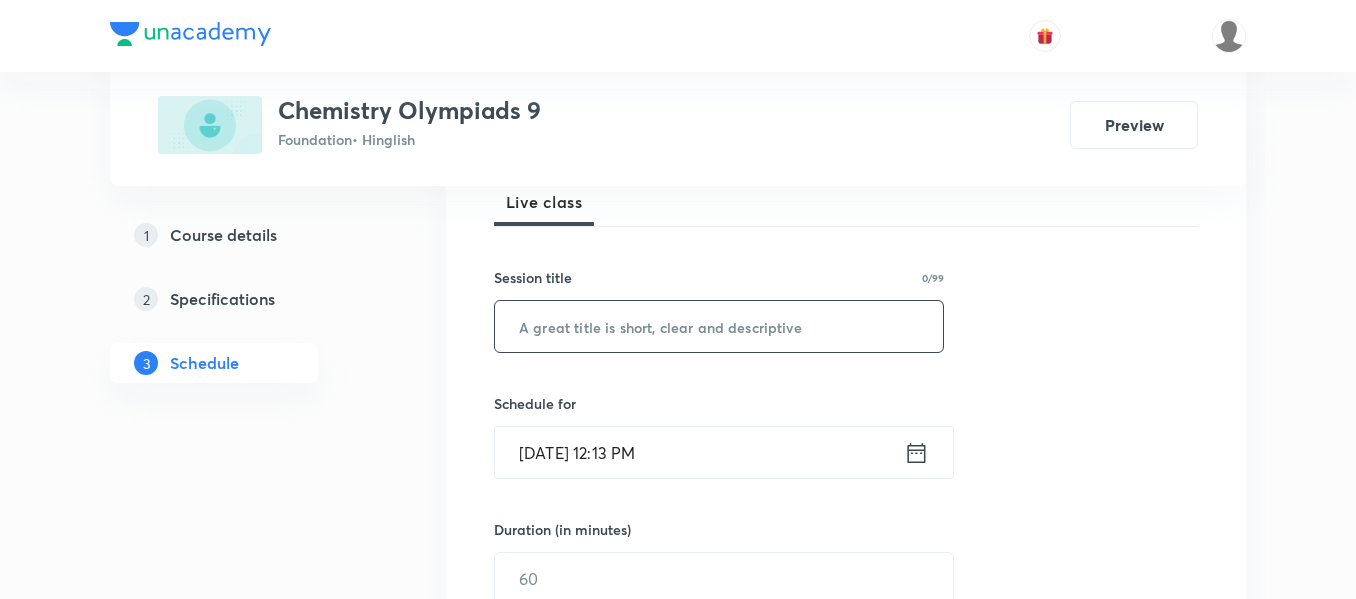 click at bounding box center [719, 326] 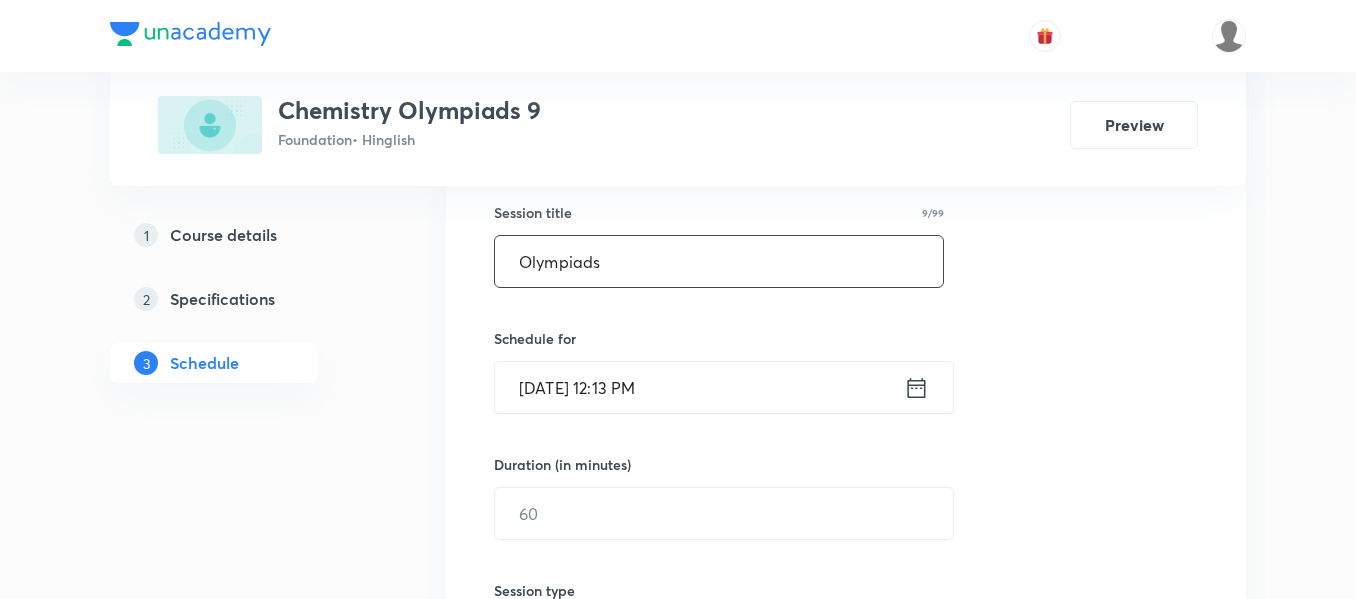 scroll, scrollTop: 400, scrollLeft: 0, axis: vertical 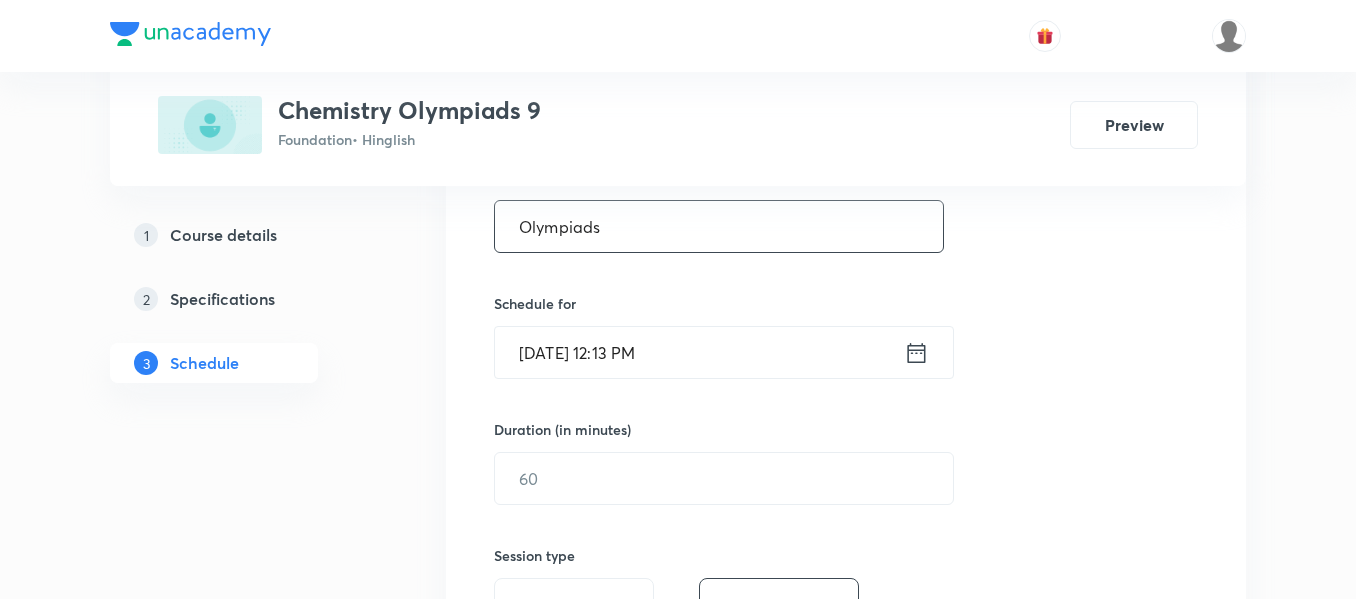 type on "Olympiads" 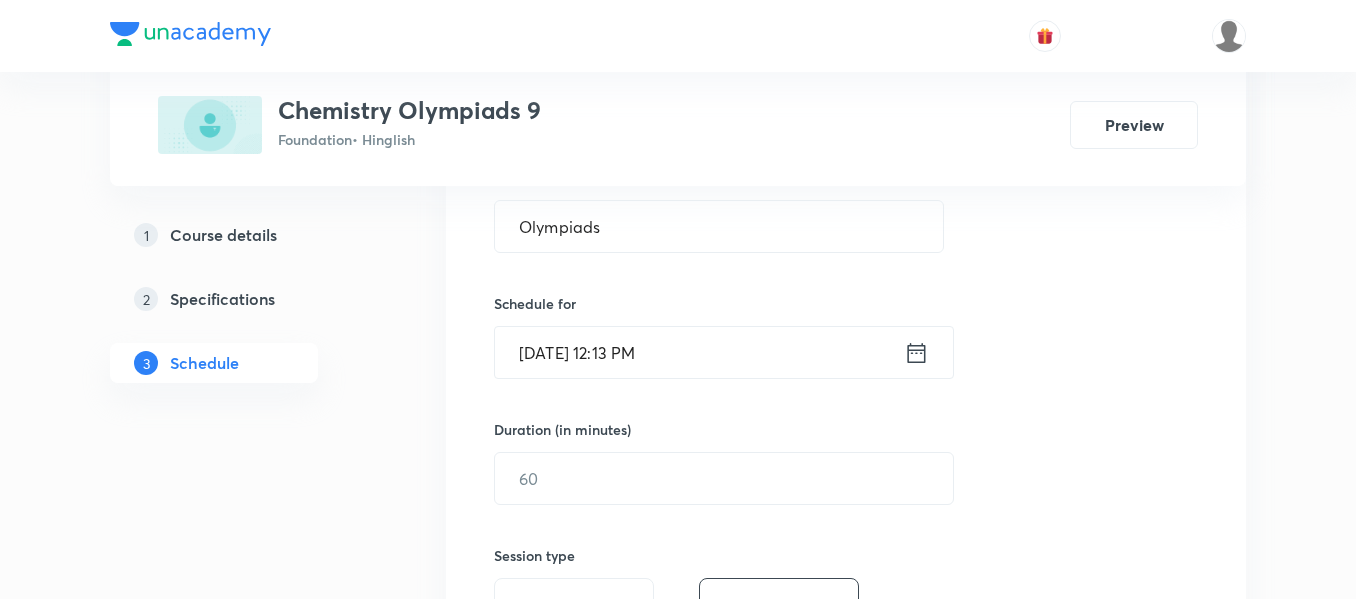 click 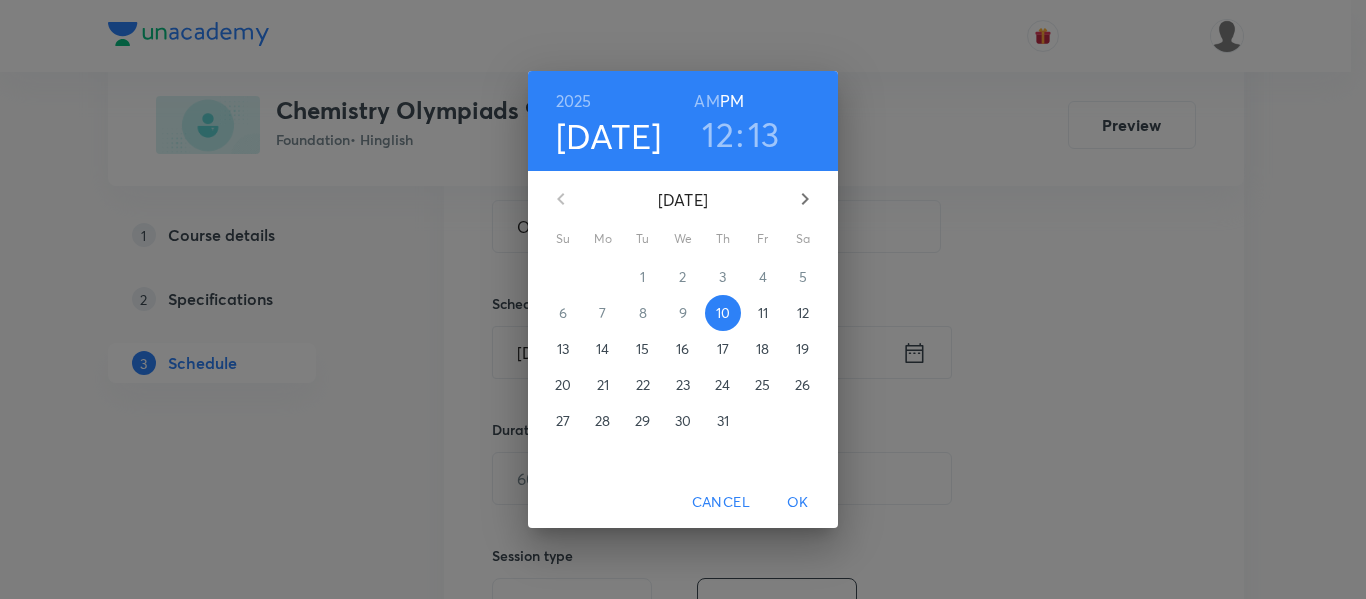 click on "[DATE] 12 : 13 AM PM [DATE] Su Mo Tu We Th Fr Sa 29 30 1 2 3 4 5 6 7 8 9 10 11 12 13 14 15 16 17 18 19 20 21 22 23 24 25 26 27 28 29 30 31 1 2 Cancel OK" at bounding box center [683, 299] 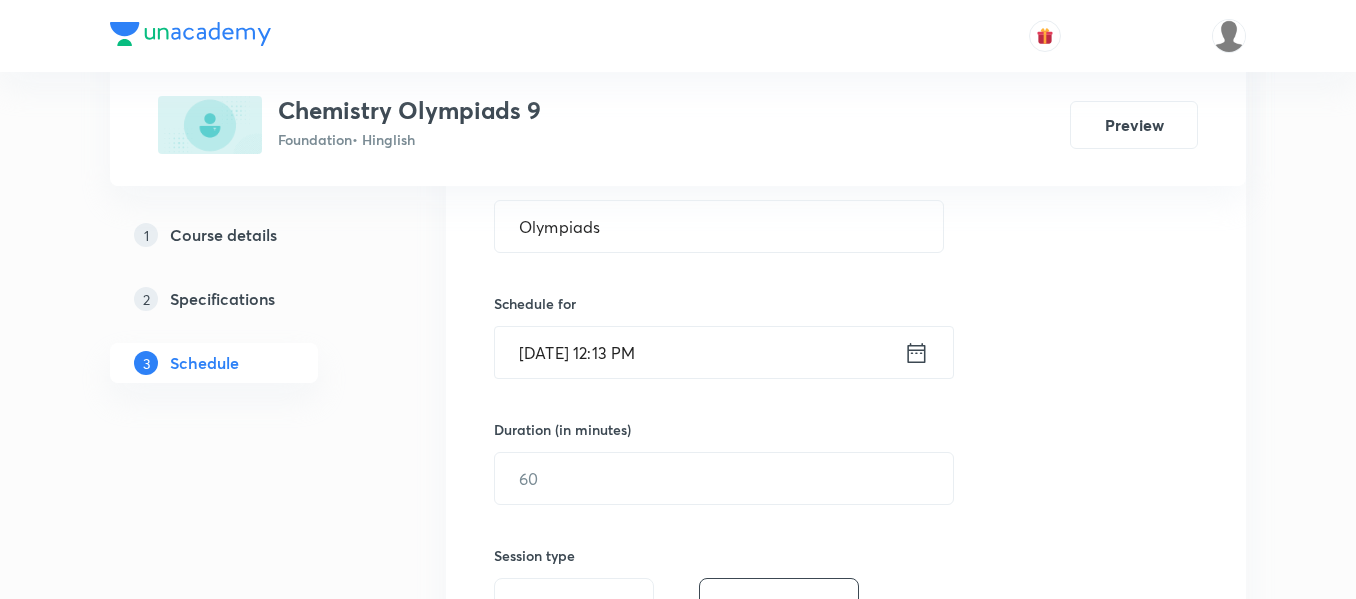 click 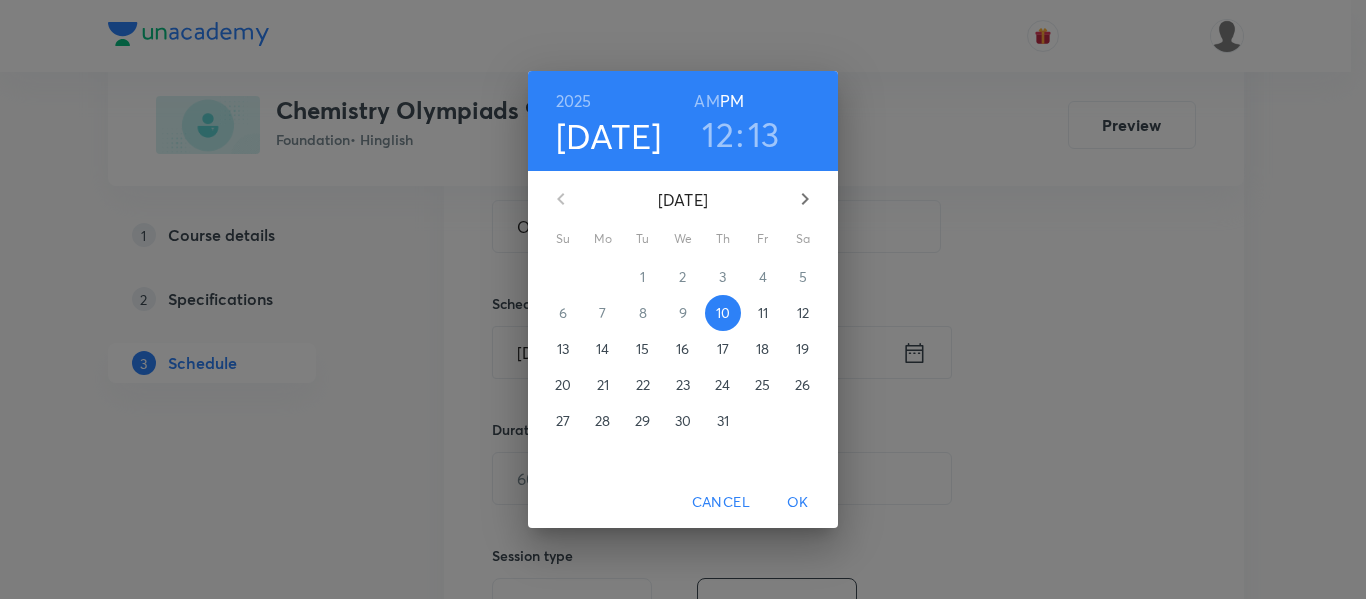 click on "12" at bounding box center [718, 134] 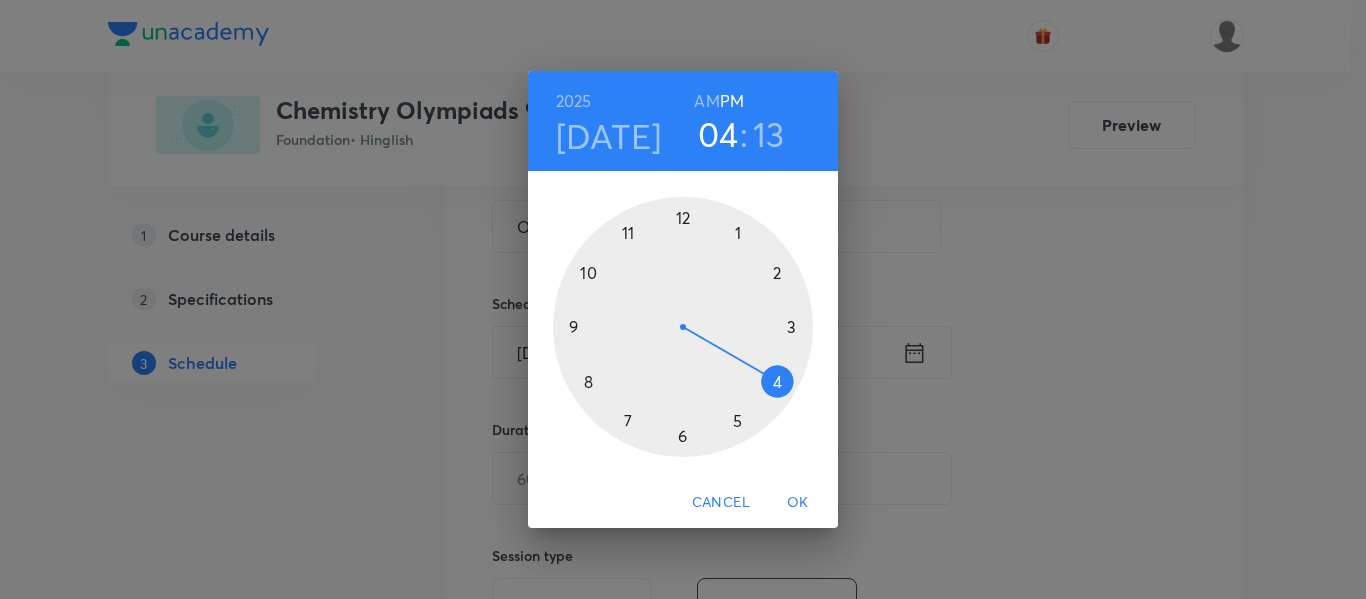 drag, startPoint x: 679, startPoint y: 223, endPoint x: 773, endPoint y: 385, distance: 187.29655 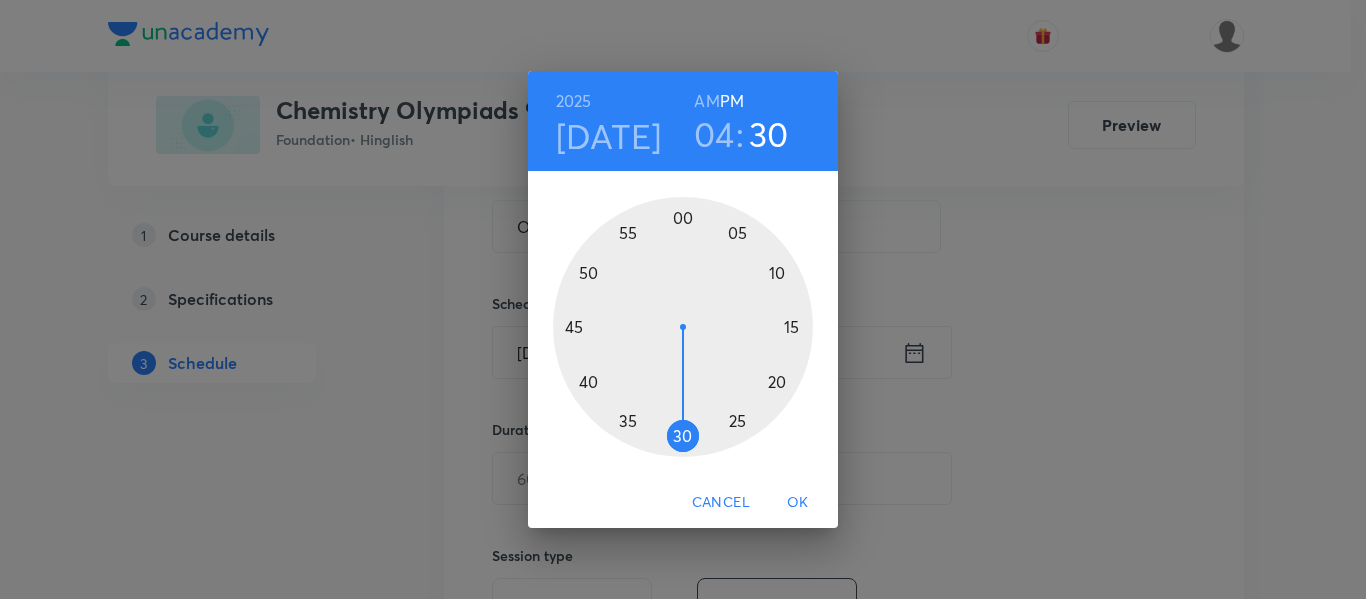 drag, startPoint x: 788, startPoint y: 303, endPoint x: 680, endPoint y: 414, distance: 154.87091 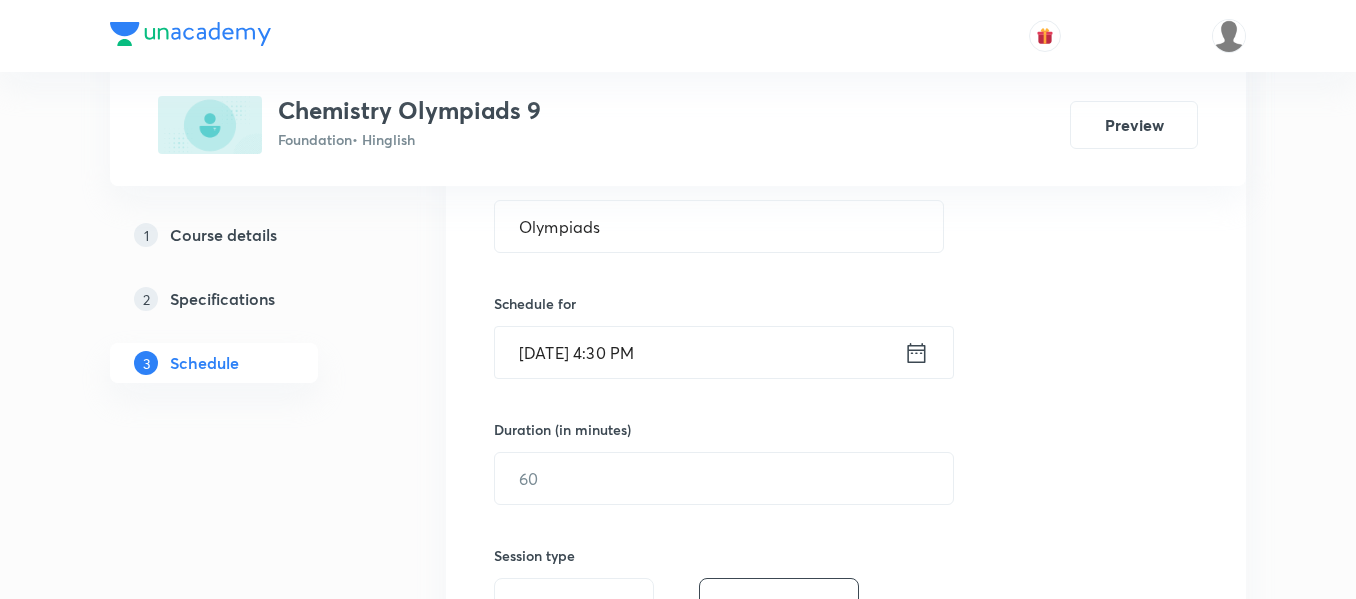 click on "Session  2 Live class Session title 9/99 Olympiads ​ Schedule for [DATE] 4:30 PM ​ Duration (in minutes) ​   Session type Online Offline Room Select centre room Sub-concepts Select concepts that wil be covered in this session Add Cancel" at bounding box center [846, 501] 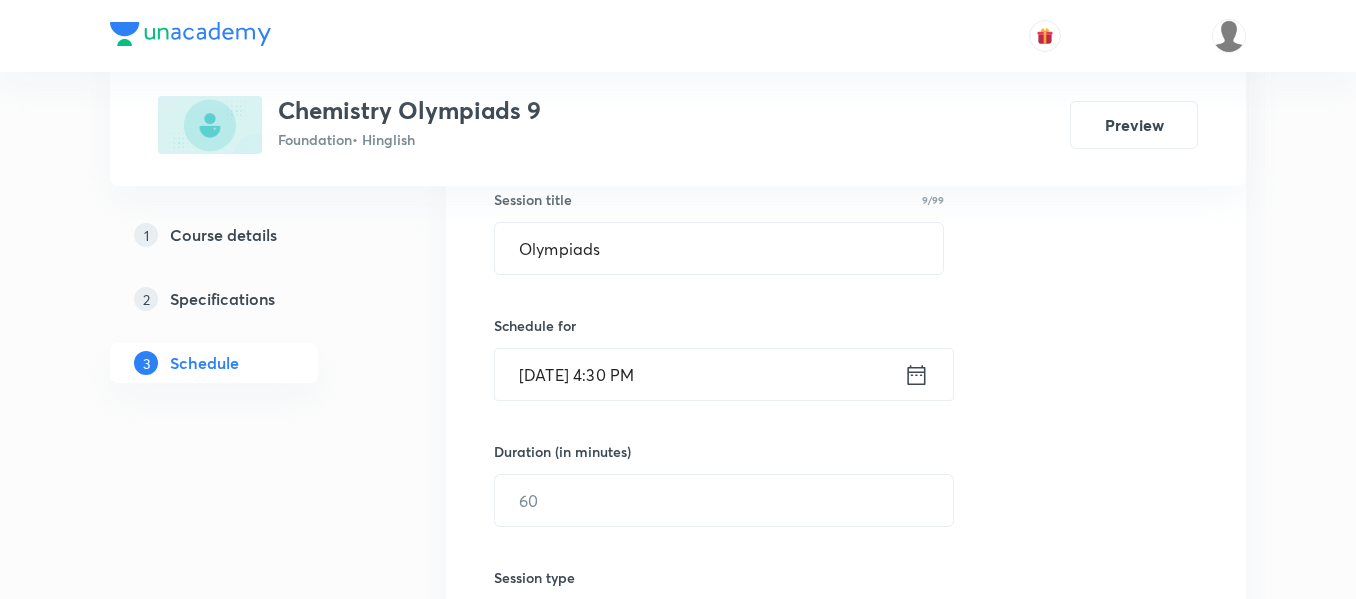 scroll, scrollTop: 600, scrollLeft: 0, axis: vertical 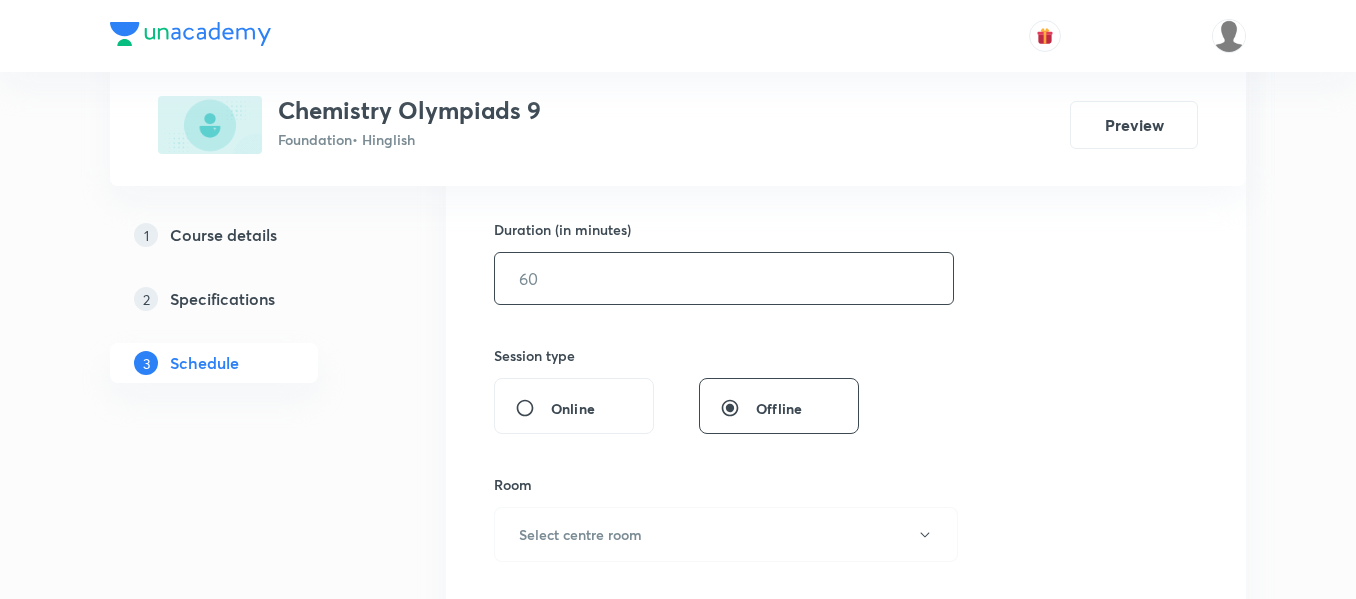 click at bounding box center [724, 278] 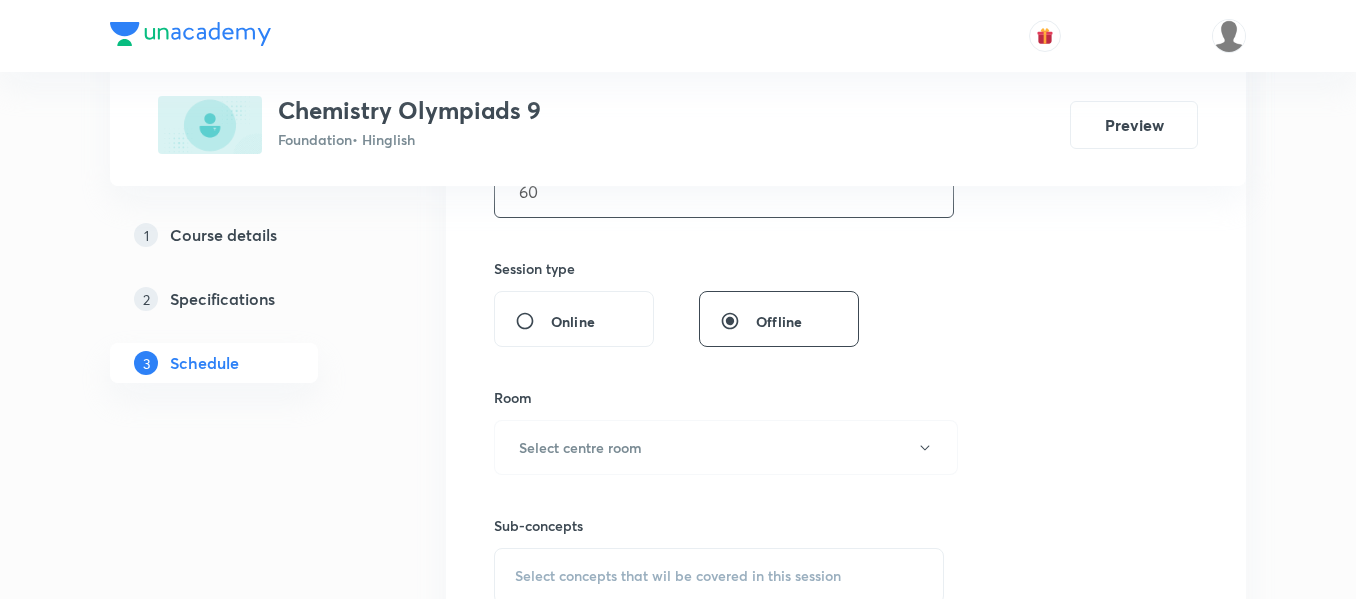 scroll, scrollTop: 800, scrollLeft: 0, axis: vertical 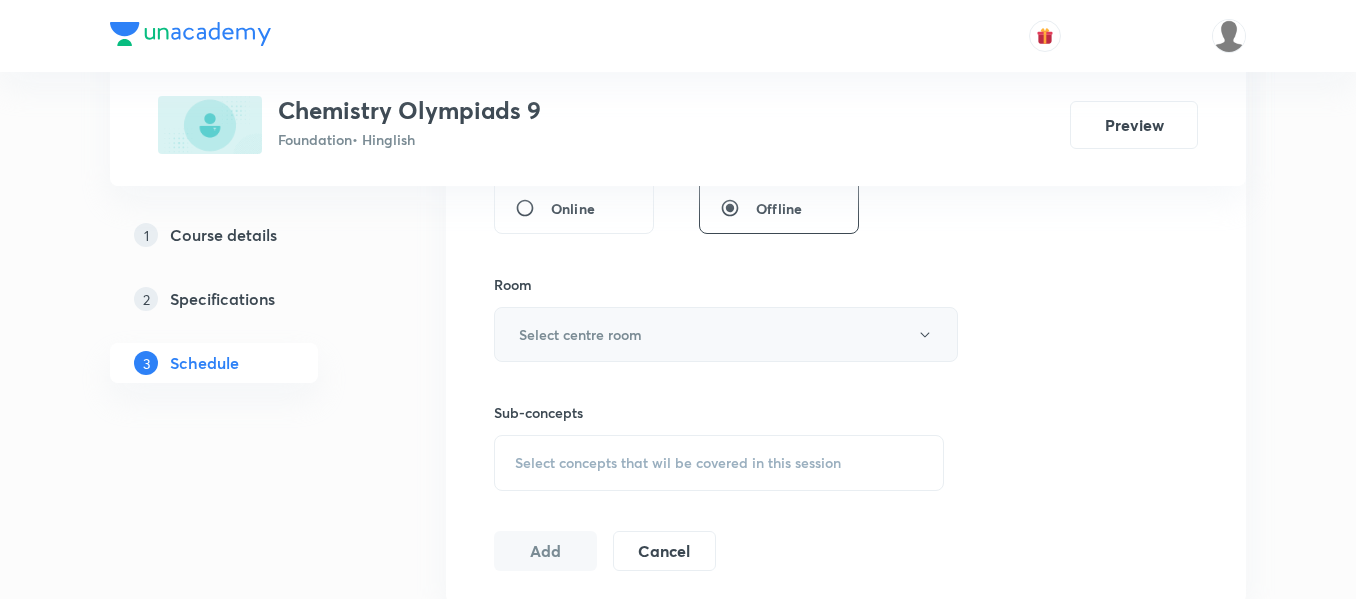 type on "60" 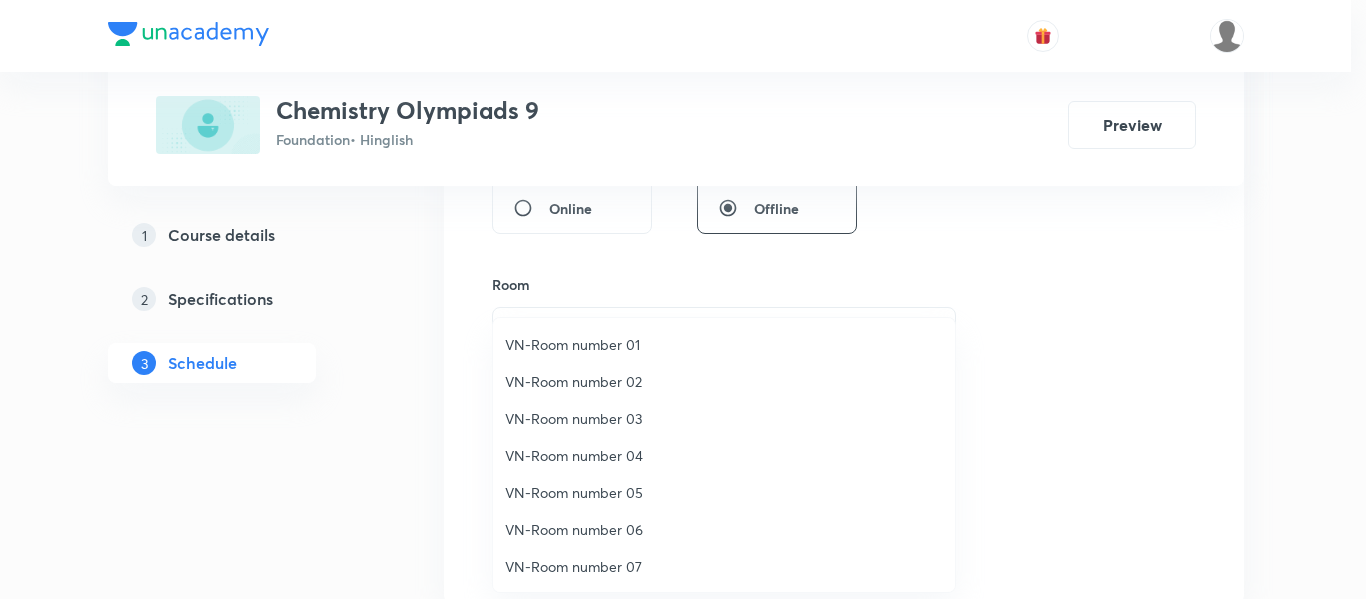 click on "VN-Room number 02" at bounding box center (724, 381) 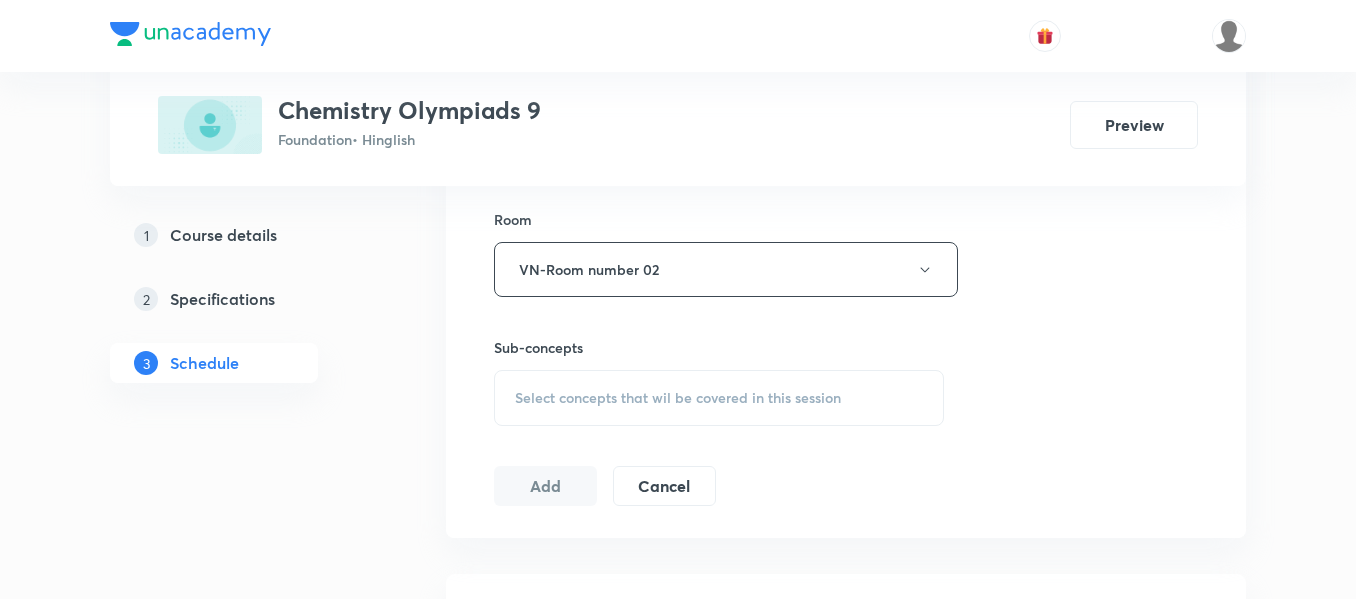 scroll, scrollTop: 900, scrollLeft: 0, axis: vertical 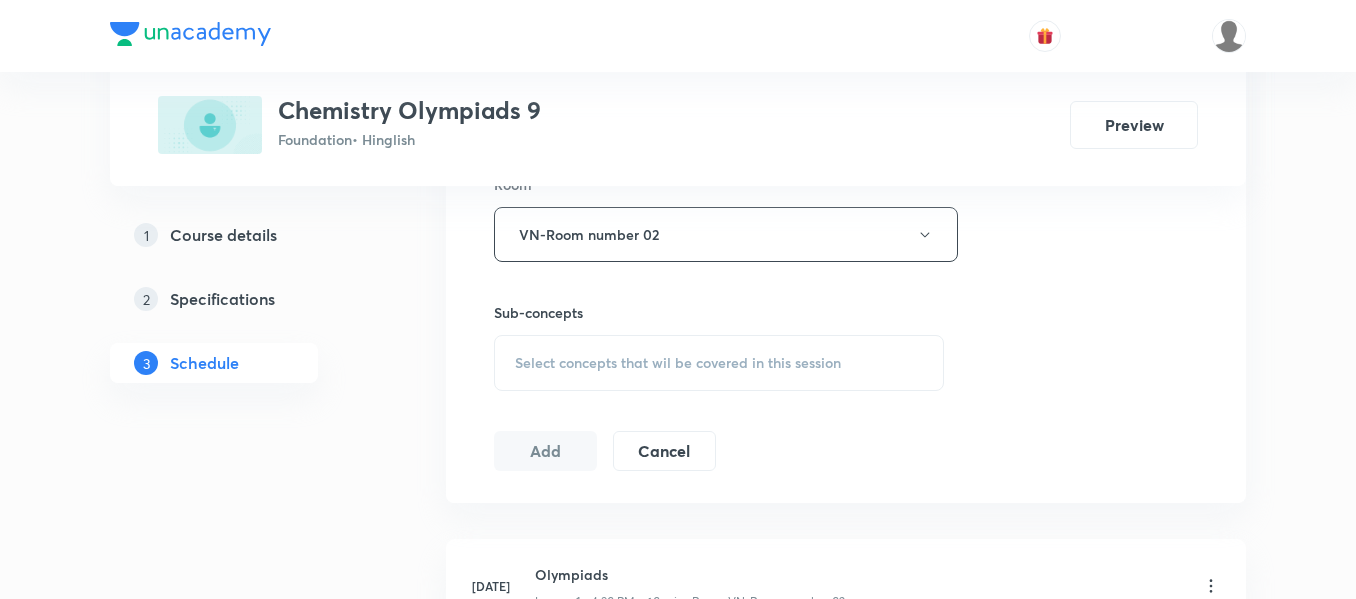 click on "Select concepts that wil be covered in this session" at bounding box center (678, 363) 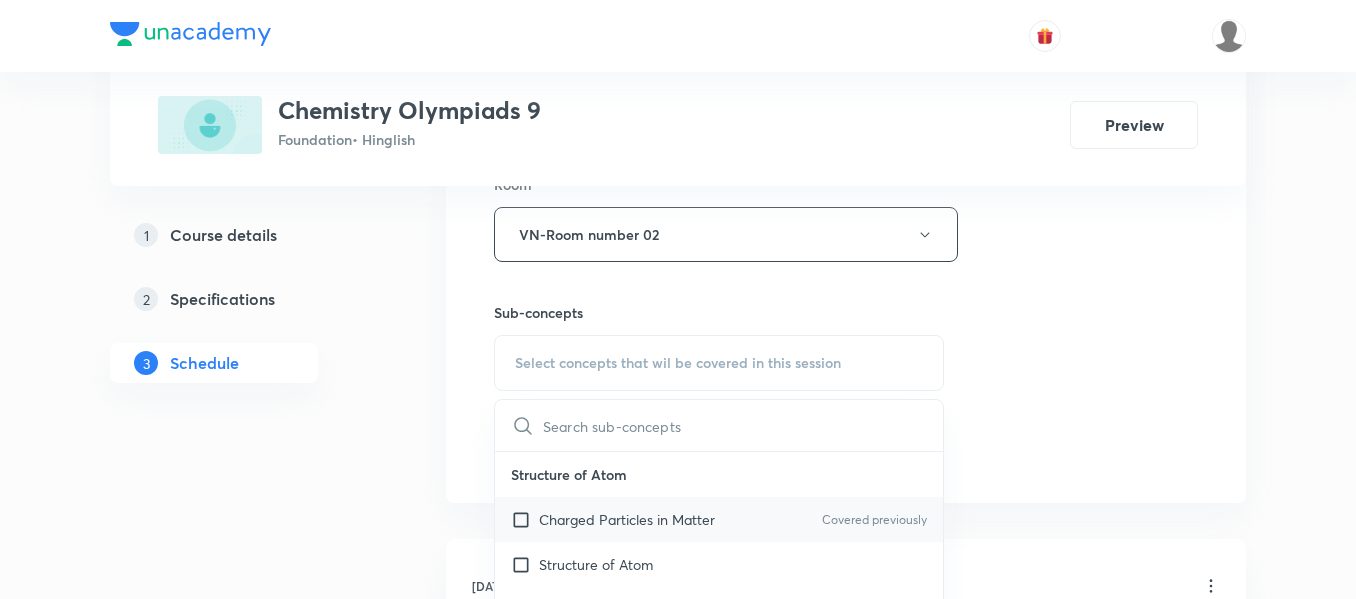 click on "Charged Particles in Matter" at bounding box center [627, 519] 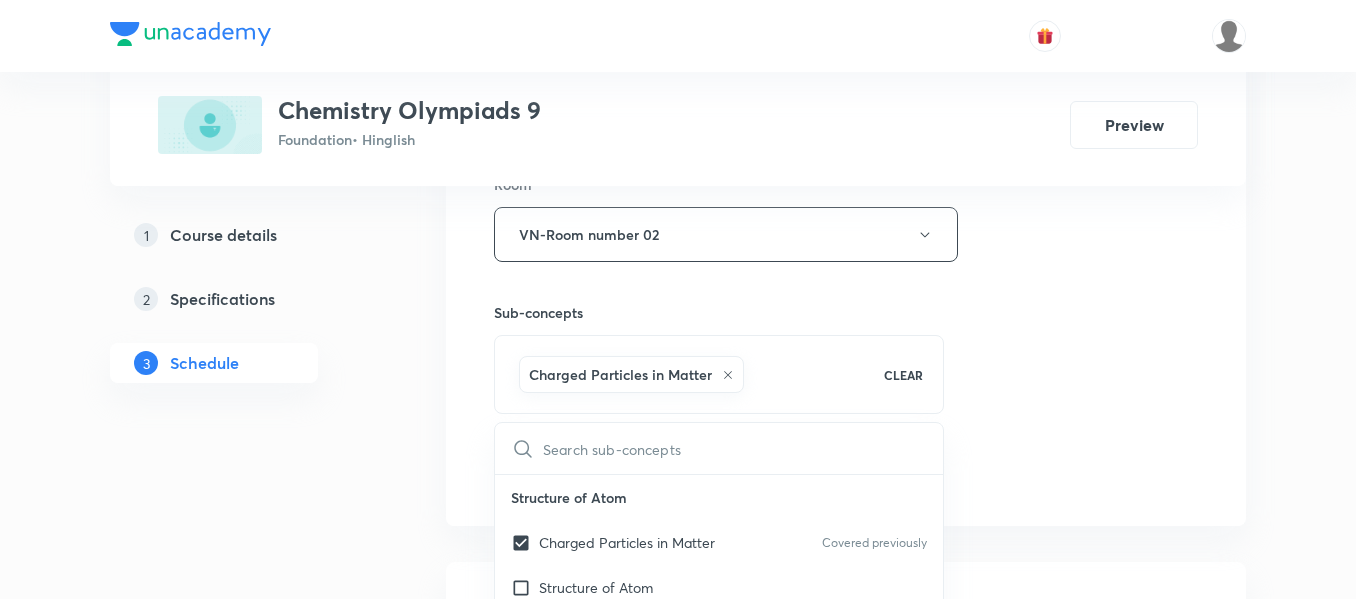 click on "Session  2 Live class Session title 9/99 Olympiads ​ Schedule for [DATE] 4:30 PM ​ Duration (in minutes) 60 ​   Session type Online Offline Room VN-Room number 02 Sub-concepts Charged Particles in Matter CLEAR ​ Structure of Atom Charged Particles in Matter Covered previously Structure of Atom Neutrons [PERSON_NAME] Bury Rule General Introduction Atoms and Molecules Laws of Chemical Combination Atomic Mass Atom Molecule Ions Writing Chemical Formulae Molecular Mass Mole Concept Is Matter Around Us Pure Pure and Impure Matter Mixture Solution Suspension Colloidal Solution Separating the Components of a Mixture Pure Substances Matter in Our Surroundings Physical Nature of Matter Characteristic of Particles of Matter States of Matter Change of State Atom Factors affecting evaporation Cause of evaporation Effect of Pressue on the gas Atmospheric Pollution Acid Rain Global Warming Ozone Depletion Hydrogen Introduction Bosch Process Group Characteristics The Periodic Table [PERSON_NAME] Law of Octaves Valency" at bounding box center (846, 13) 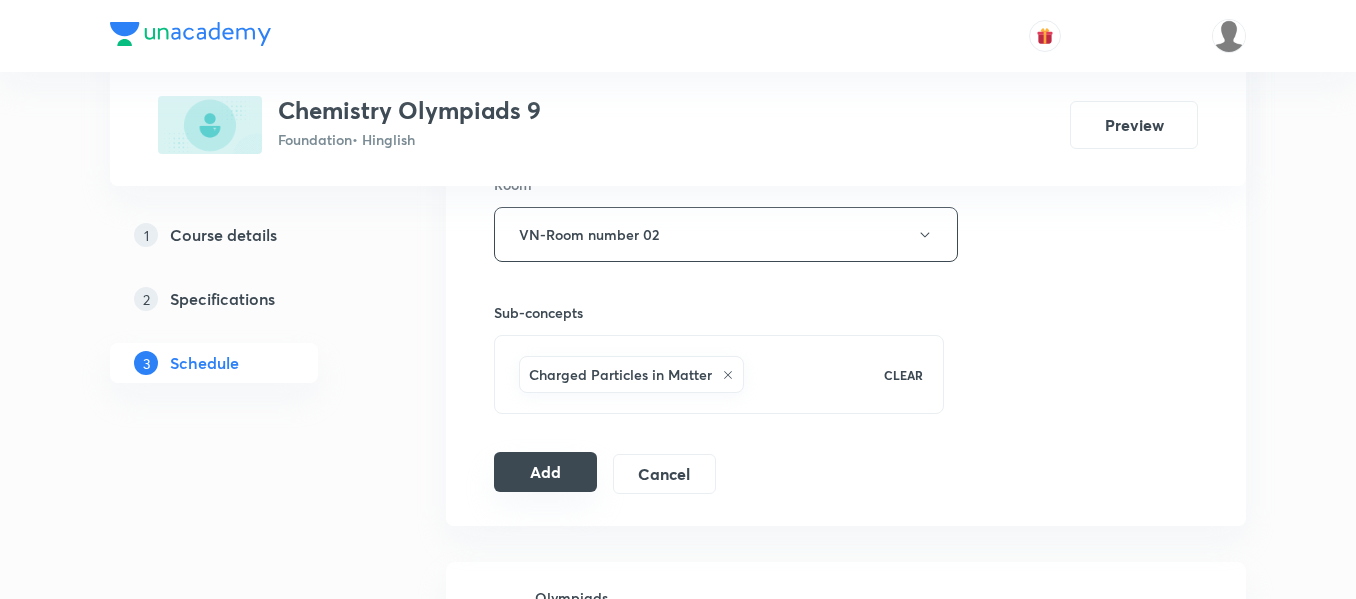 click on "Add" at bounding box center [545, 472] 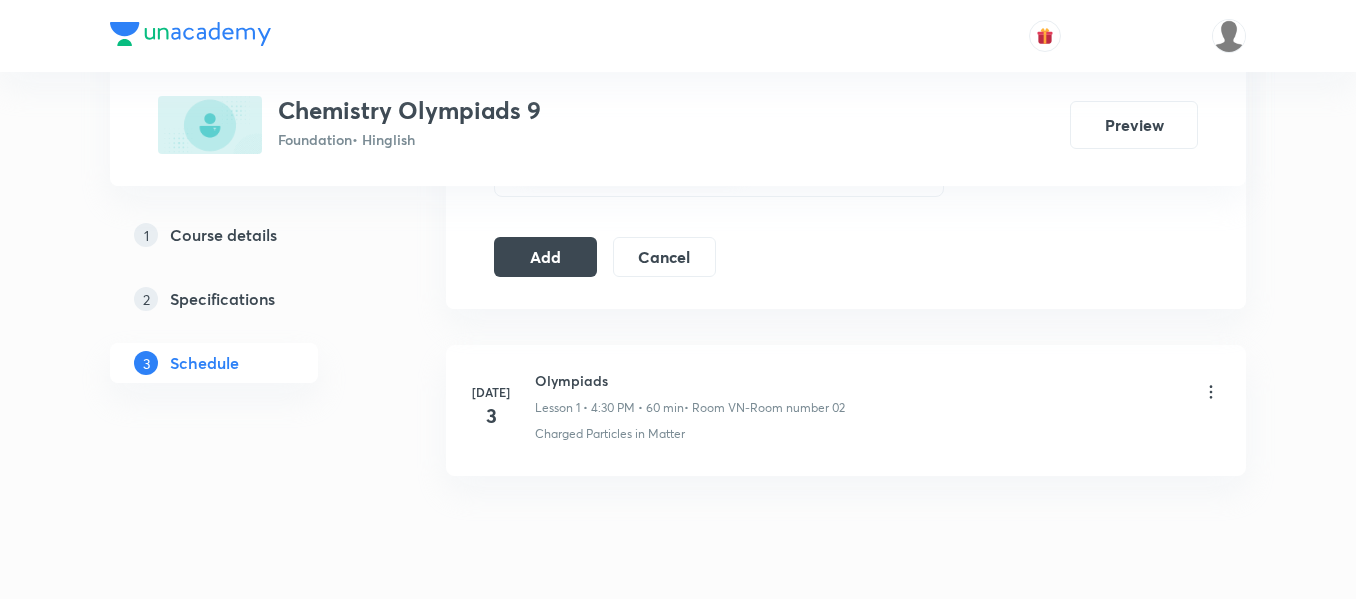 scroll, scrollTop: 1082, scrollLeft: 0, axis: vertical 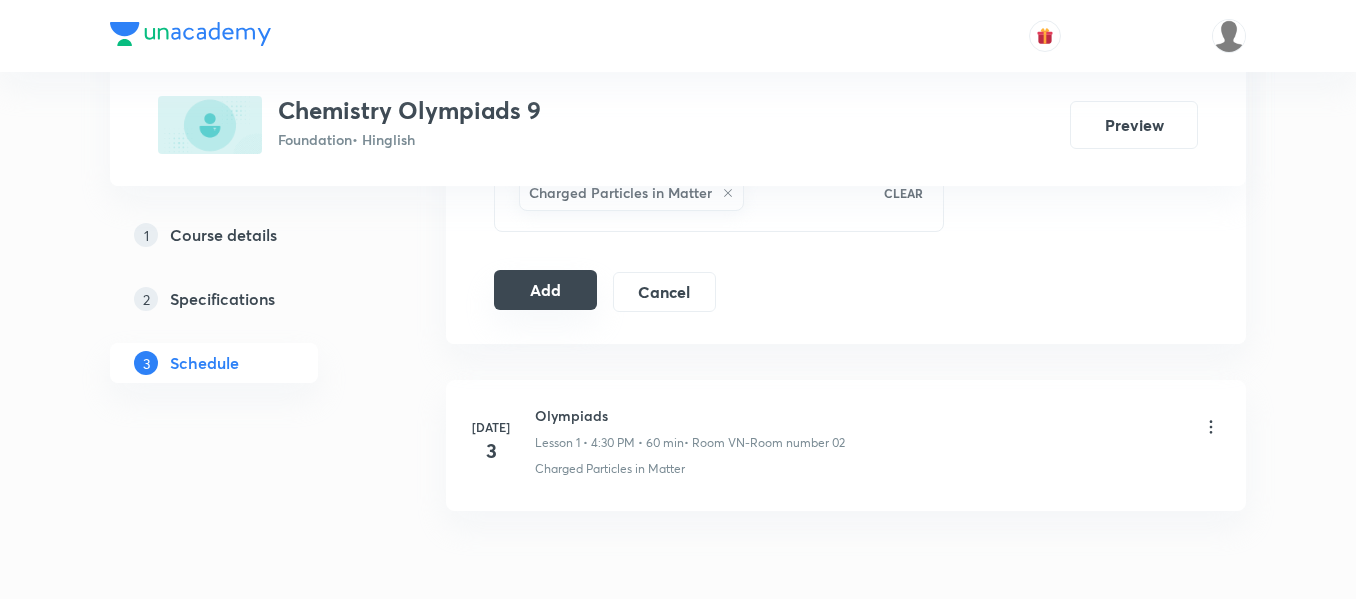 click on "Add" at bounding box center (545, 290) 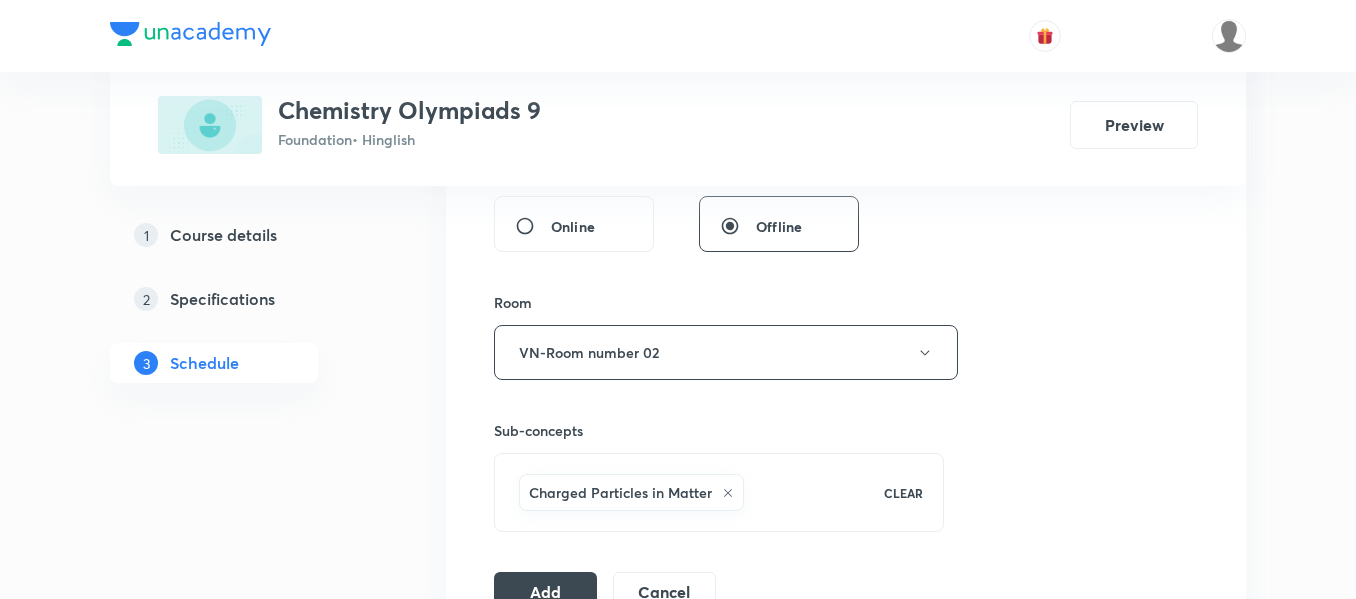 scroll, scrollTop: 982, scrollLeft: 0, axis: vertical 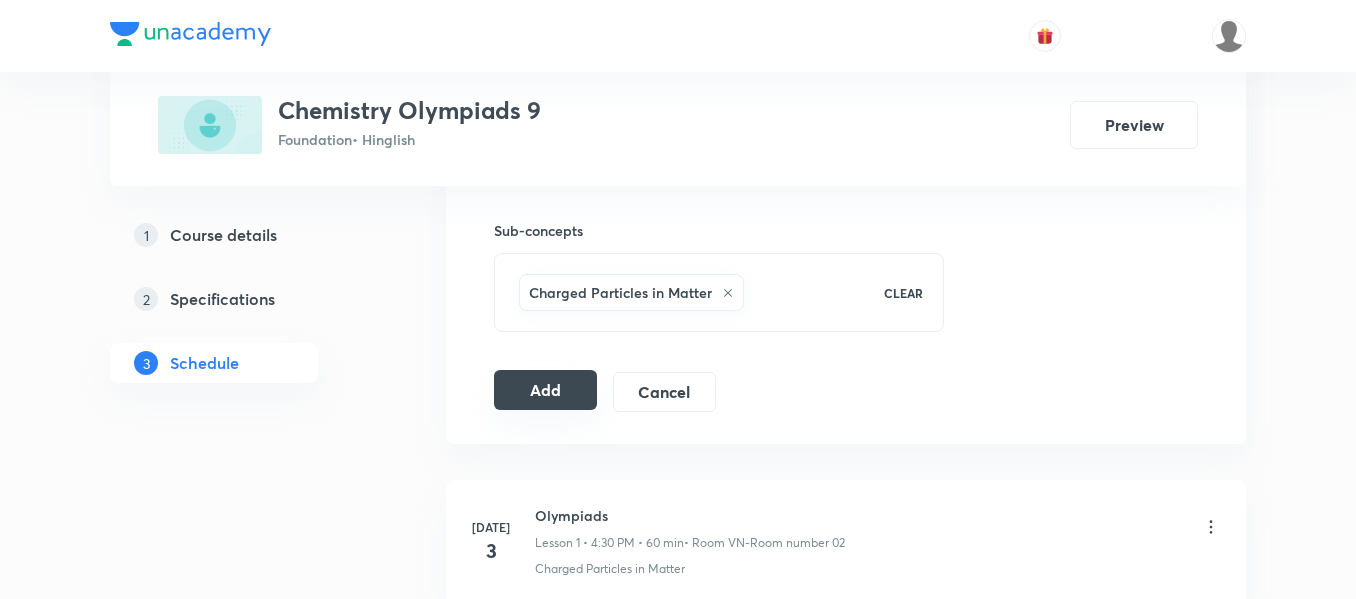 click on "Add" at bounding box center (545, 390) 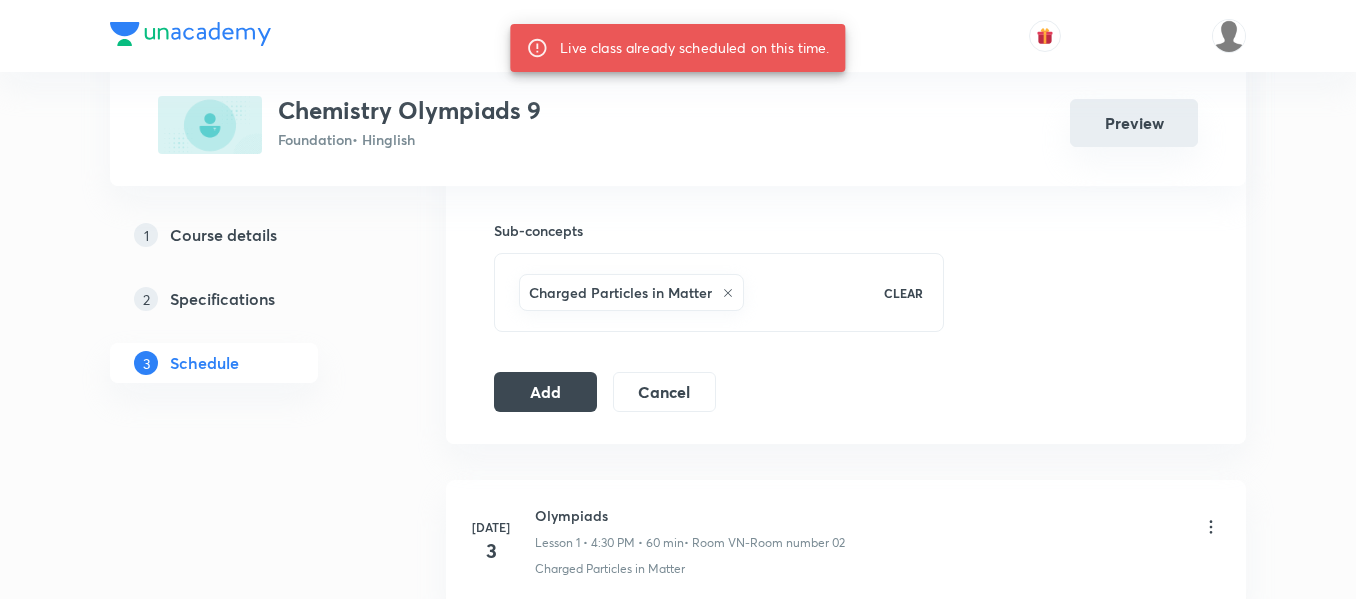 click on "Preview" at bounding box center [1134, 123] 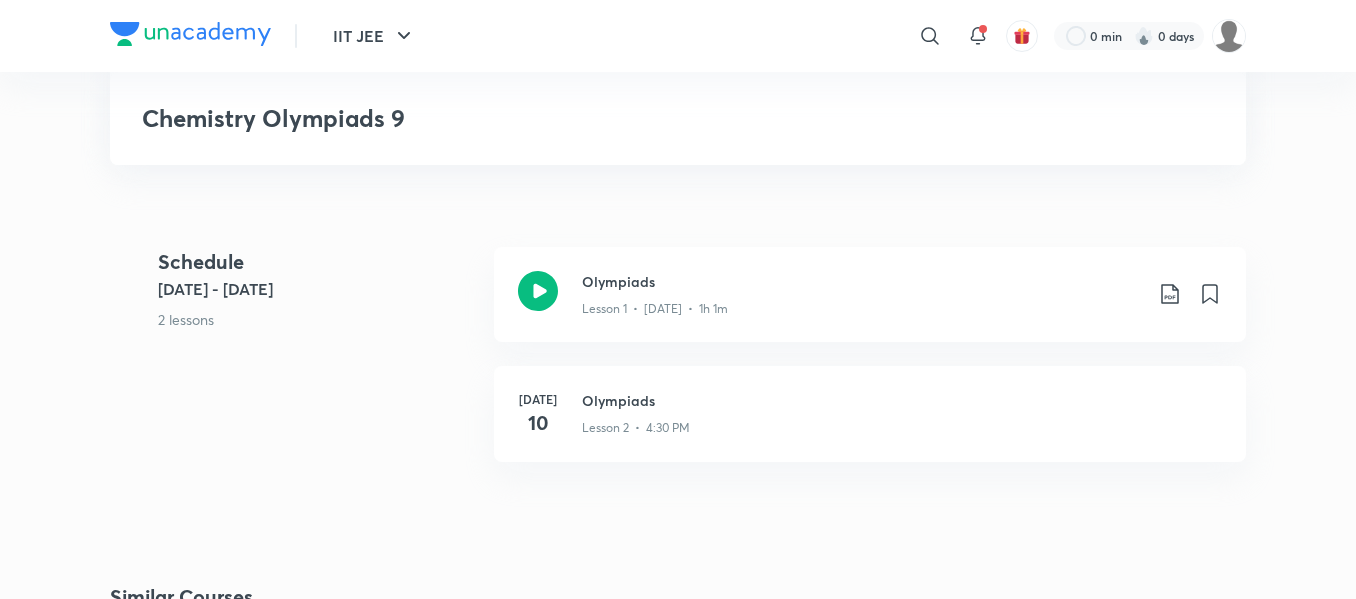 scroll, scrollTop: 400, scrollLeft: 0, axis: vertical 